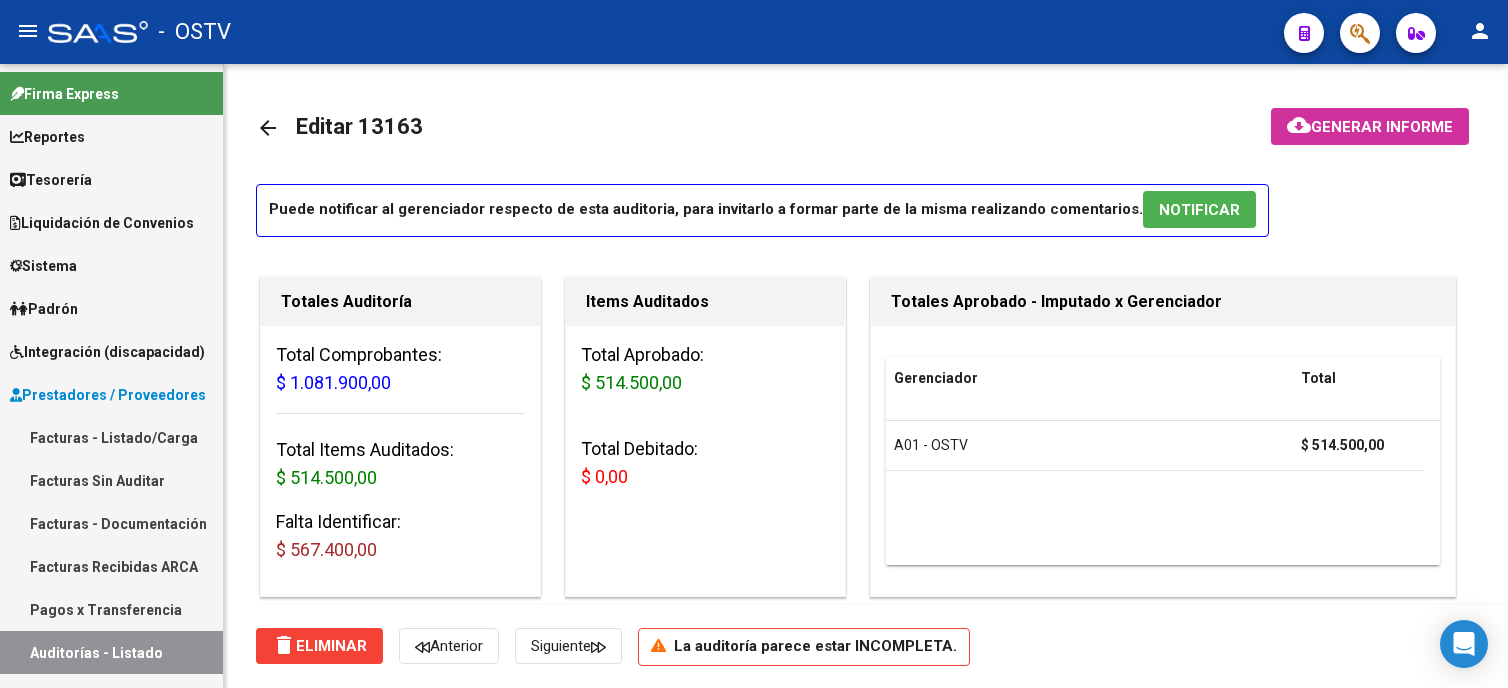 scroll, scrollTop: 0, scrollLeft: 0, axis: both 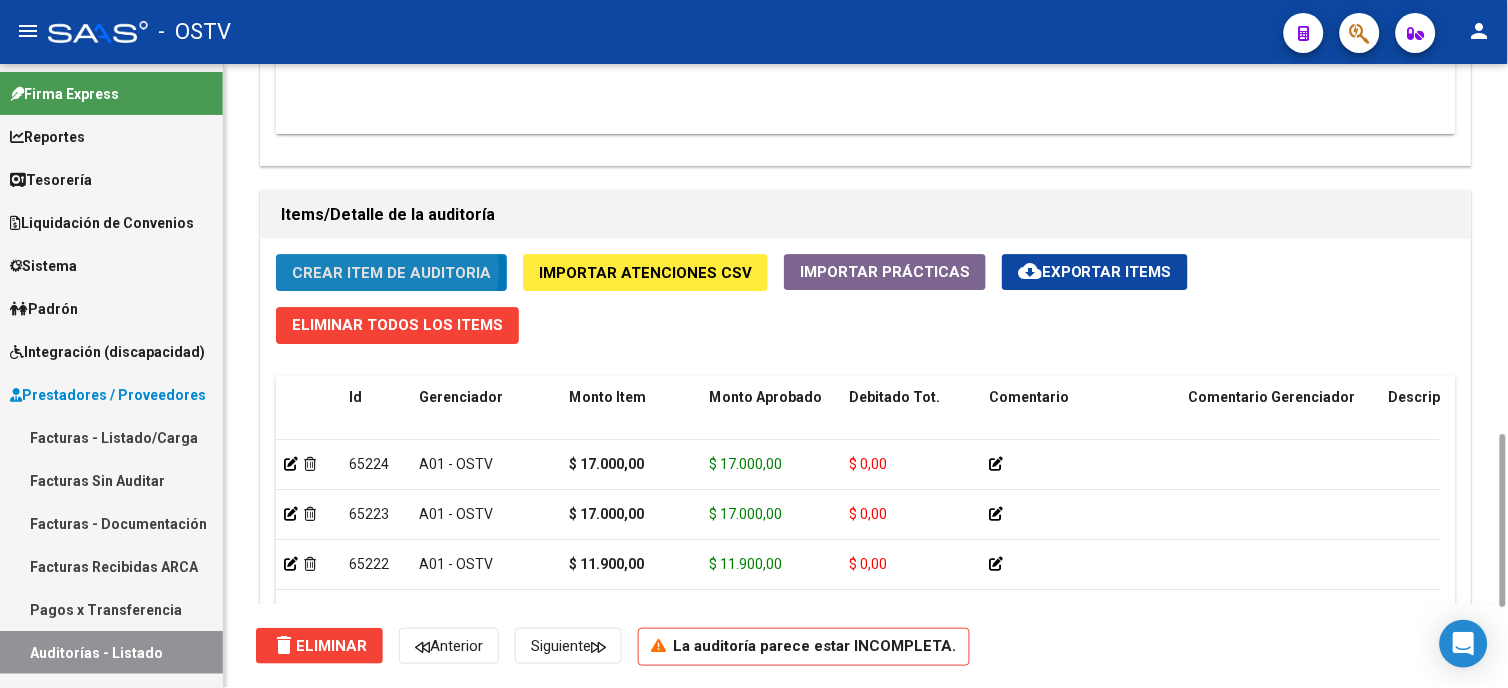 click on "Crear Item de Auditoria" 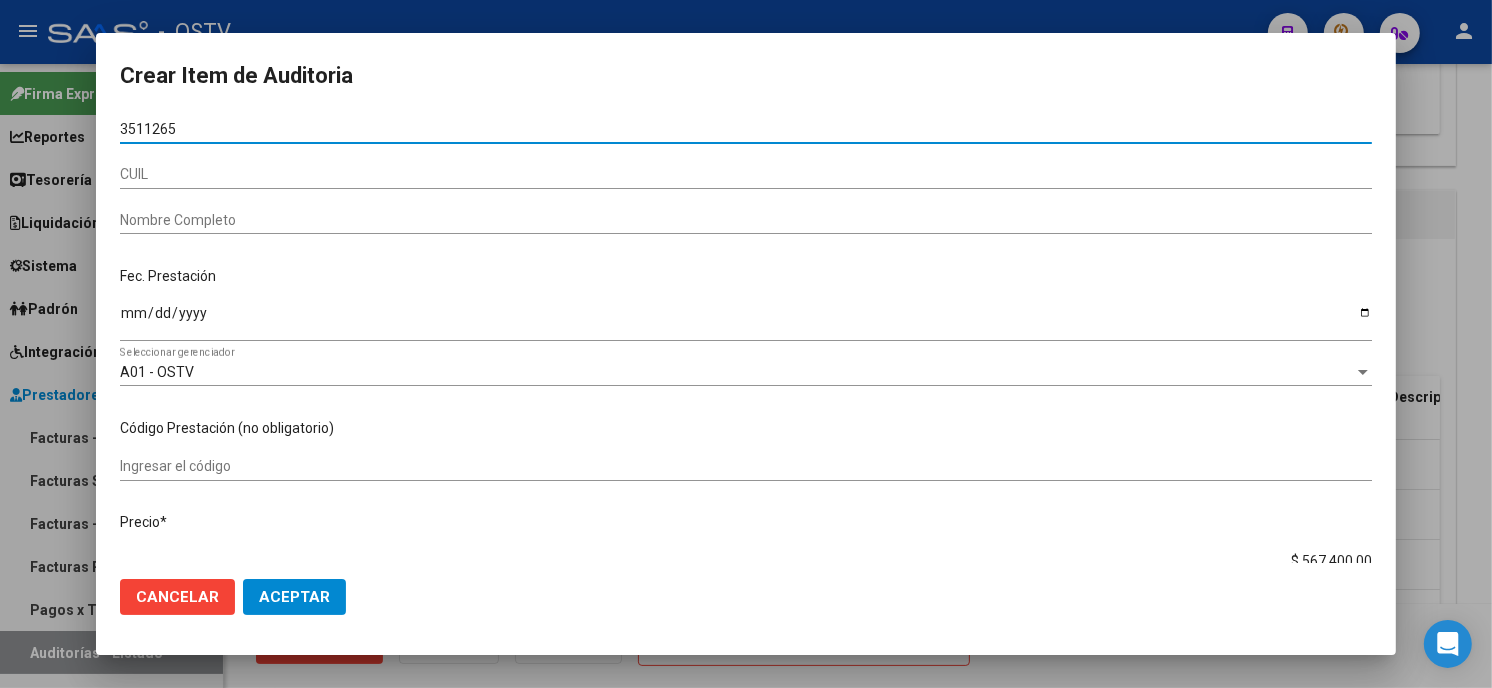 type on "35112655" 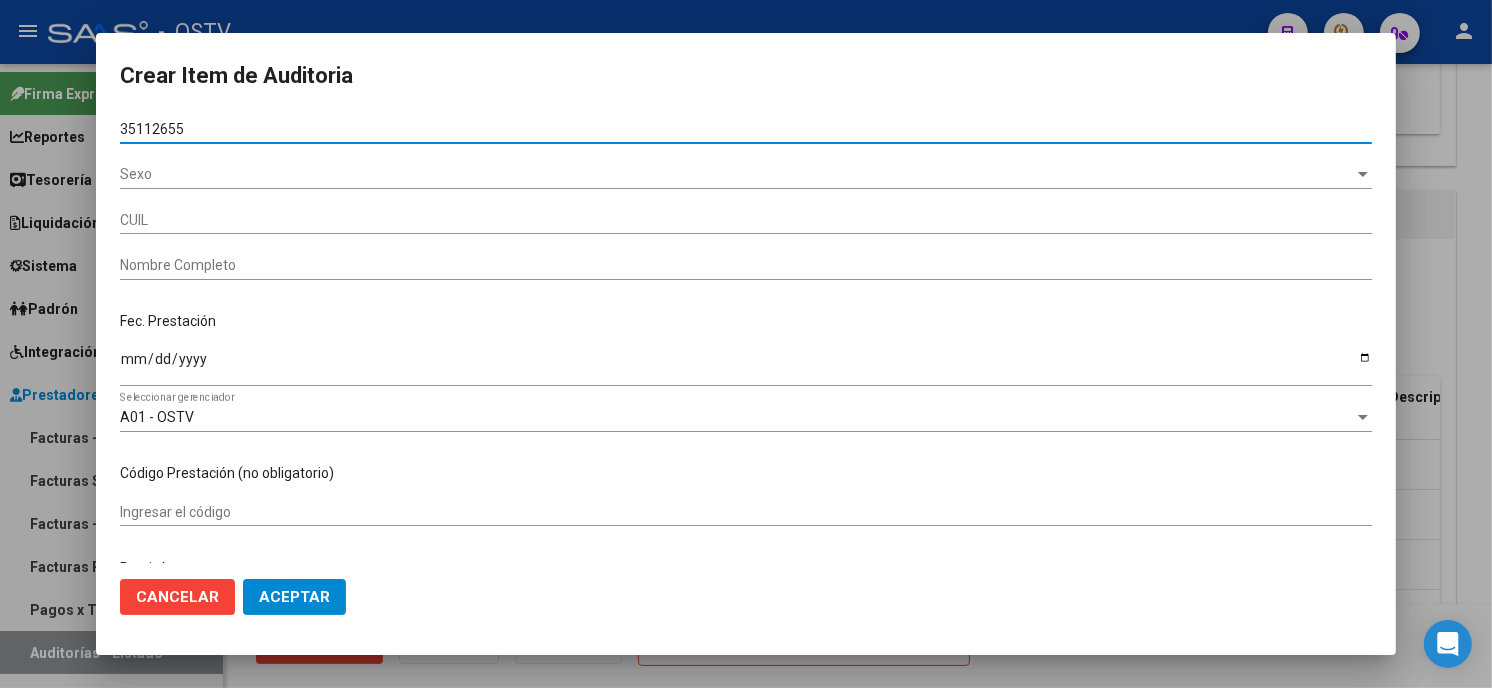 type on "20351126559" 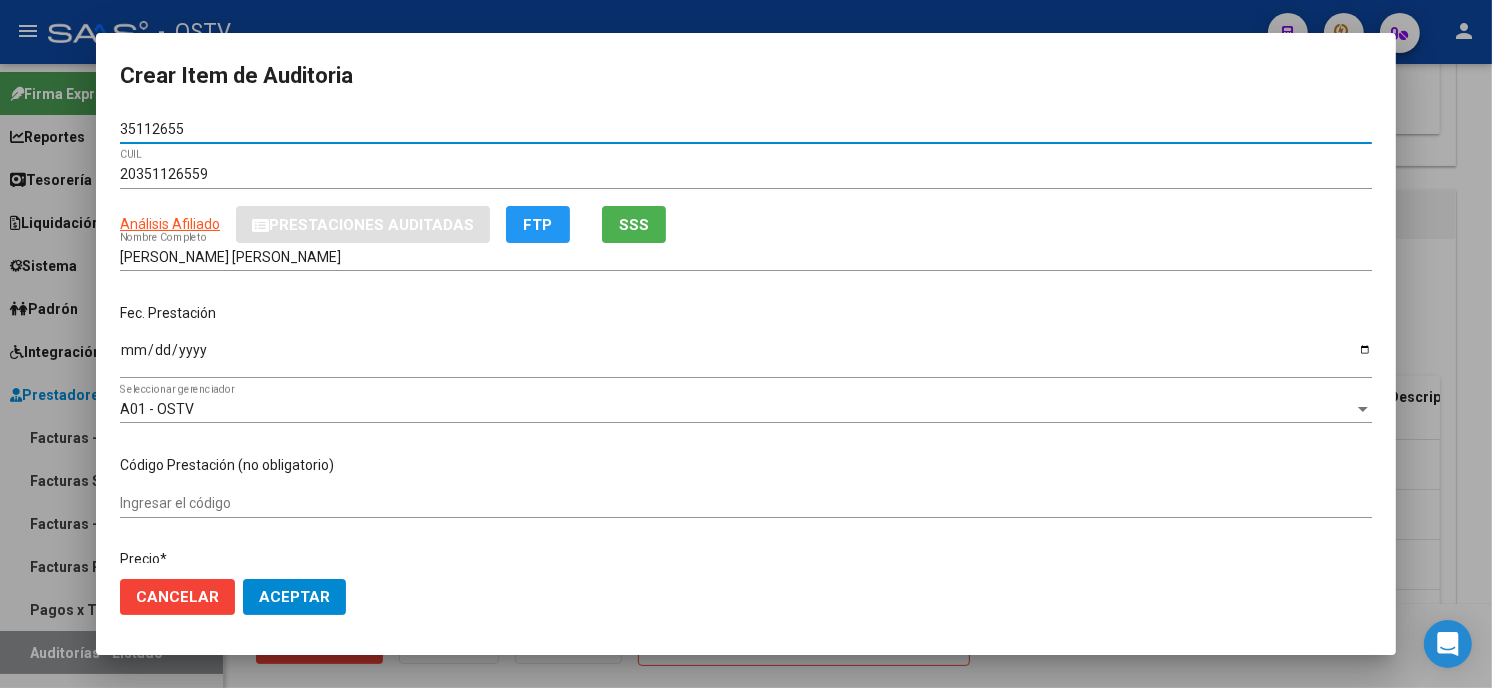 type on "35112655" 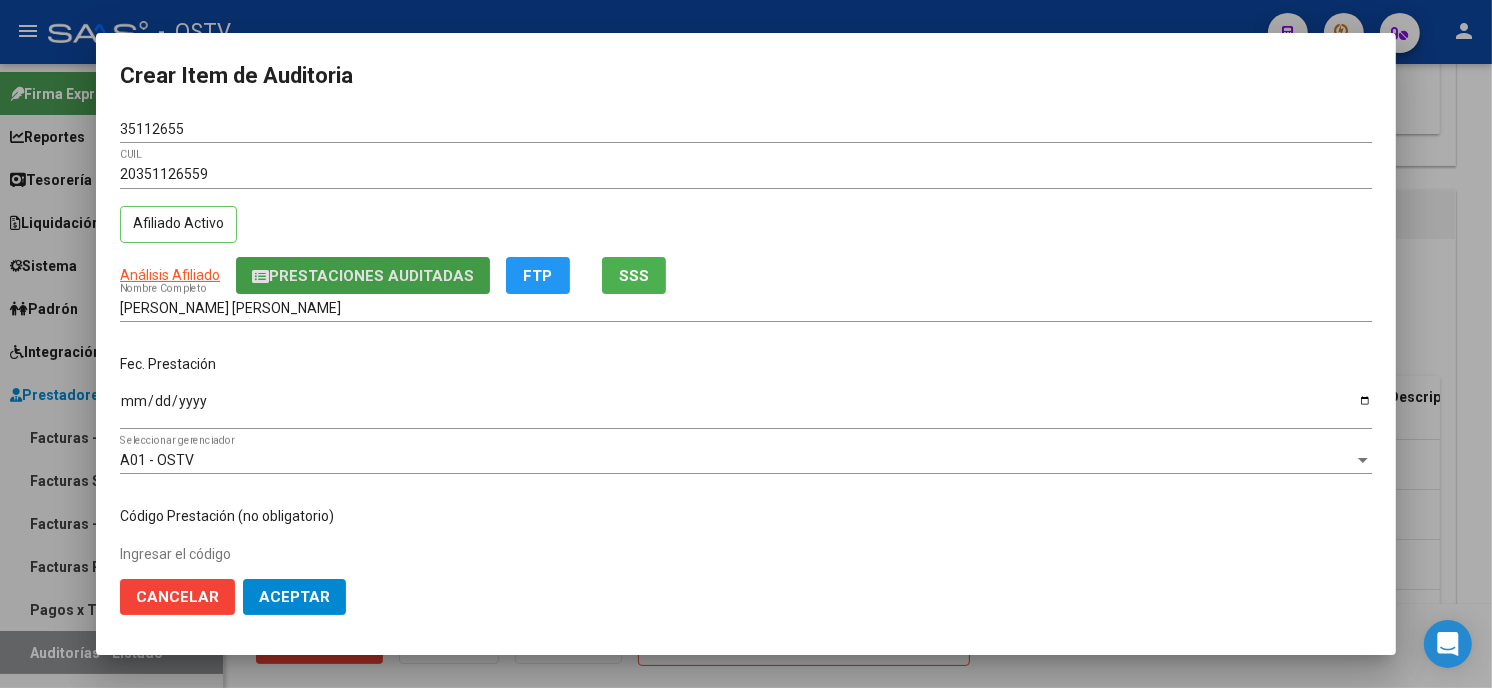 type 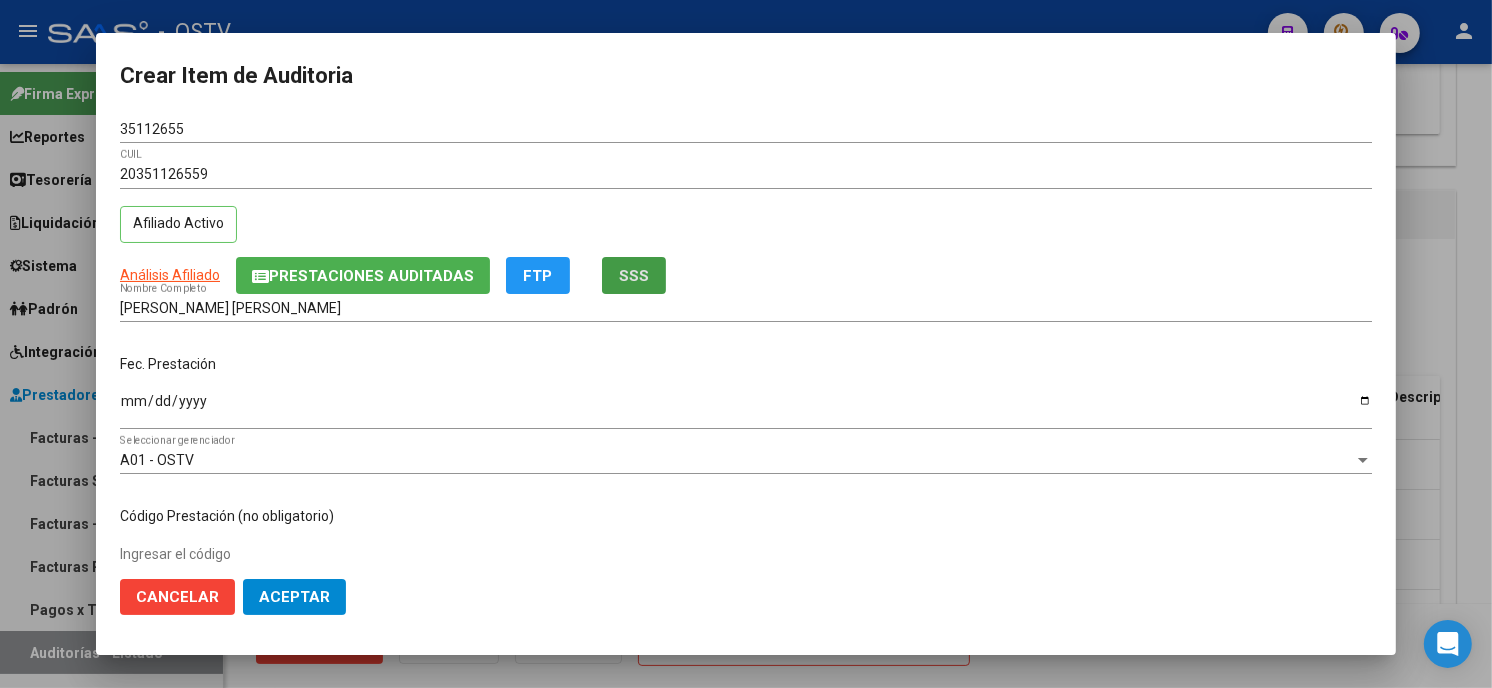 type 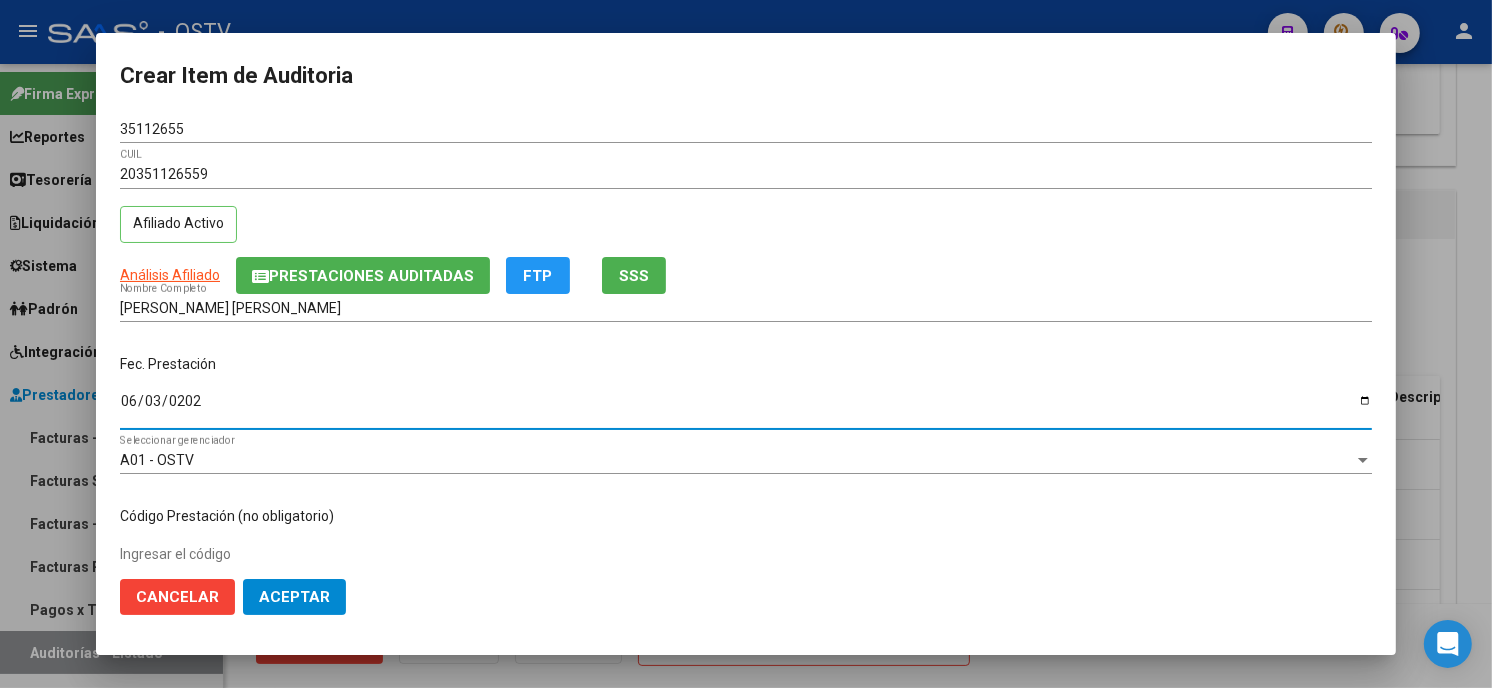 type on "[DATE]" 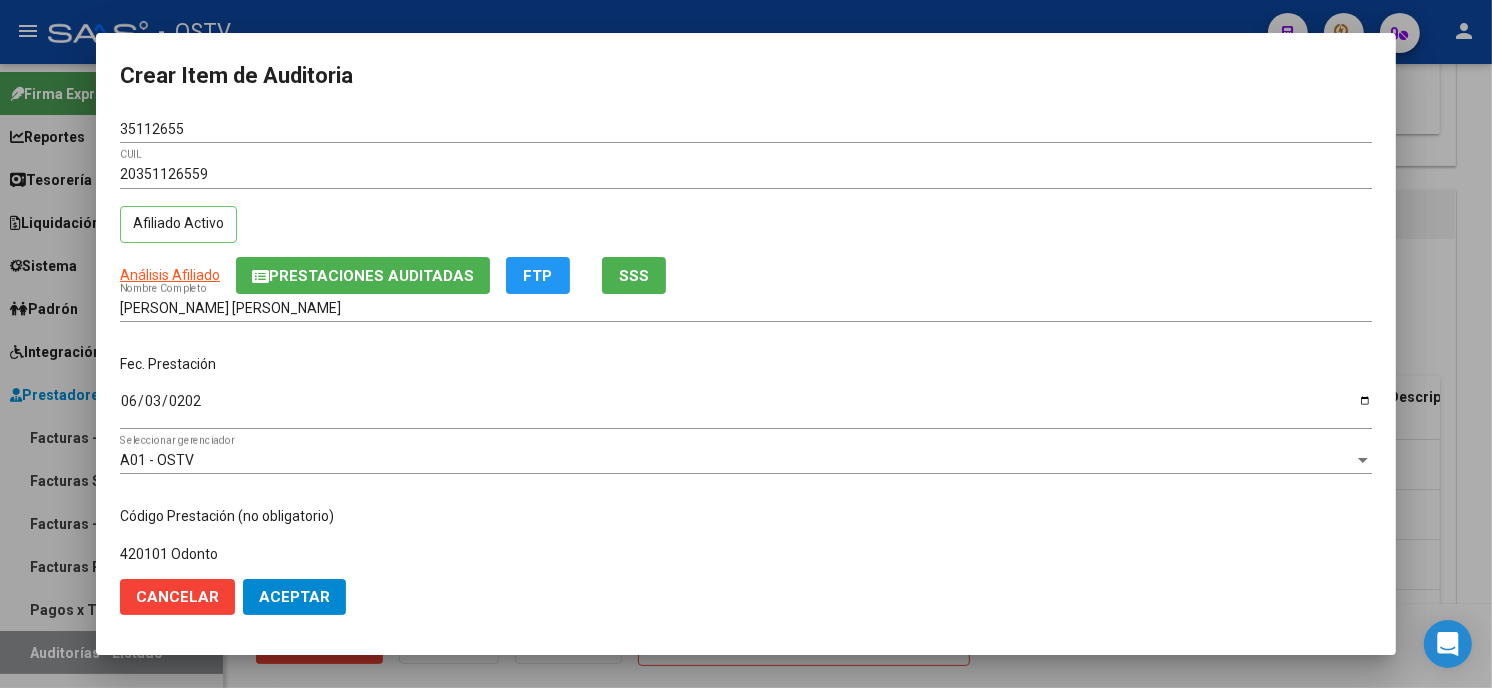 type on "420101 Odonto" 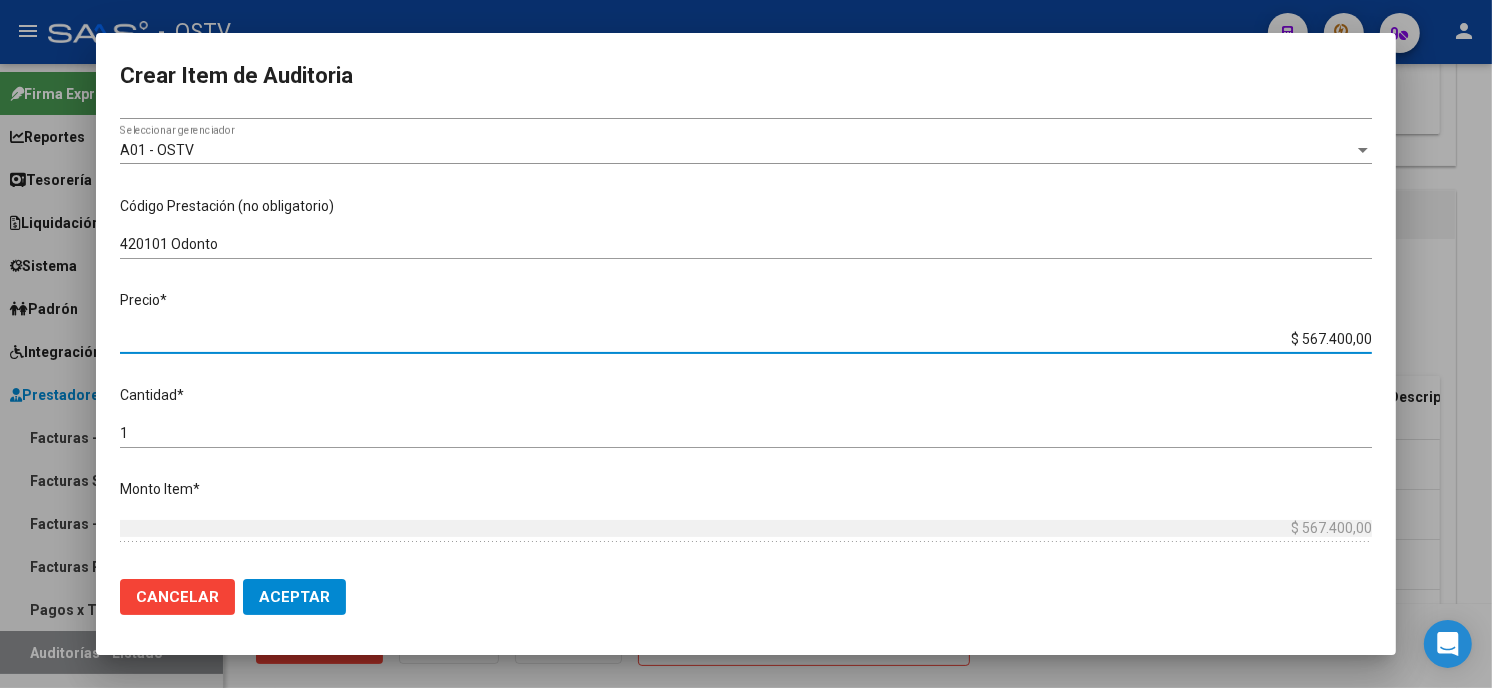type on "$ 0,01" 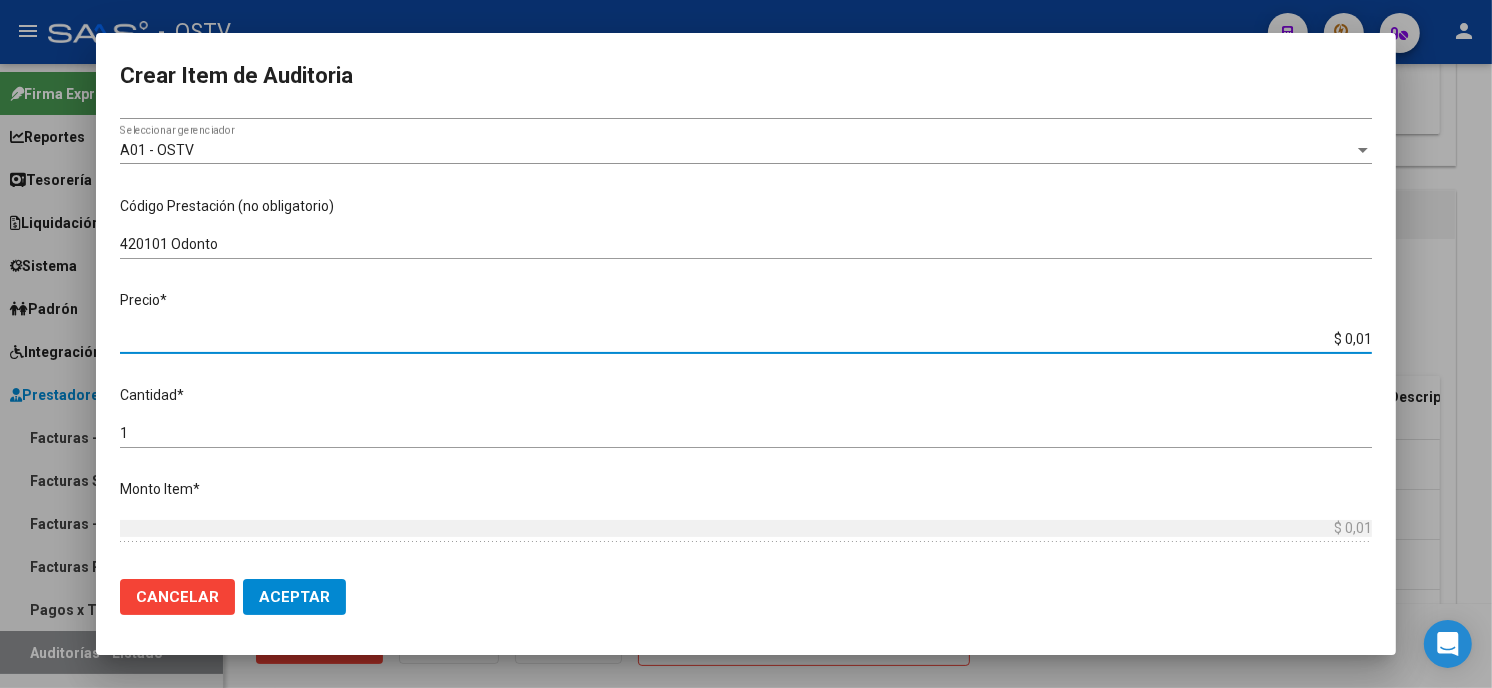 type on "$ 0,17" 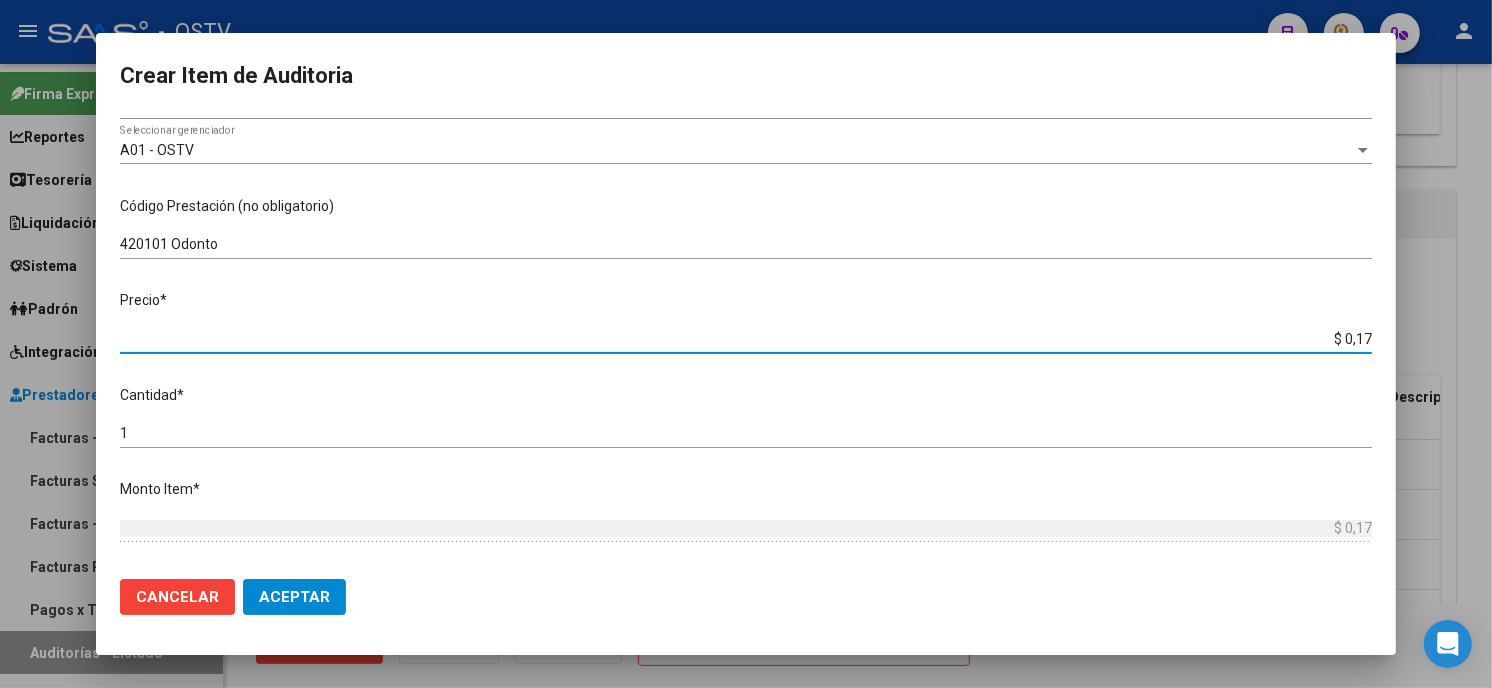 type on "$ 1,70" 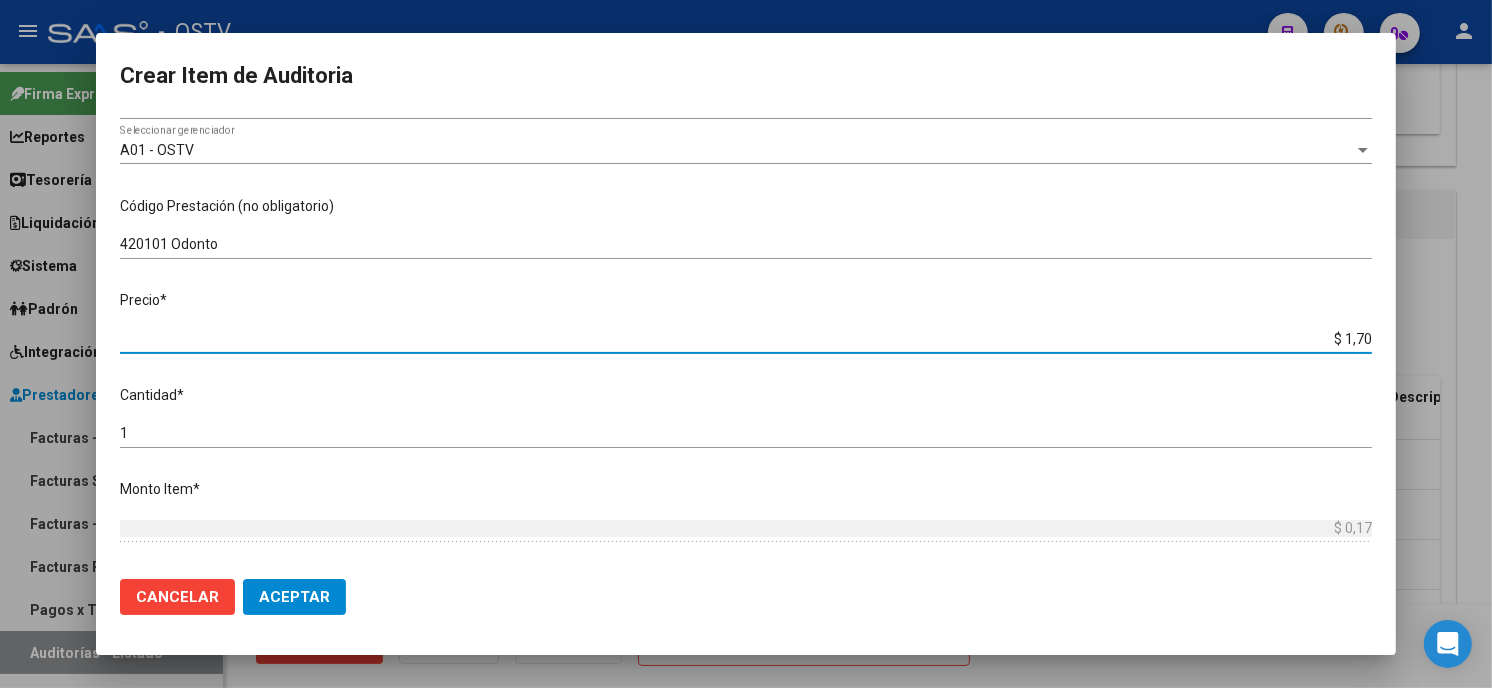 type on "$ 1,70" 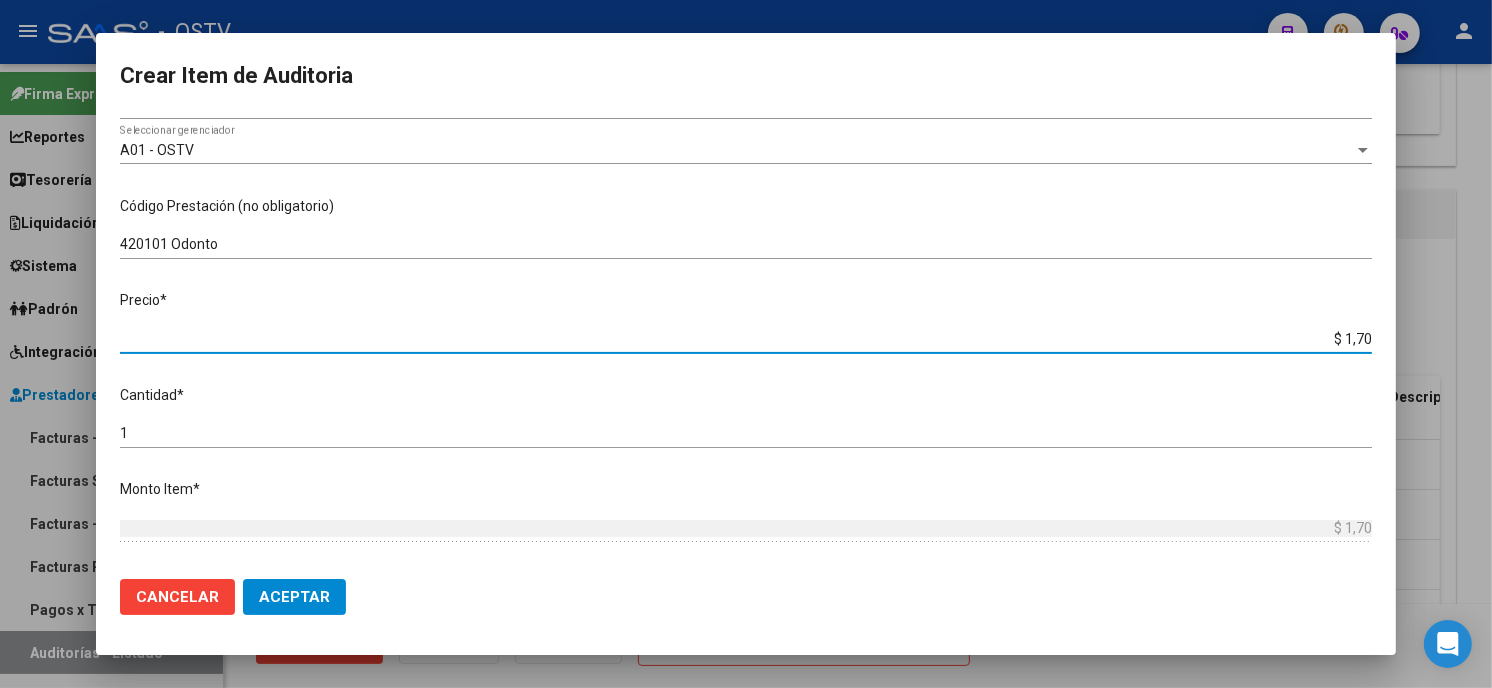 type on "$ 17,00" 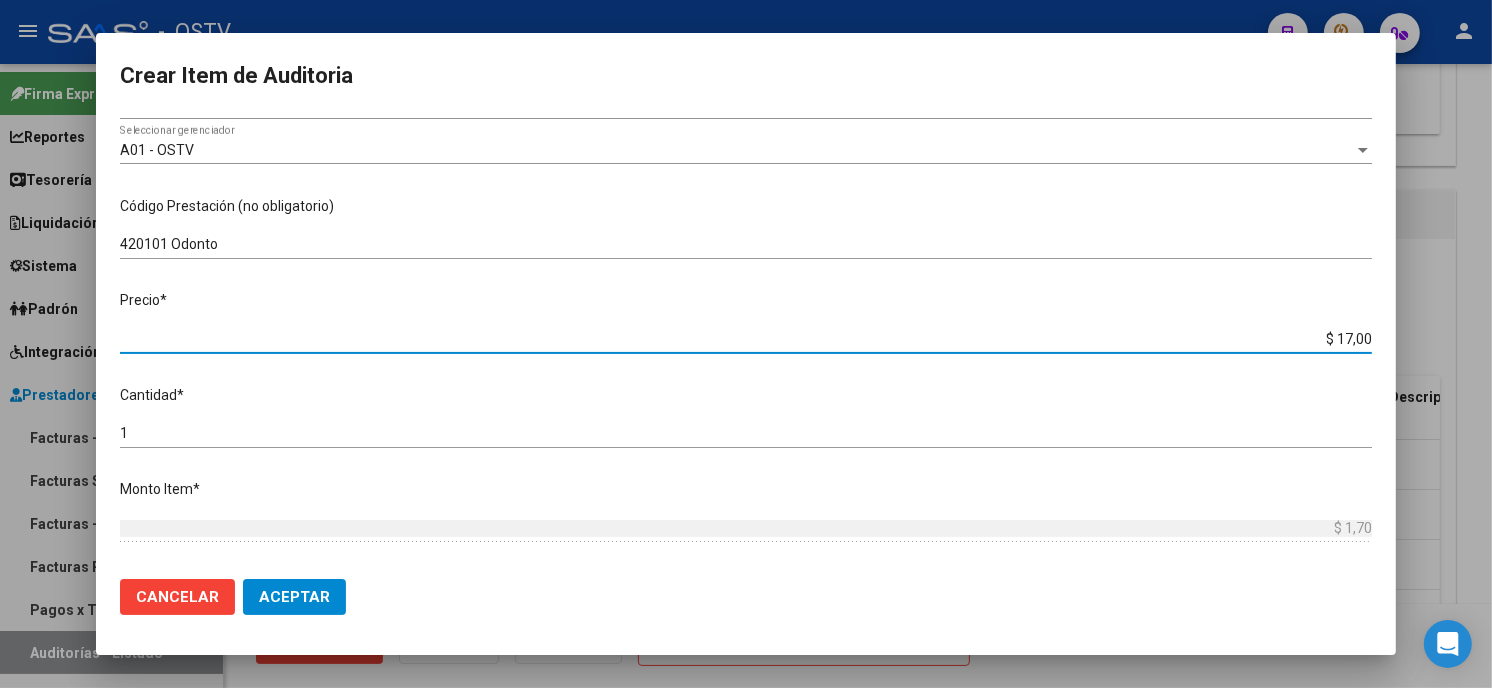 type on "$ 17,00" 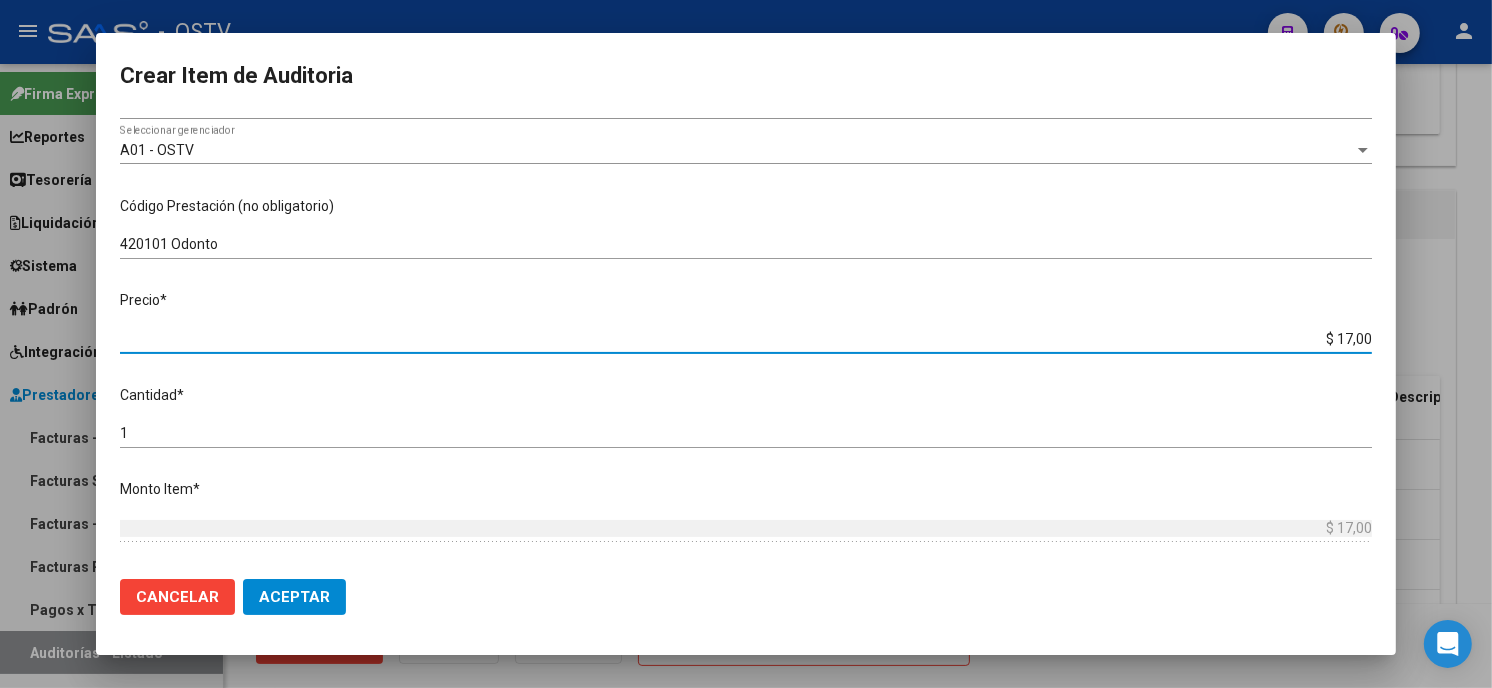 type on "$ 170,00" 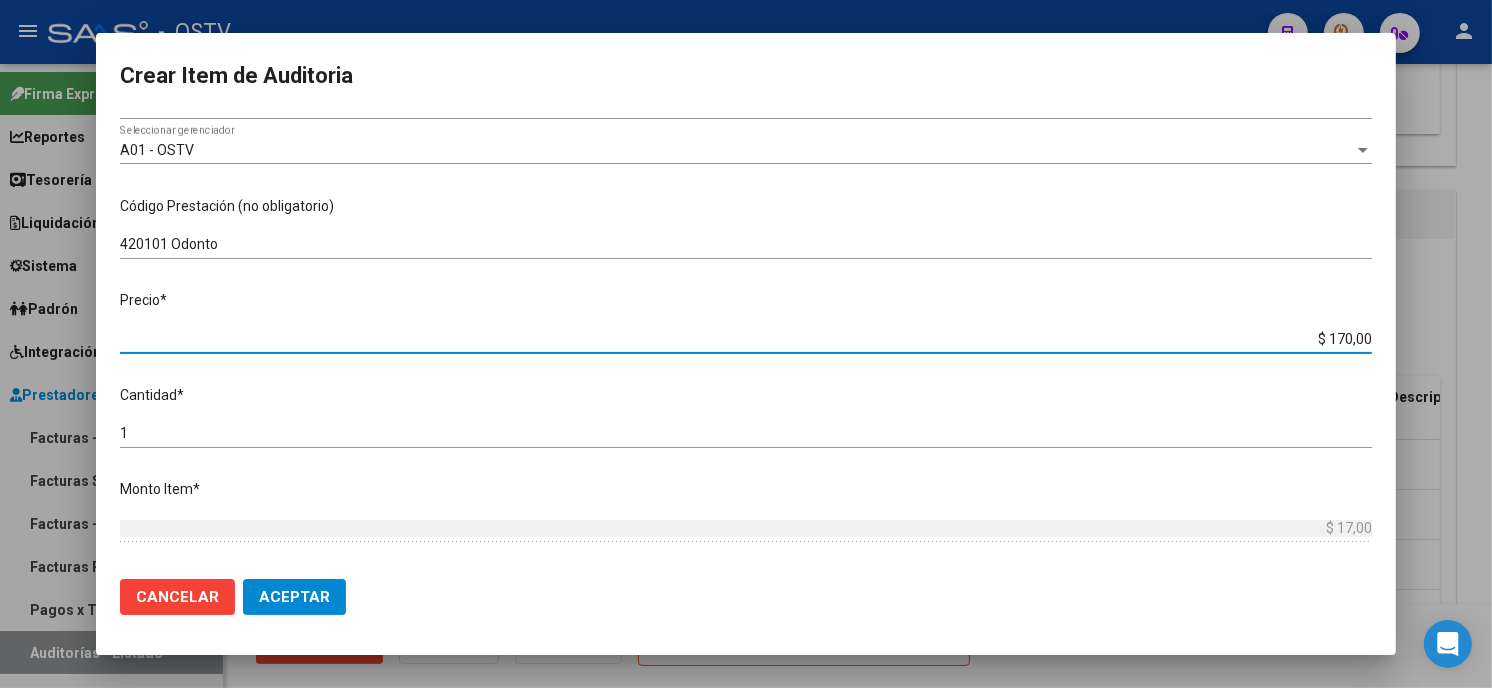 type on "$ 170,00" 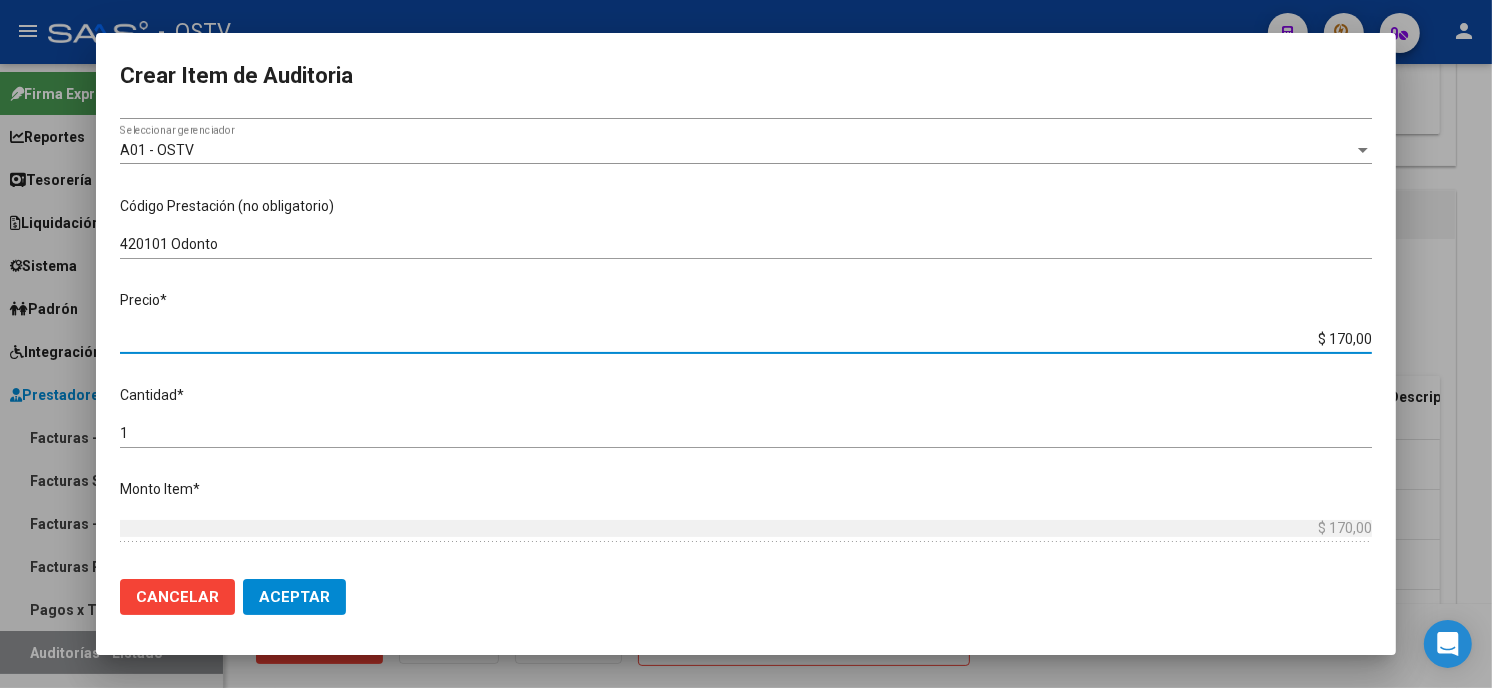 type on "$ 1.700,00" 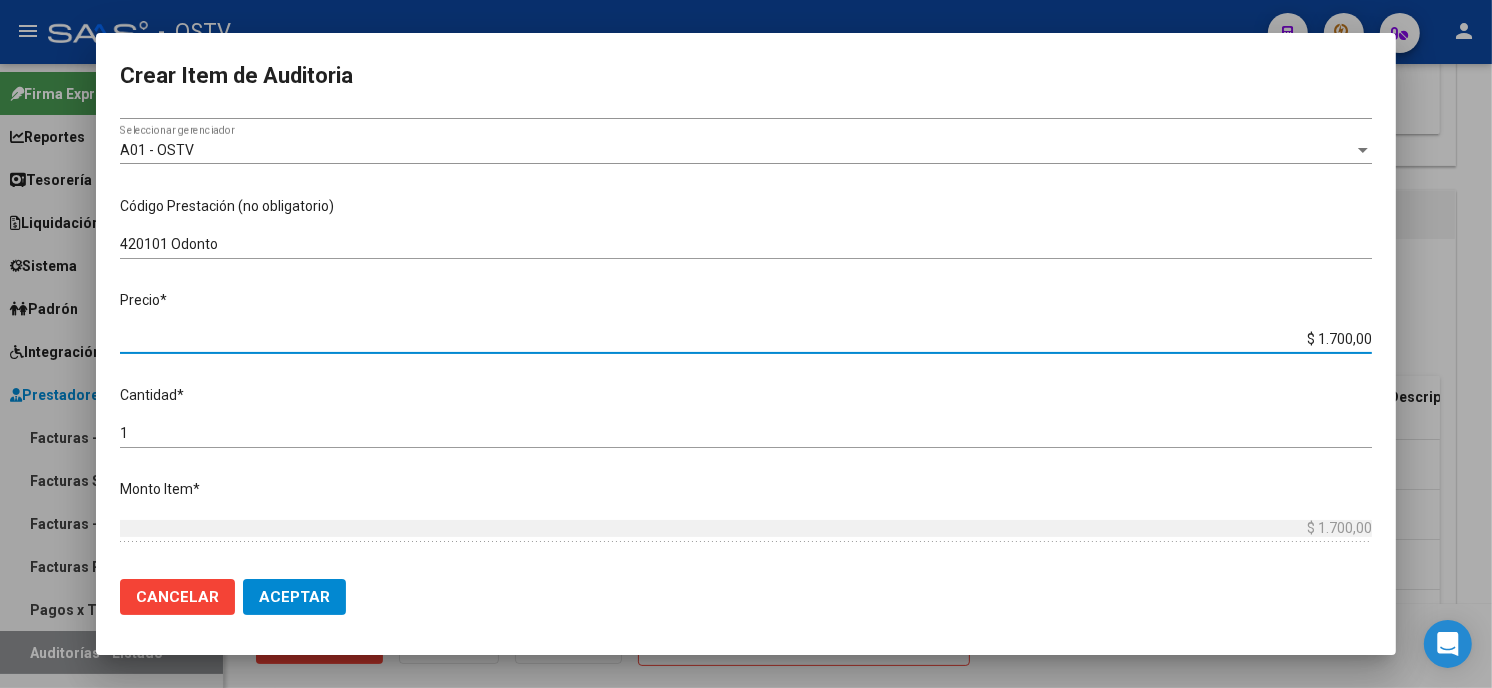 type on "$ 17.000,00" 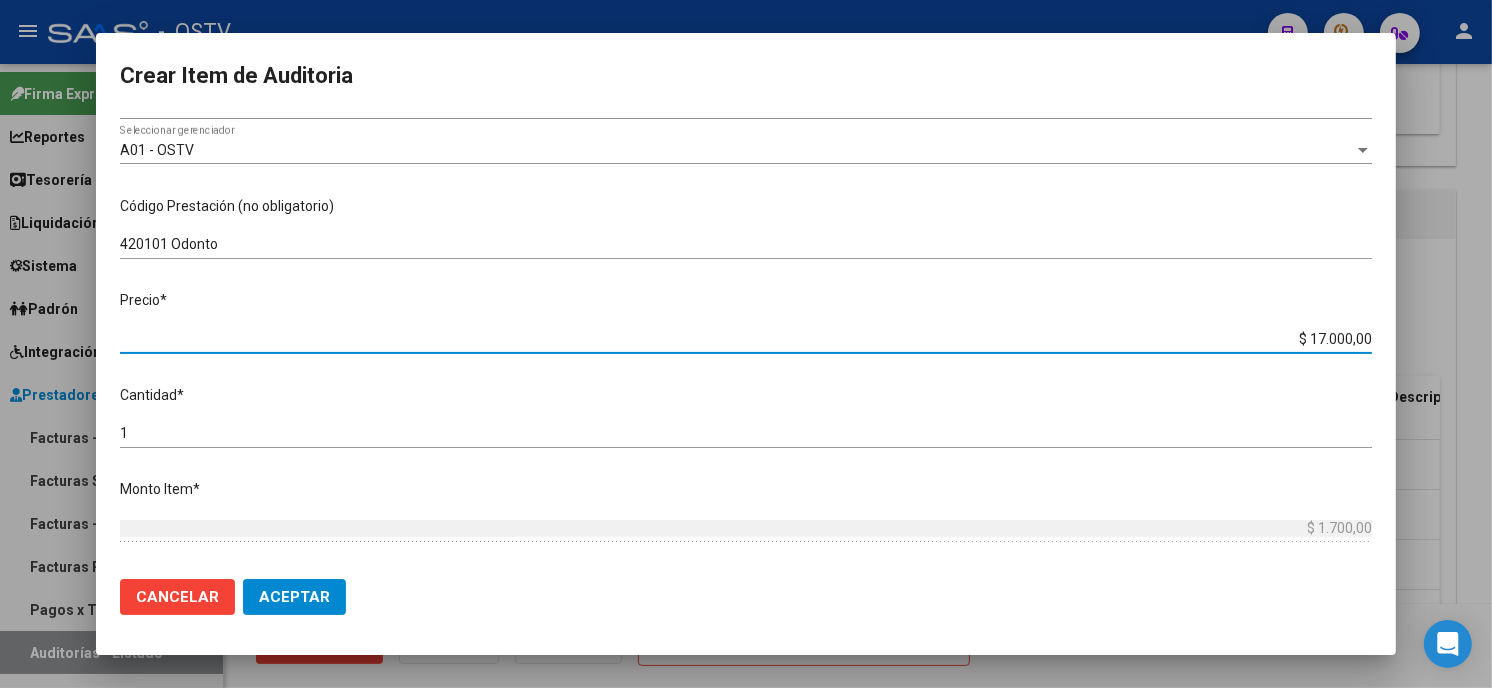type on "$ 17.000,00" 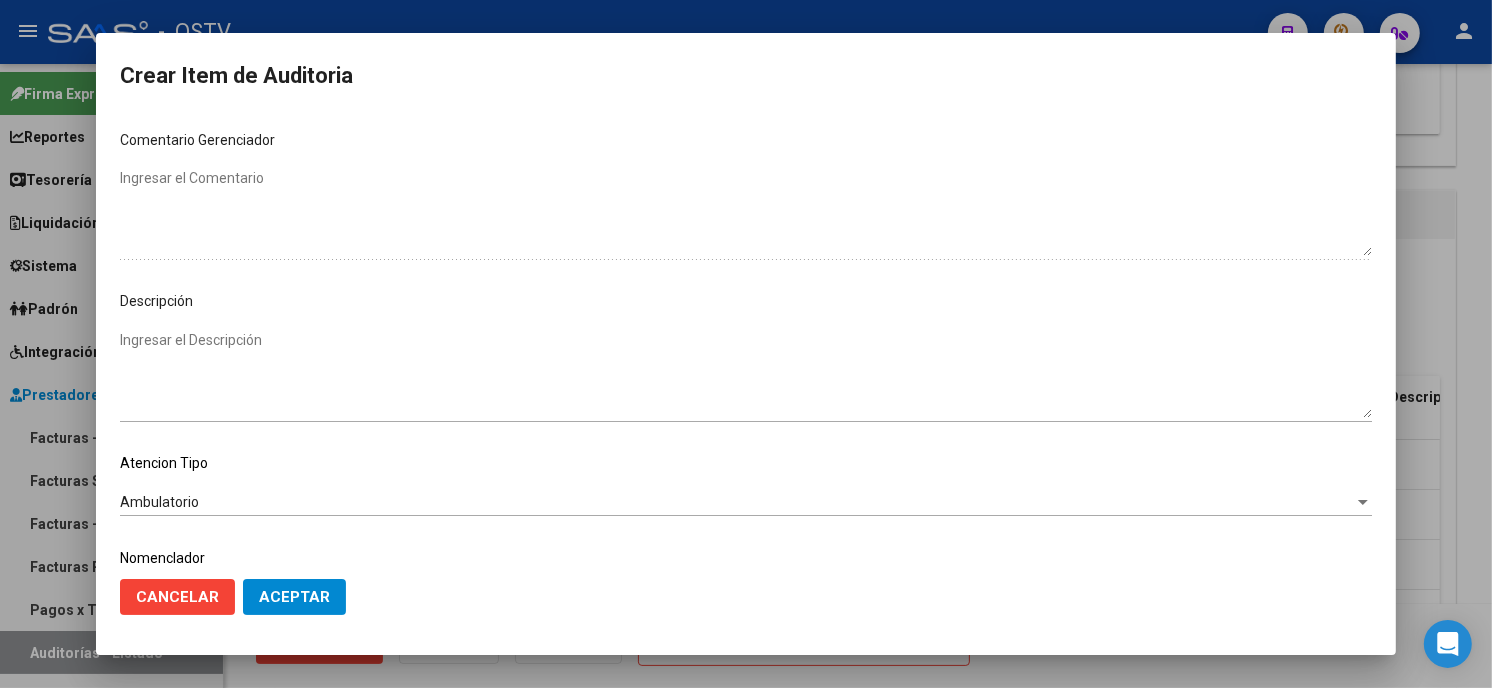 scroll, scrollTop: 1074, scrollLeft: 0, axis: vertical 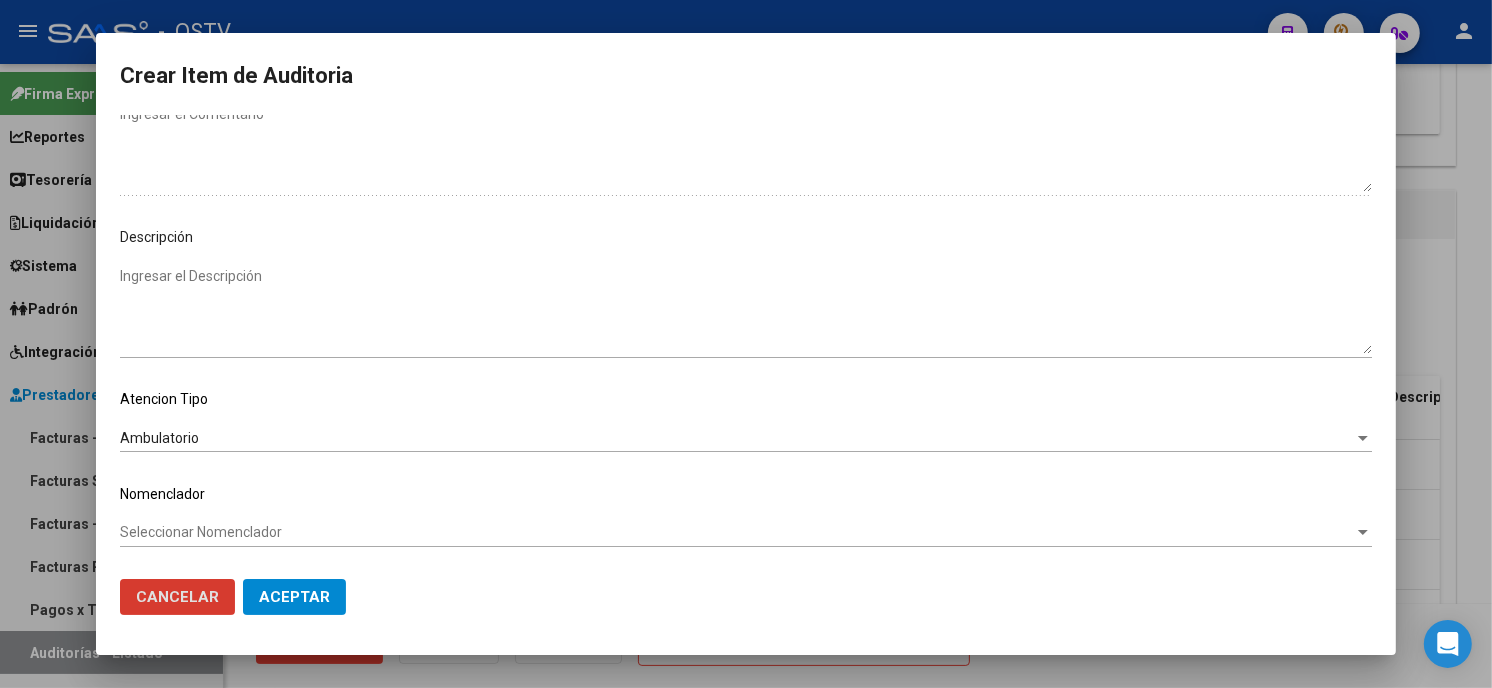 type 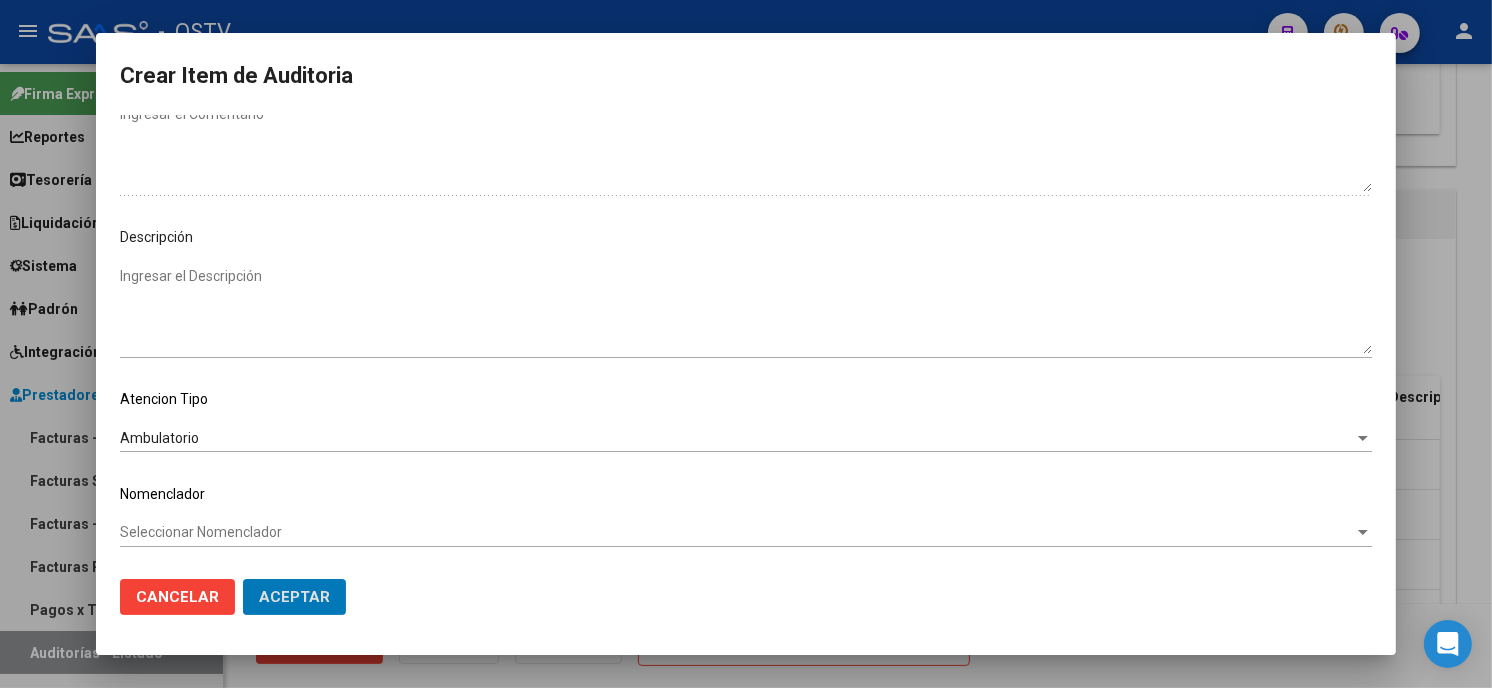 click on "Aceptar" 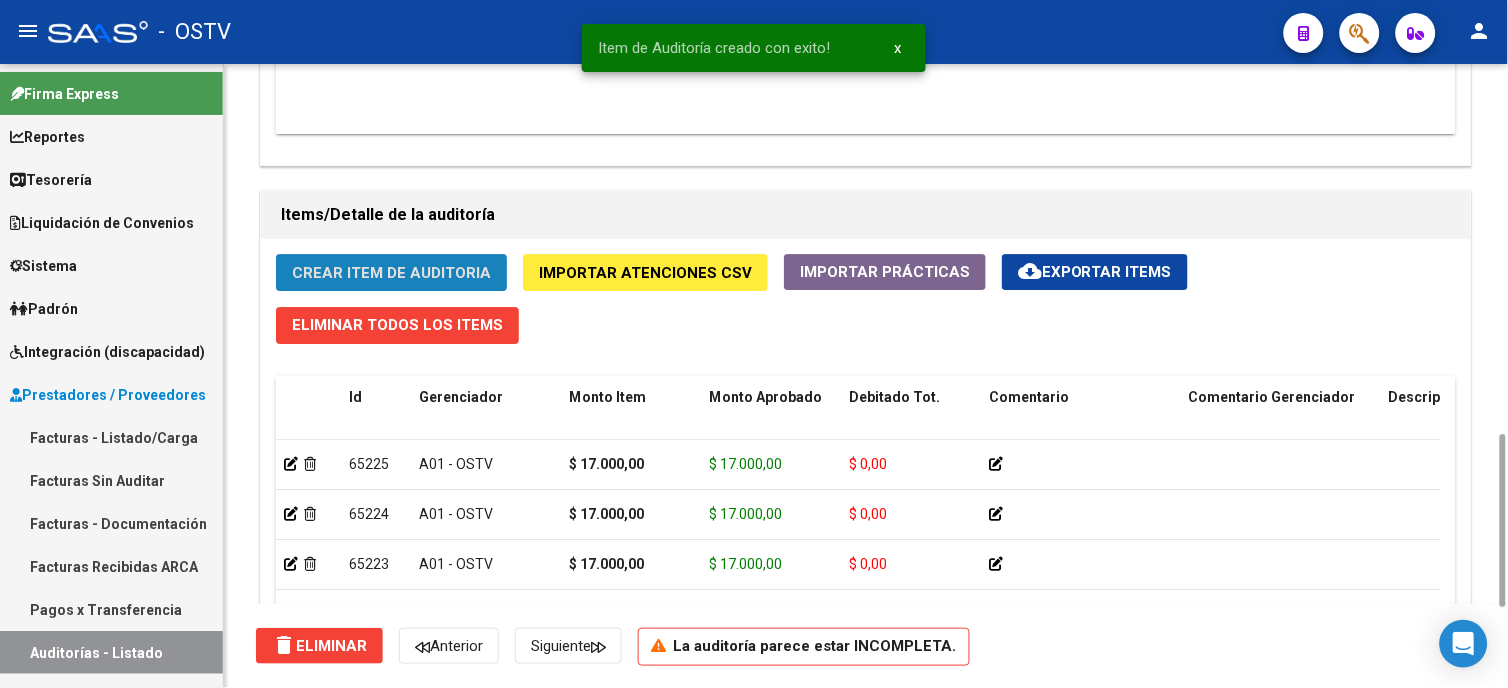 click on "Crear Item de Auditoria" 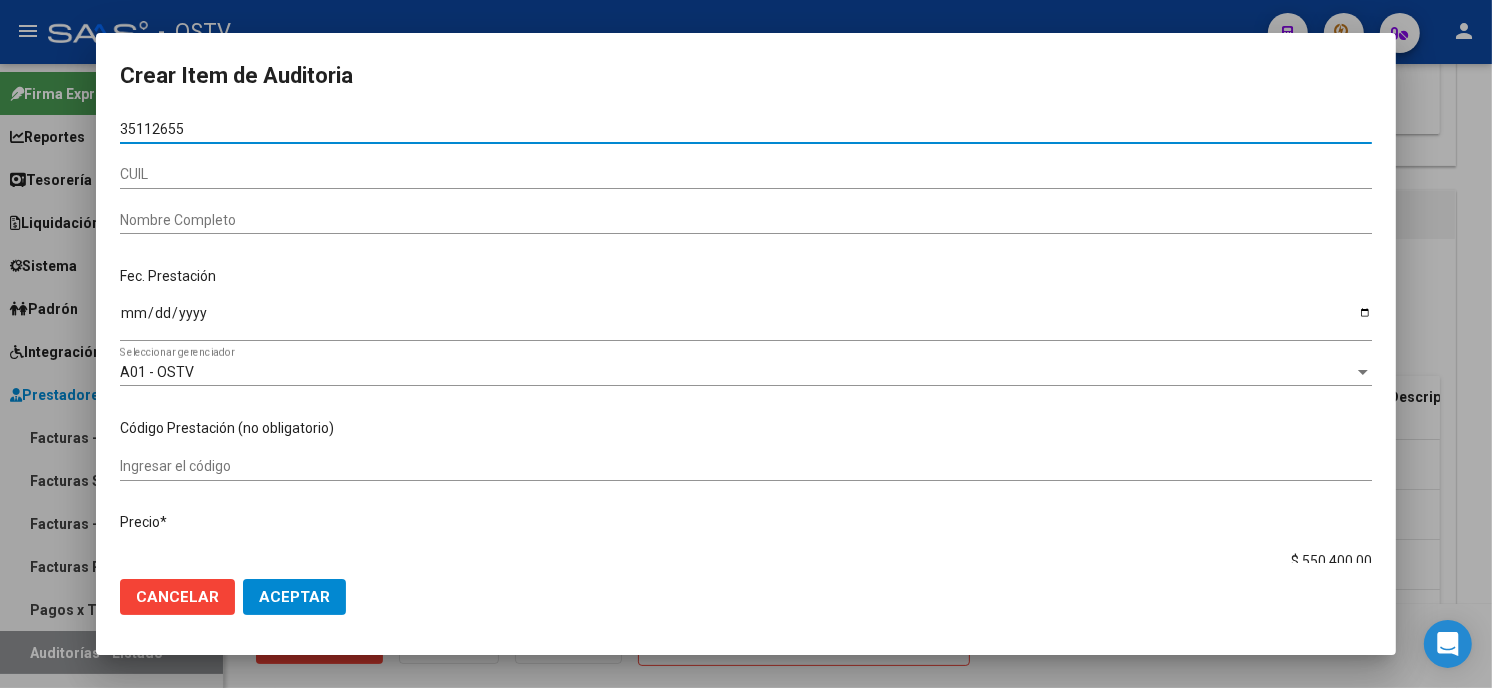 type on "35112655" 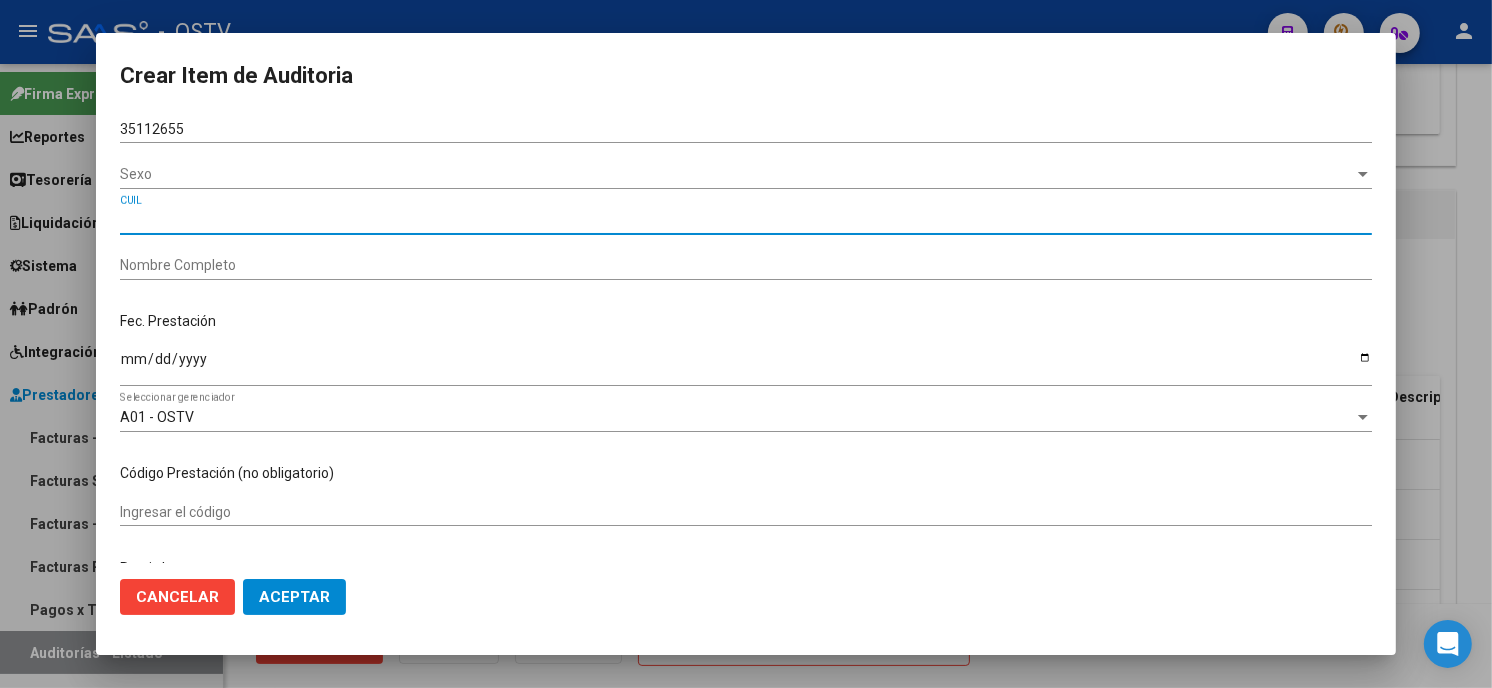 type on "20351126559" 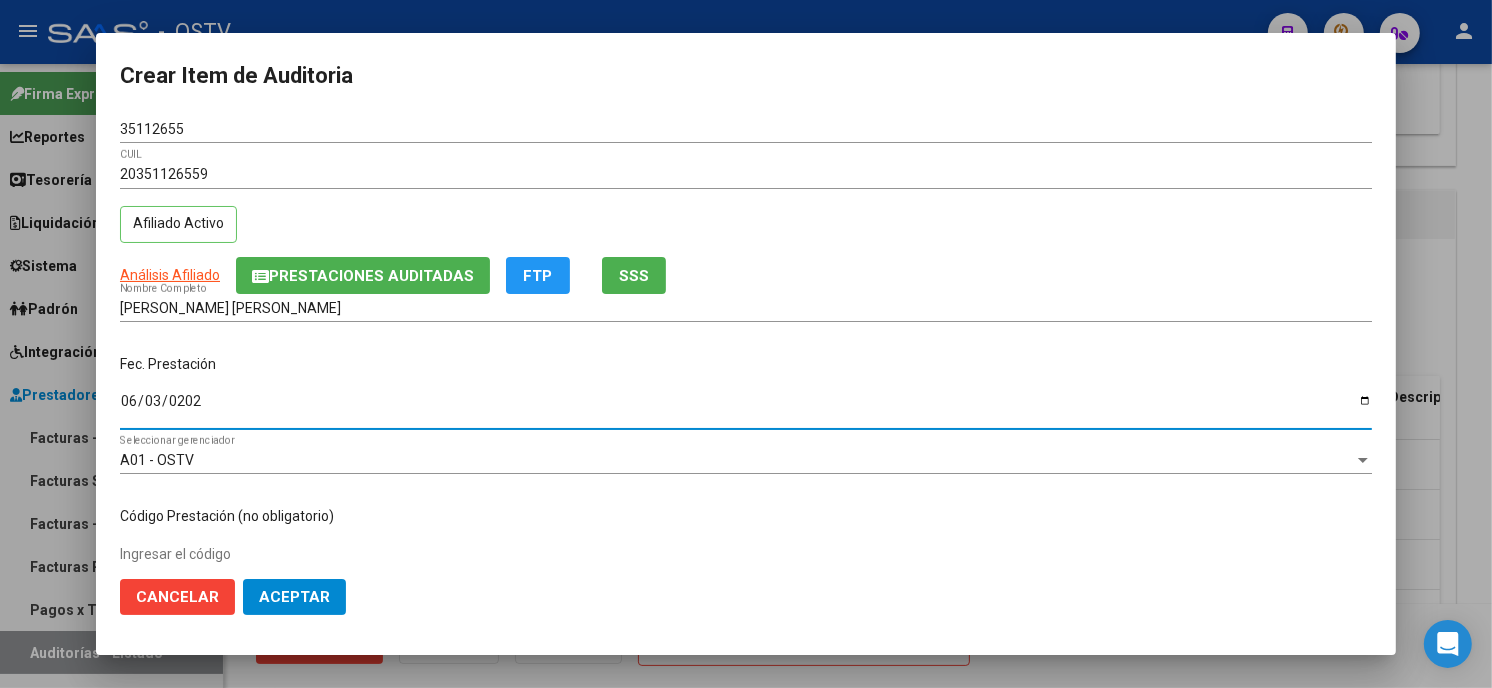 type on "[DATE]" 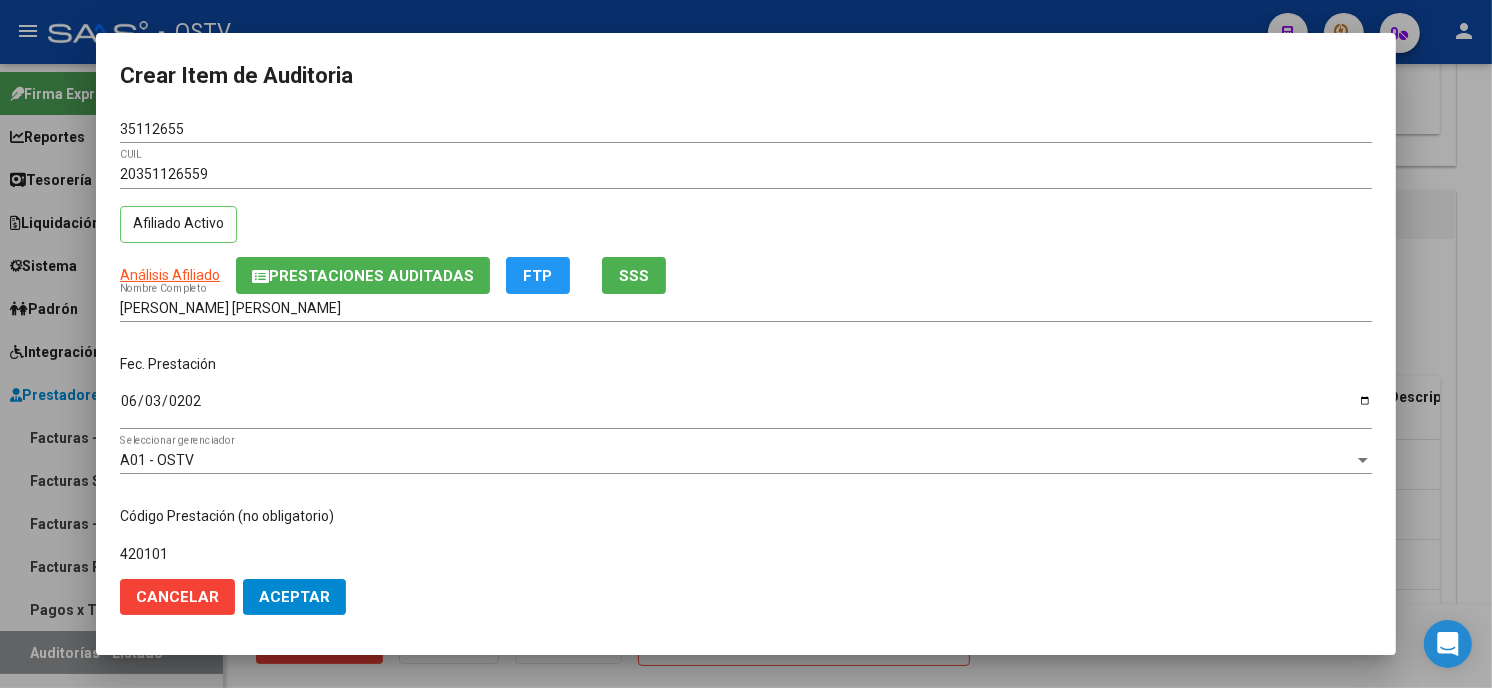 type on "420101 Odonto" 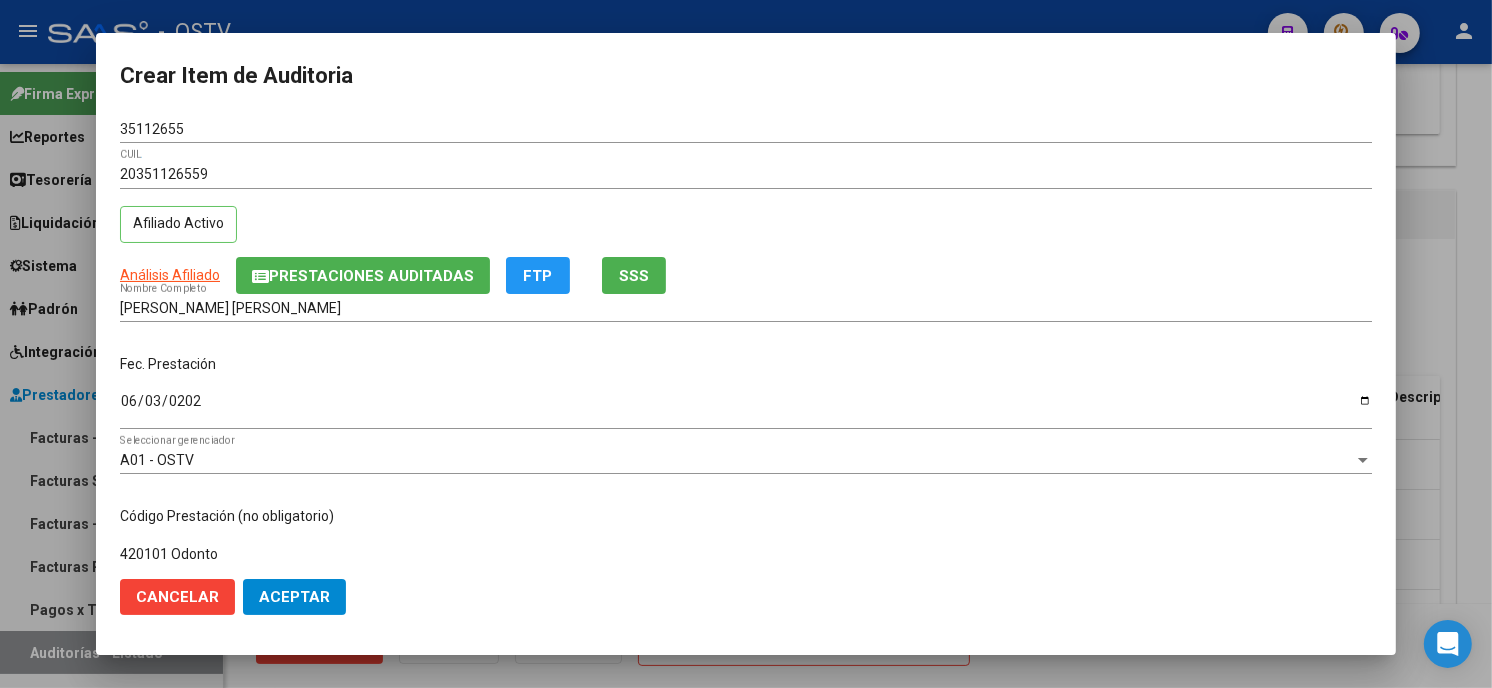 scroll, scrollTop: 310, scrollLeft: 0, axis: vertical 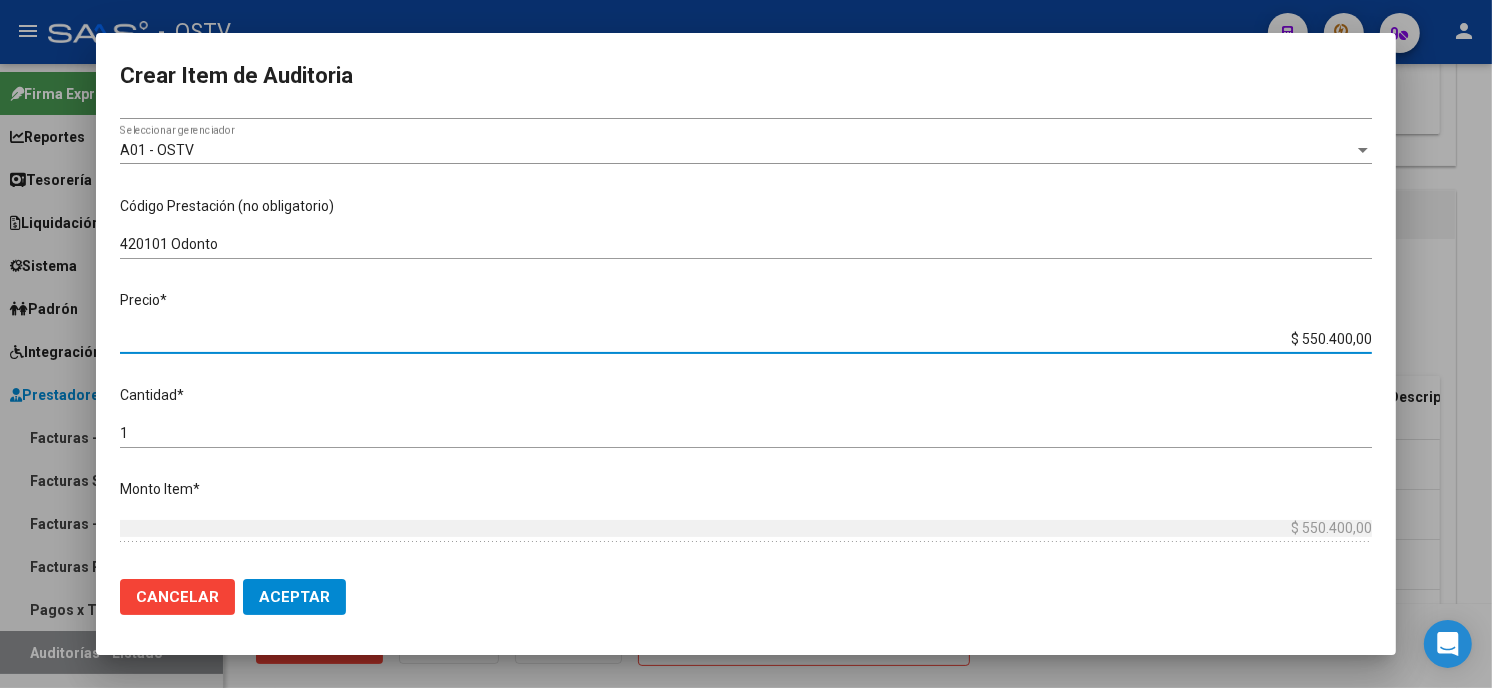 type on "$ 0,05" 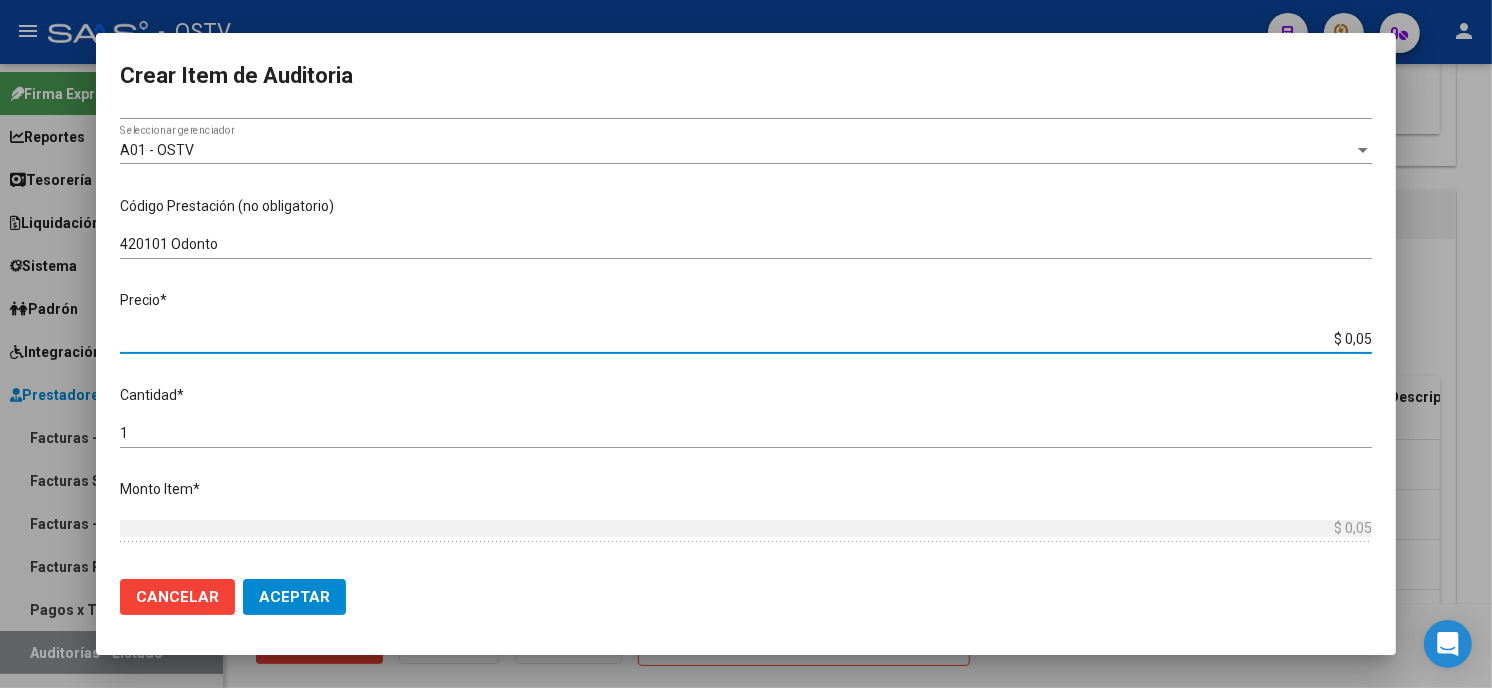 type on "$ 0,55" 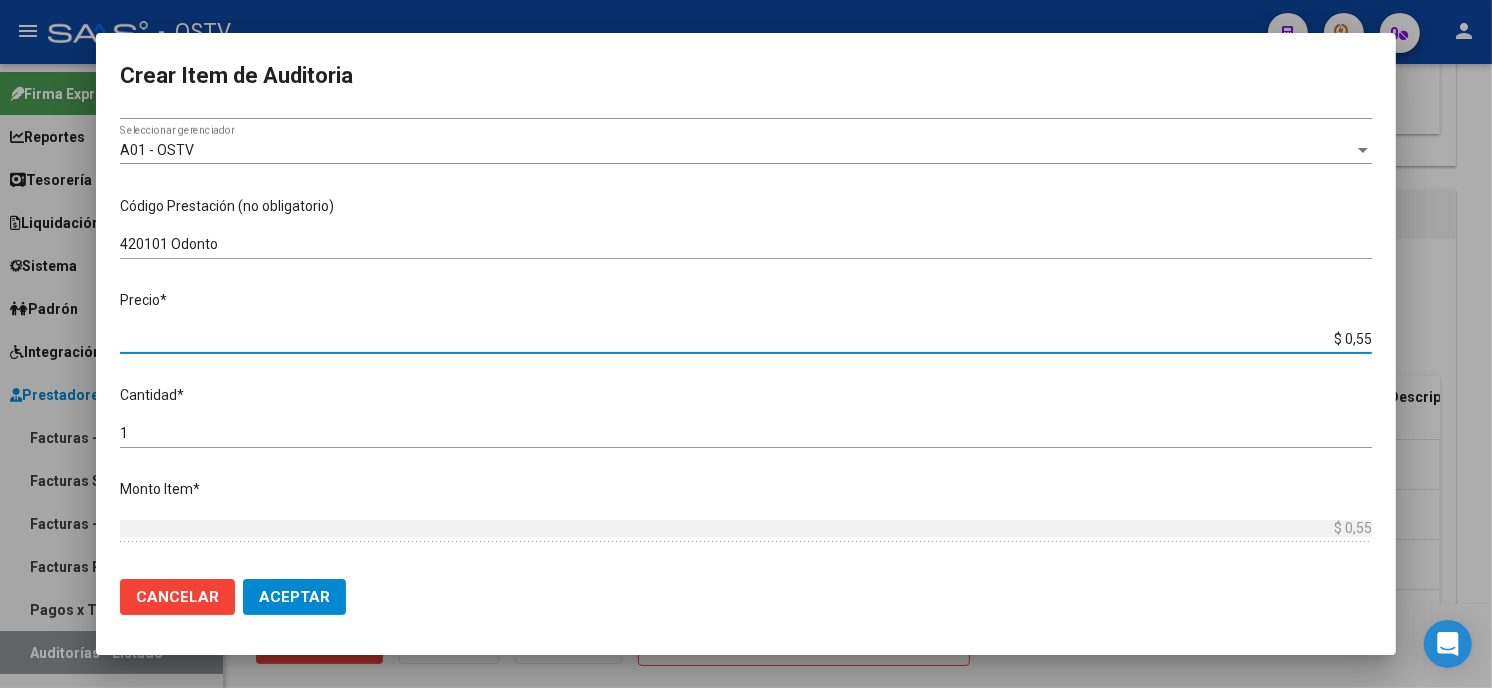 type on "$ 5,50" 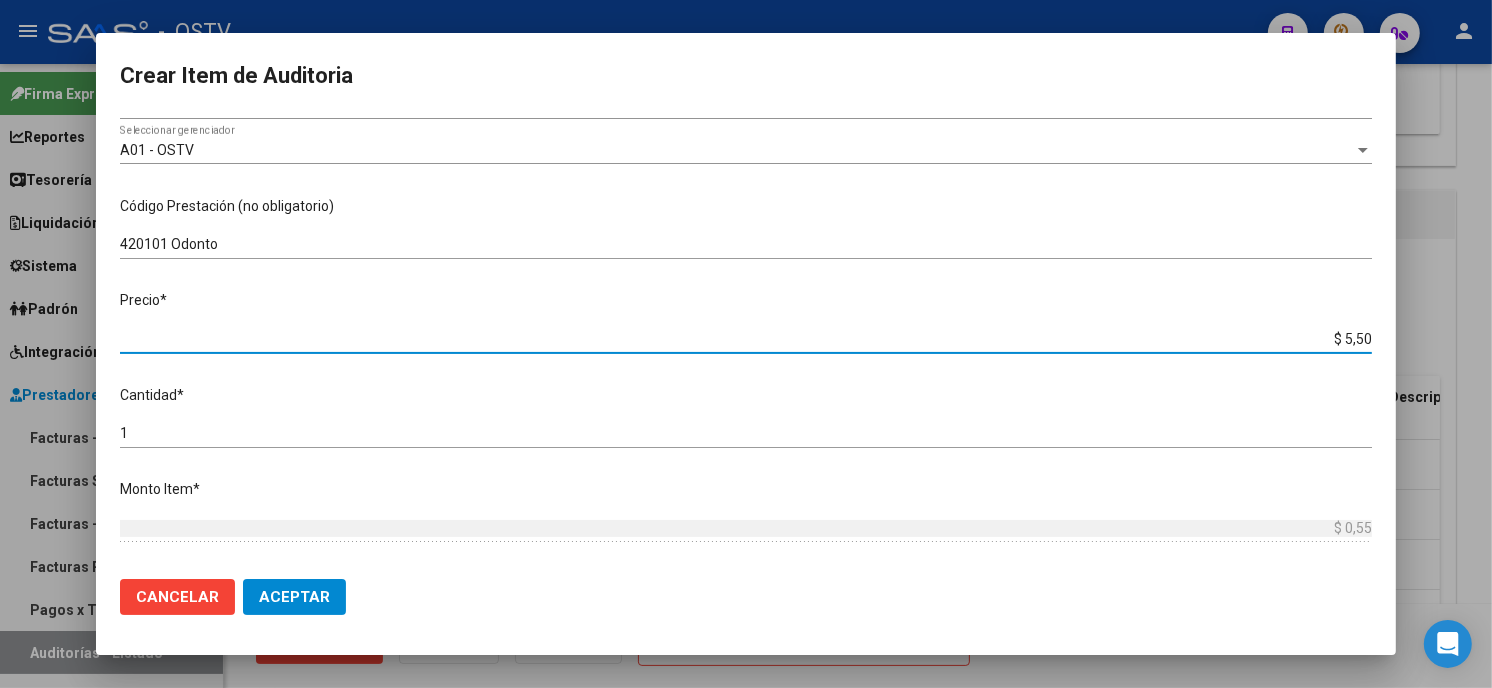 type on "$ 5,50" 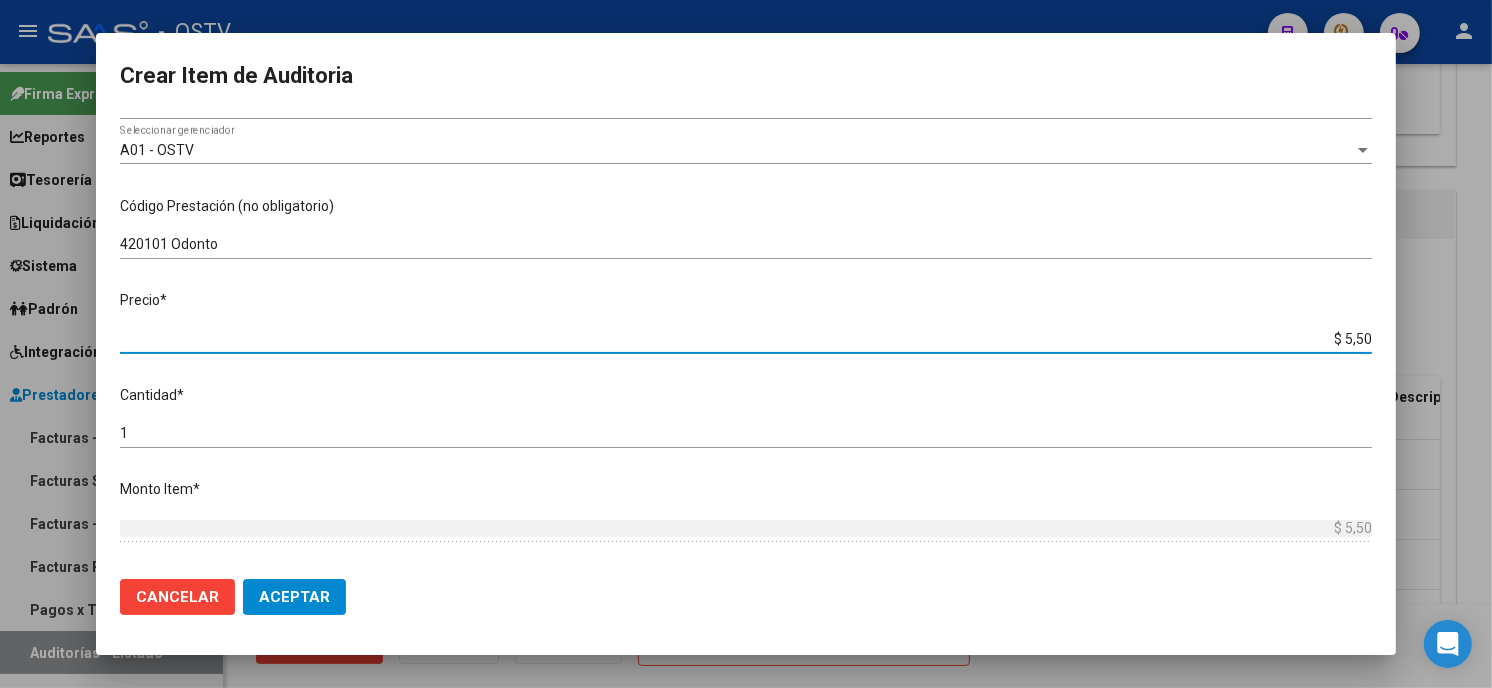 type on "$ 55,00" 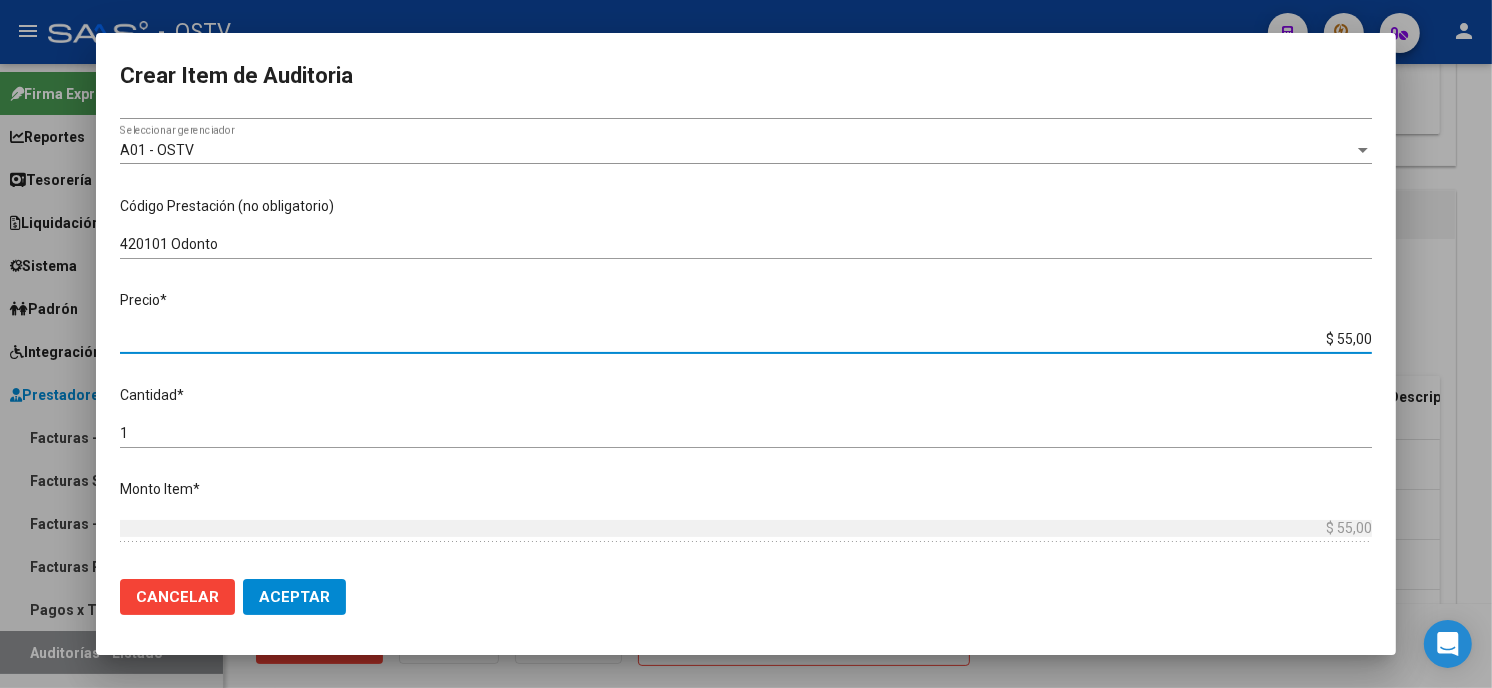 type on "$ 550,00" 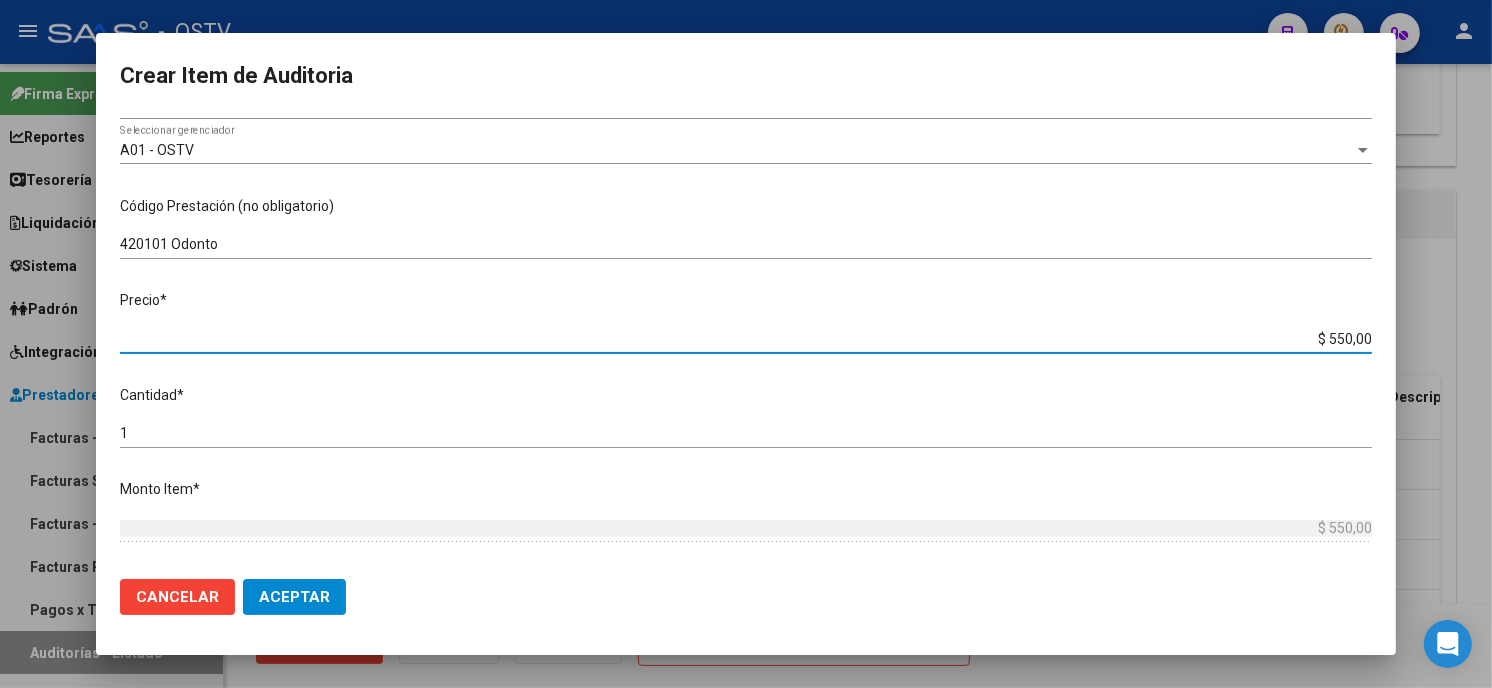 type on "$ 5.500,00" 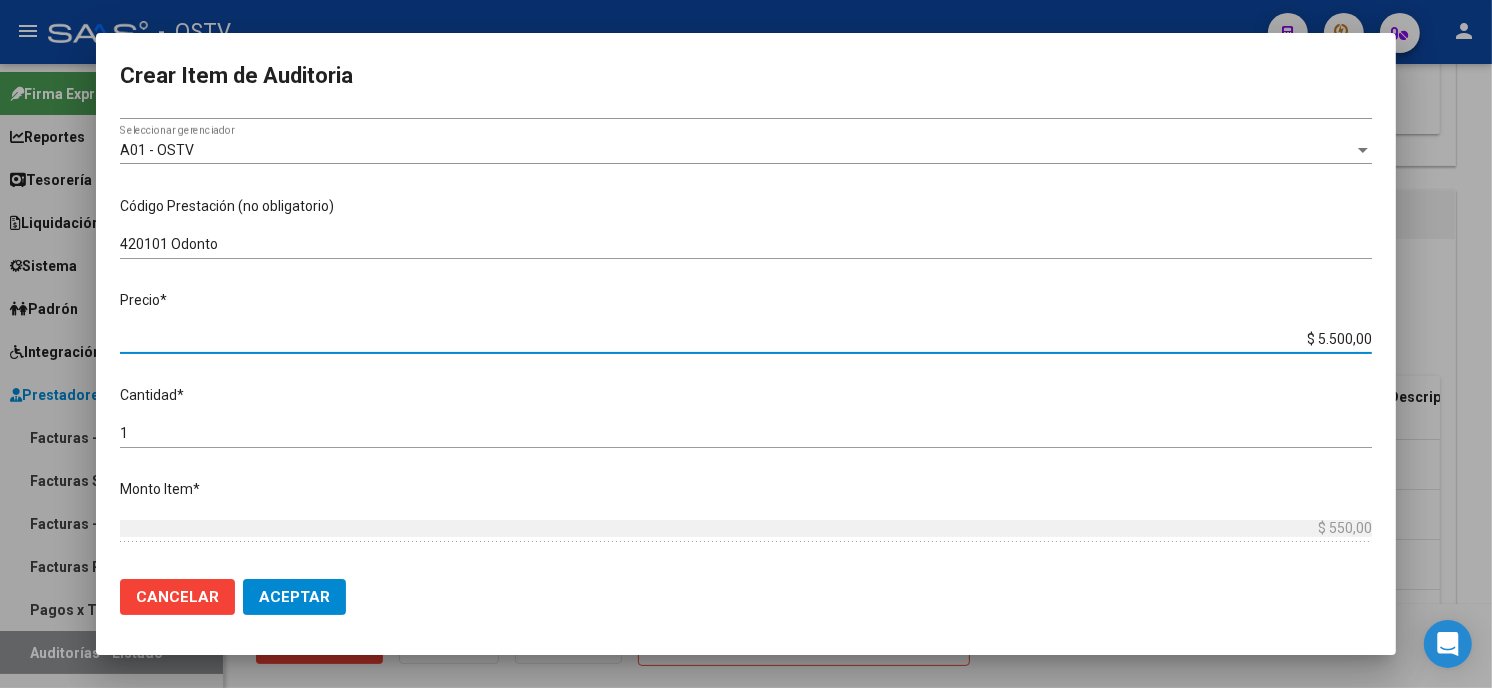 type on "$ 5.500,00" 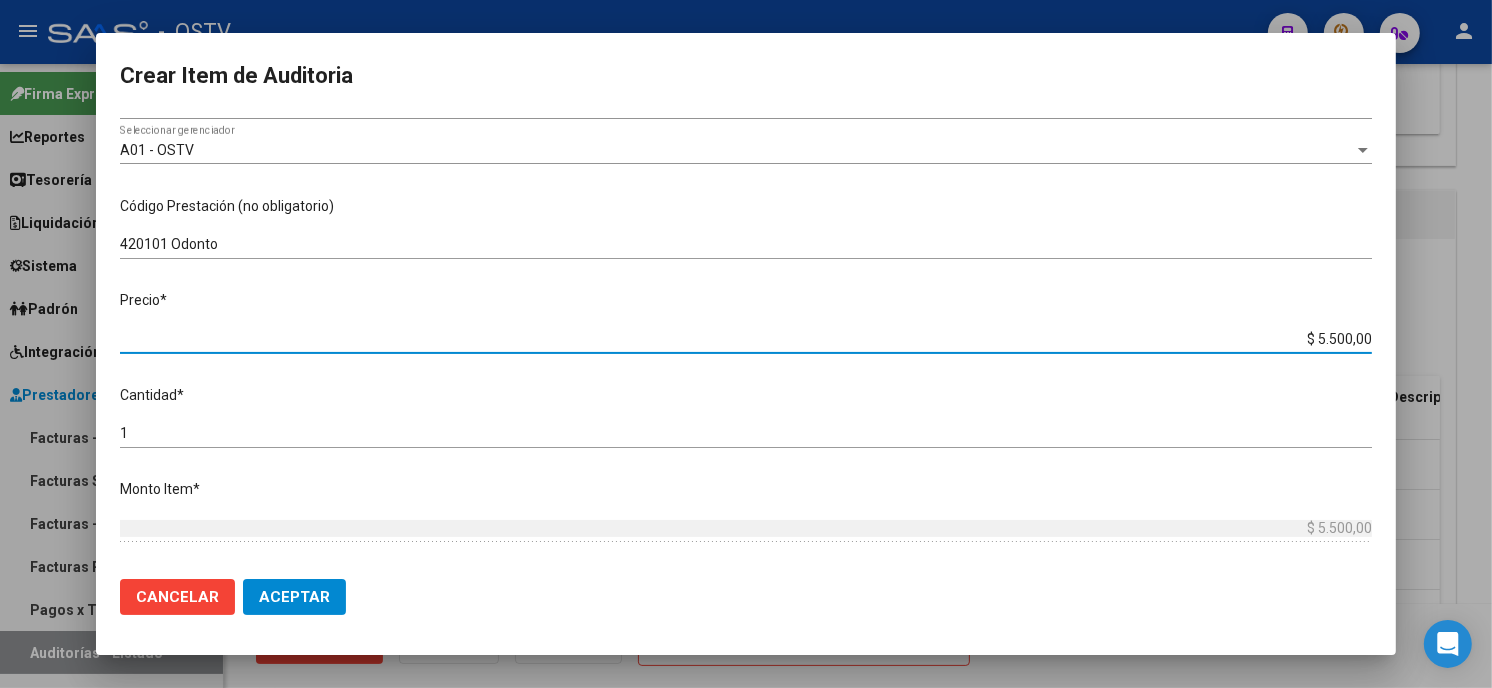 type on "$ 55.000,00" 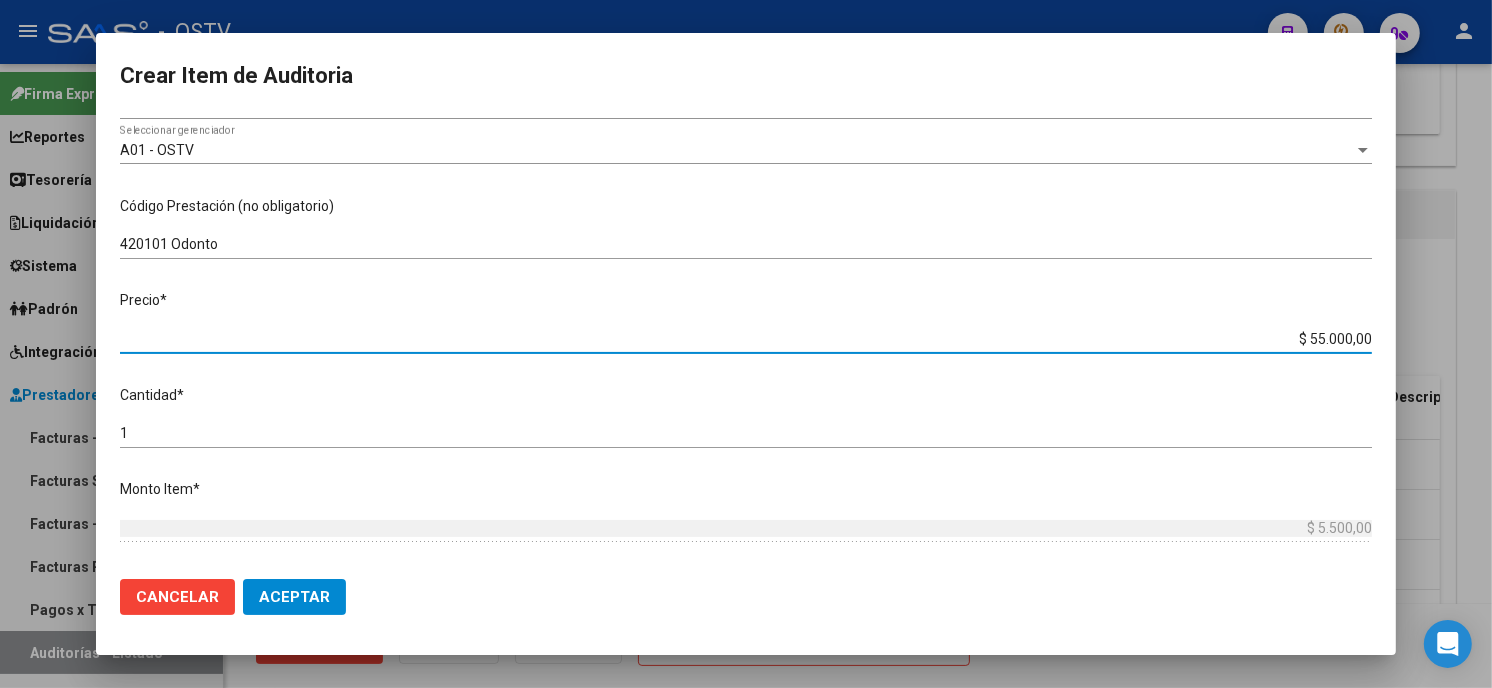 type on "$ 55.000,00" 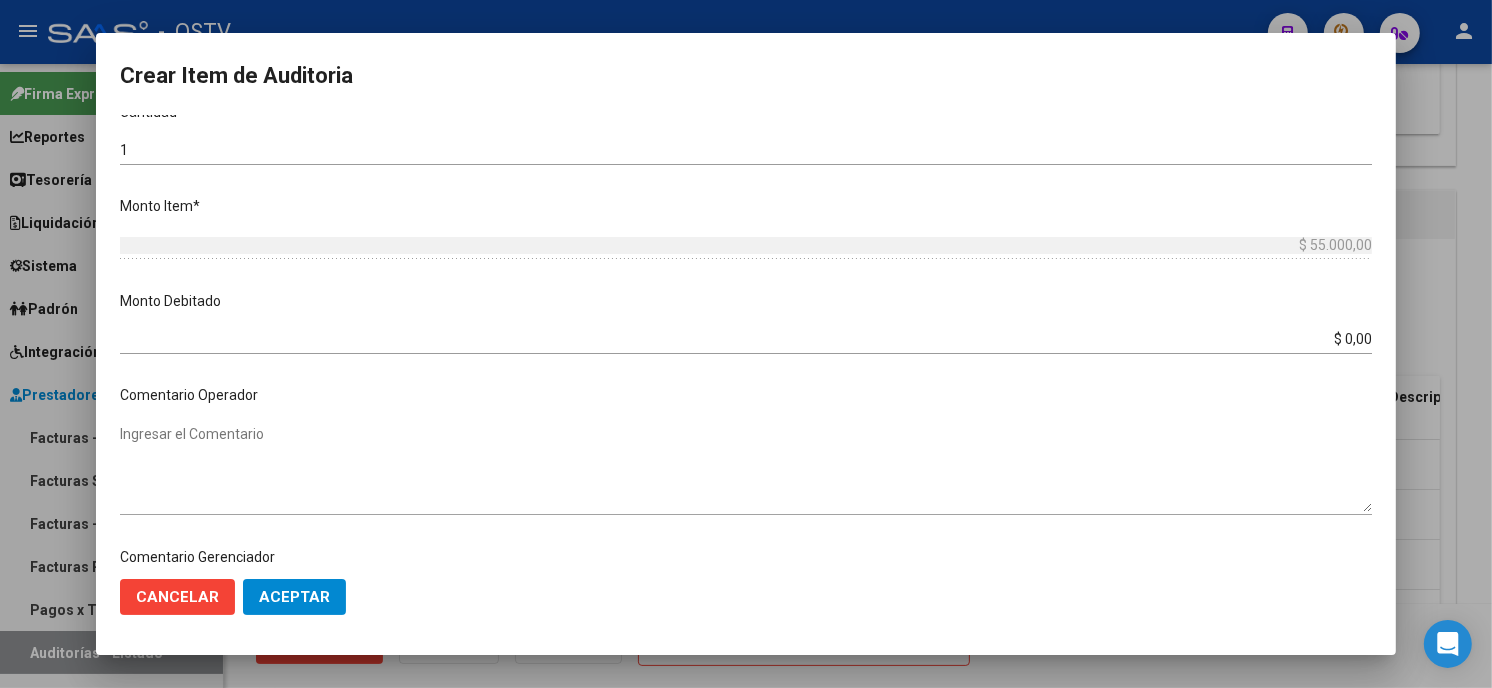 scroll, scrollTop: 1010, scrollLeft: 0, axis: vertical 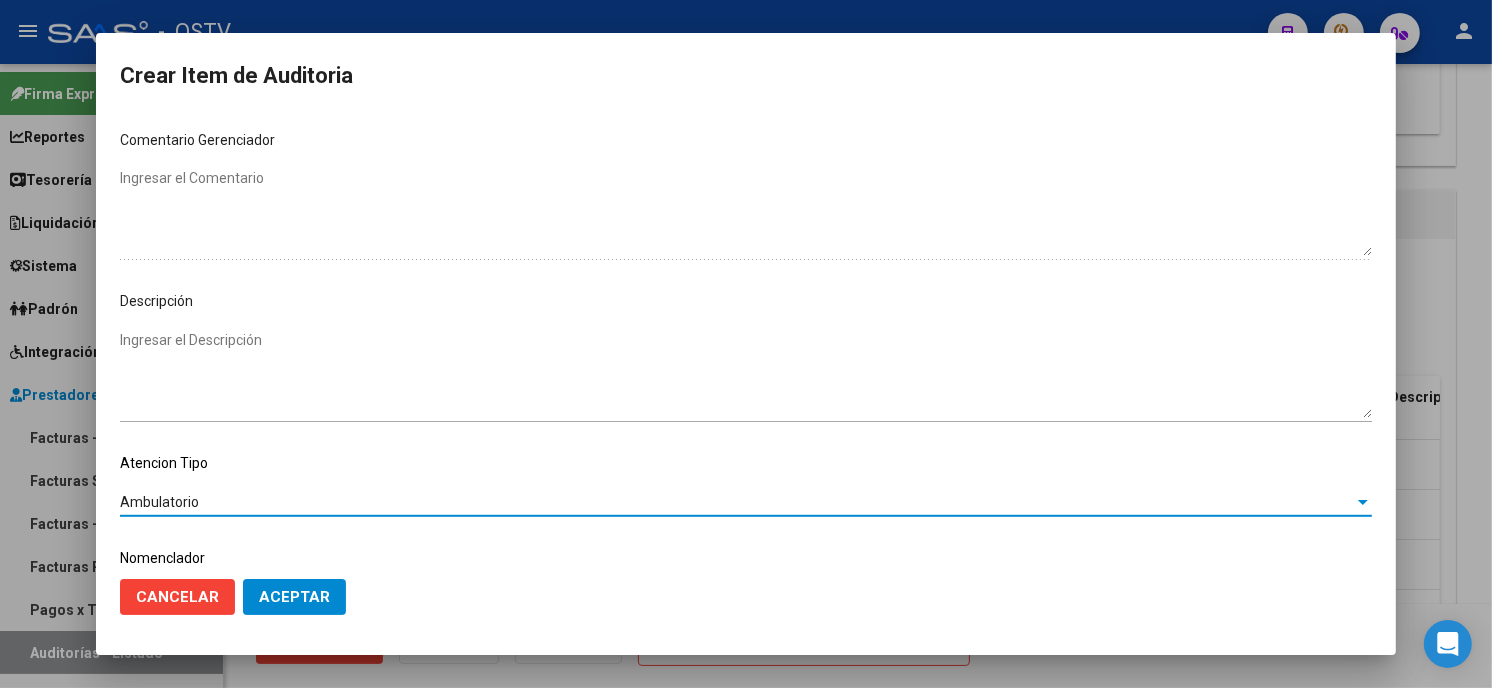 type 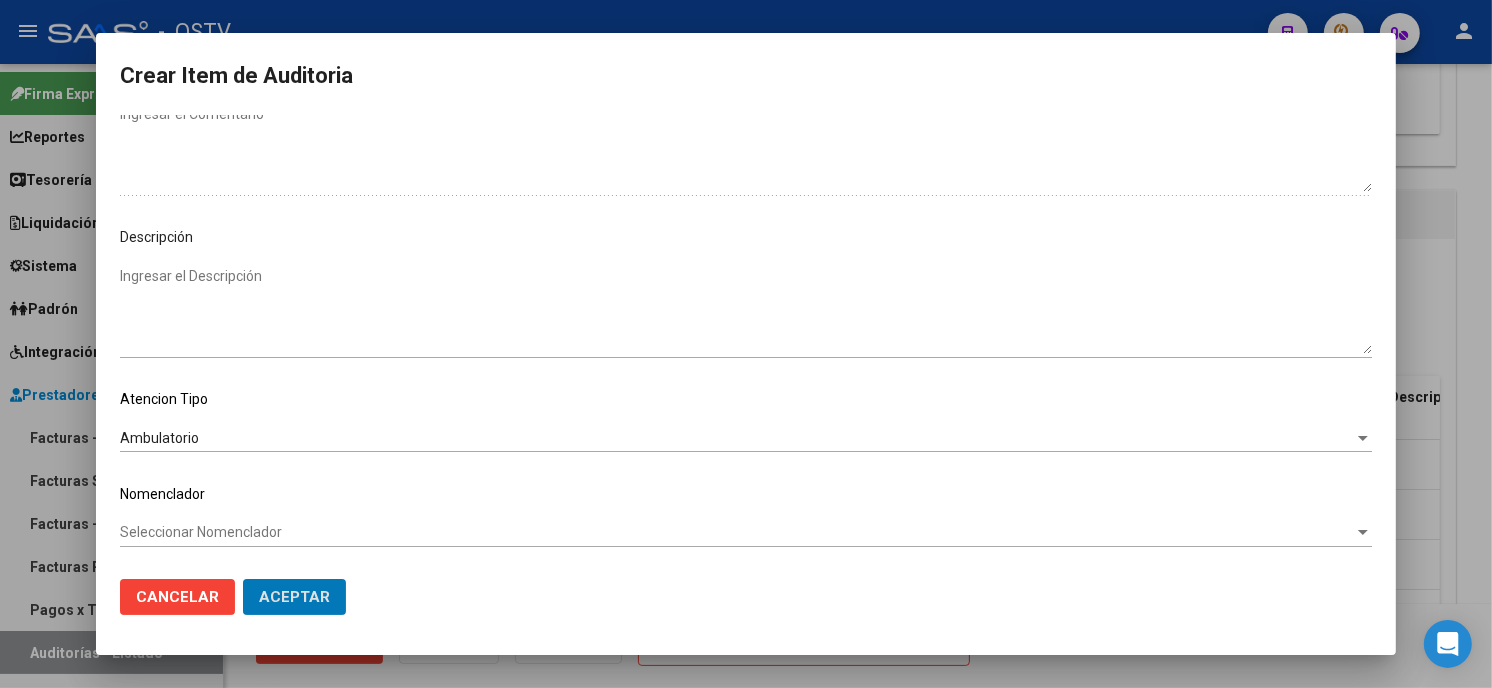 type 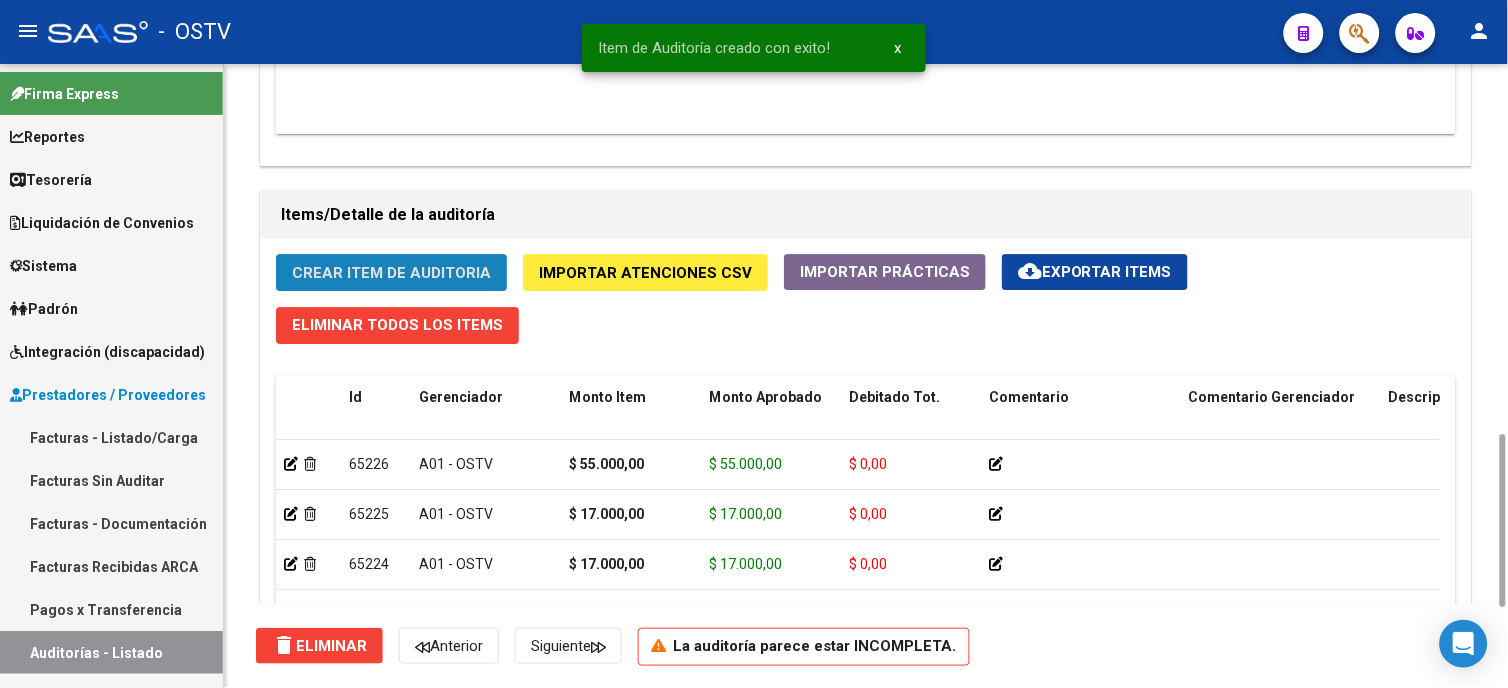 click on "Crear Item de Auditoria" 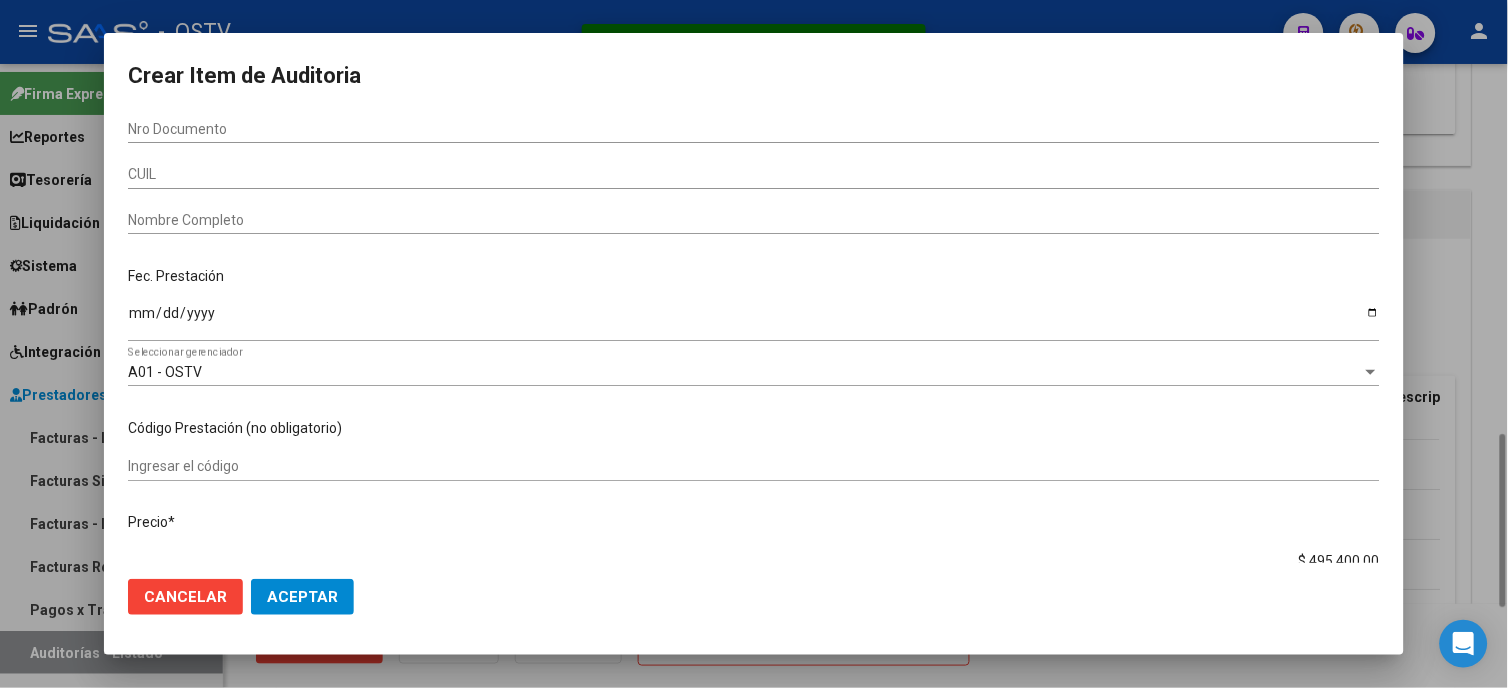 type 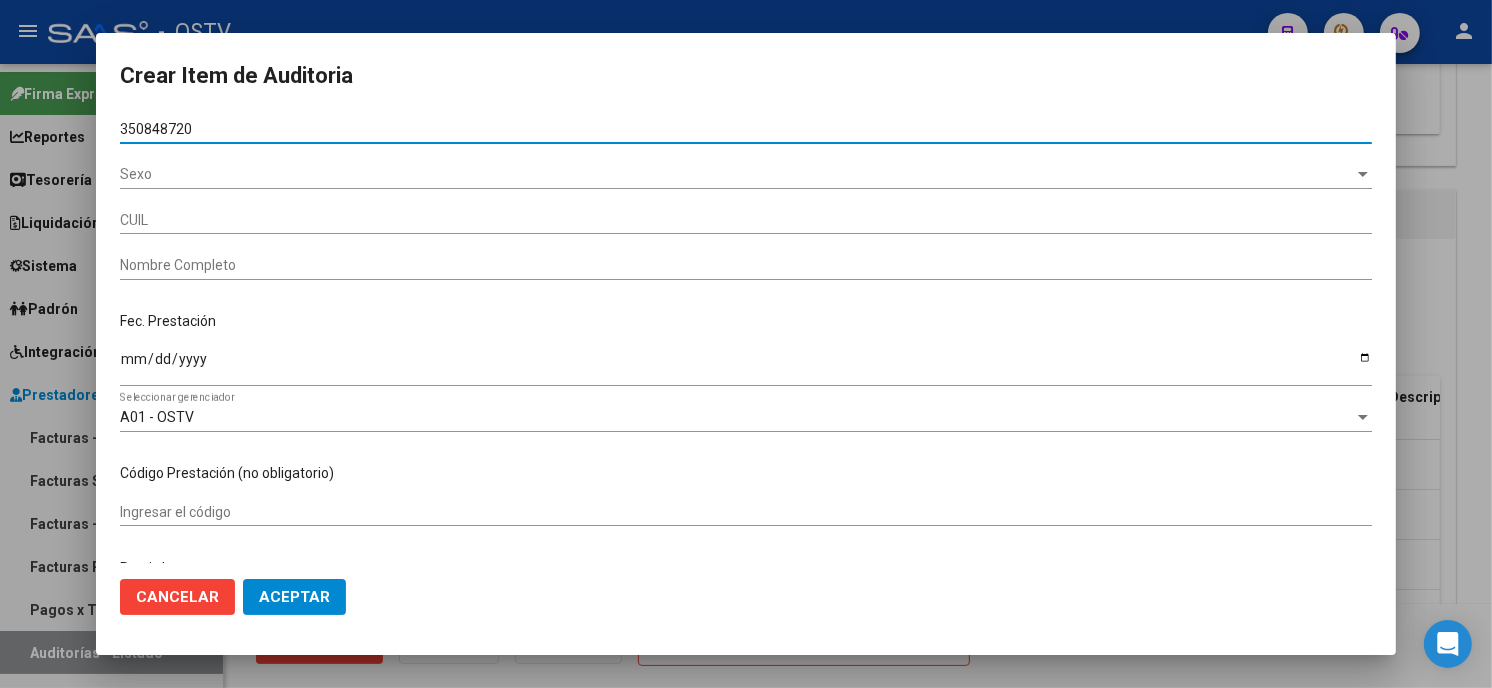 type on "35084872" 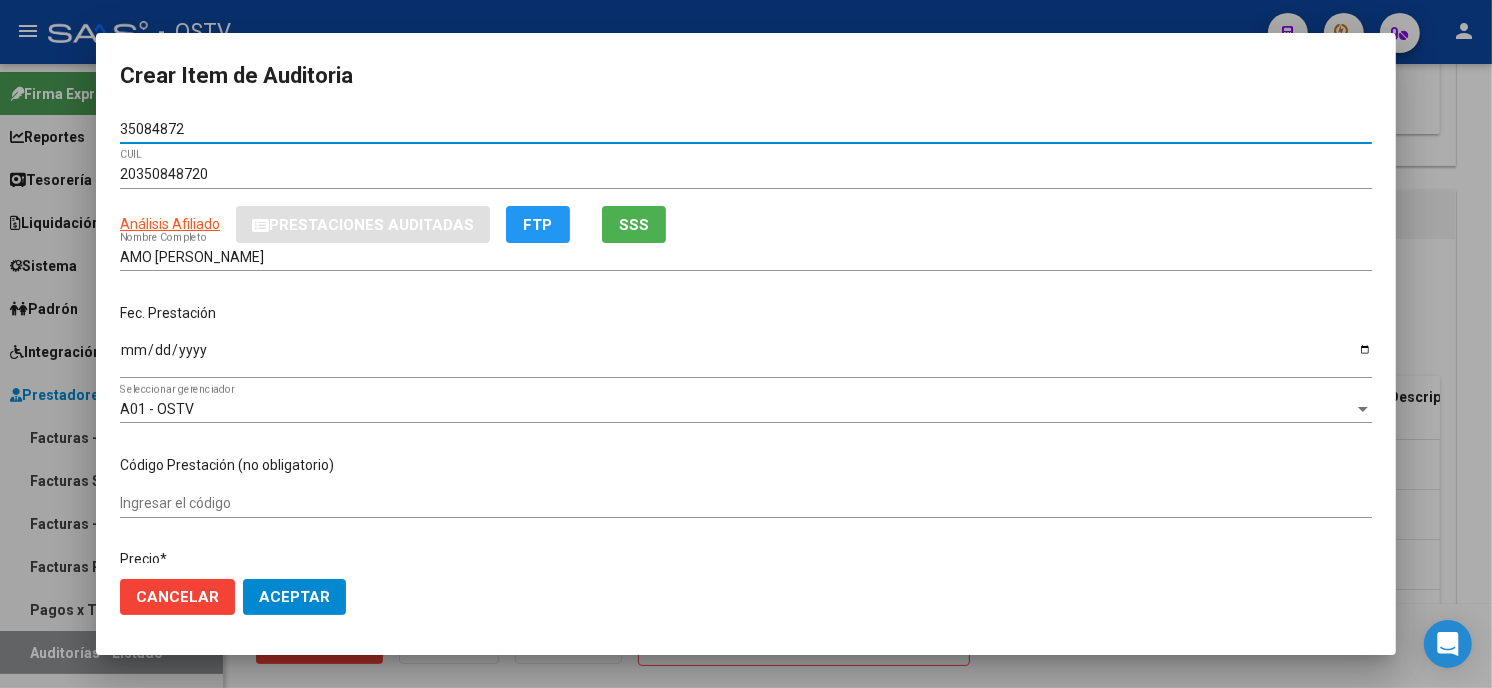 type on "35084872" 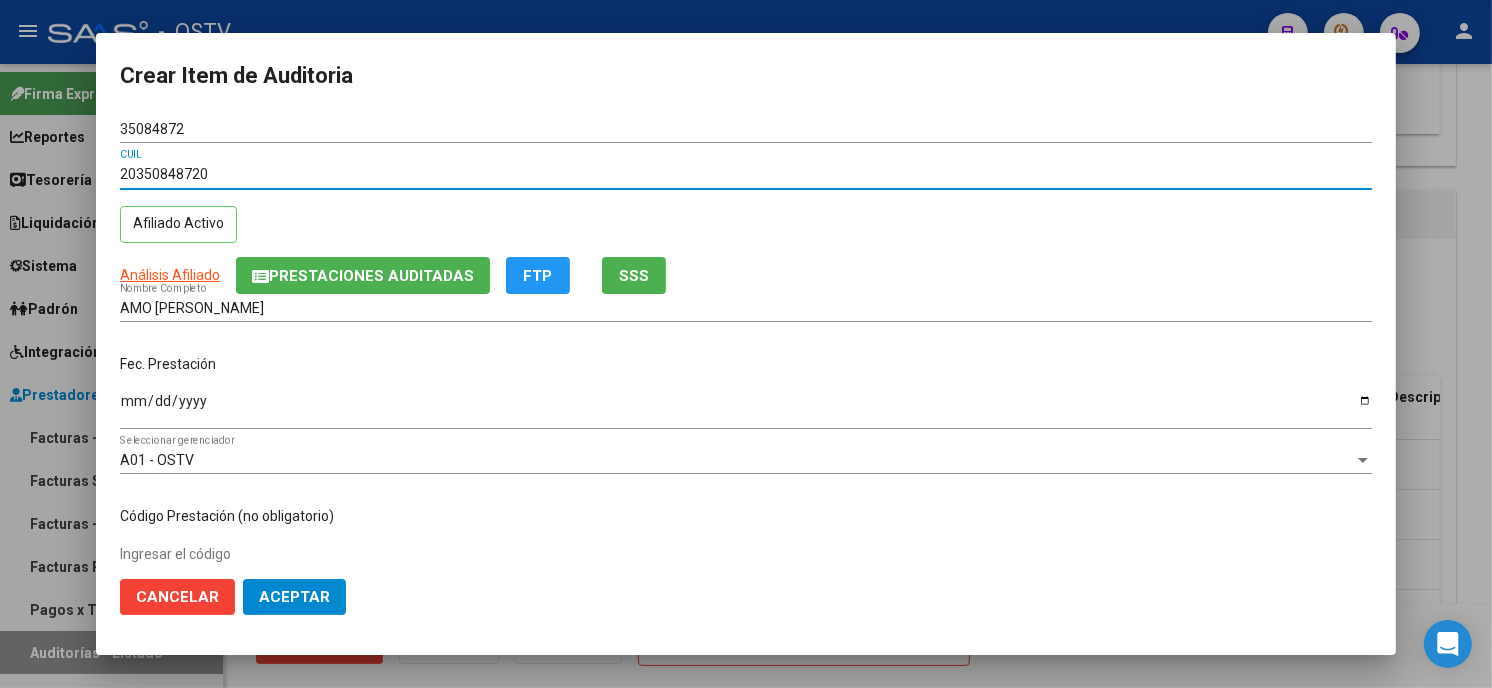 type 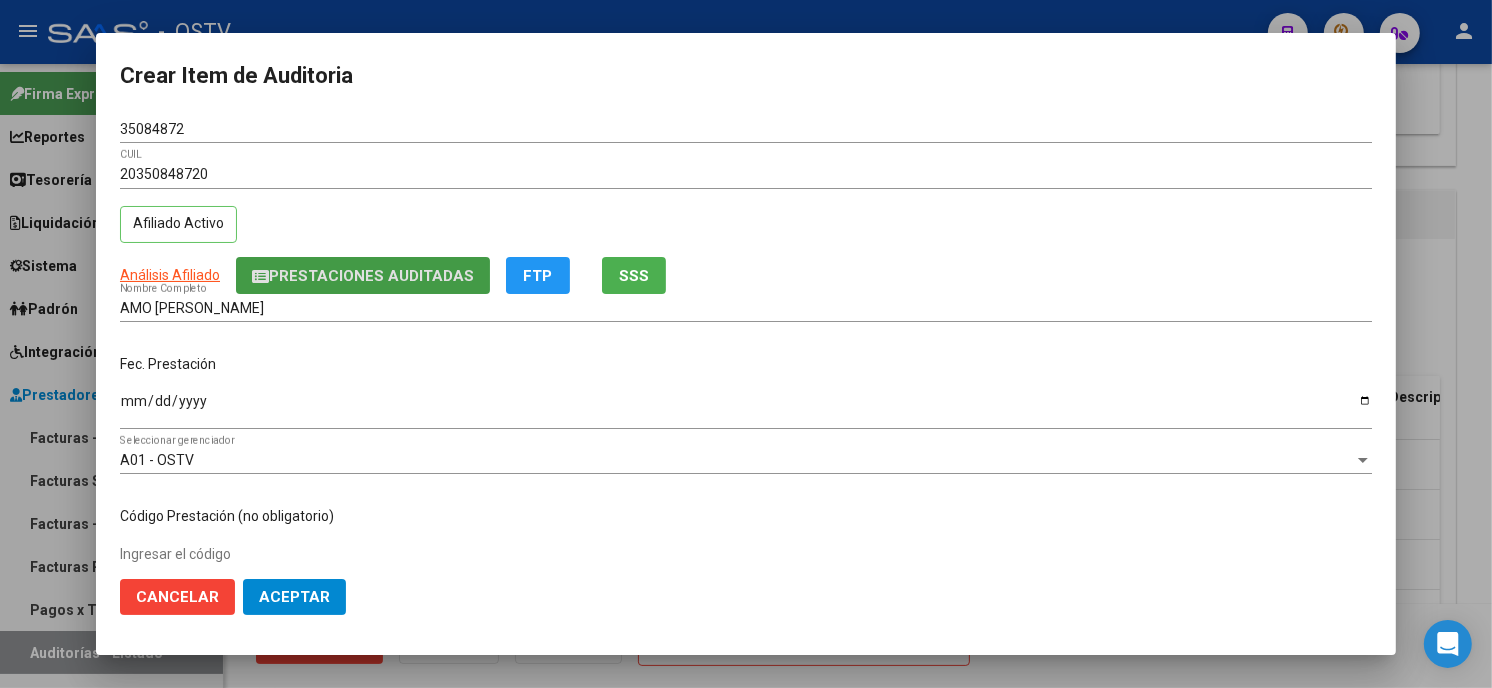 type 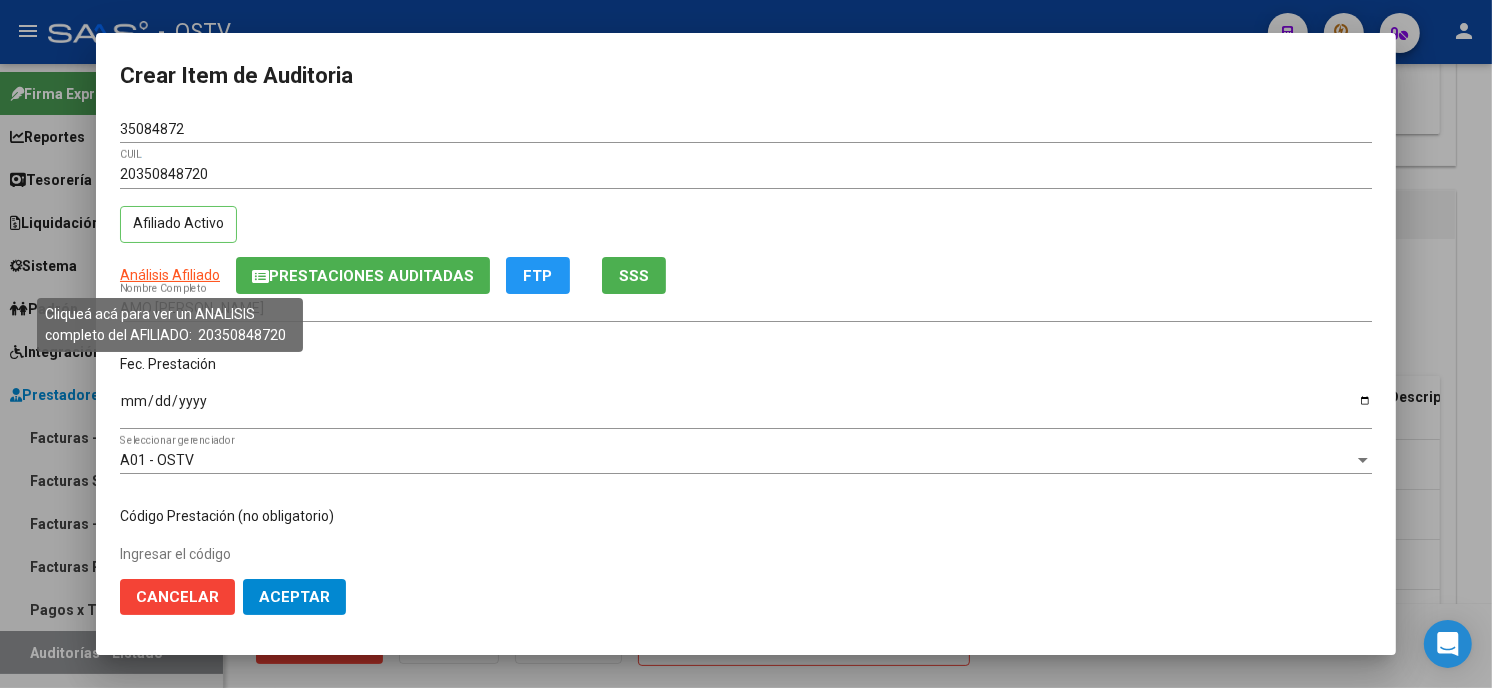 click on "Análisis Afiliado" at bounding box center (170, 275) 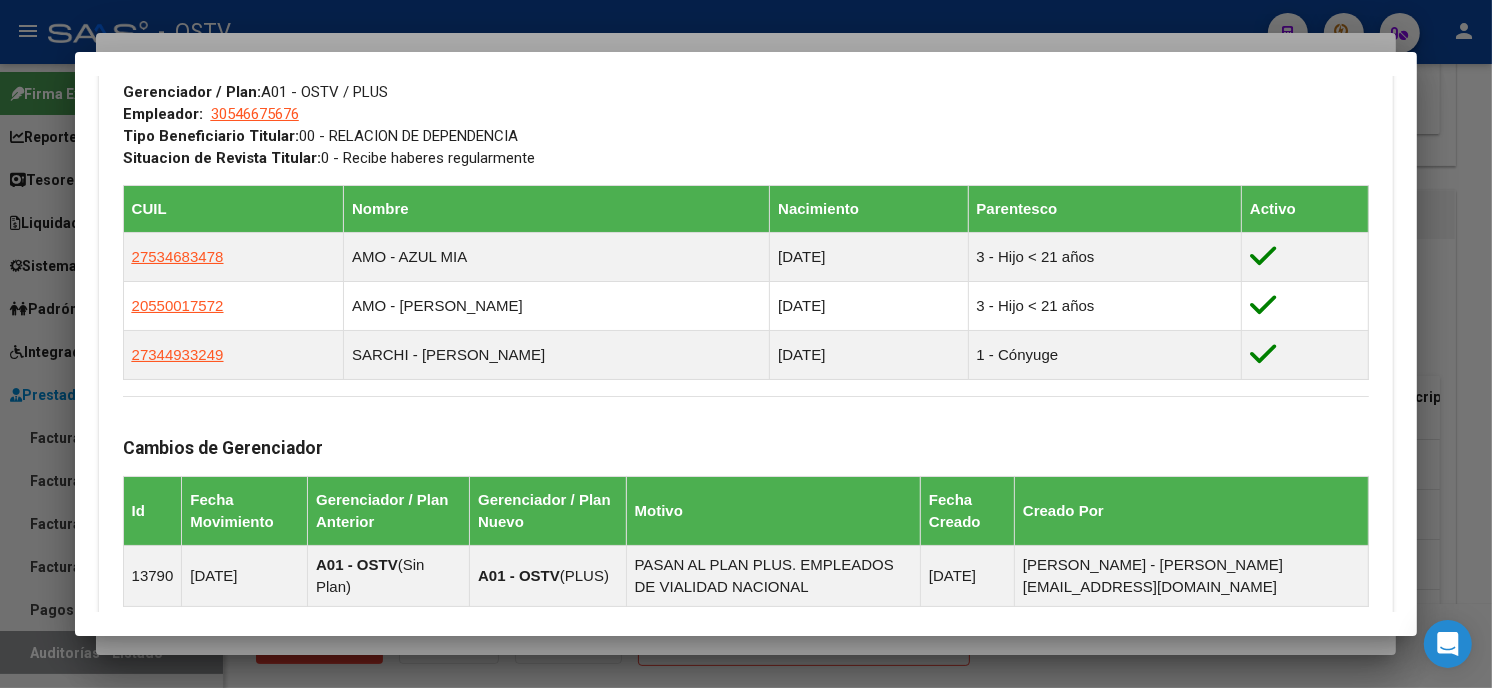 scroll, scrollTop: 1001, scrollLeft: 0, axis: vertical 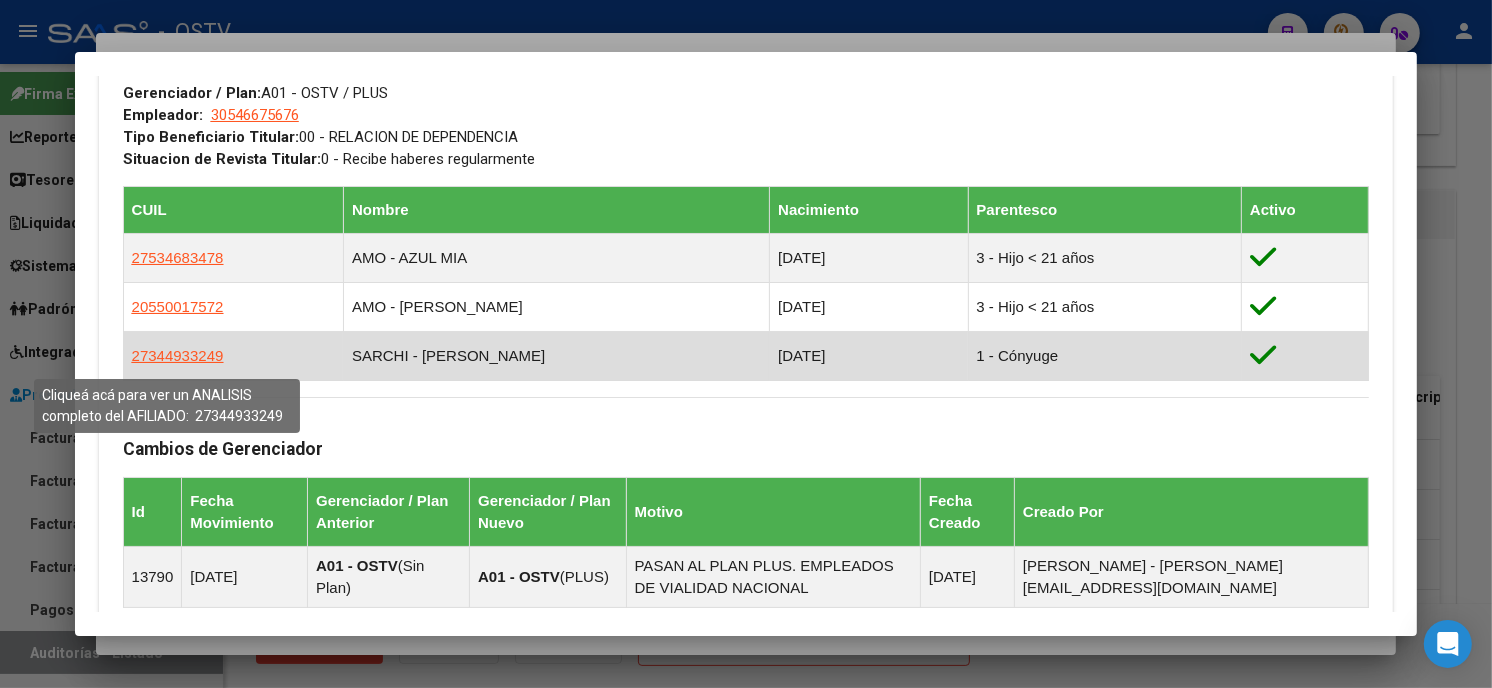 drag, startPoint x: 215, startPoint y: 358, endPoint x: 123, endPoint y: 357, distance: 92.00543 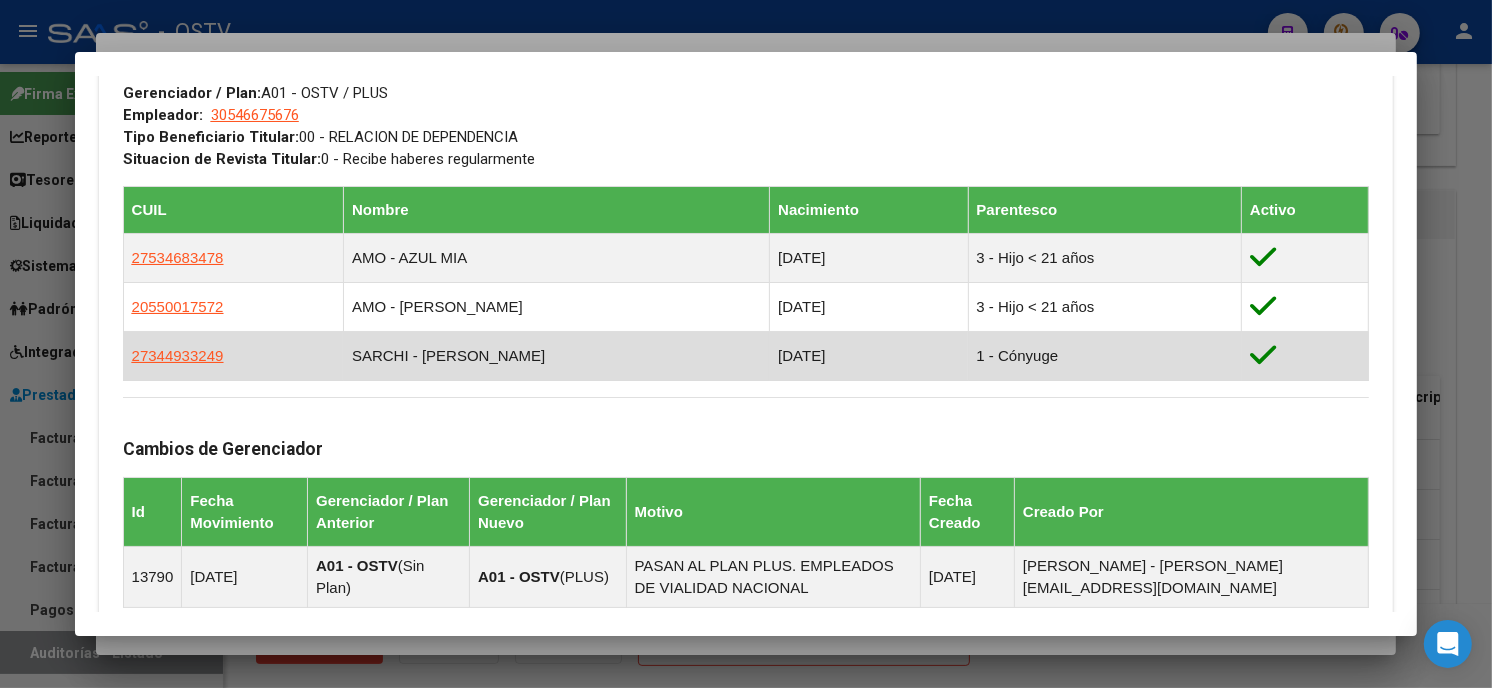 copy on "27344933249" 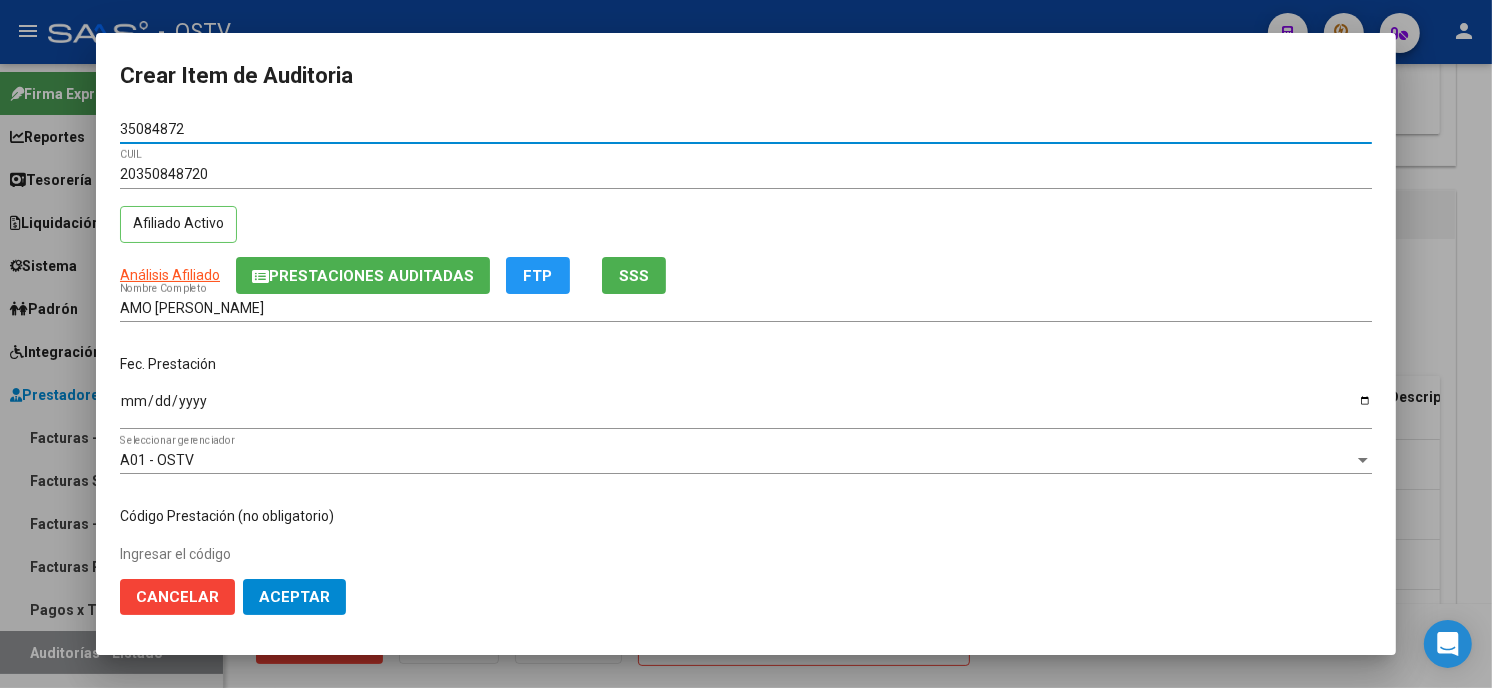 drag, startPoint x: 201, startPoint y: 120, endPoint x: -5, endPoint y: 125, distance: 206.06067 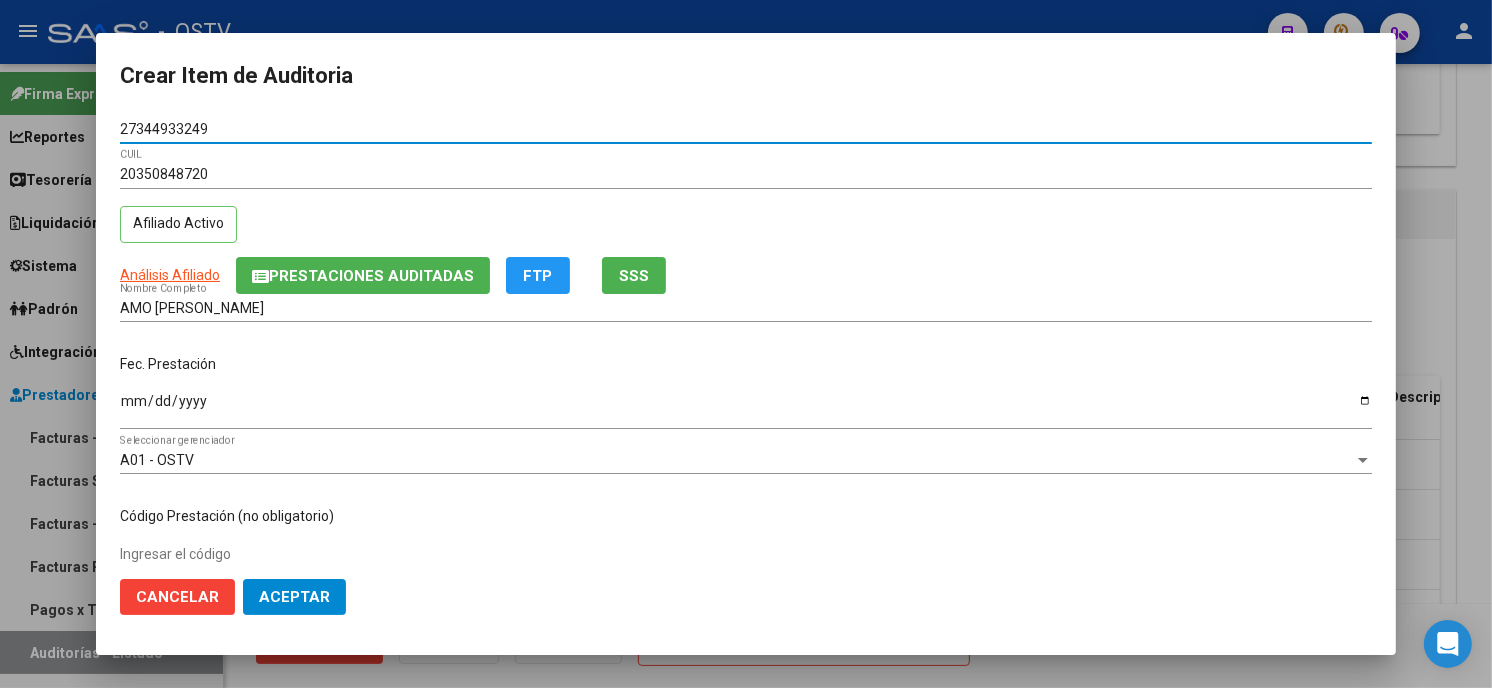 click on "27344933249" at bounding box center (746, 129) 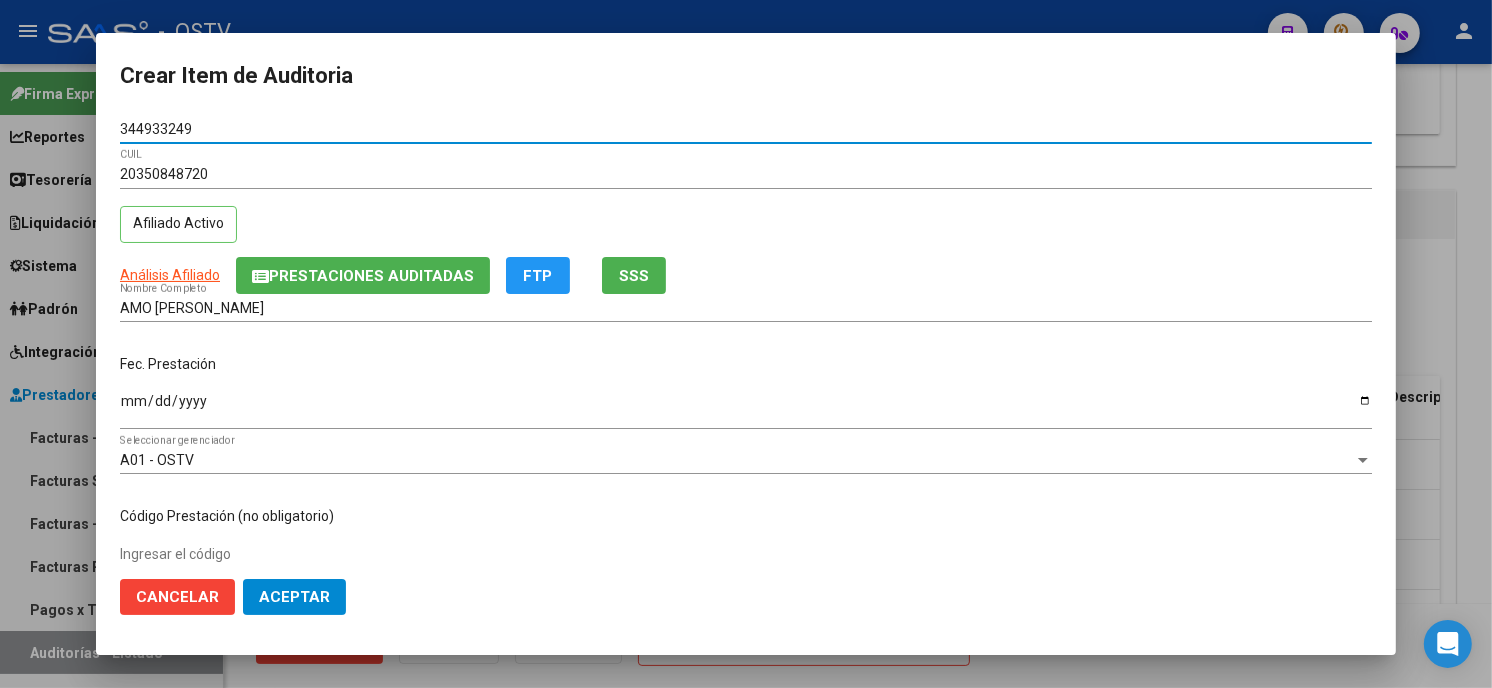 type on "34493324" 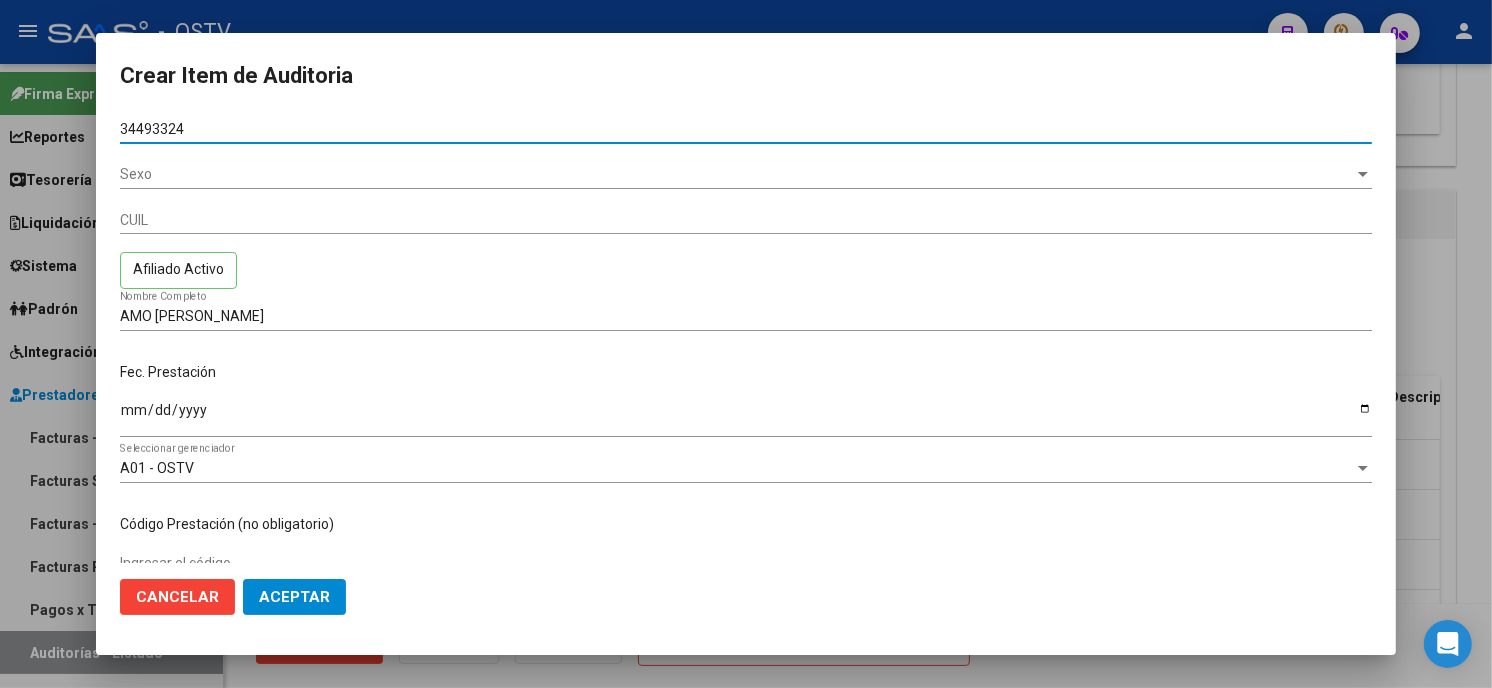 type on "27344933249" 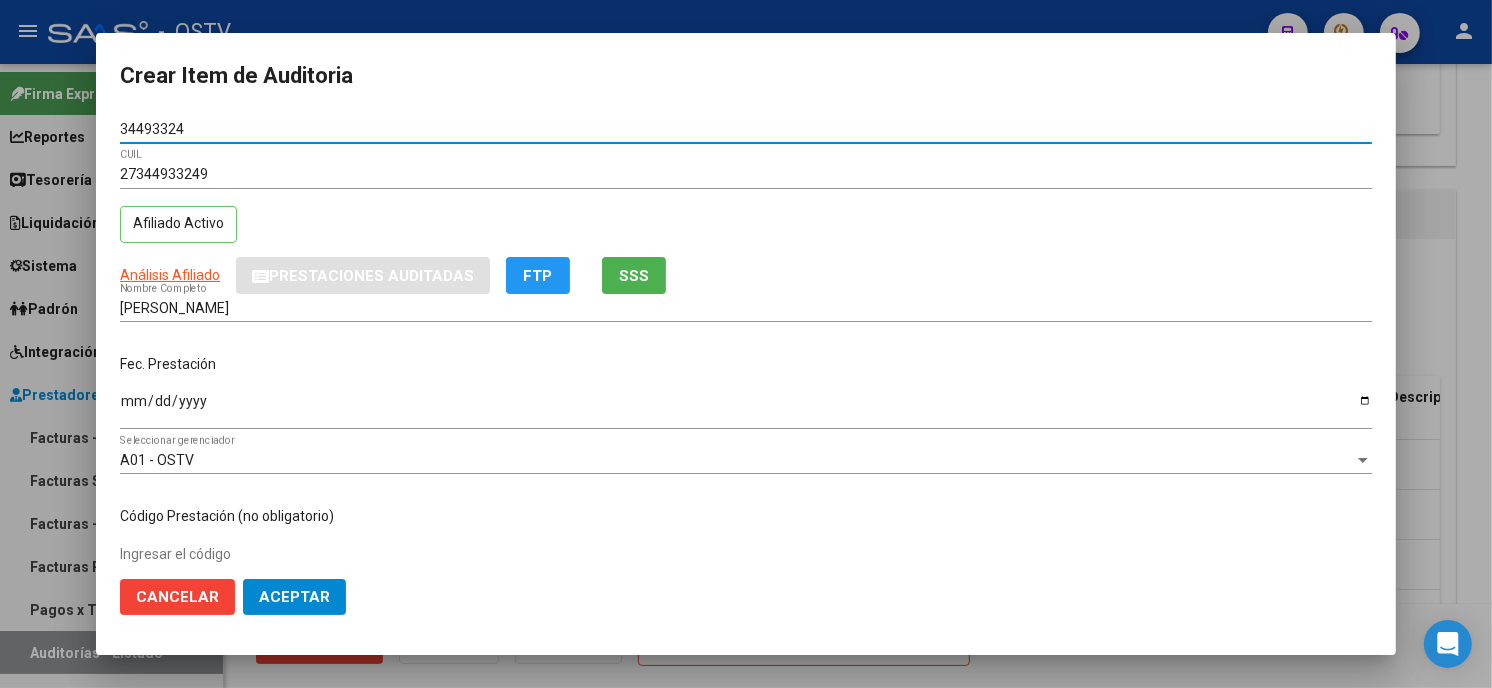 type on "34493324" 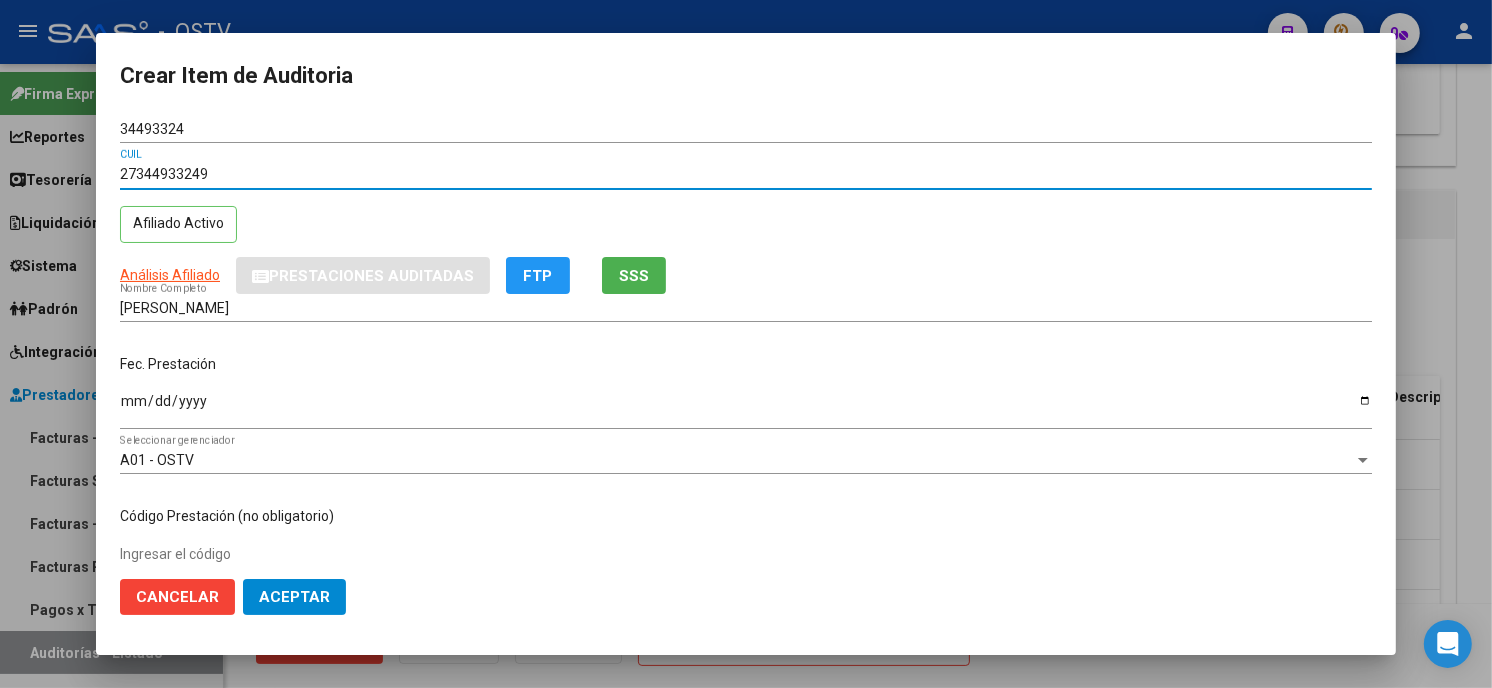 type 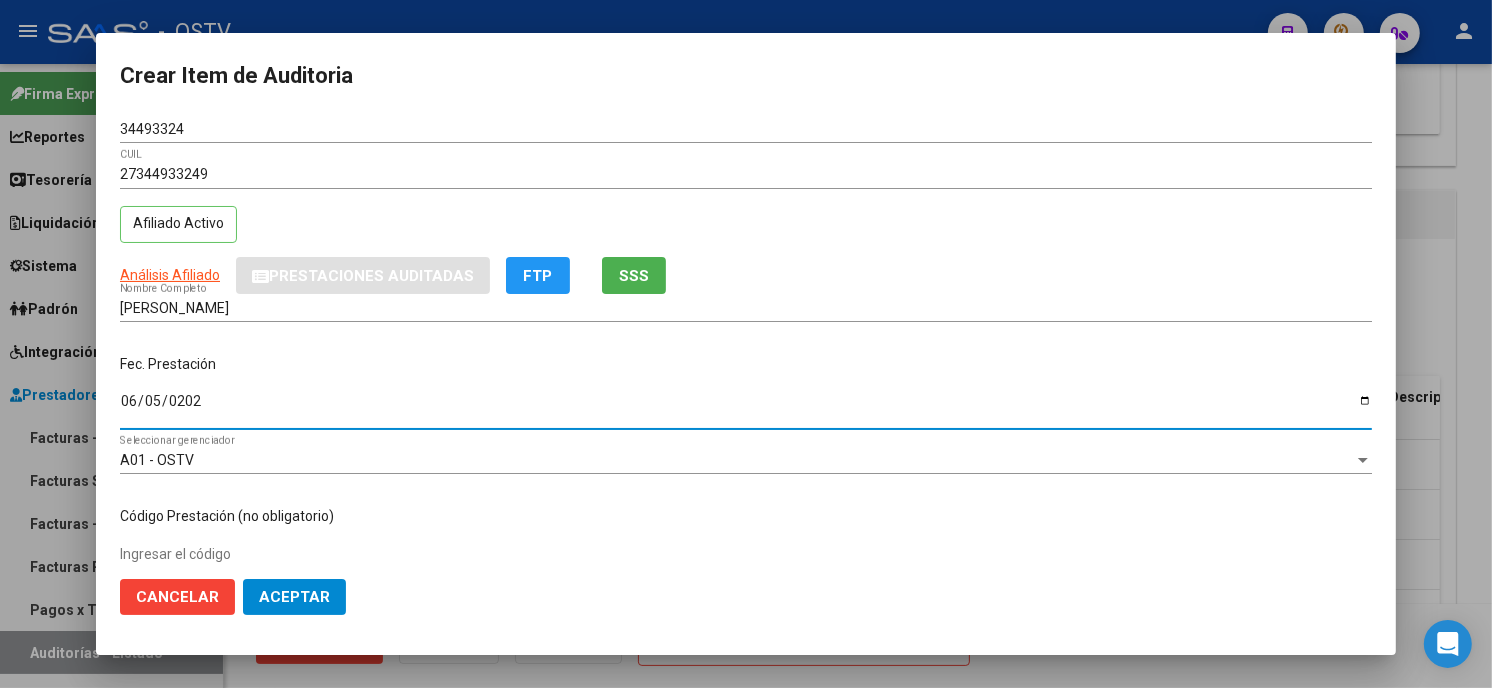 type on "[DATE]" 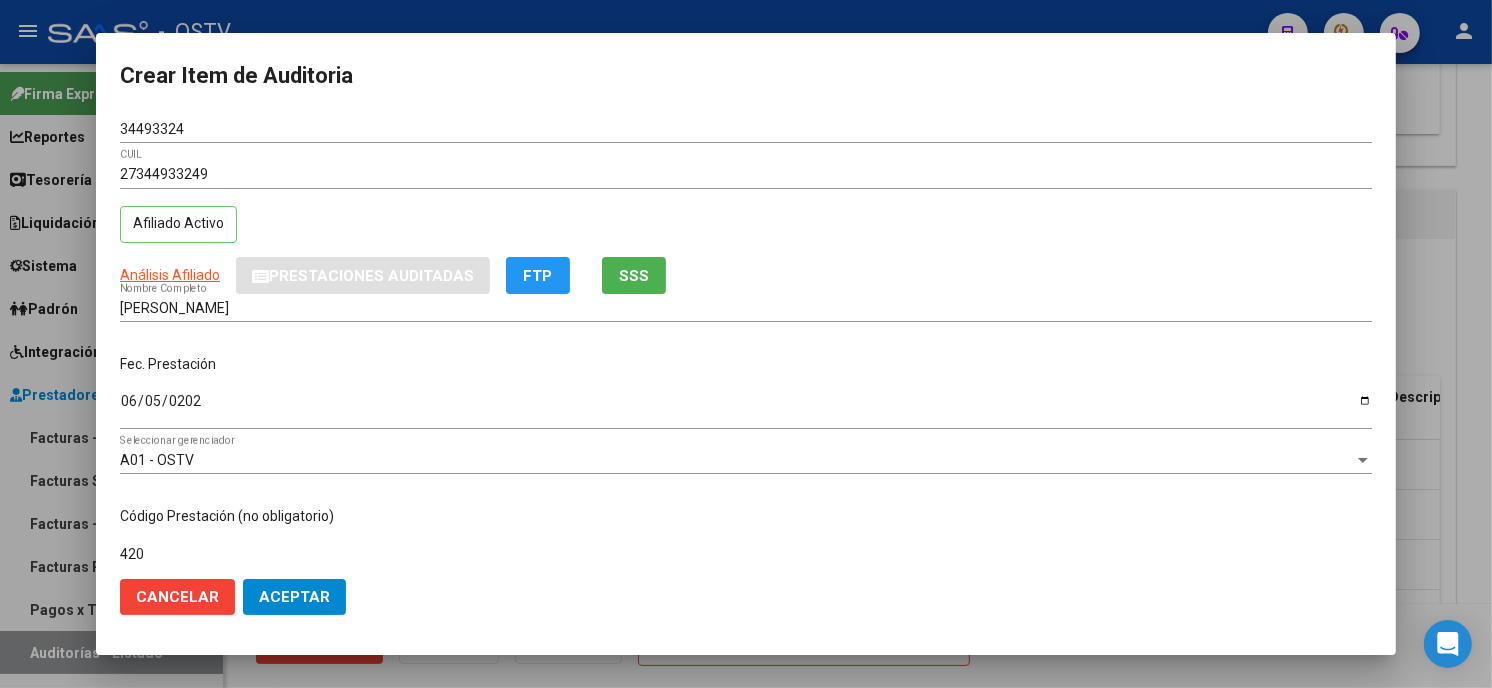 type on "420101 Odonto" 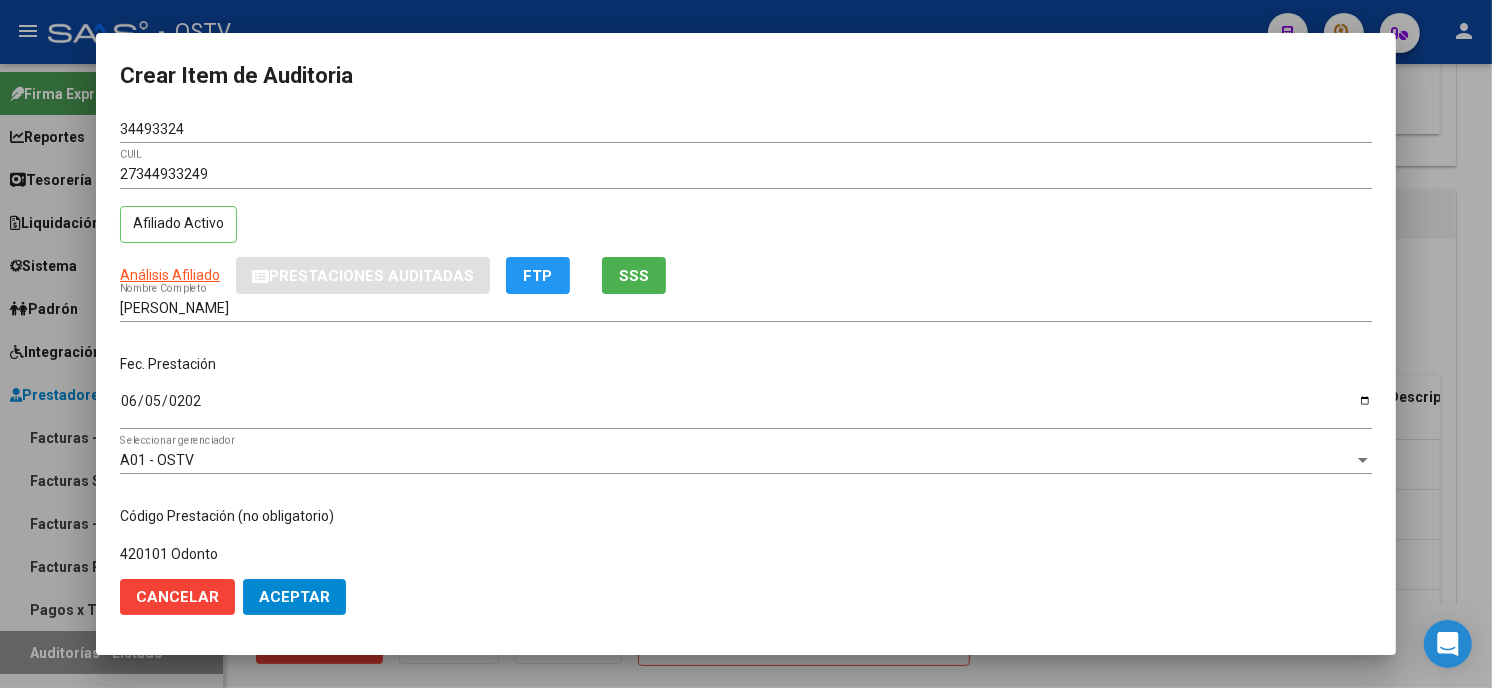scroll, scrollTop: 310, scrollLeft: 0, axis: vertical 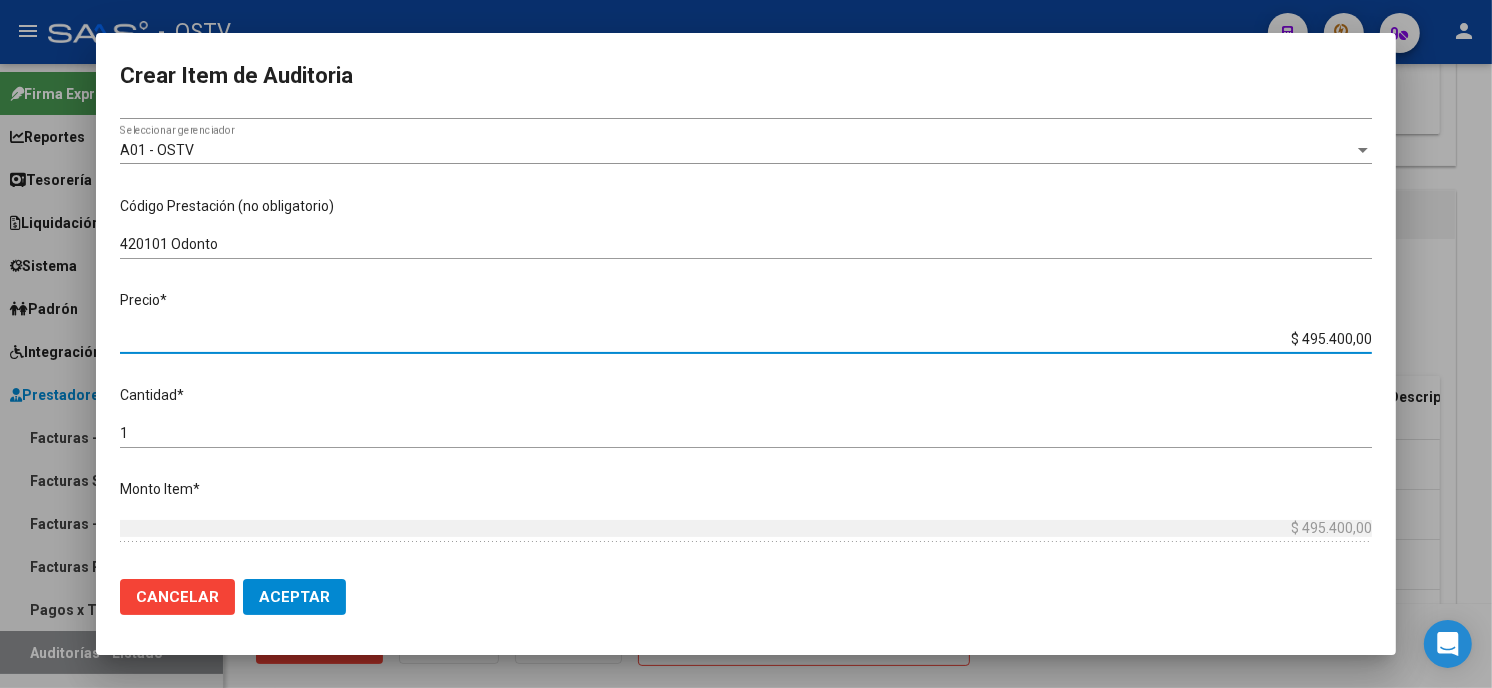 type on "$ 0,01" 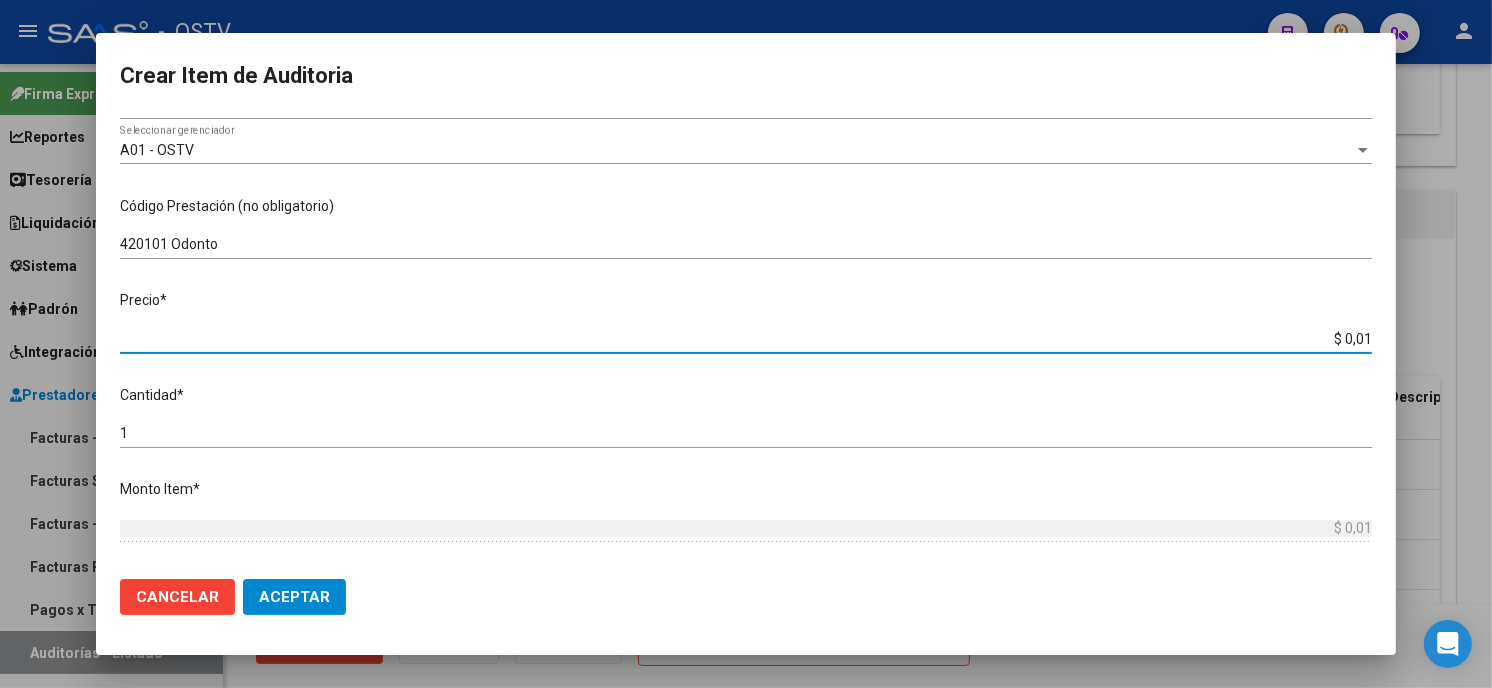 type on "$ 0,17" 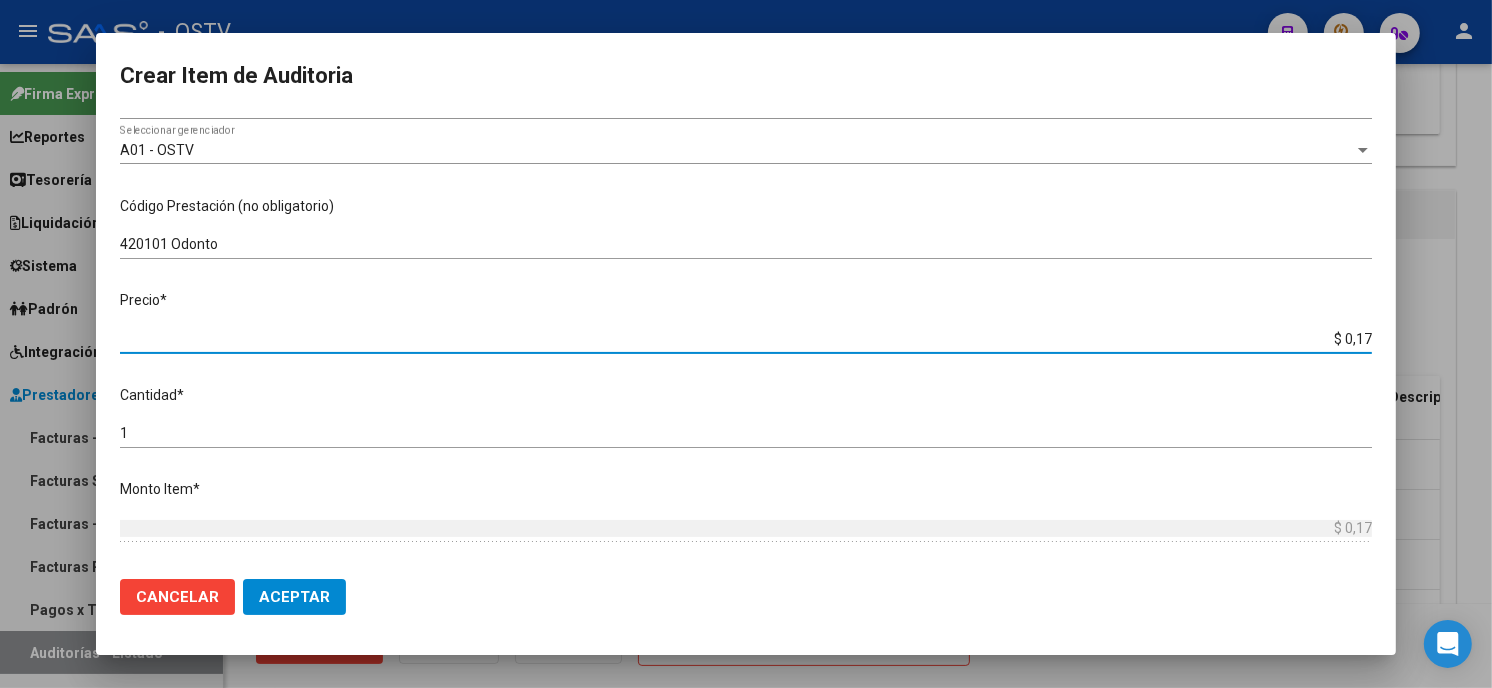 type on "$ 1,70" 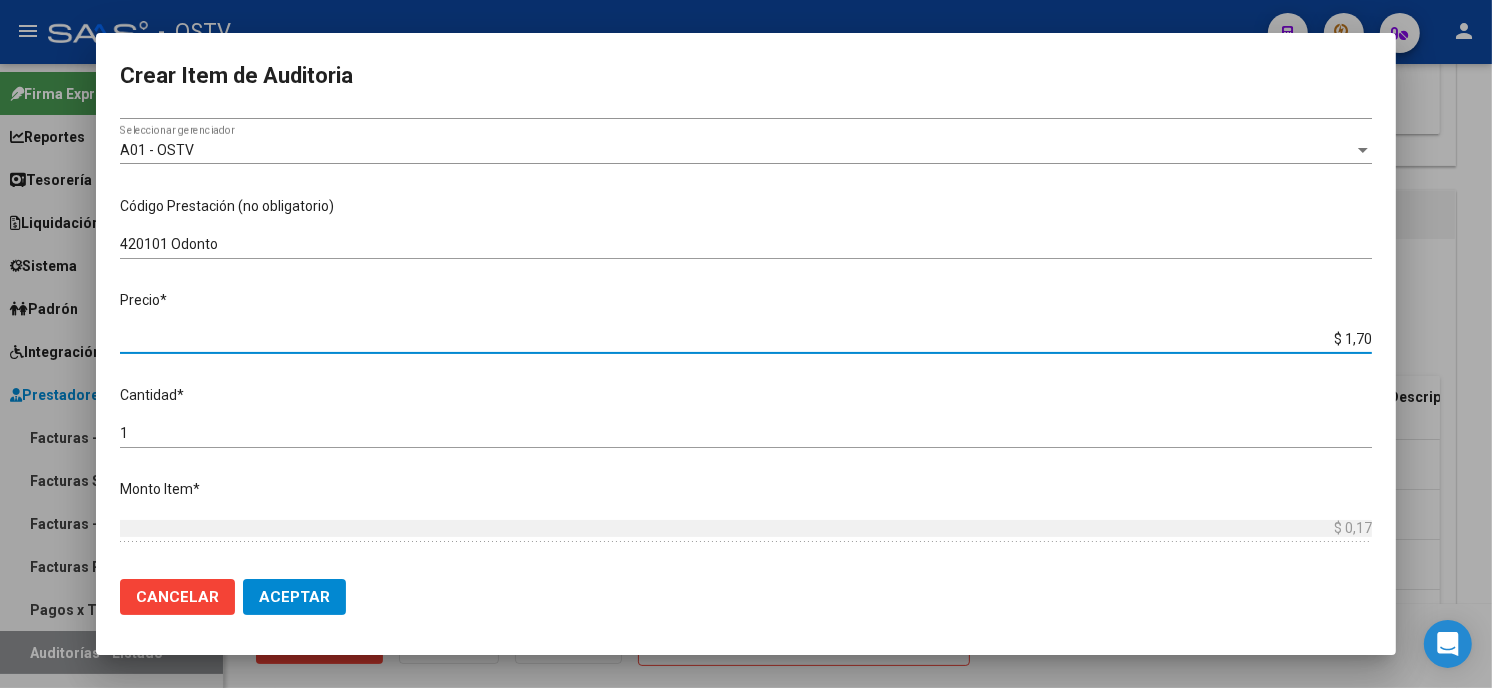 type on "$ 1,70" 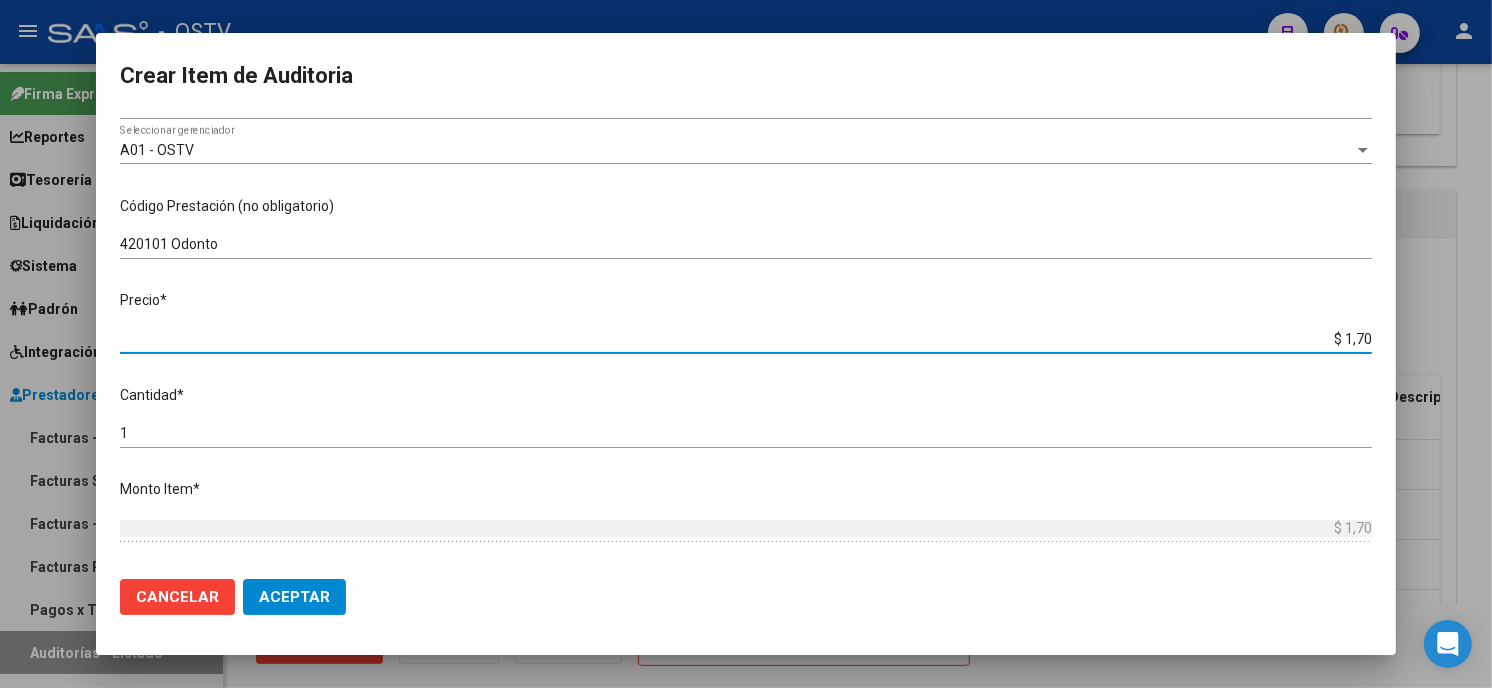 type on "$ 17,00" 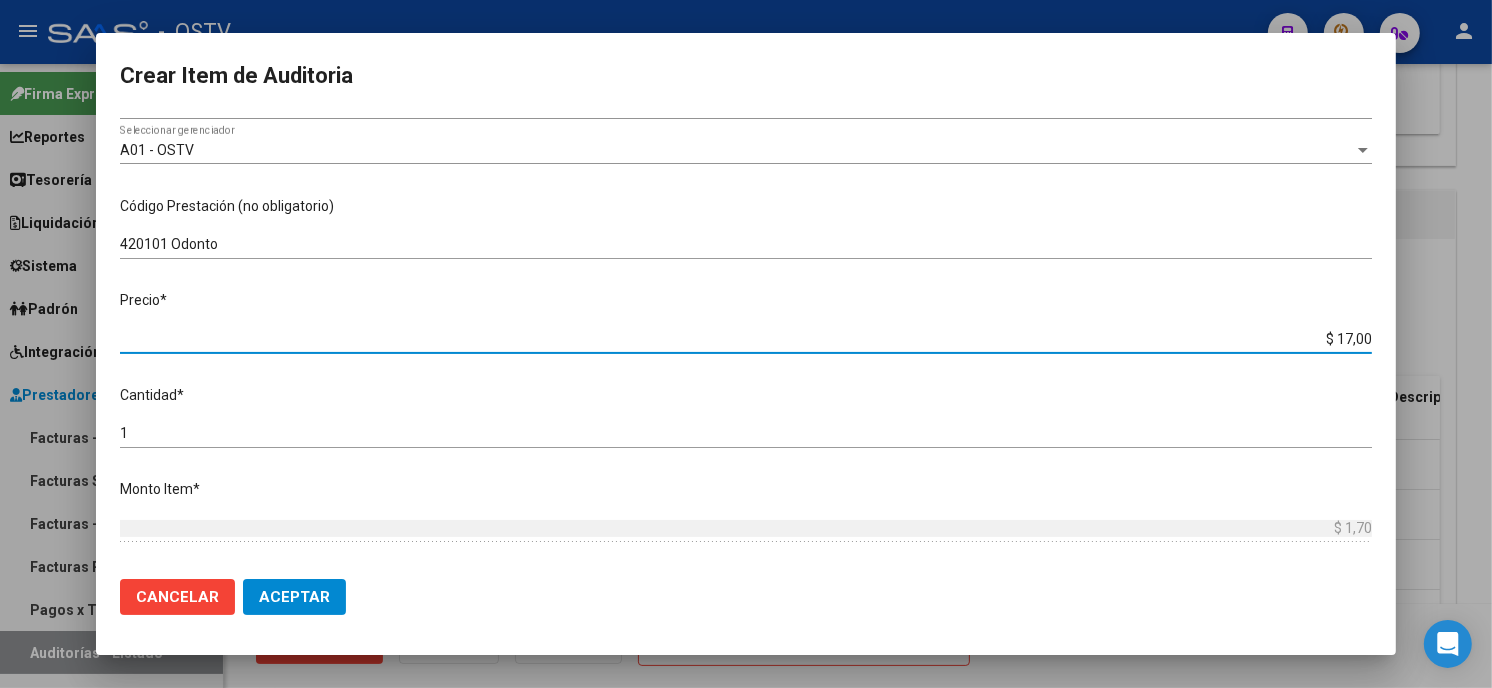 type on "$ 17,00" 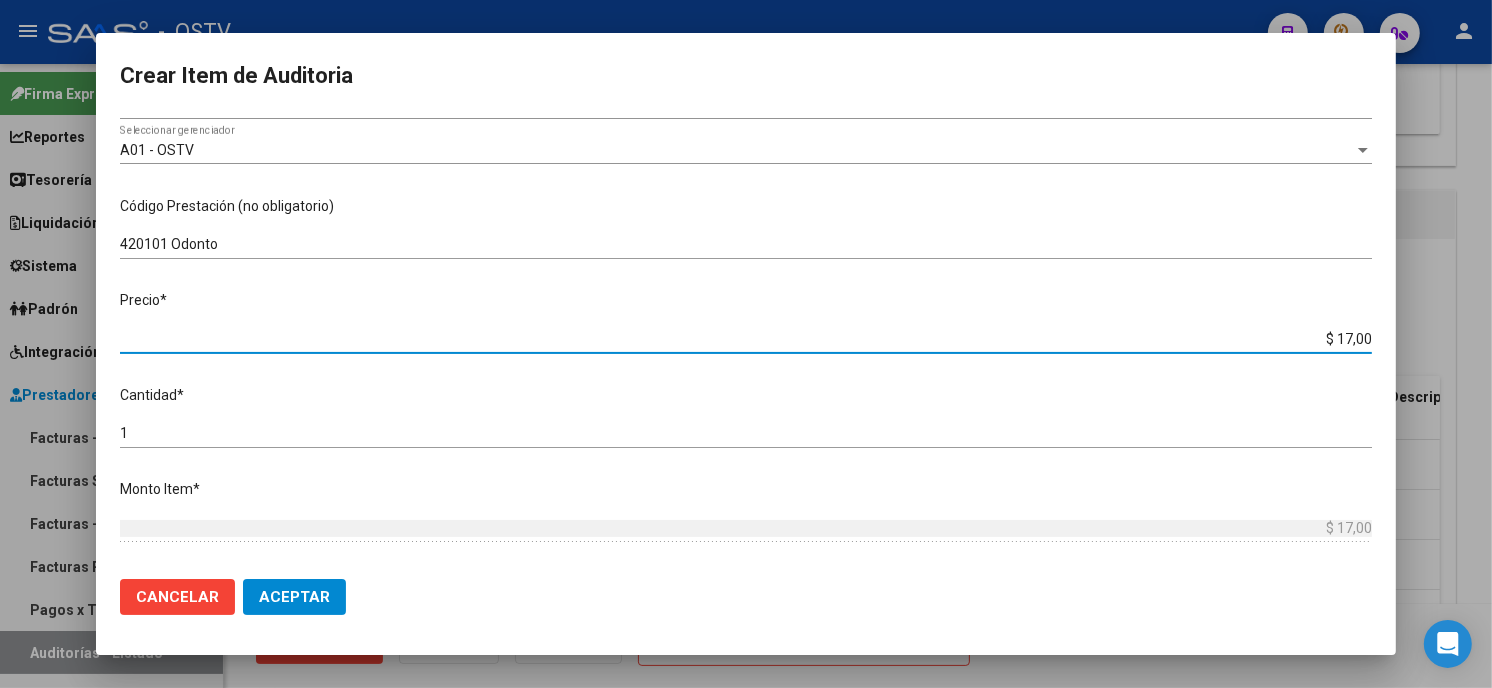 type on "$ 170,00" 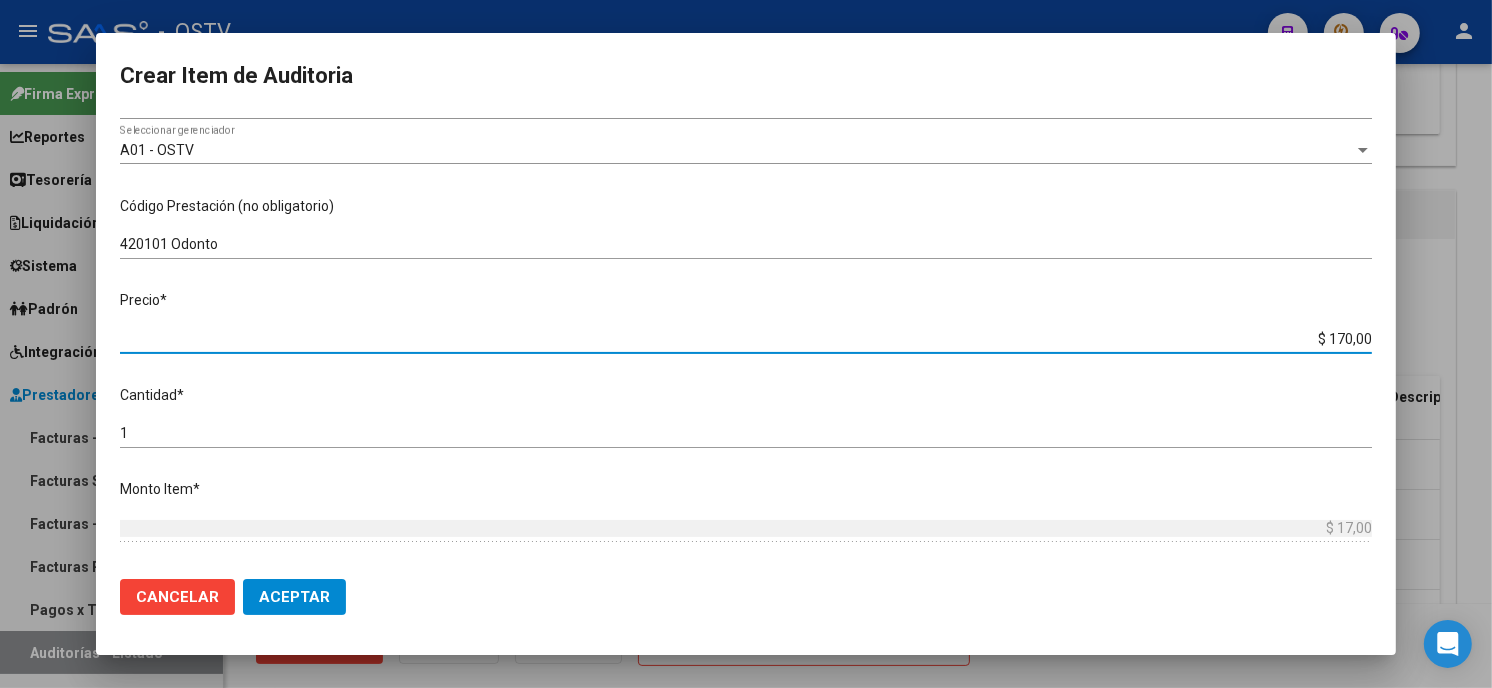 type on "$ 170,00" 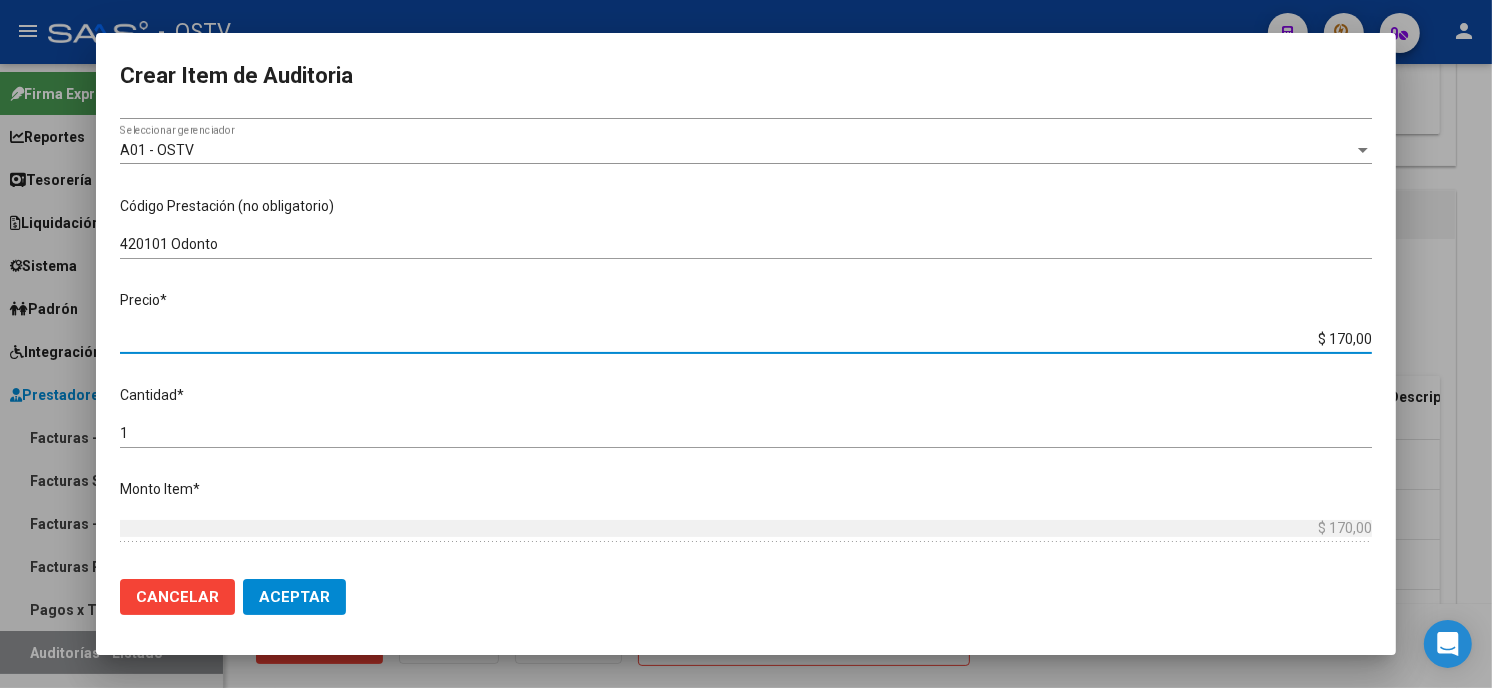 type on "$ 1.700,00" 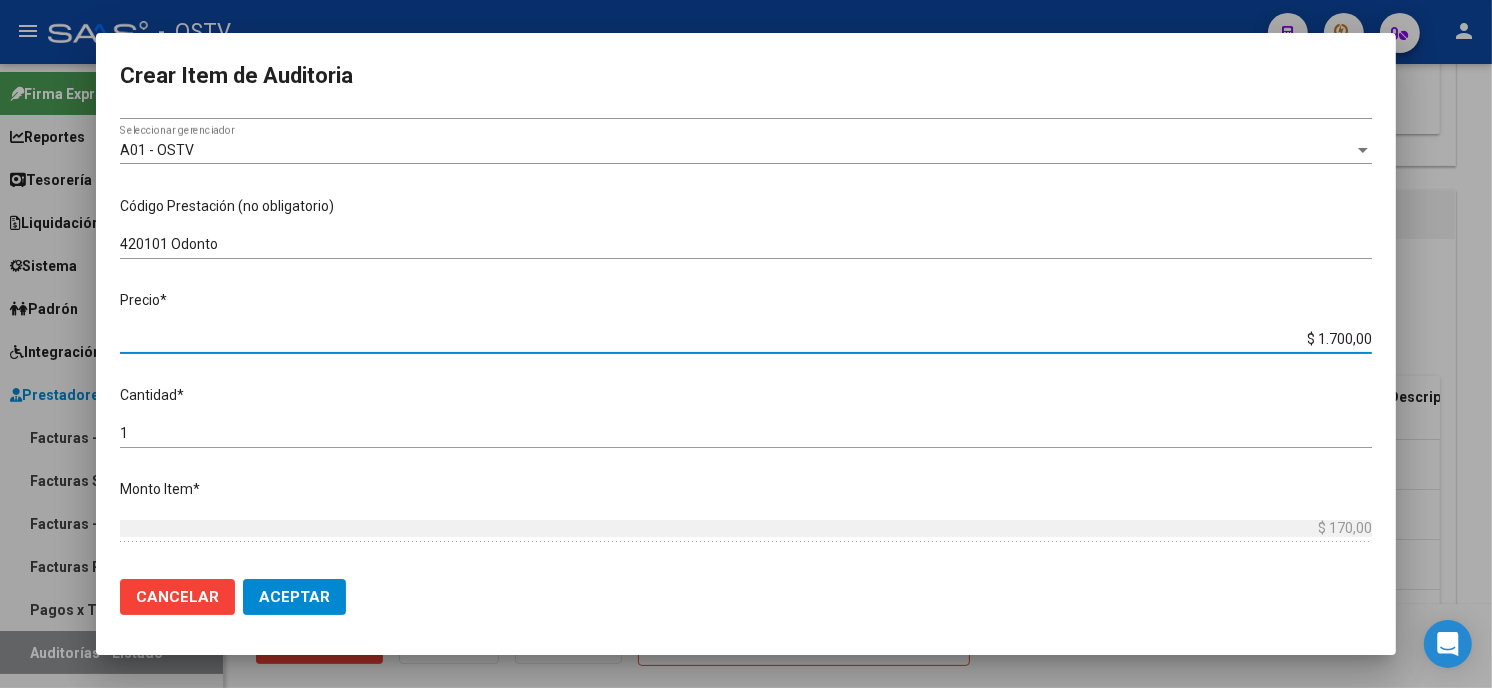type on "$ 1.700,00" 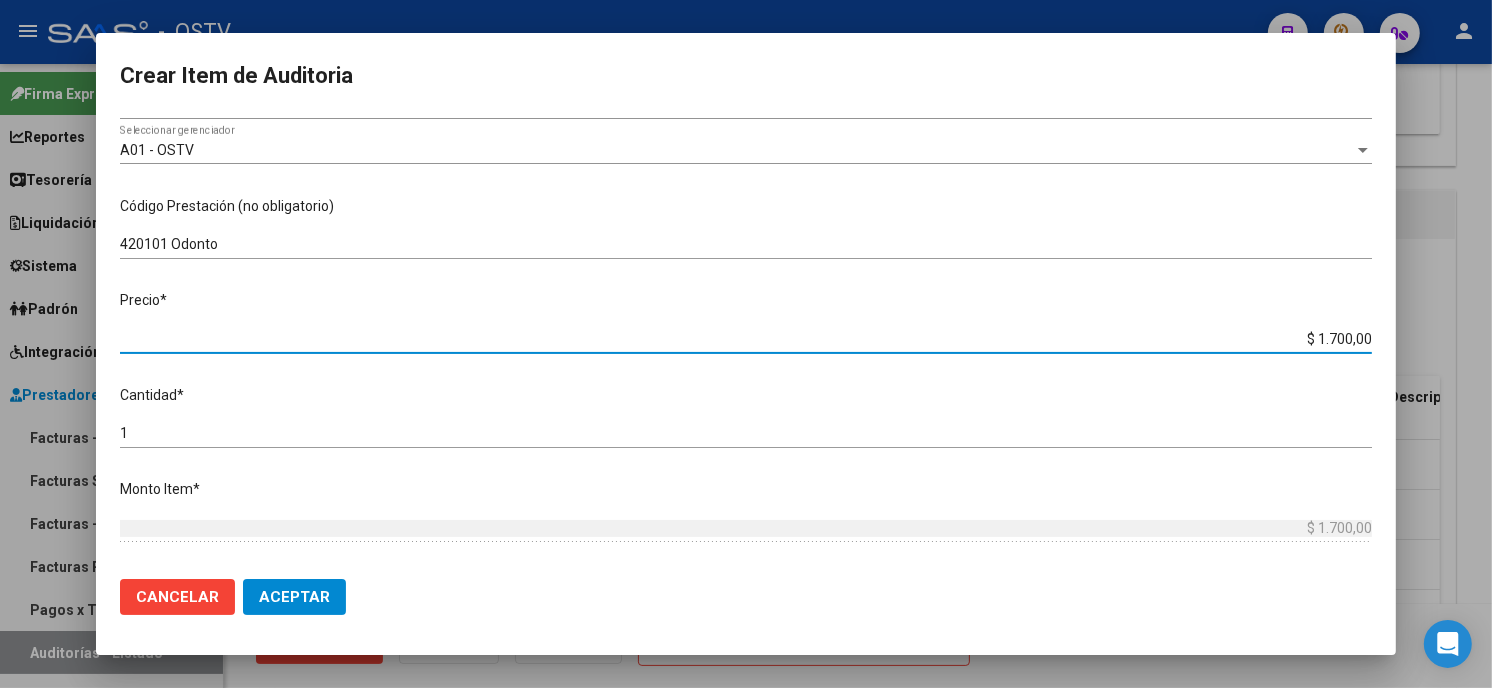 type on "$ 17.000,00" 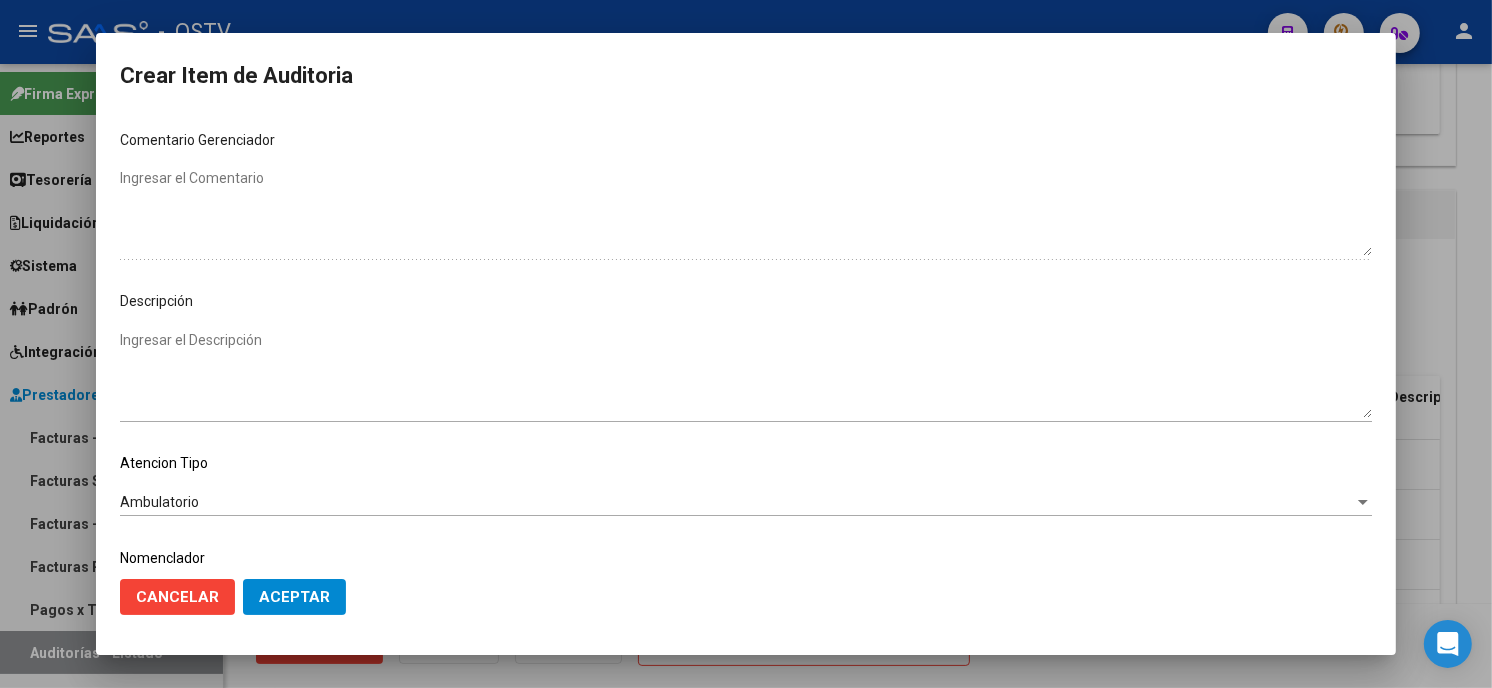 scroll, scrollTop: 1074, scrollLeft: 0, axis: vertical 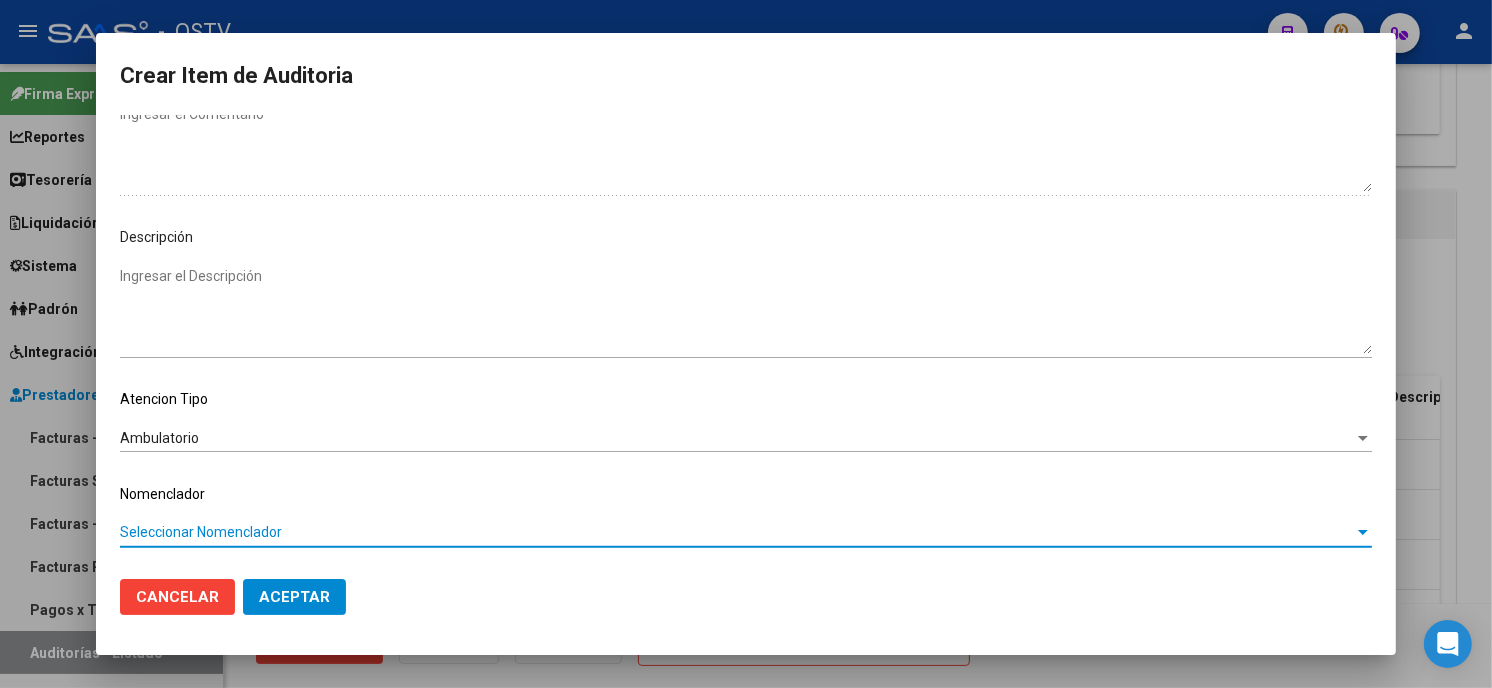 type 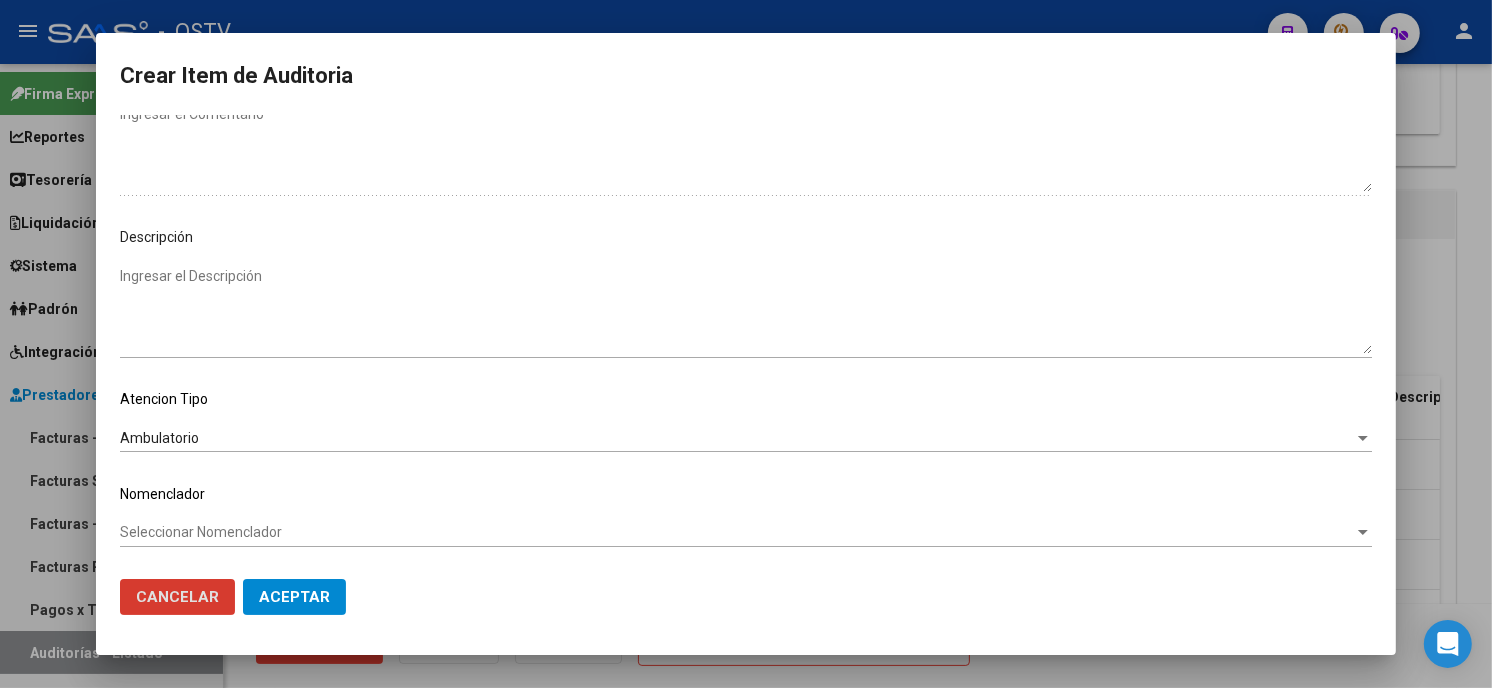 type 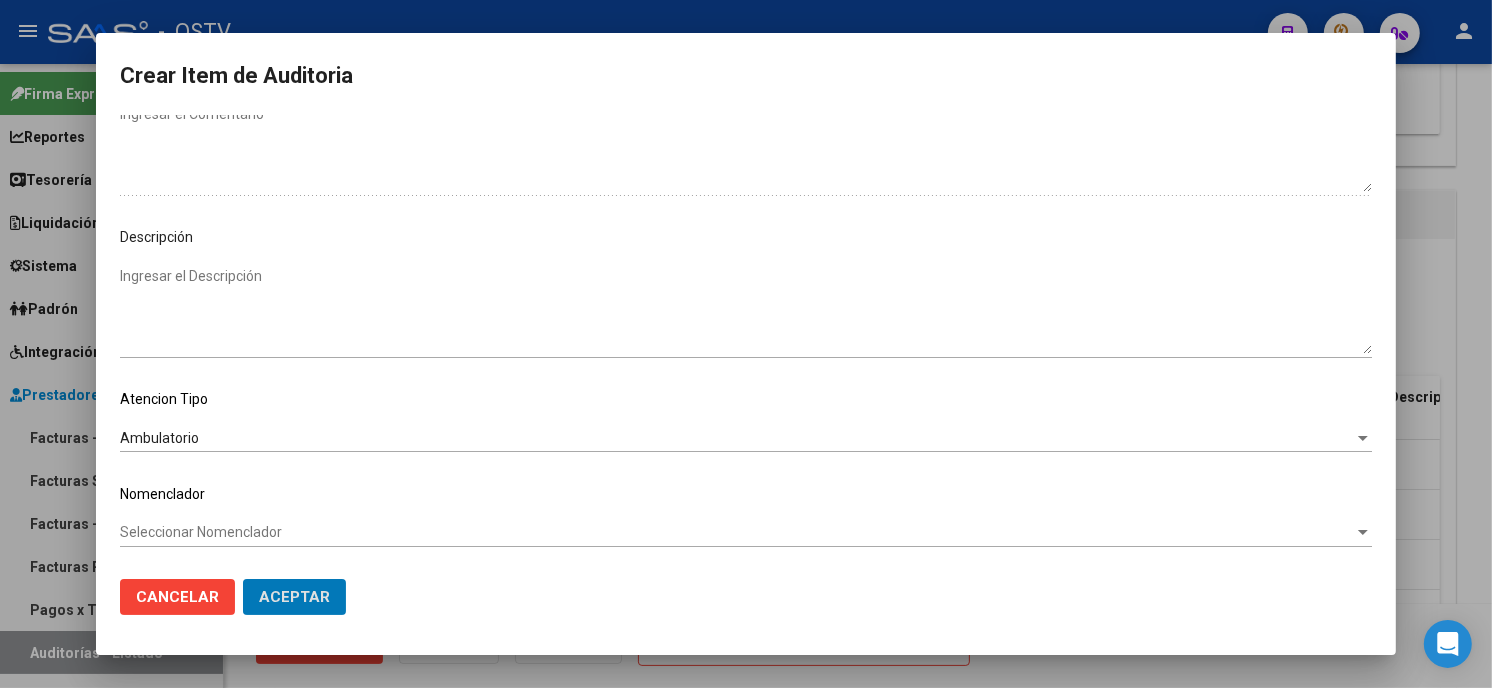 click on "Aceptar" 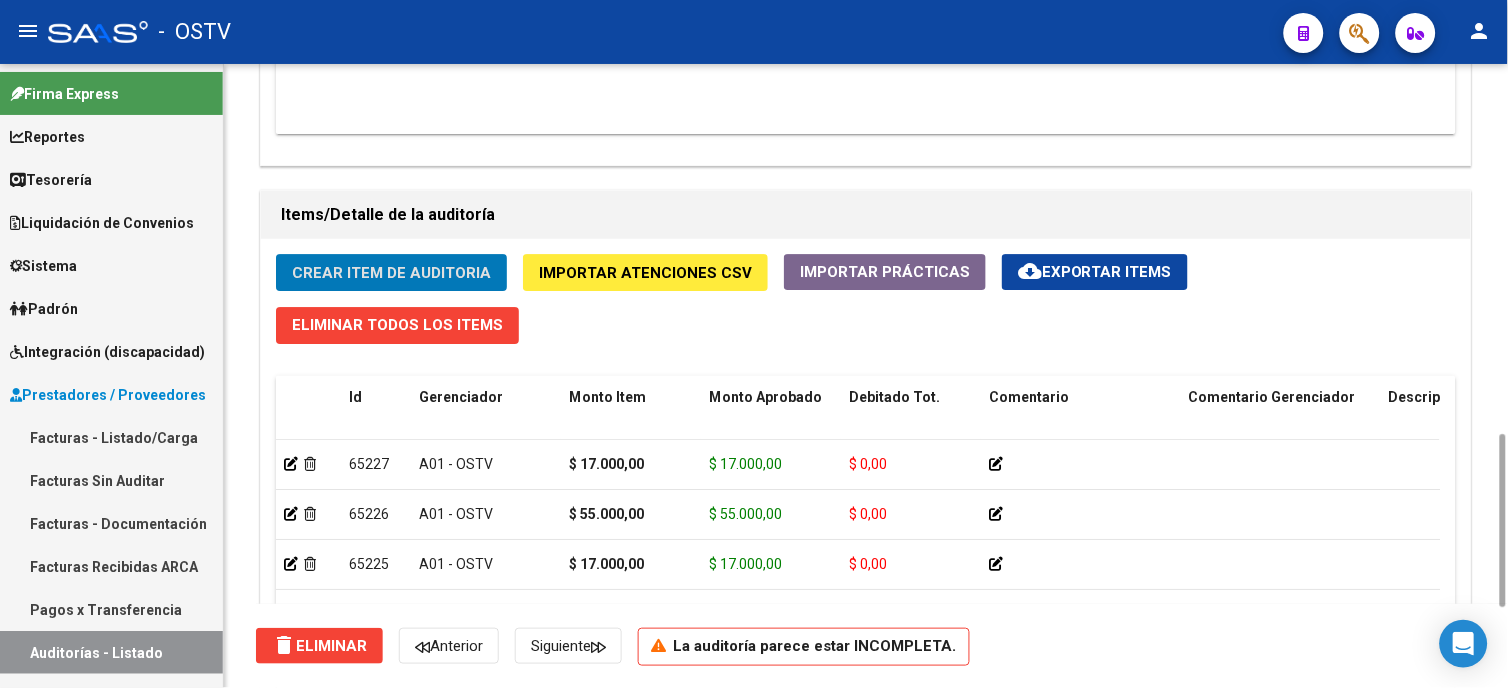click on "Crear Item de Auditoria" 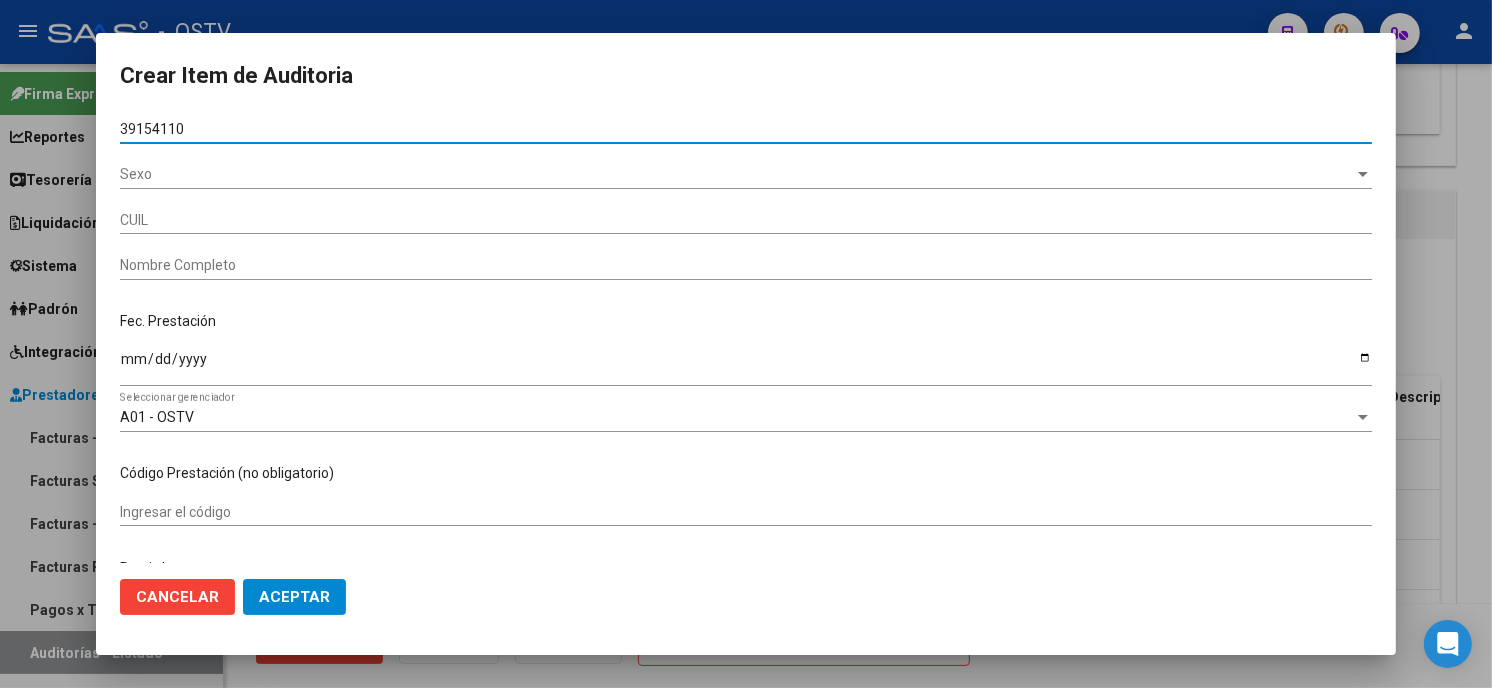 type on "39154110" 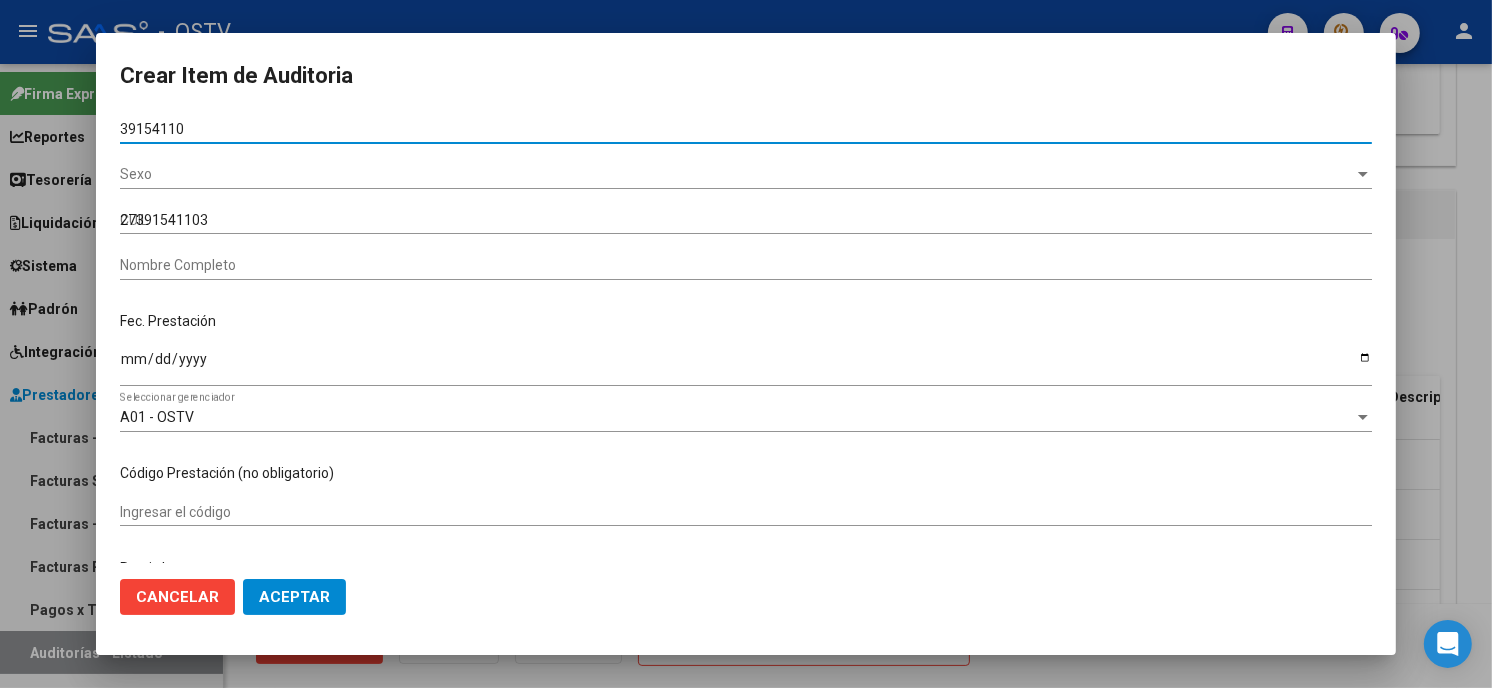 type on "[PERSON_NAME]" 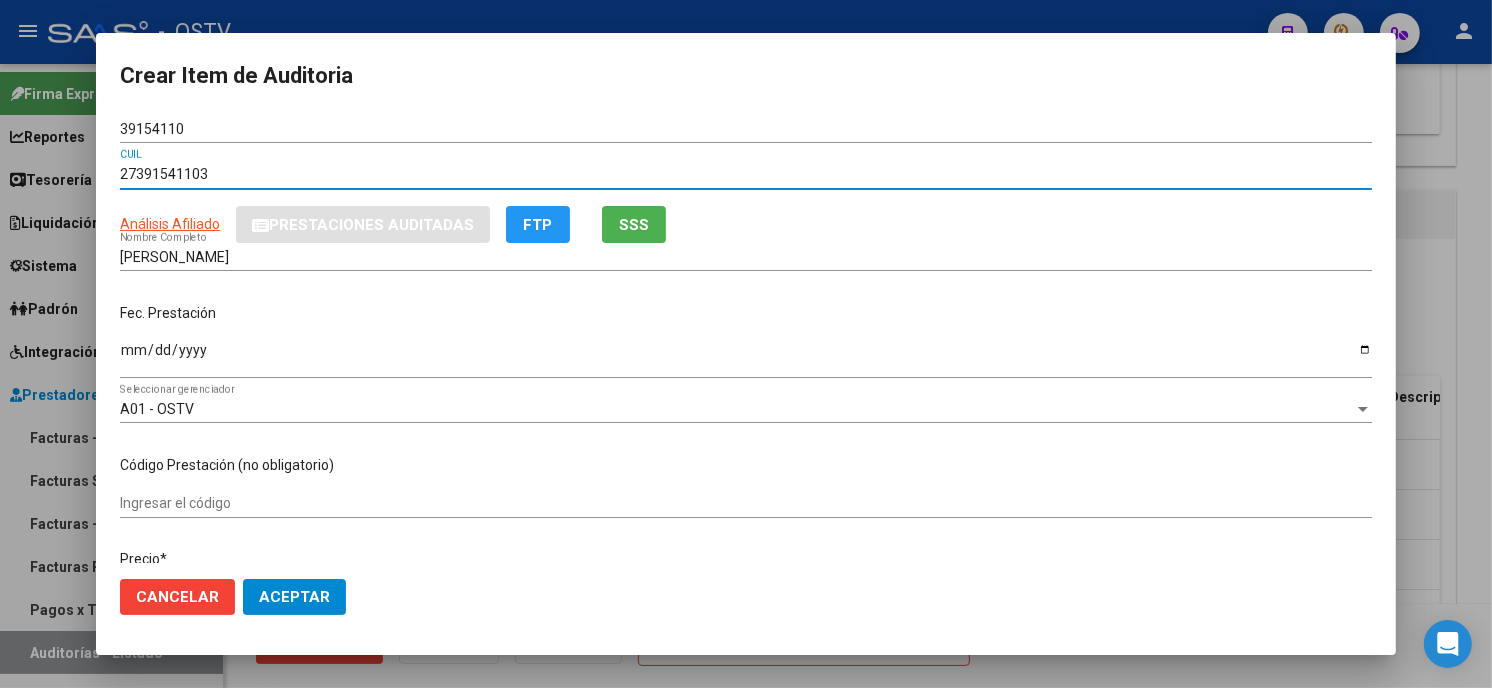 type 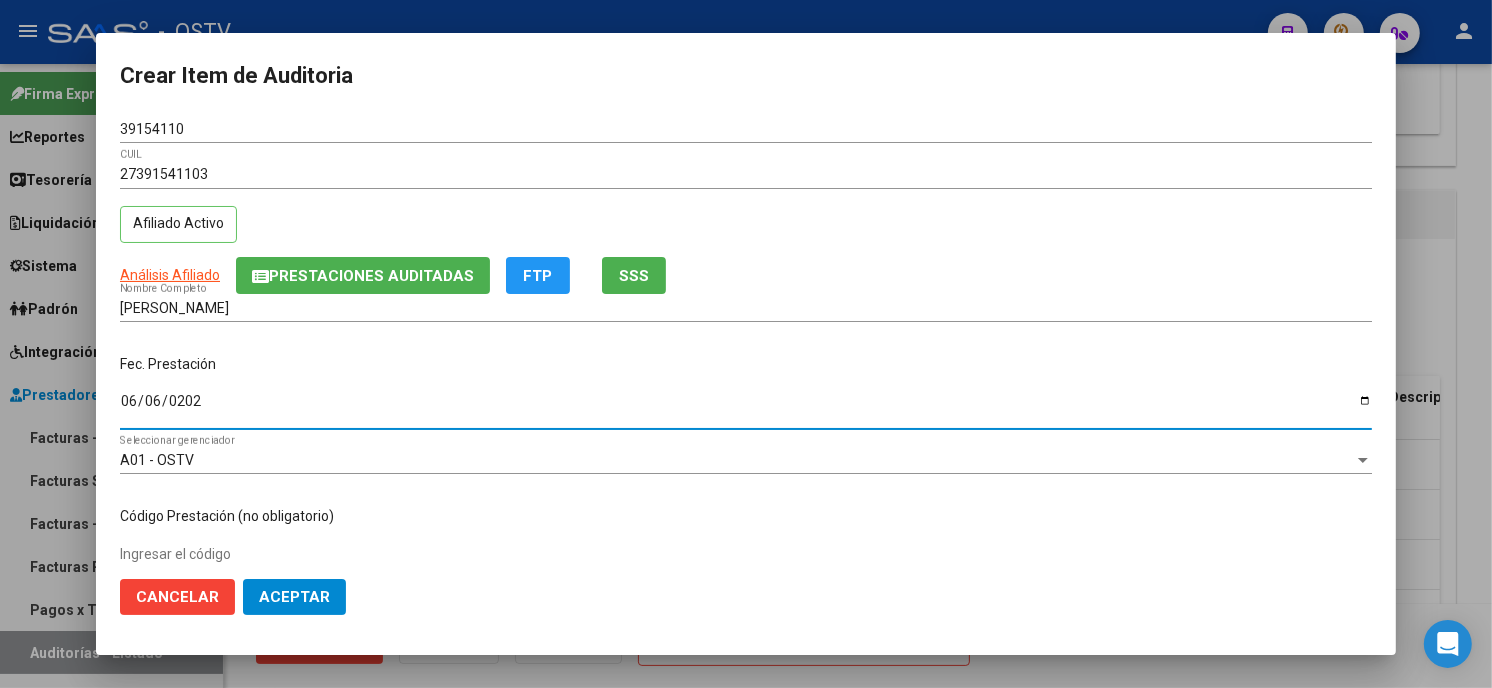 type on "[DATE]" 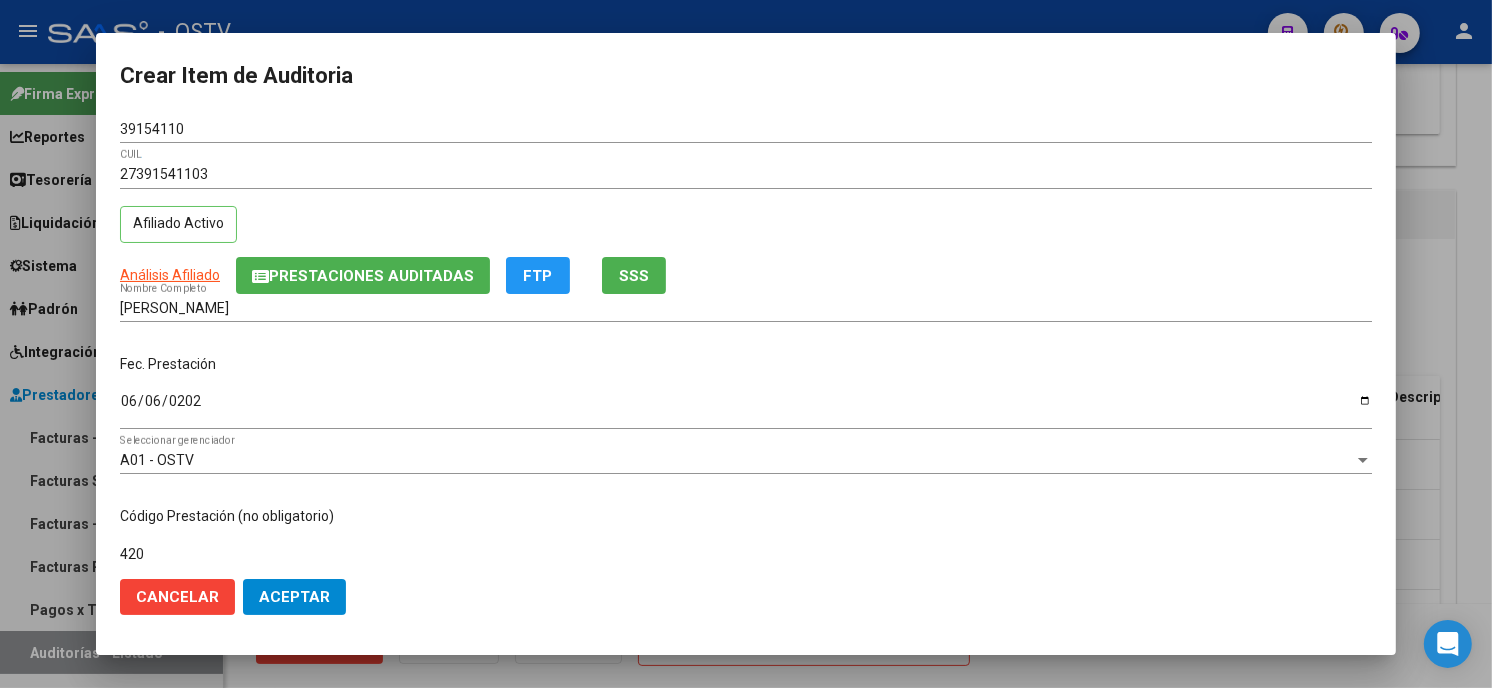 type on "420101 Odonto" 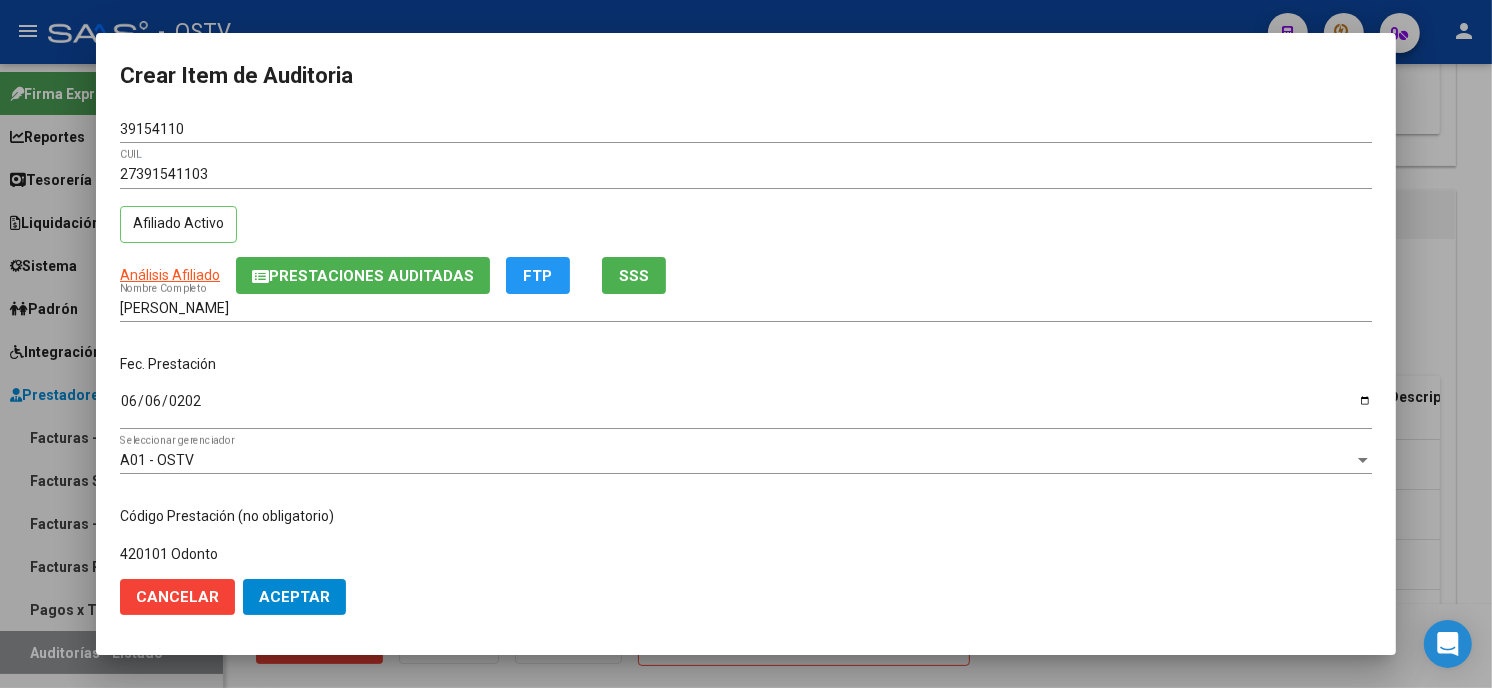 scroll, scrollTop: 310, scrollLeft: 0, axis: vertical 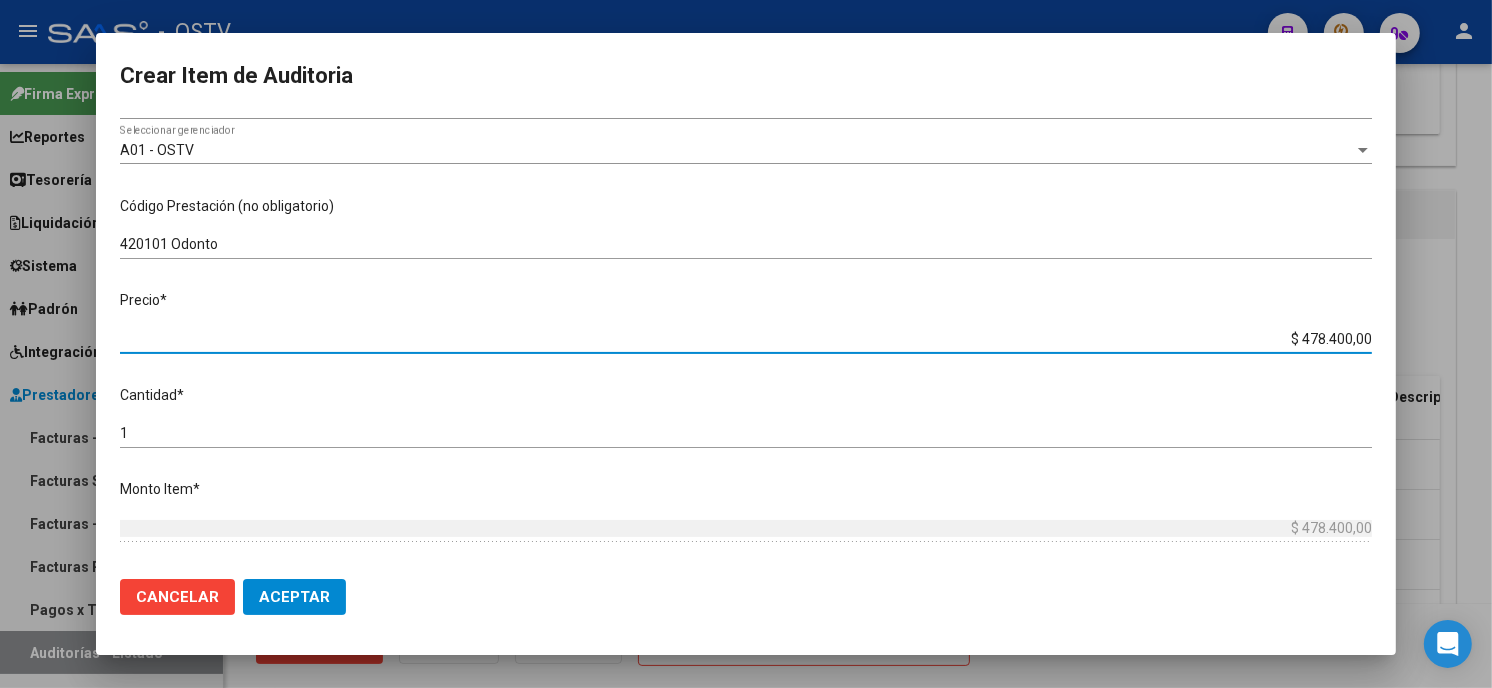 type on "$ 0,01" 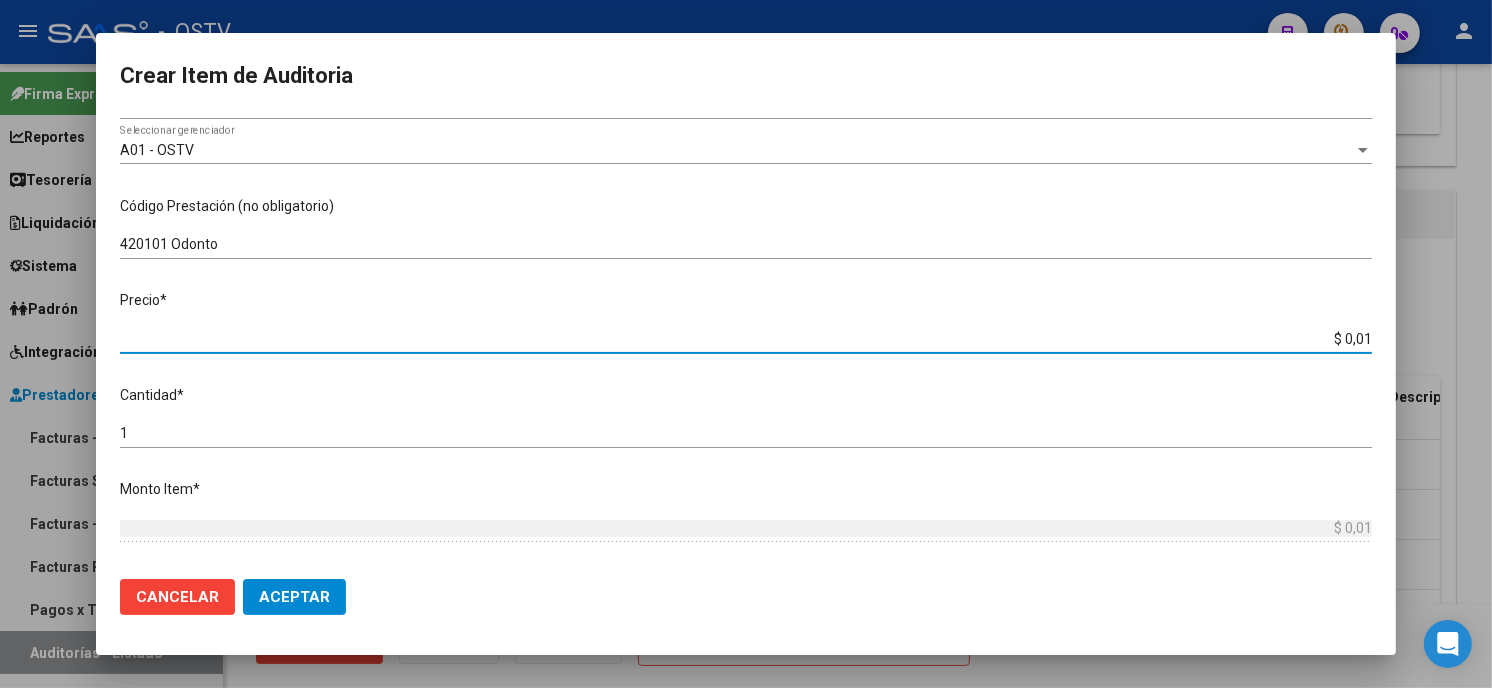 type on "$ 0,17" 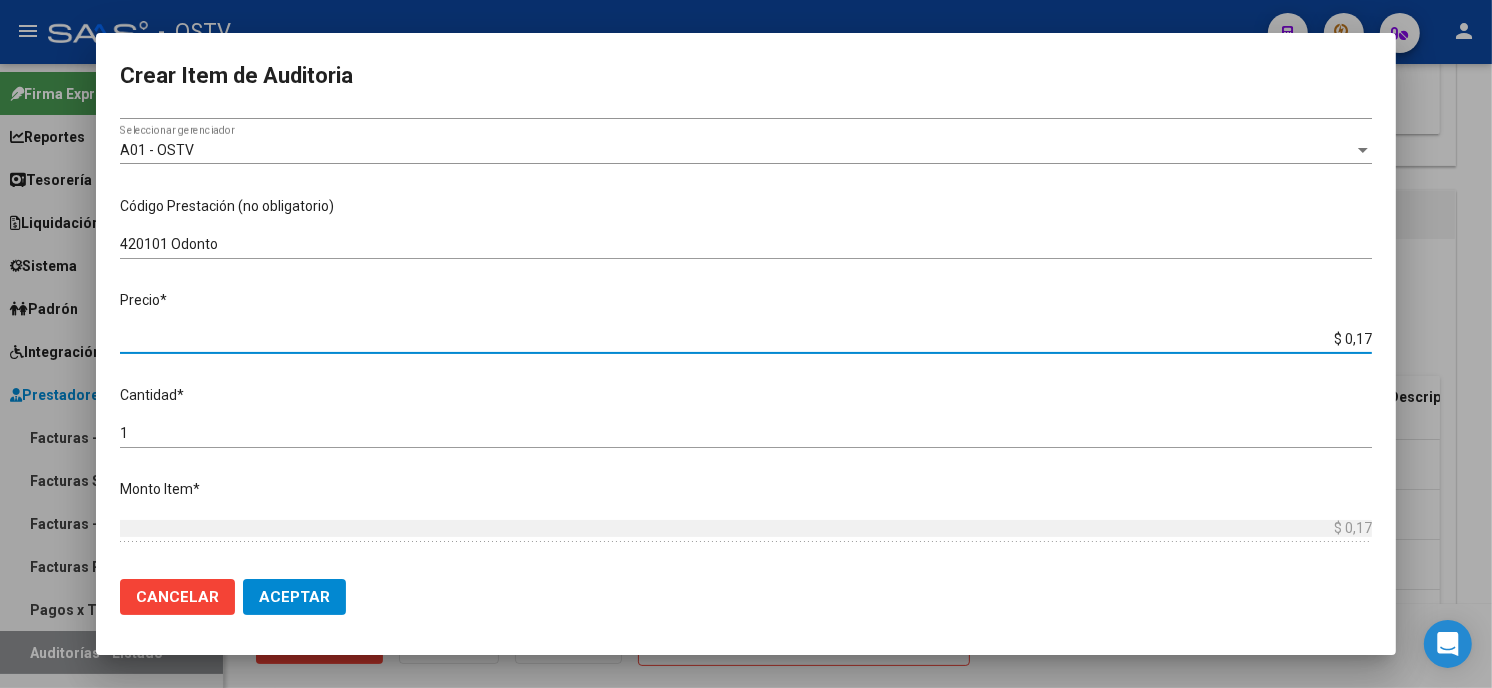 type on "$ 1,70" 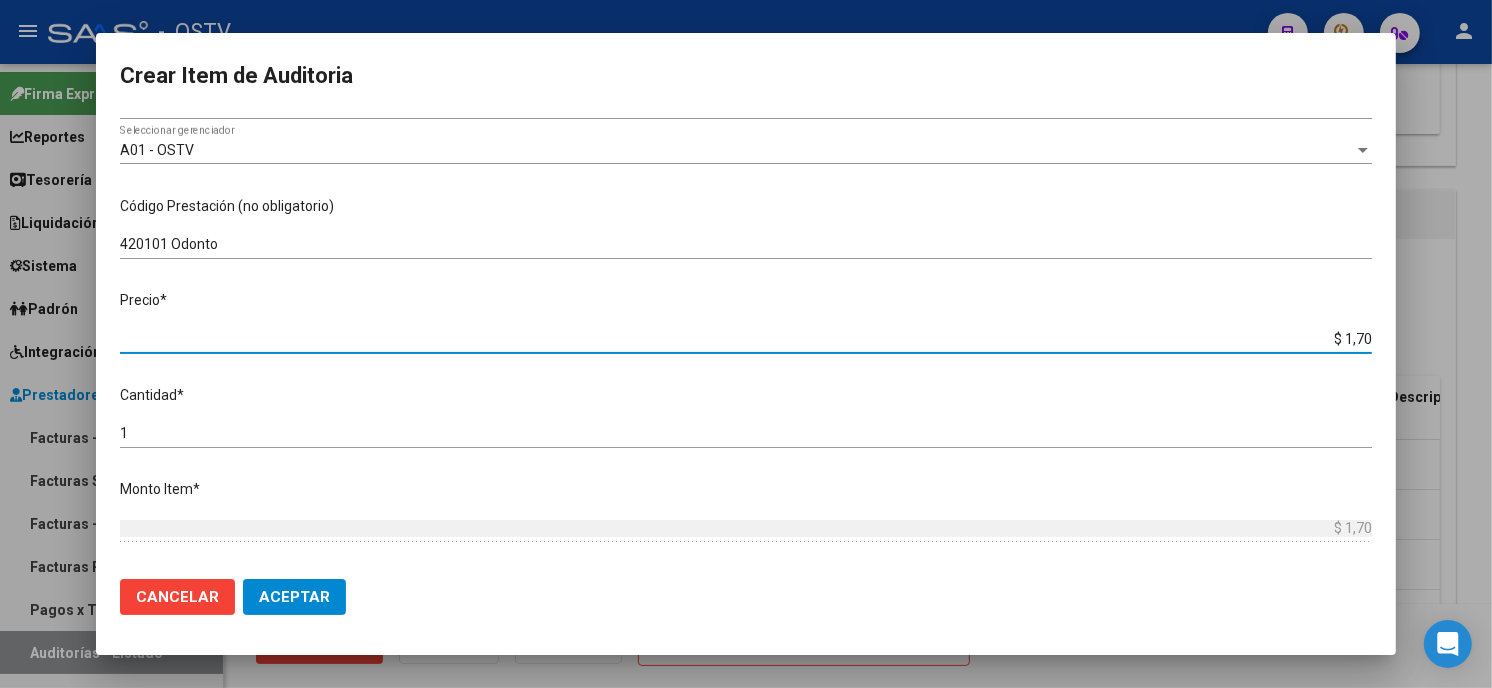 type on "$ 17,00" 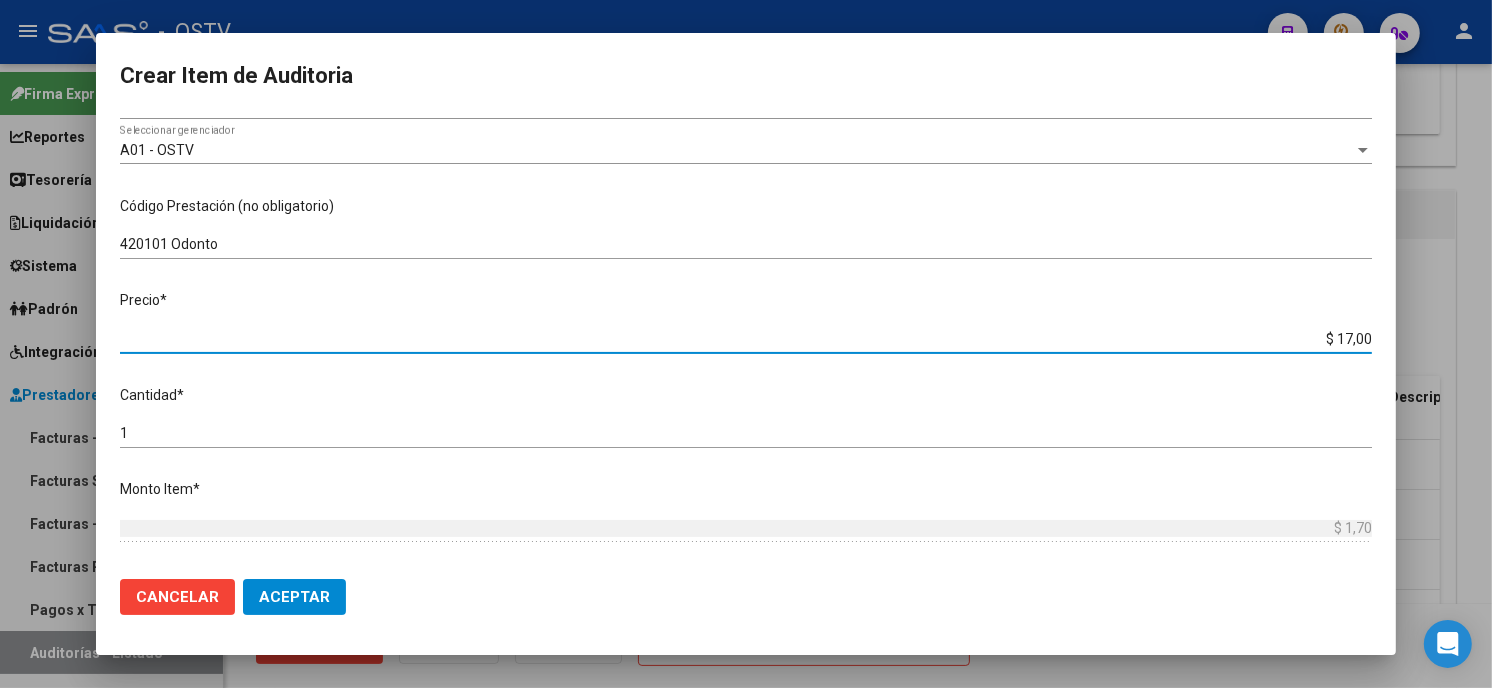 type on "$ 17,00" 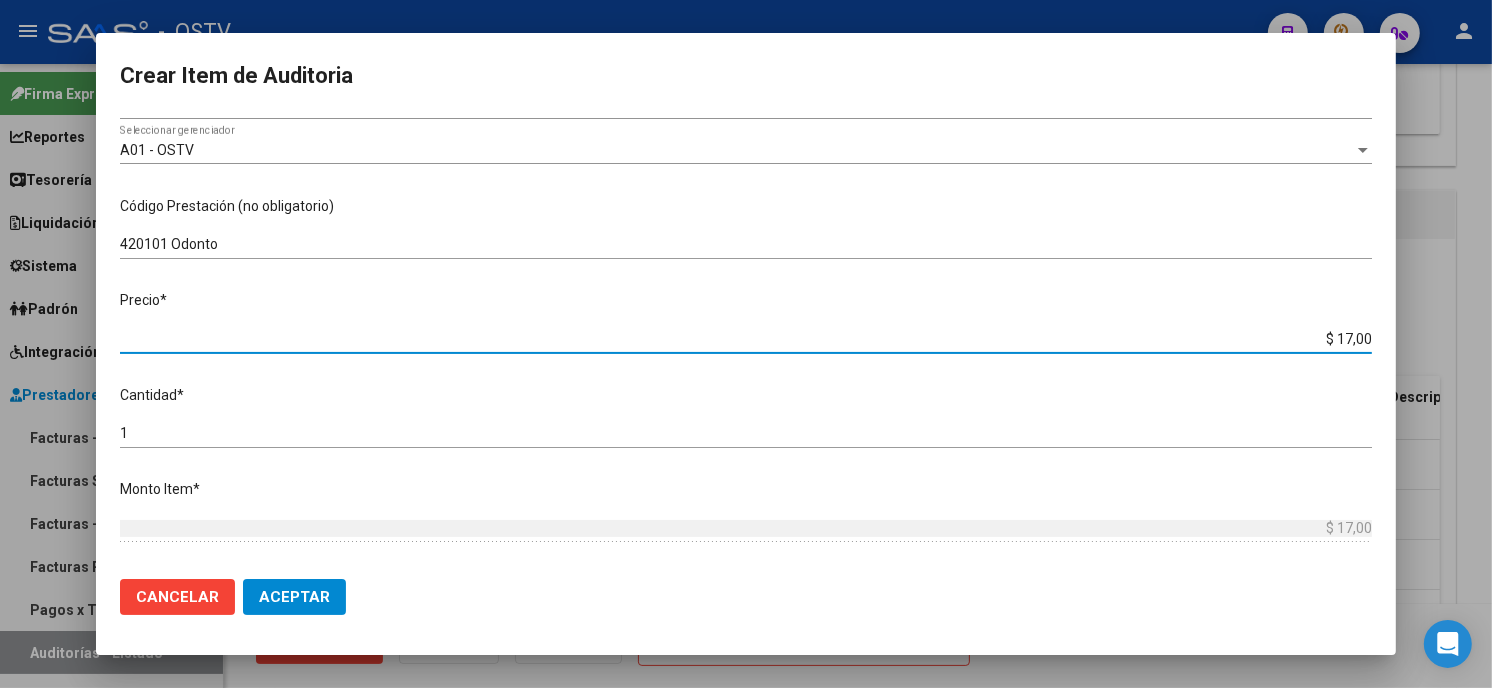 type on "$ 170,00" 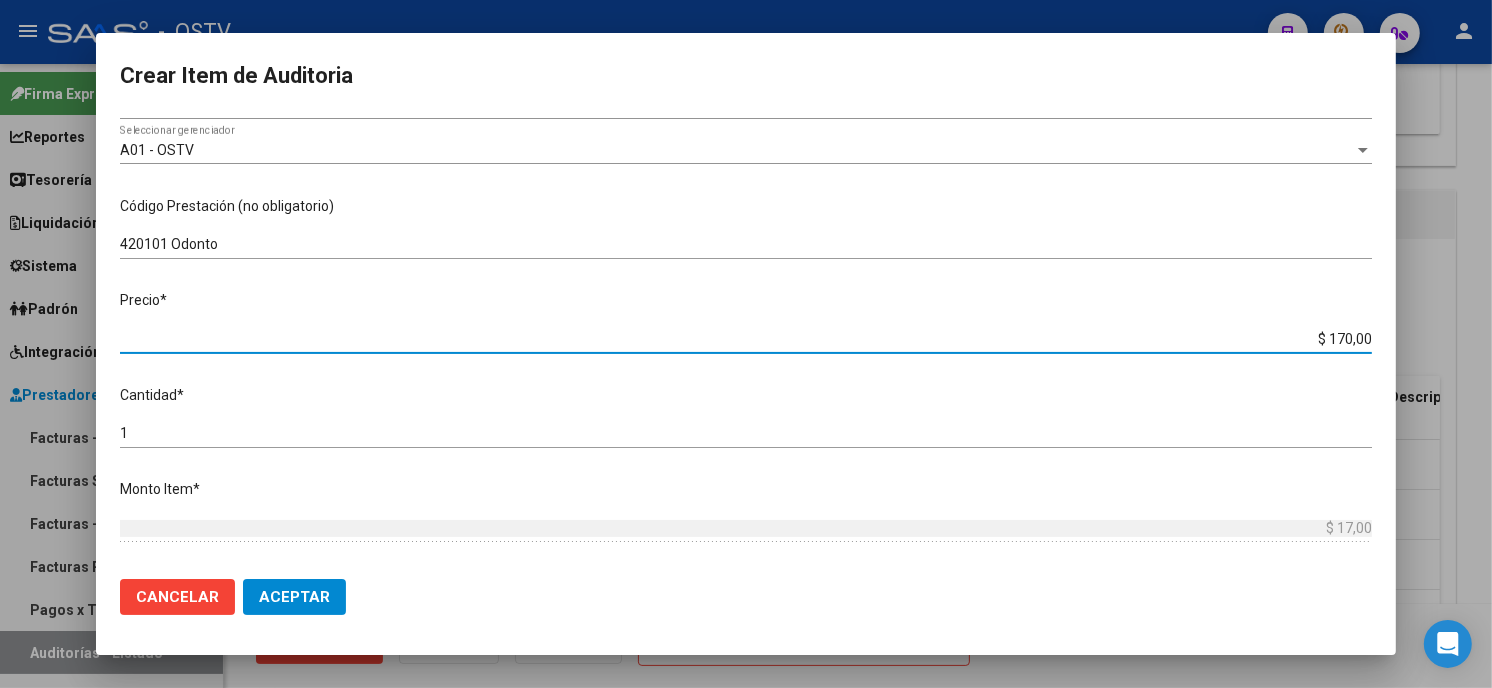 type on "$ 170,00" 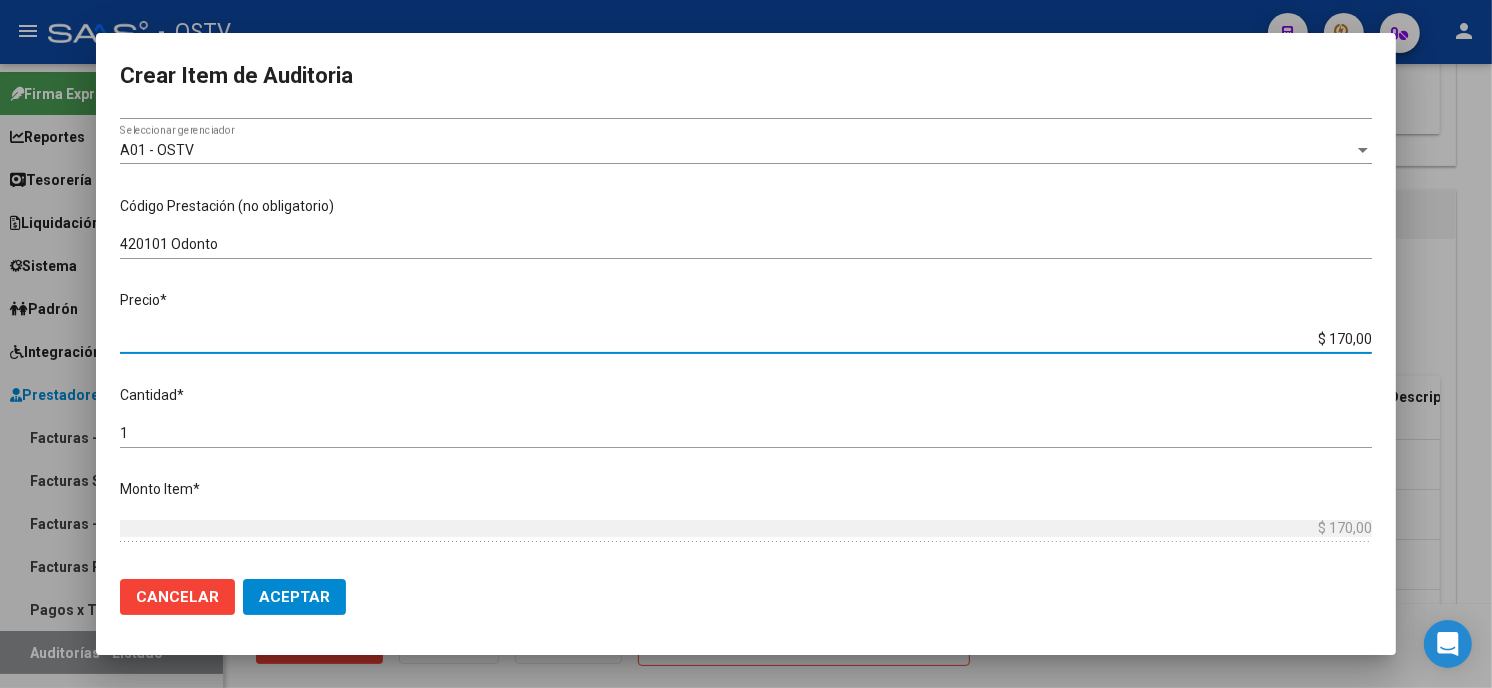 type on "$ 1.700,00" 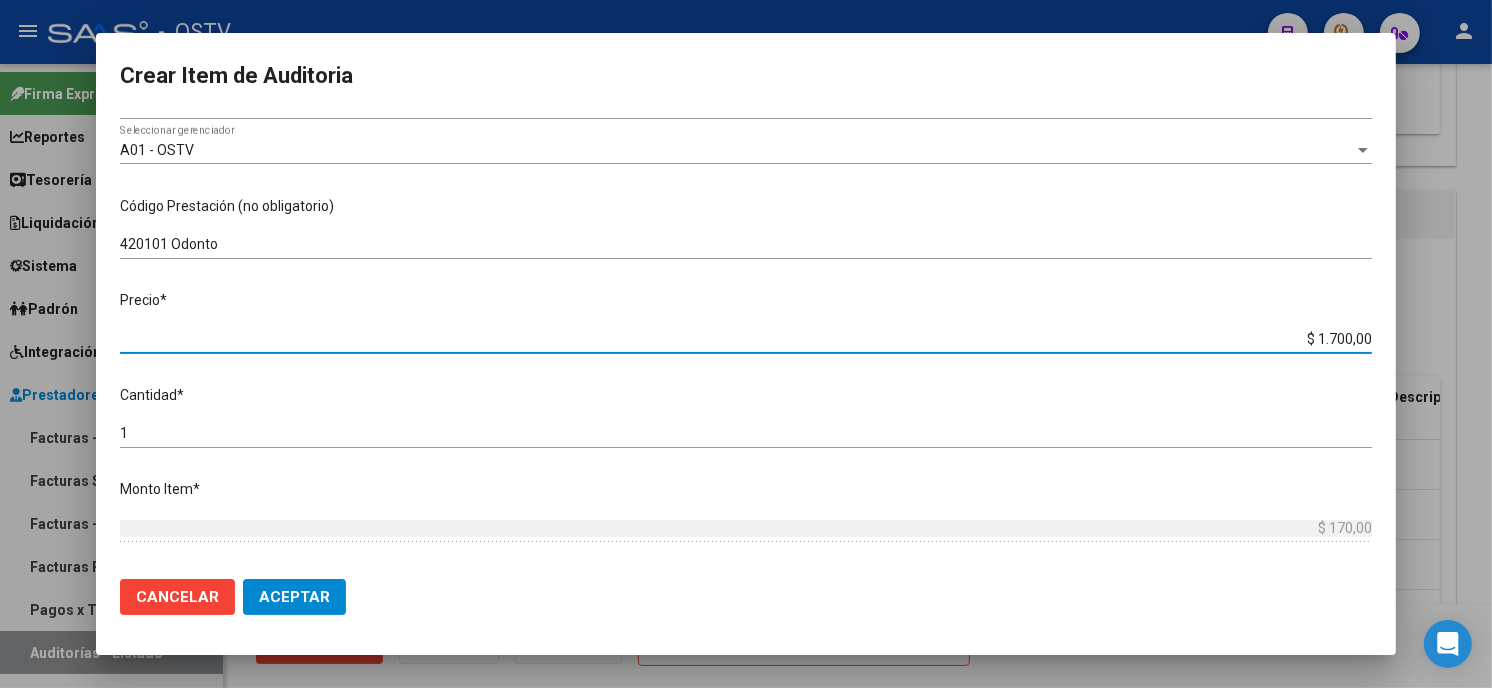 type on "$ 1.700,00" 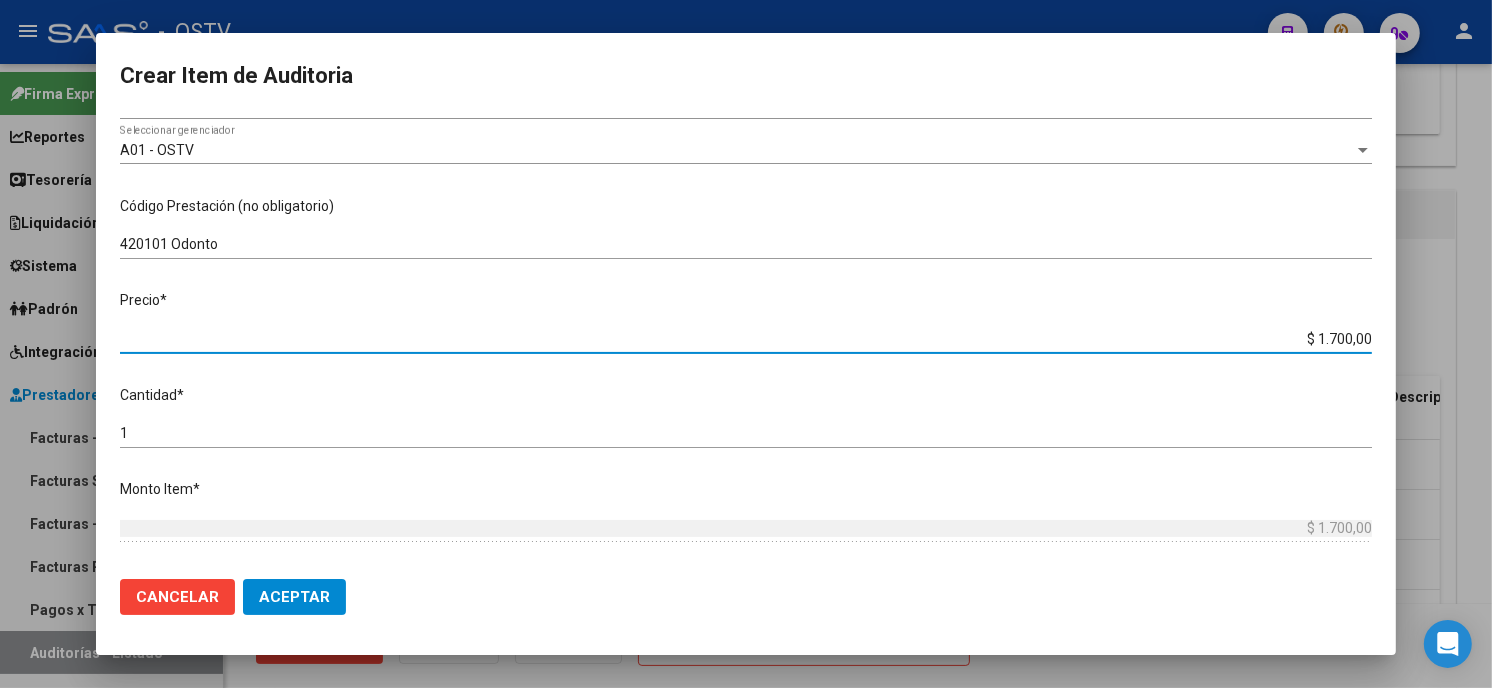 type on "$ 17.000,00" 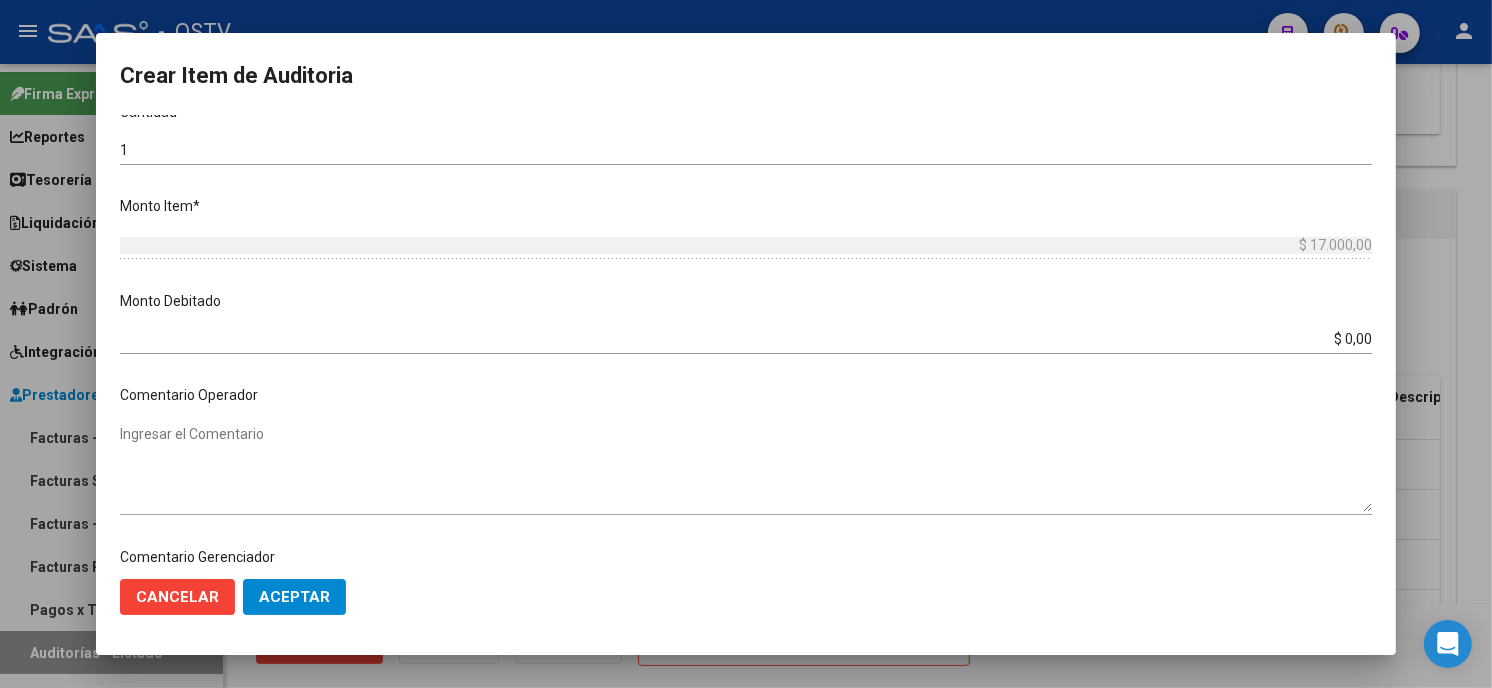 scroll, scrollTop: 1010, scrollLeft: 0, axis: vertical 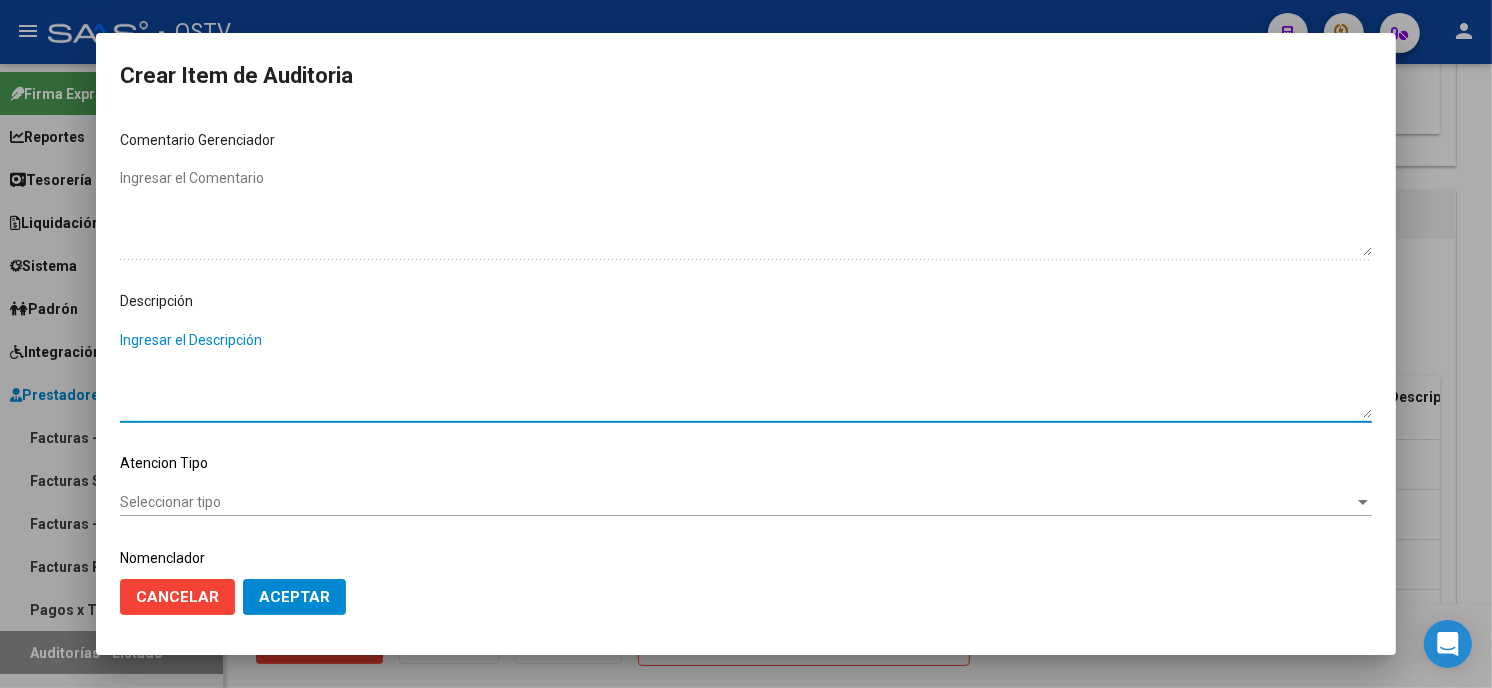 type on "a" 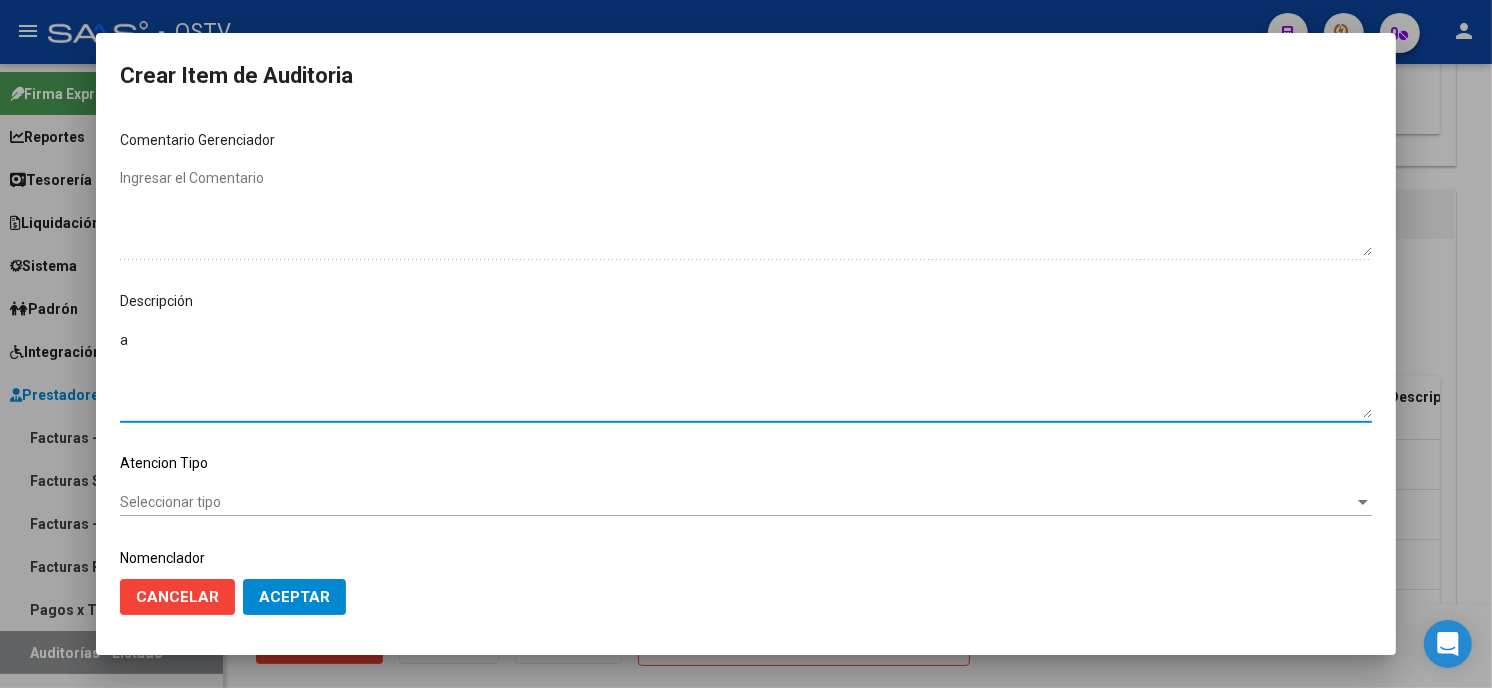 type 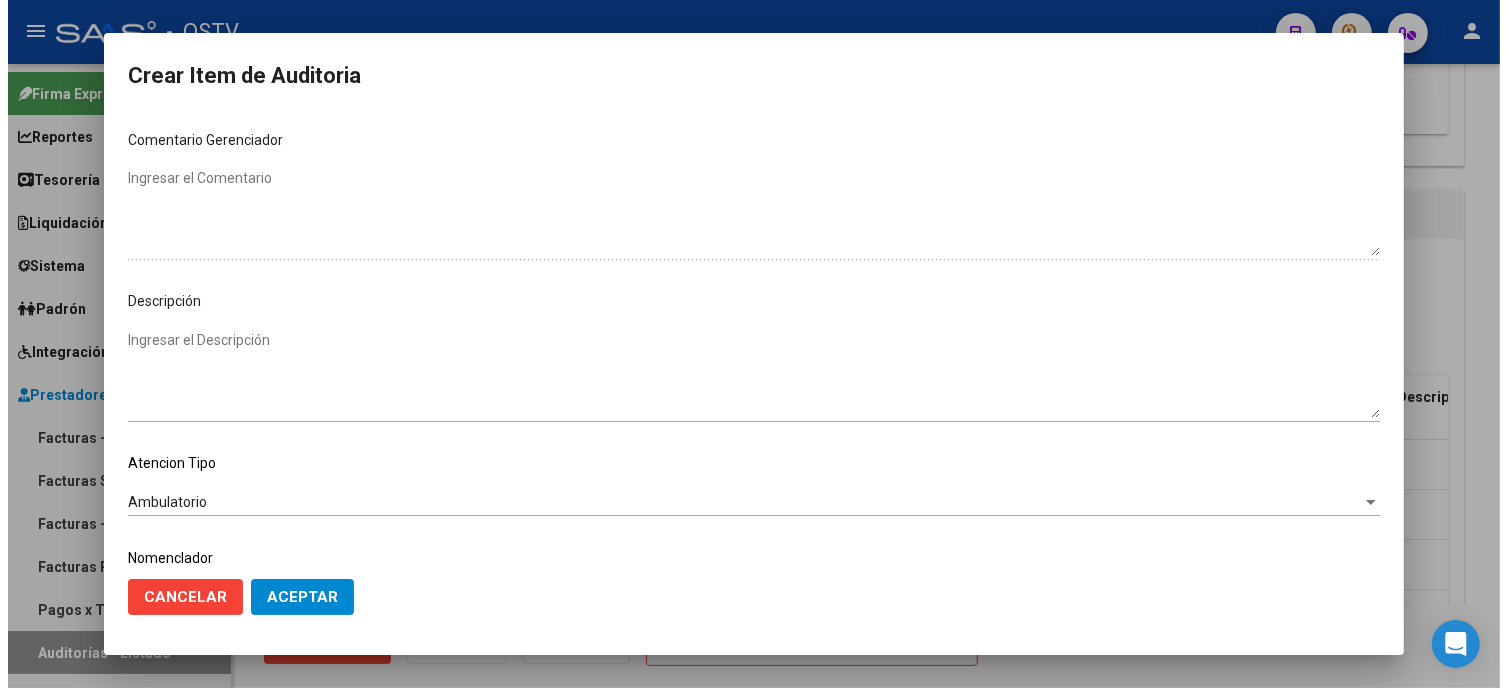 scroll, scrollTop: 1074, scrollLeft: 0, axis: vertical 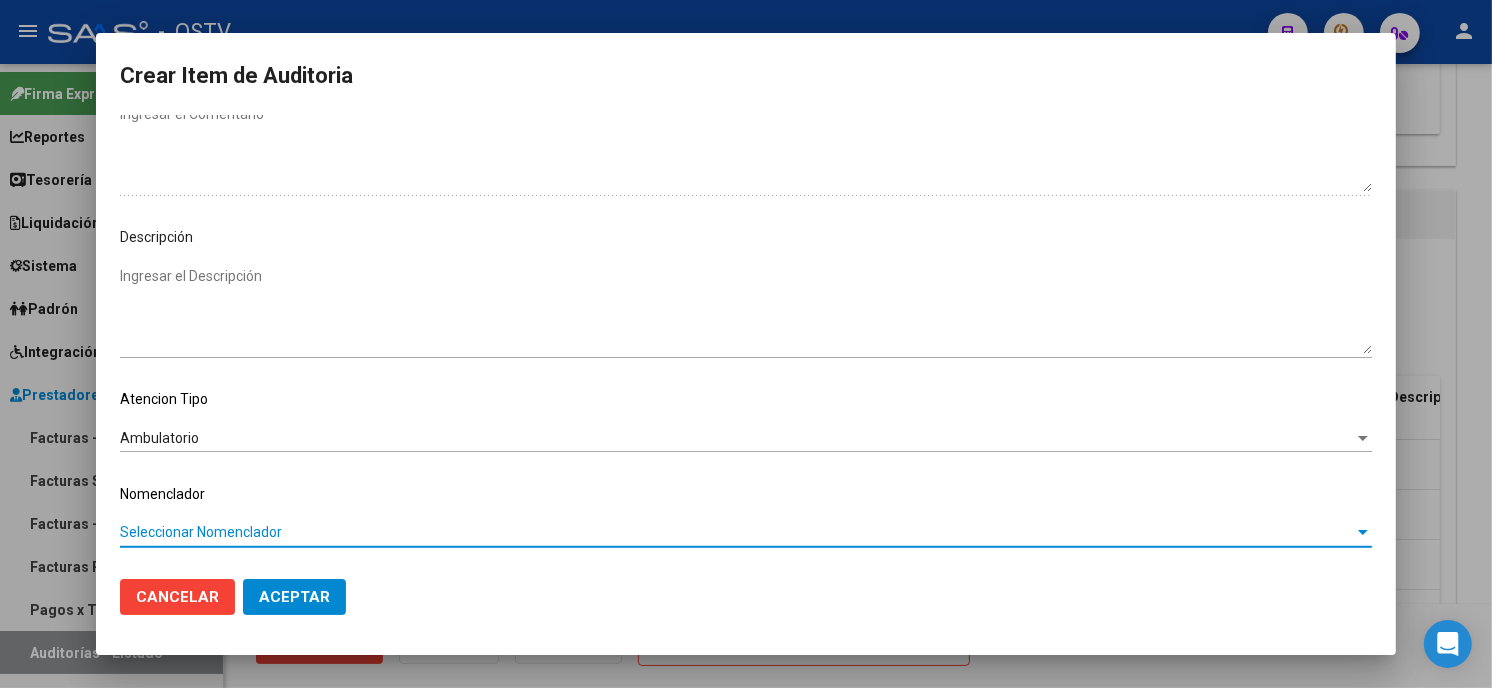 type 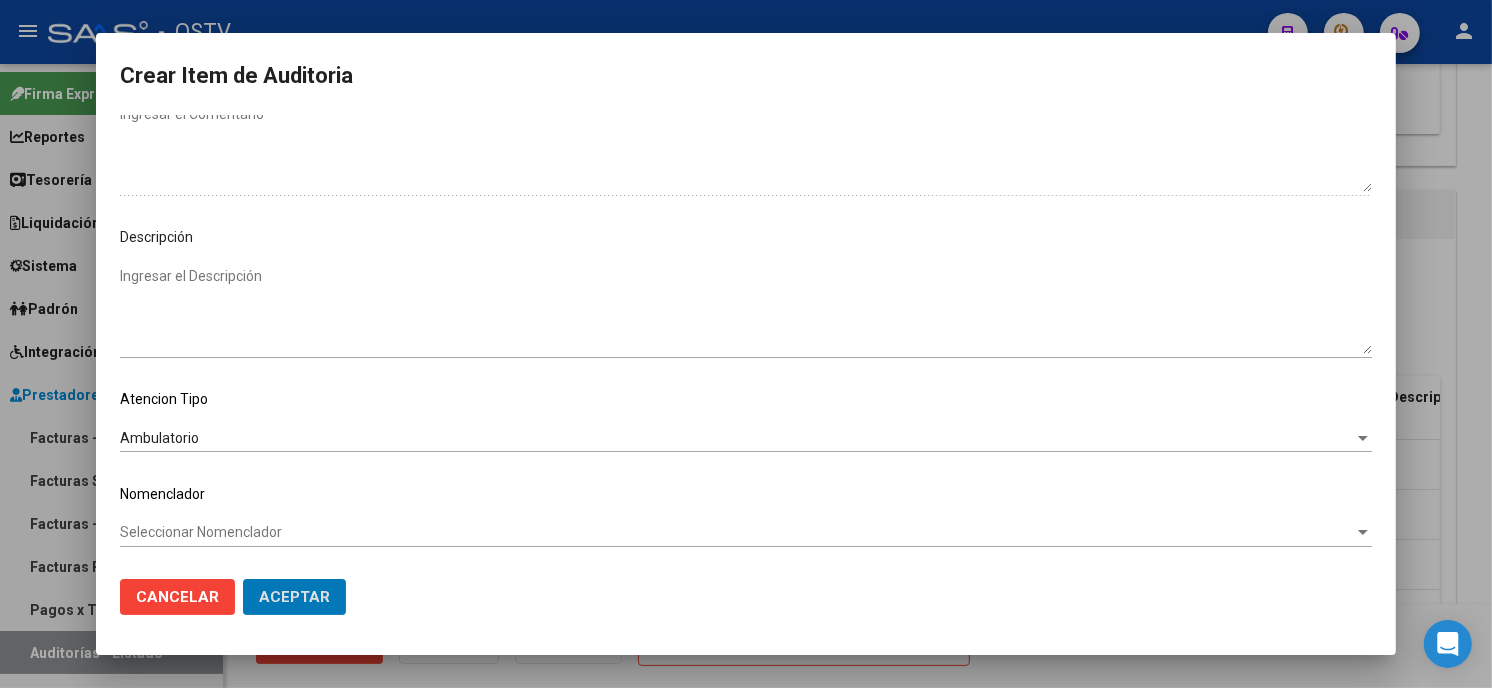 type 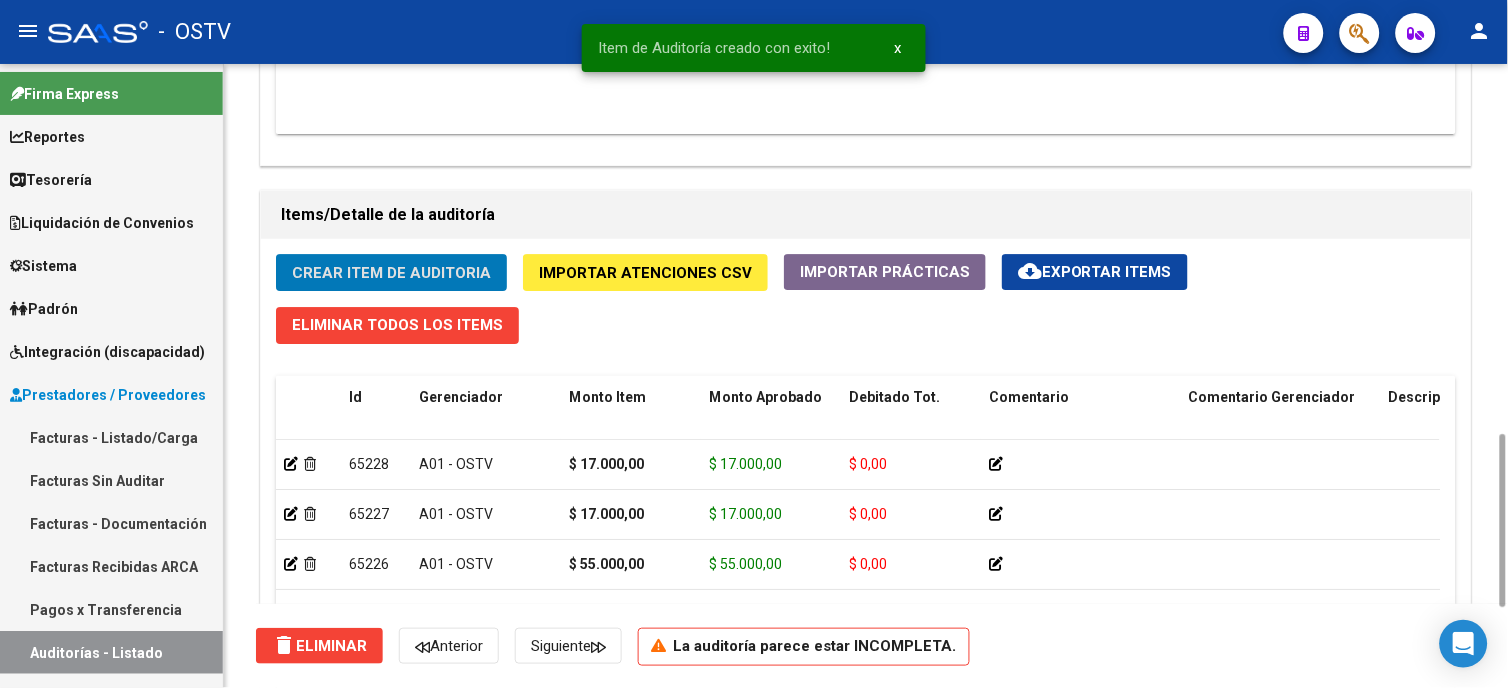 click on "Crear Item de Auditoria" 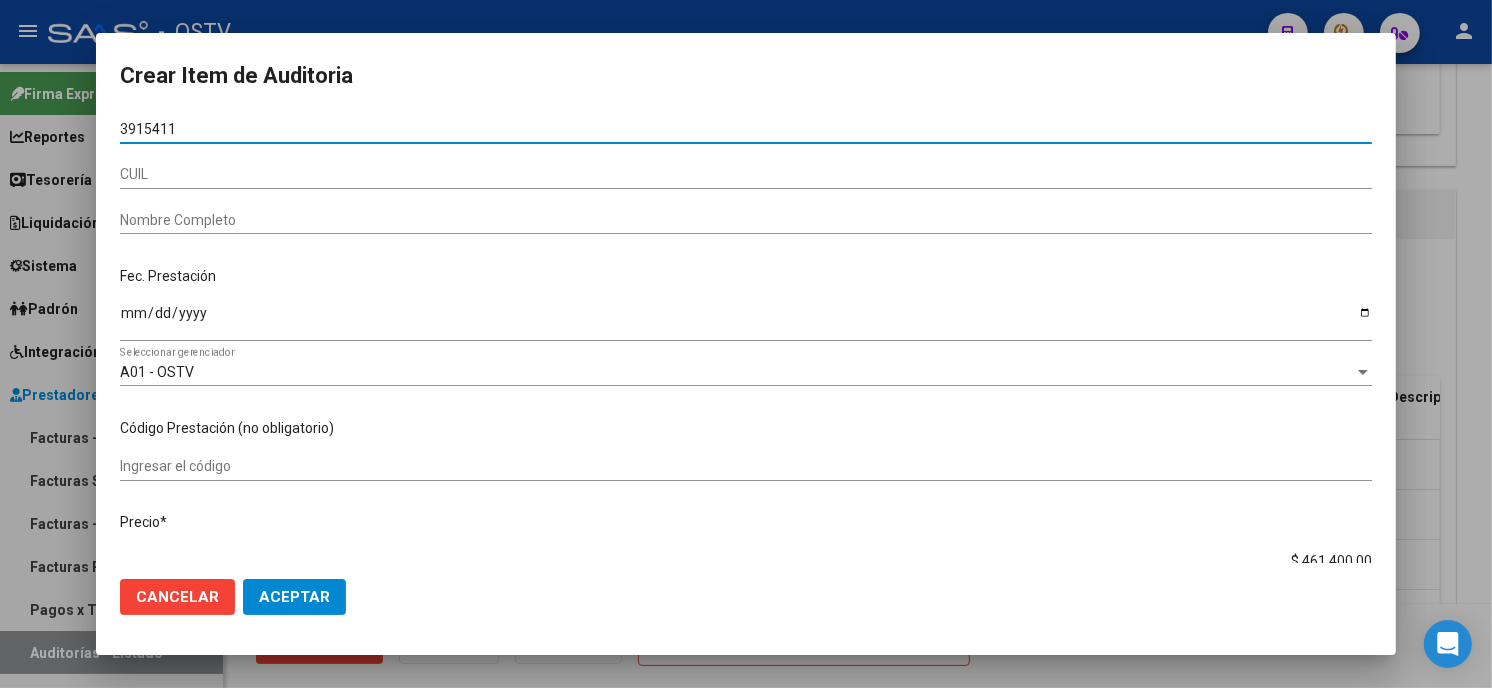type on "39154110" 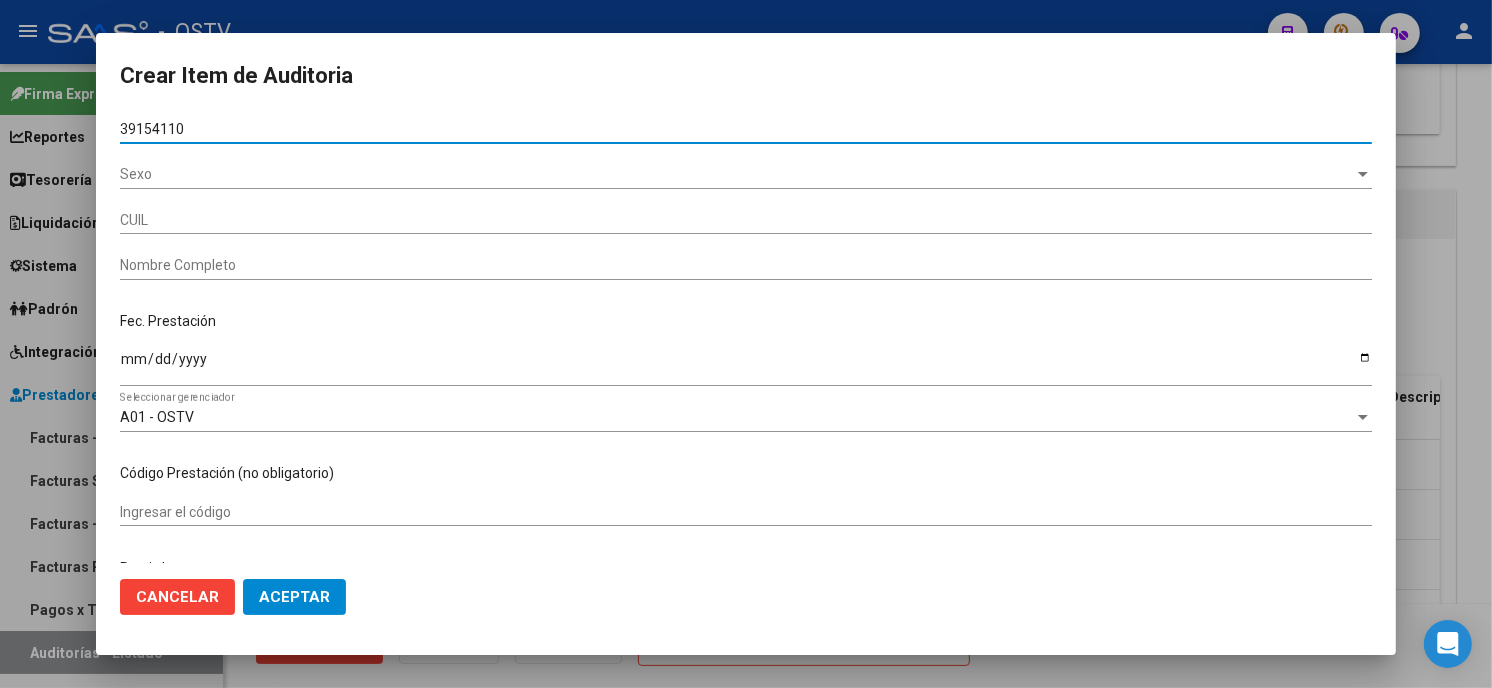 type on "27391541103" 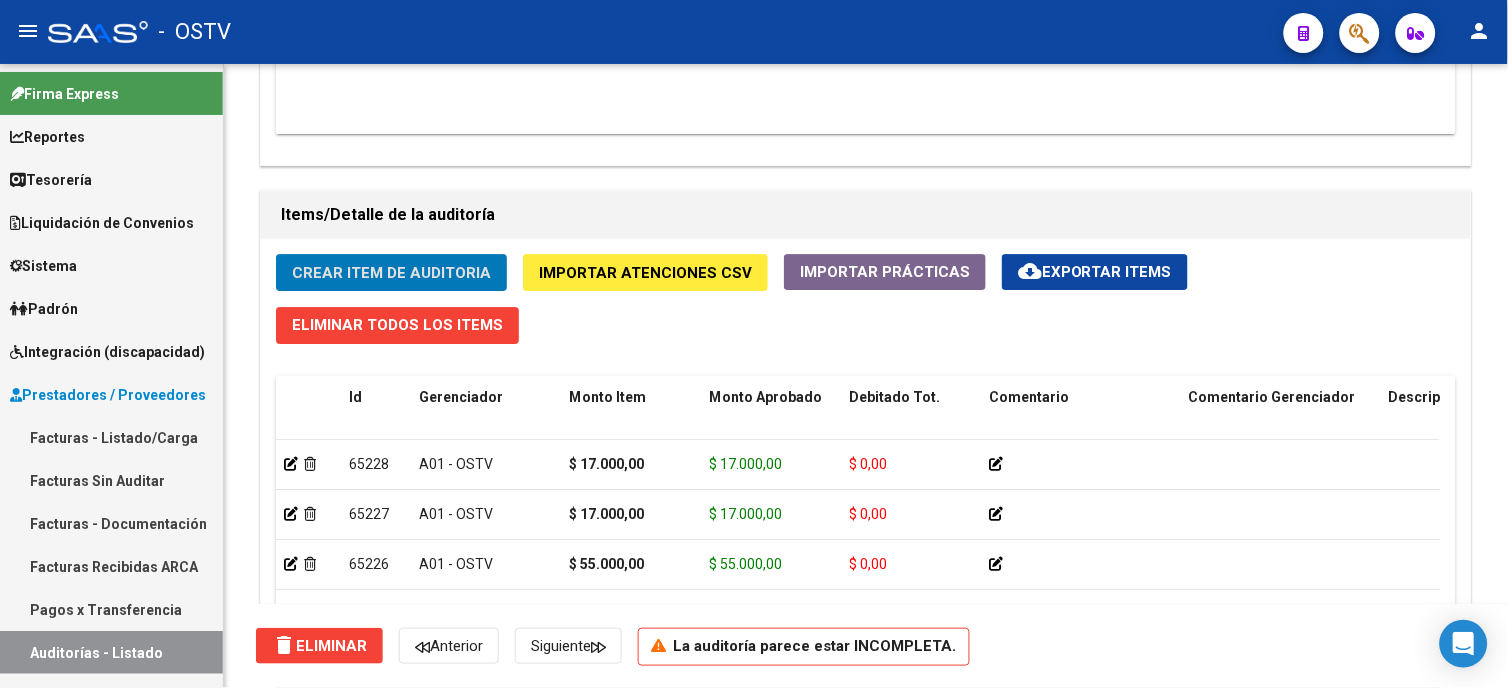 scroll, scrollTop: 1555, scrollLeft: 0, axis: vertical 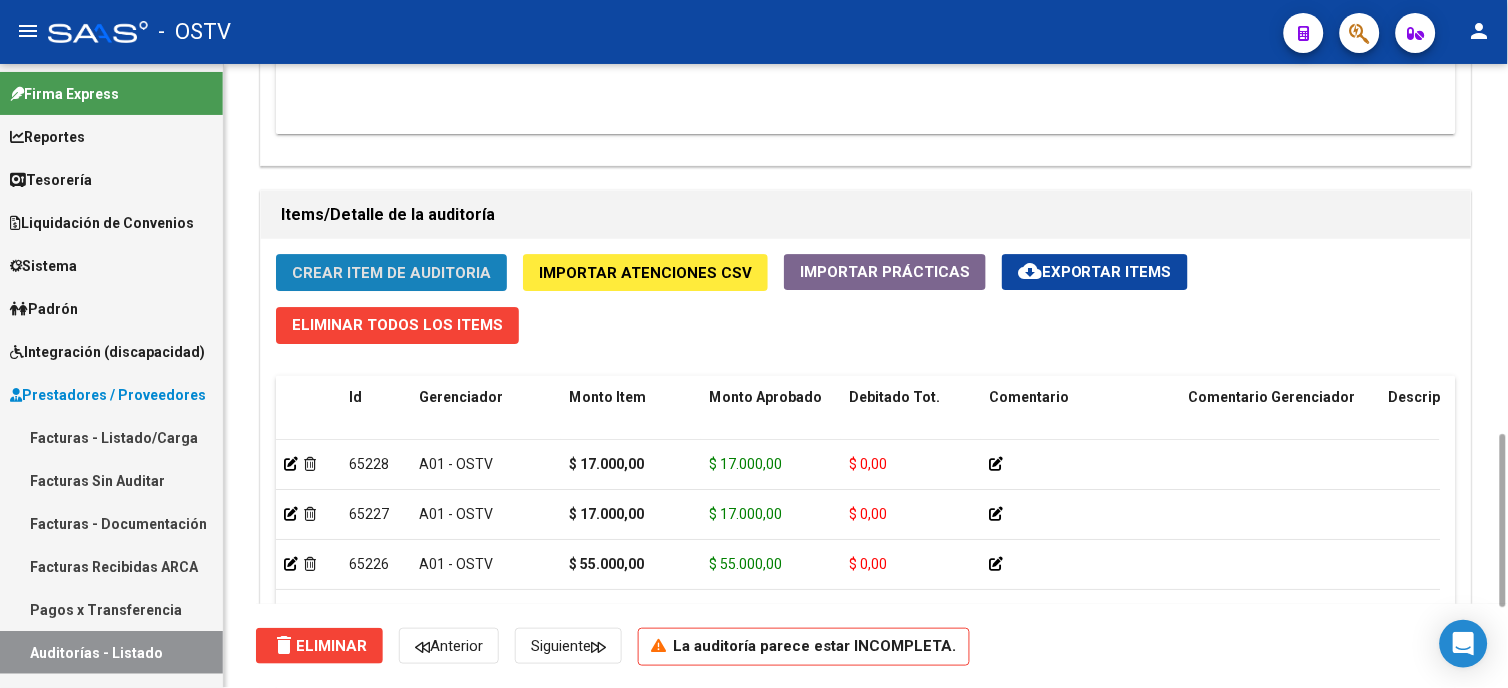 click on "Crear Item de Auditoria" 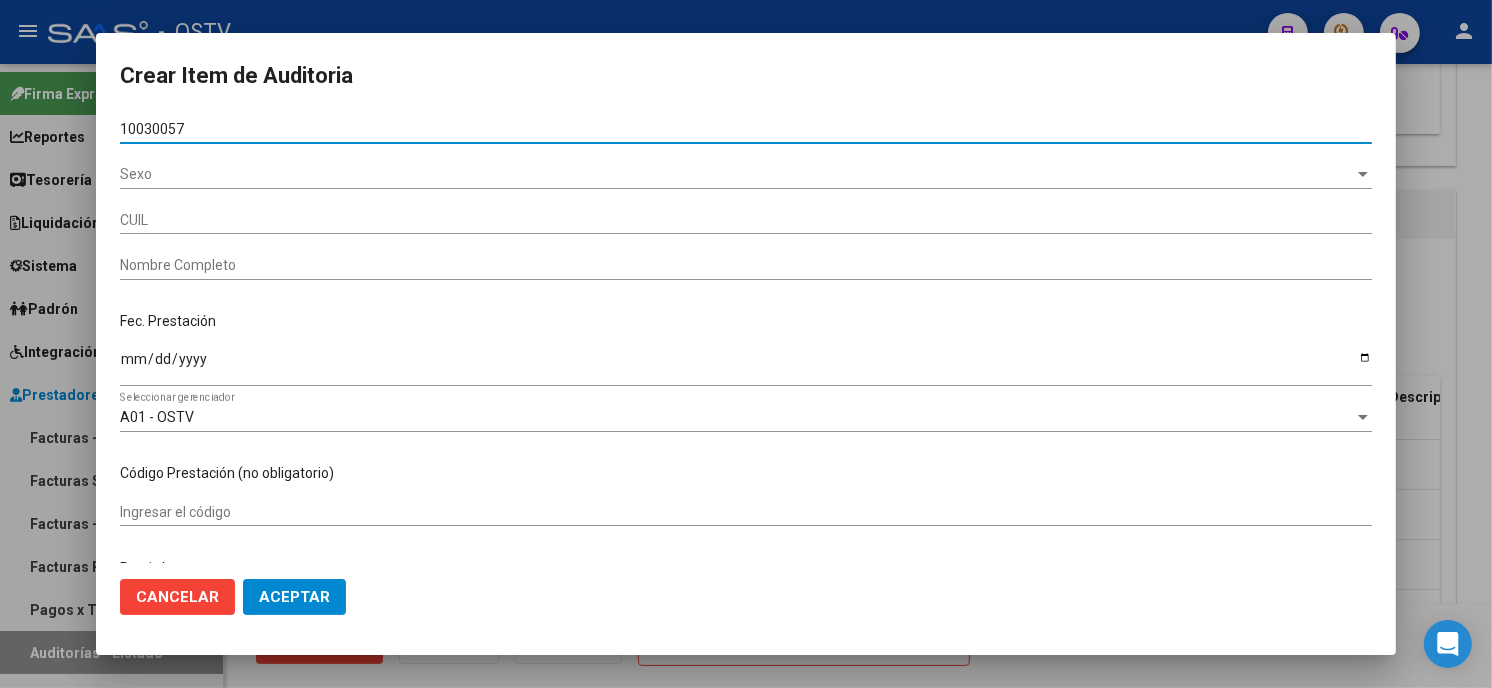 type on "10030057" 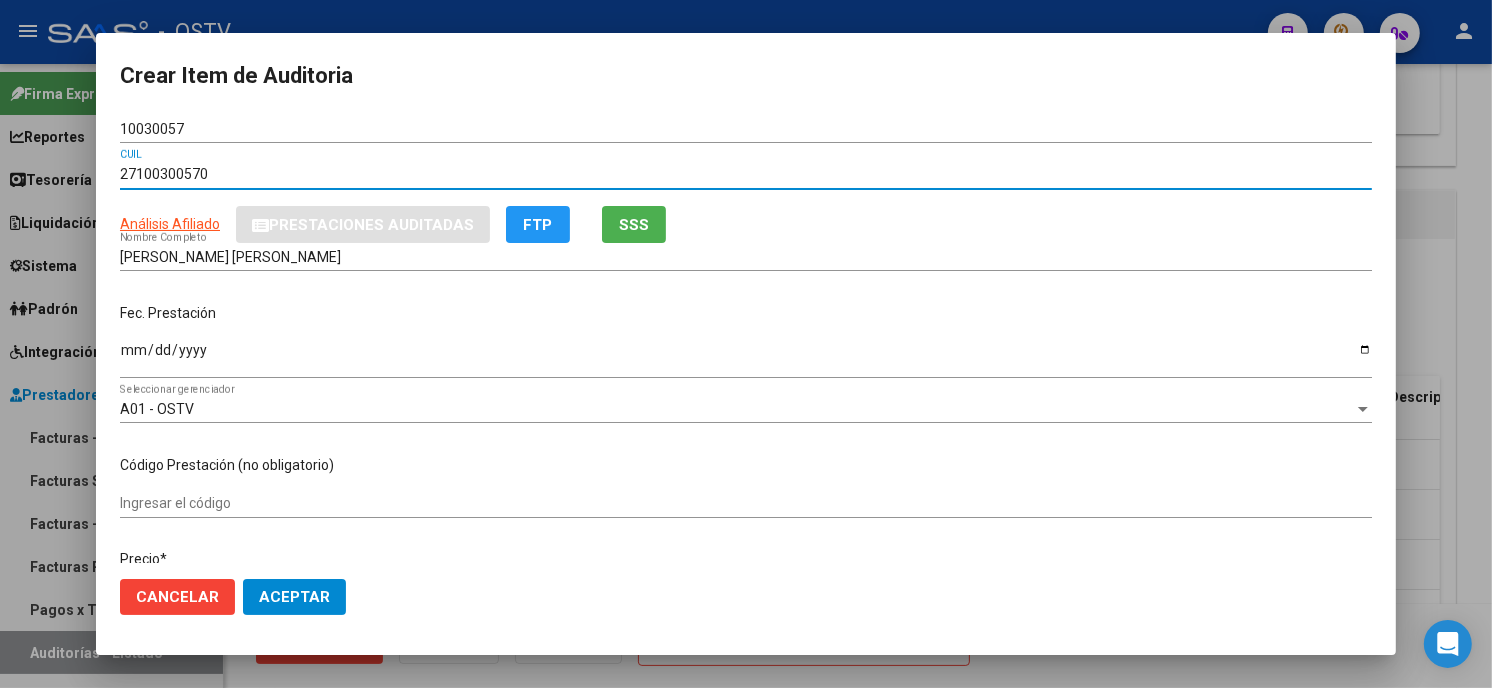 type 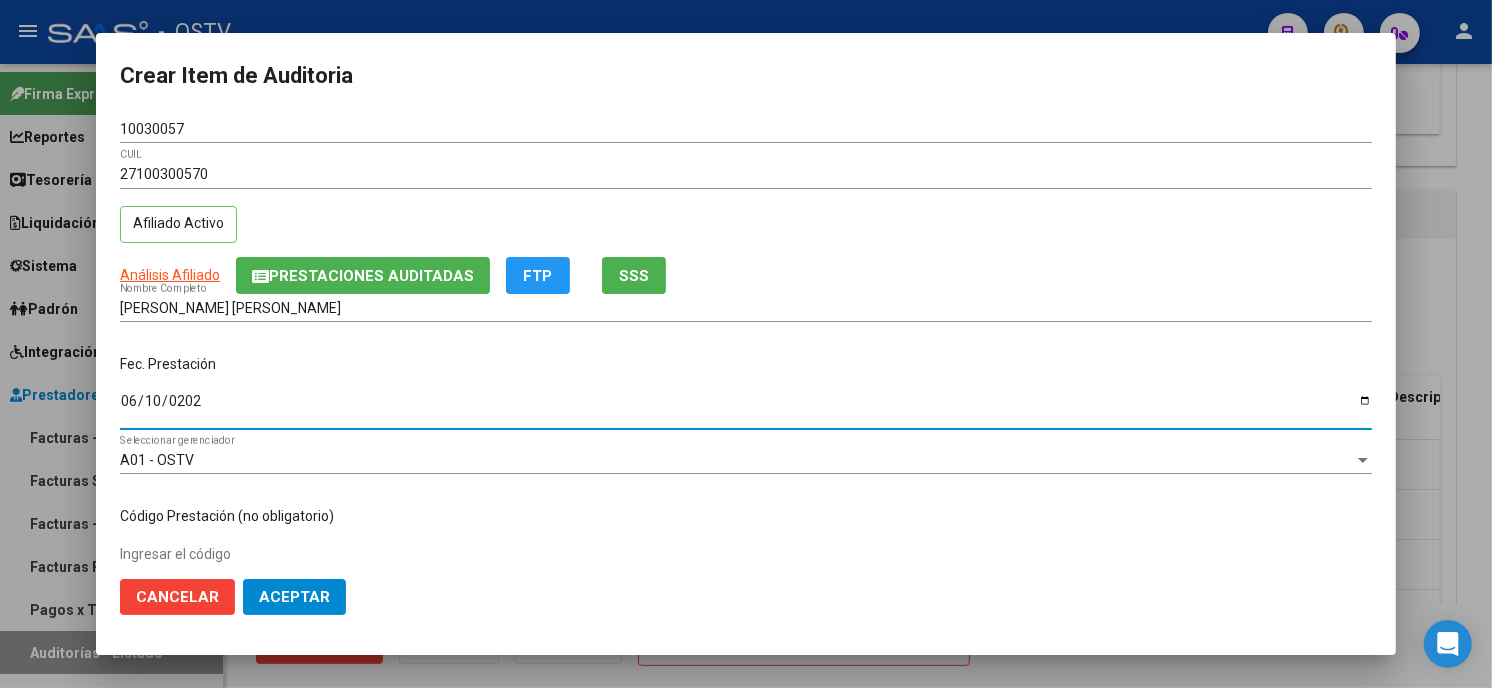 type on "[DATE]" 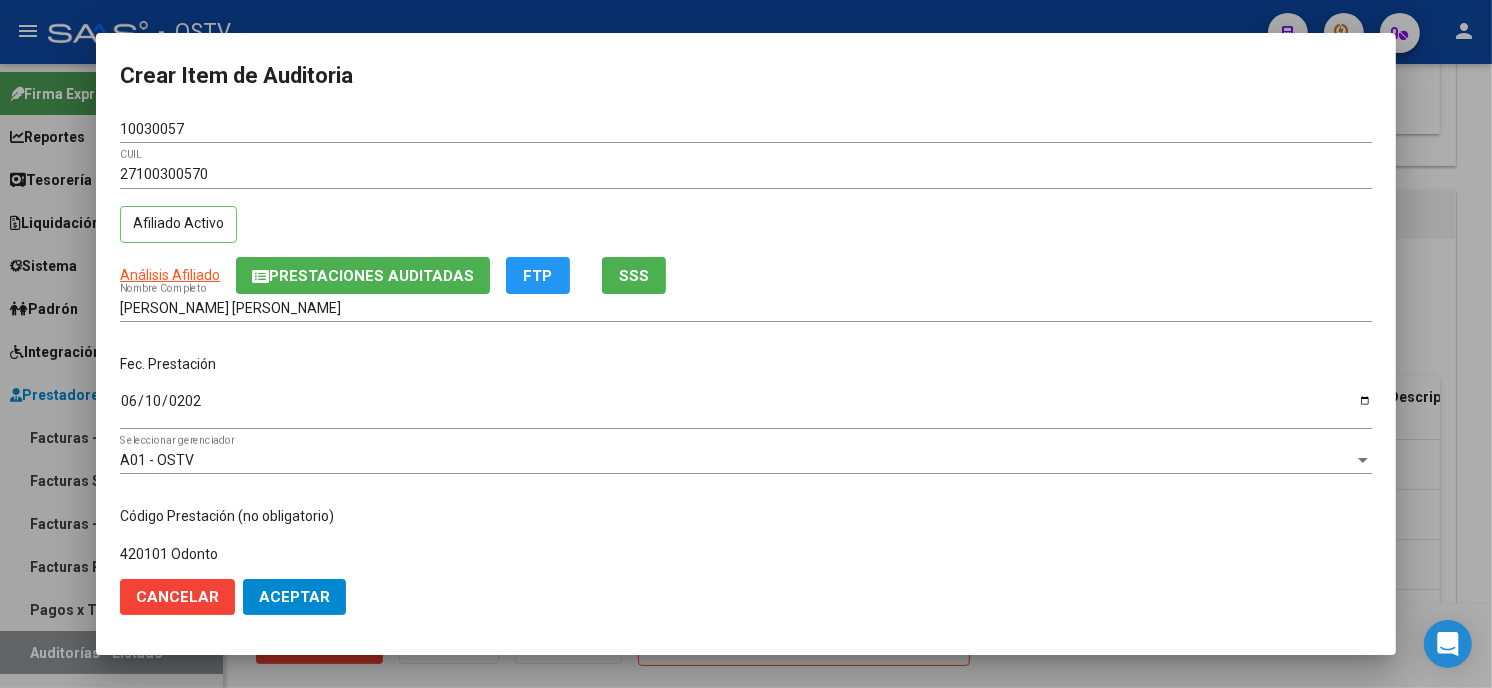 type on "420101 Odonto" 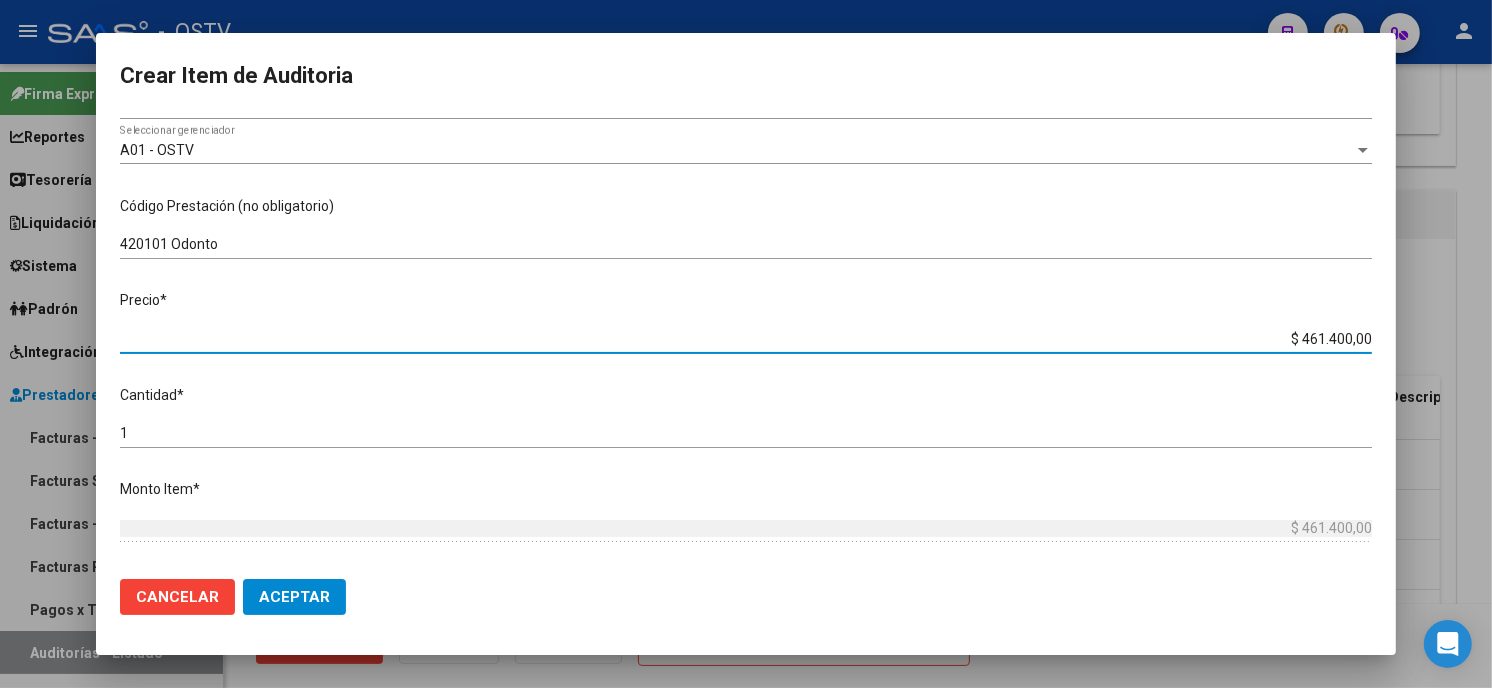 type on "$ 0,01" 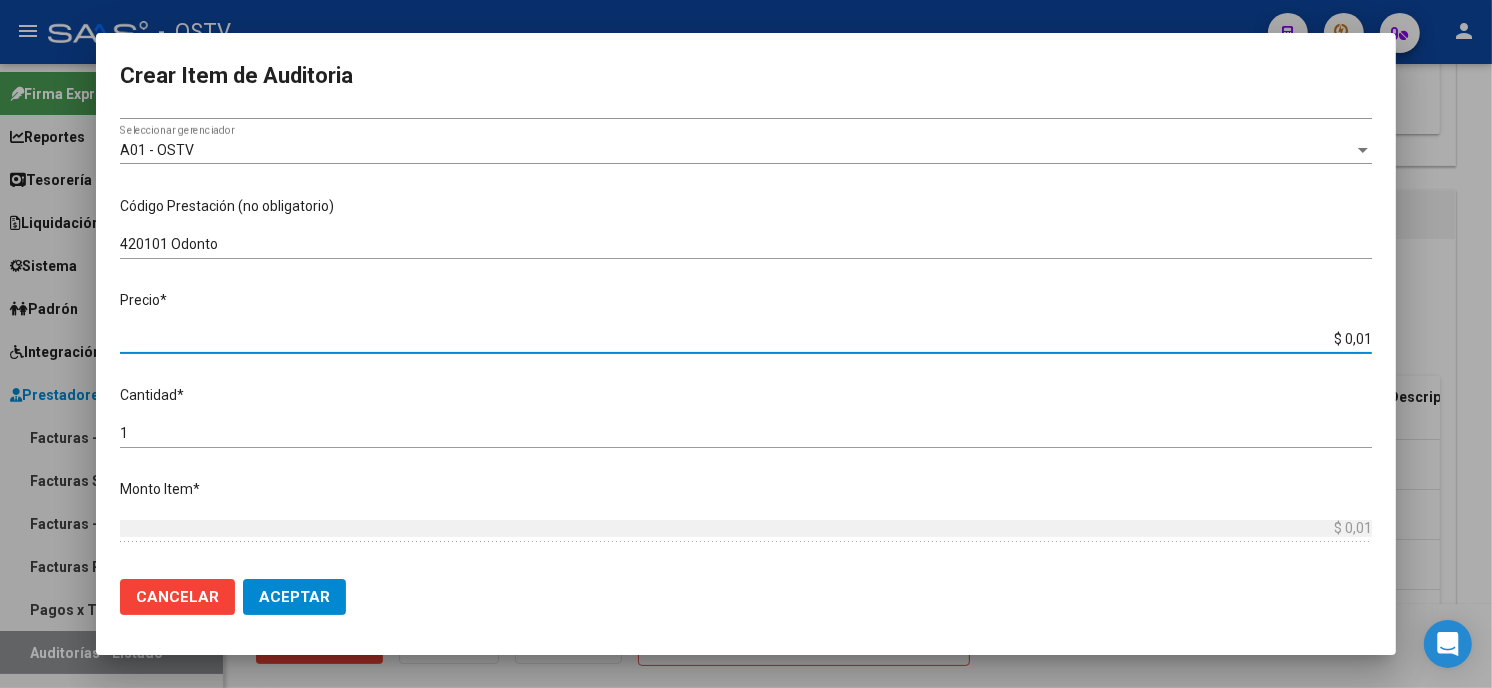 type on "$ 0,17" 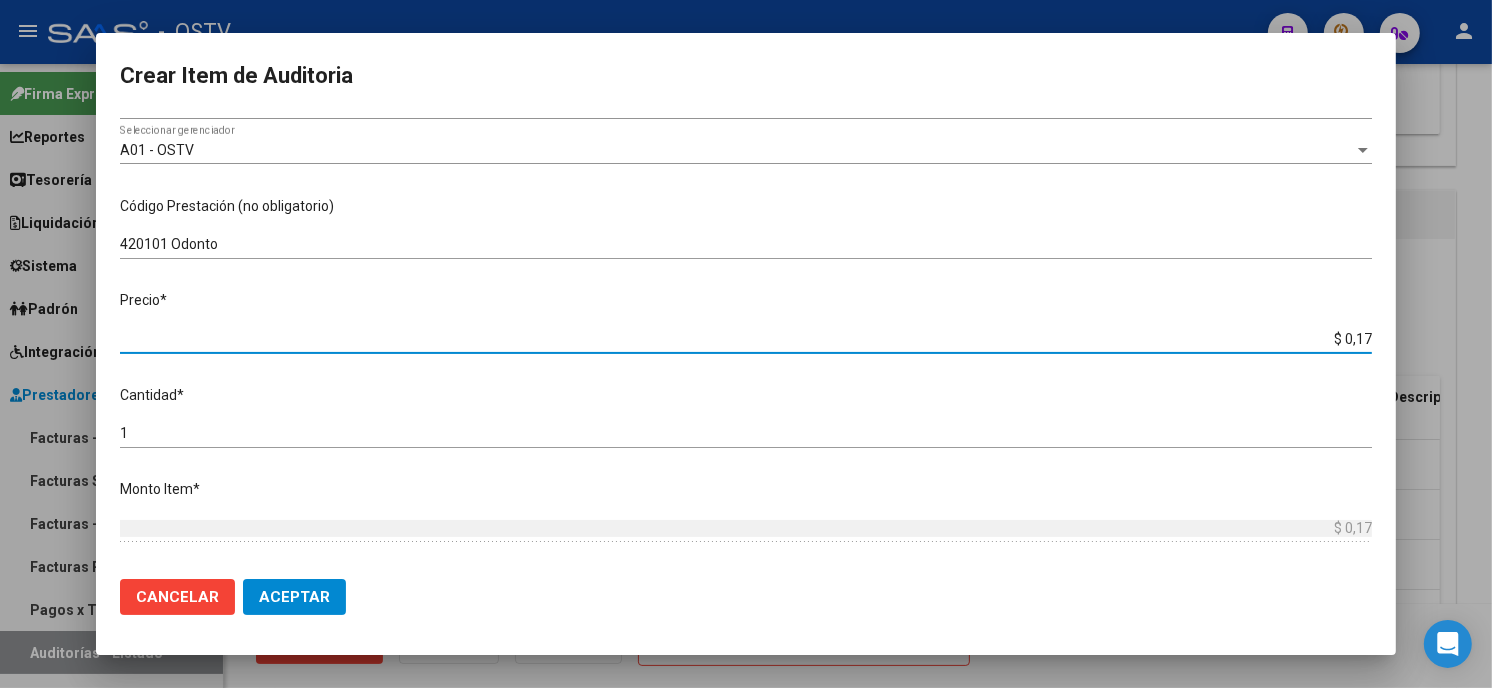 type on "$ 1,70" 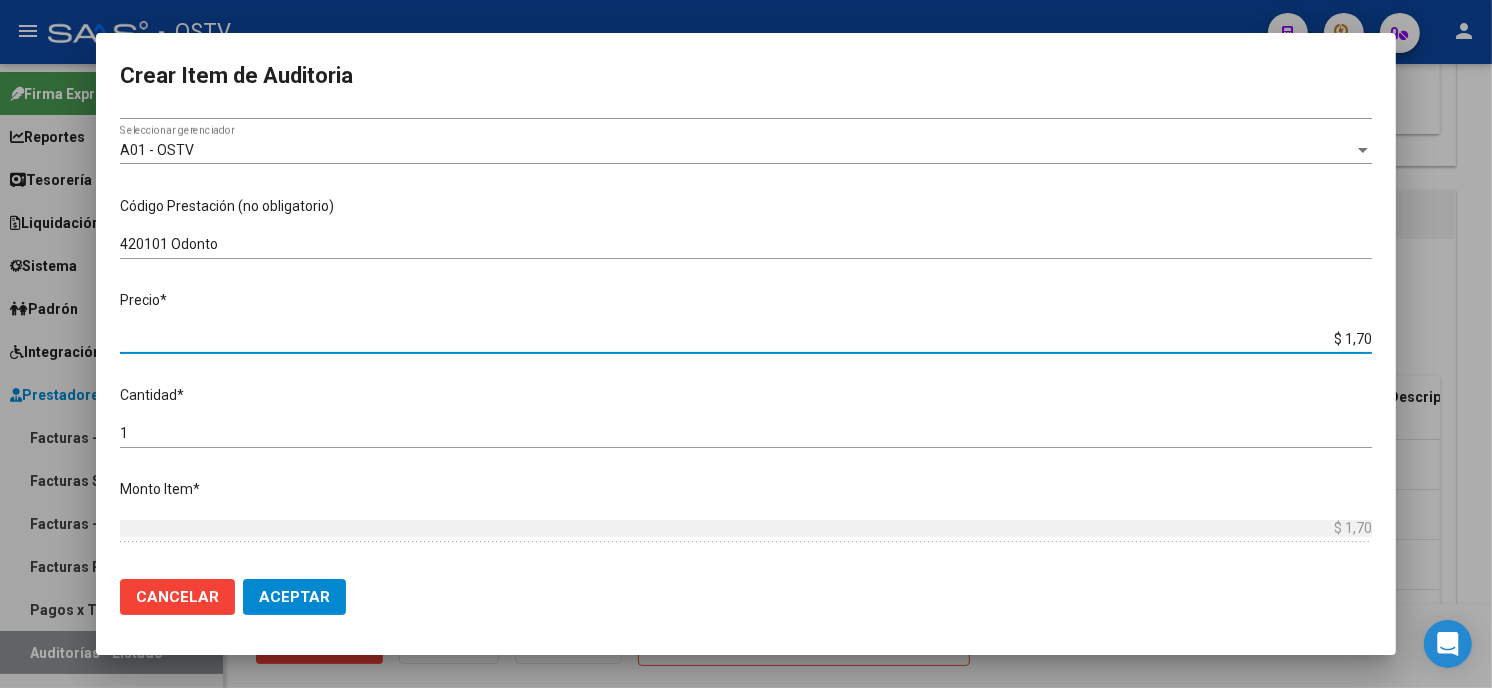 type on "$ 17,00" 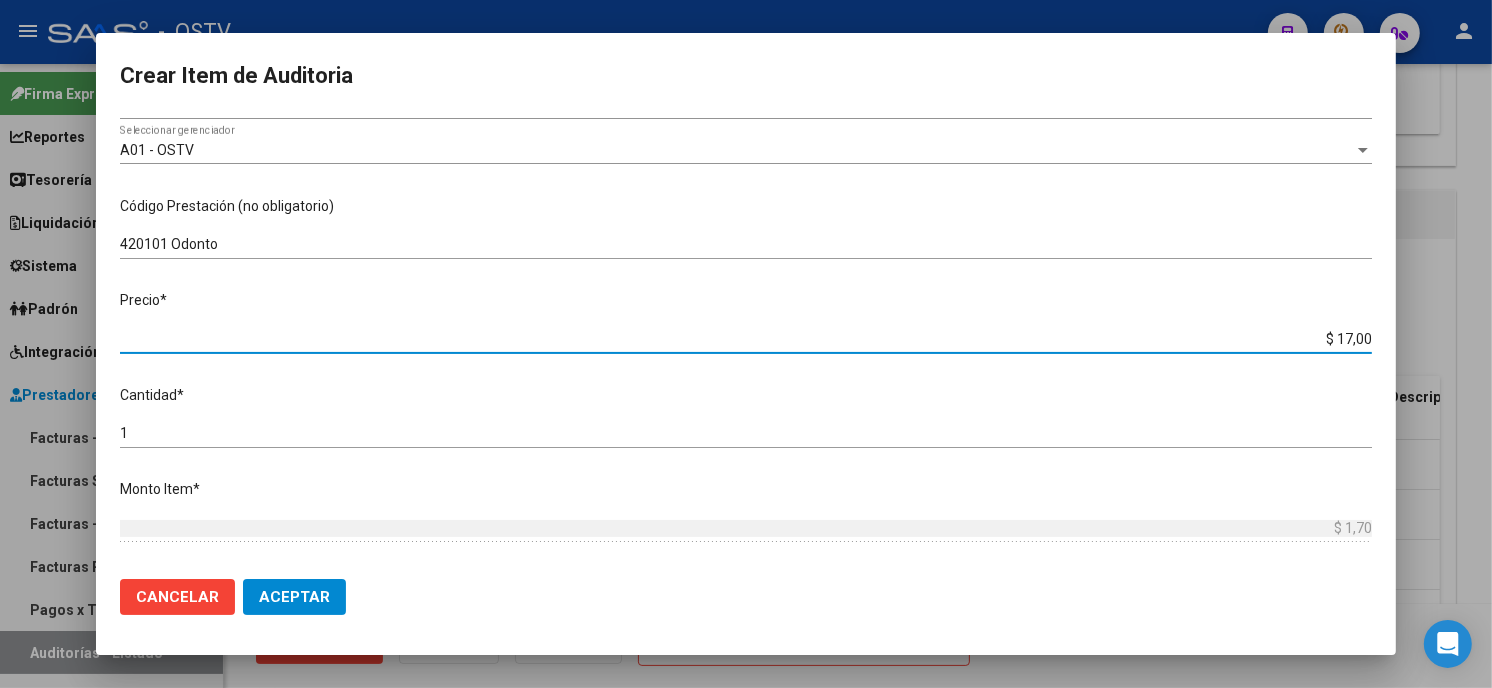 type on "$ 17,00" 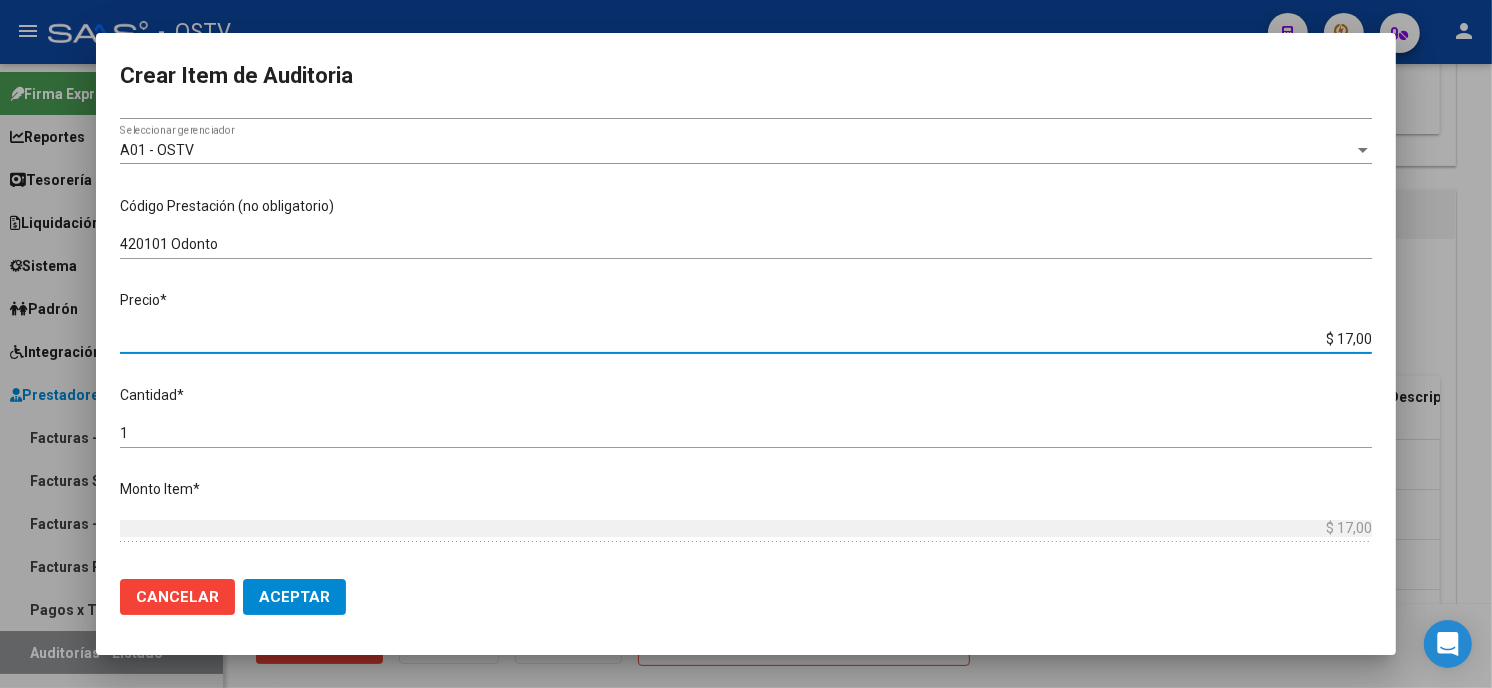 type on "$ 170,00" 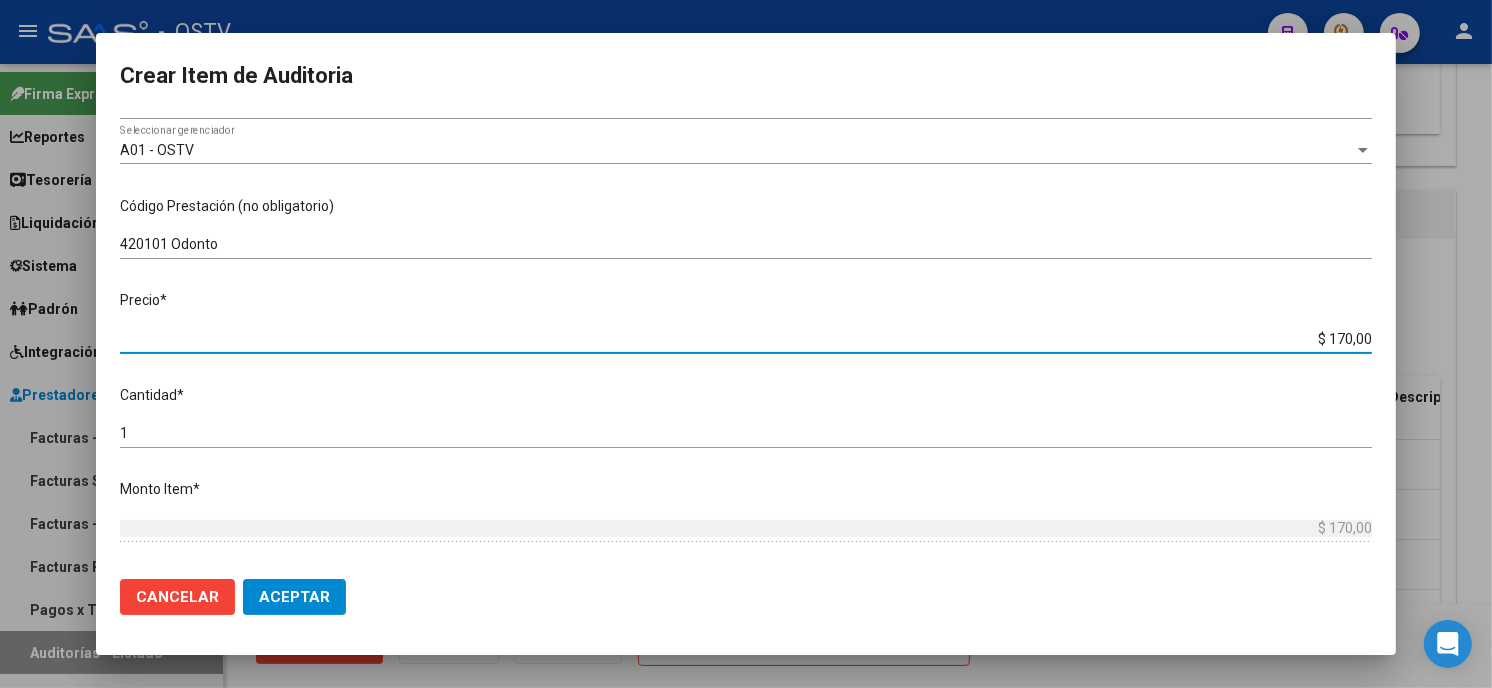 type on "$ 1.700,00" 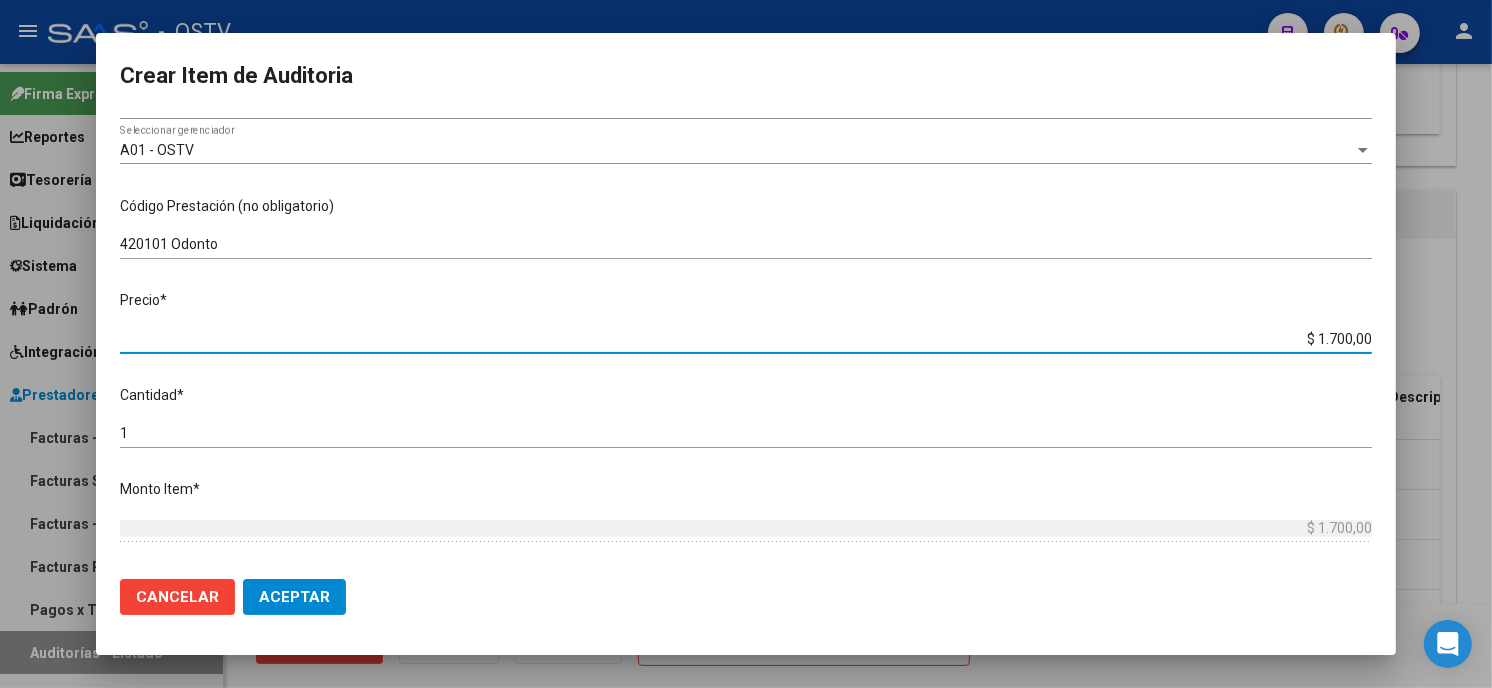 type on "$ 17.000,00" 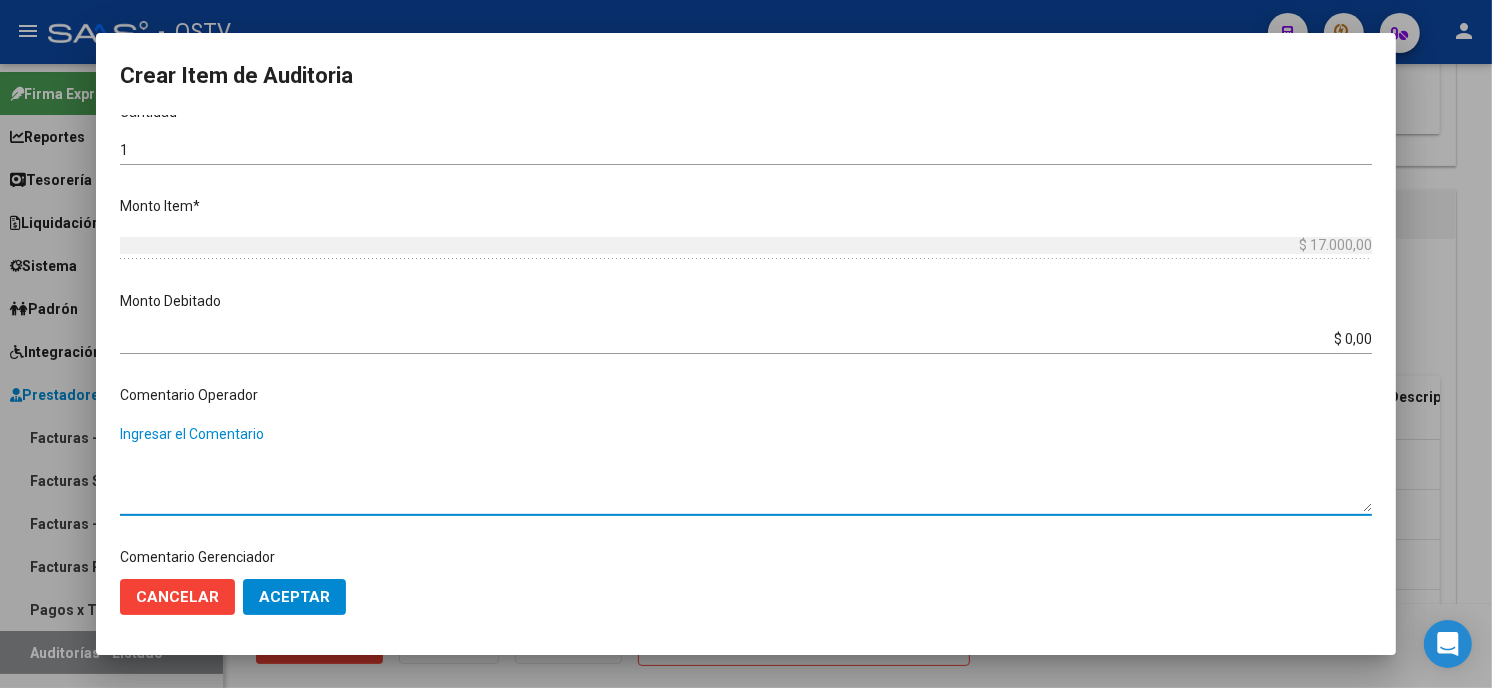 scroll, scrollTop: 1010, scrollLeft: 0, axis: vertical 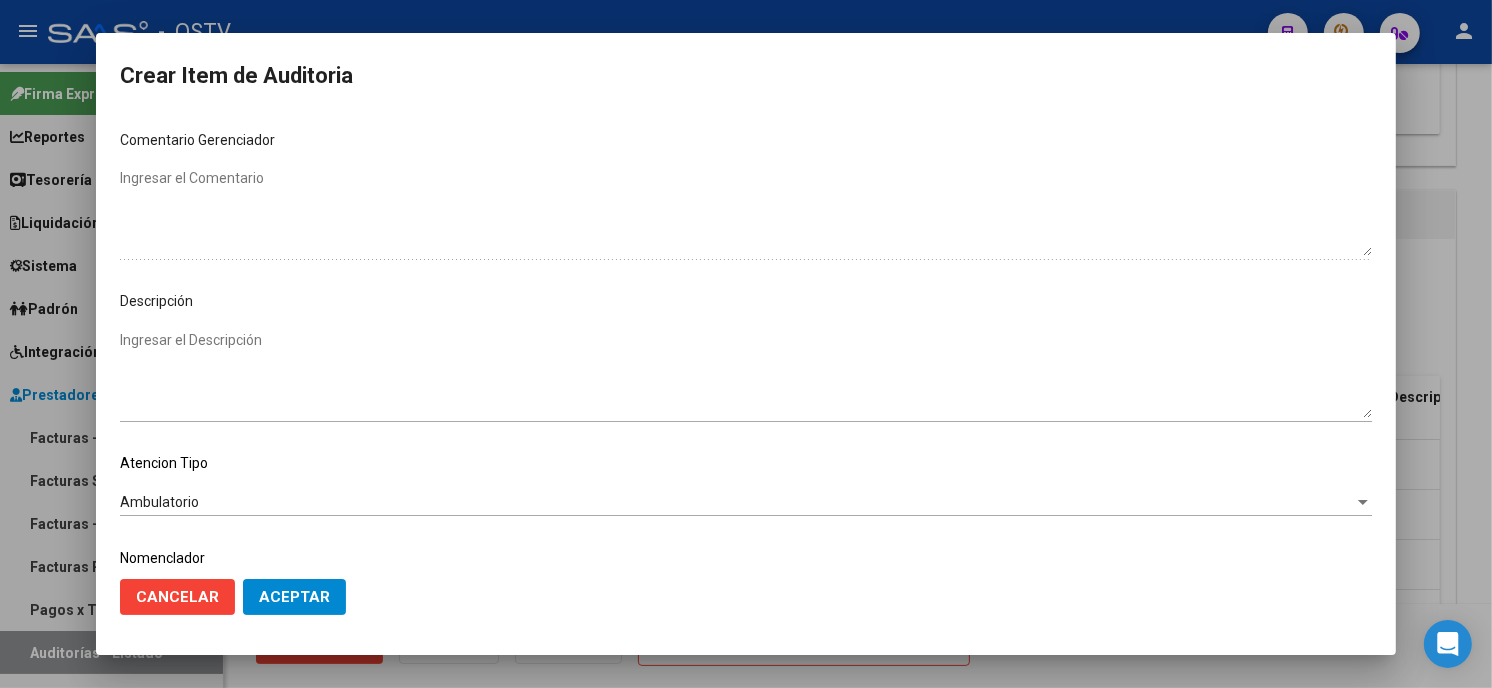 type 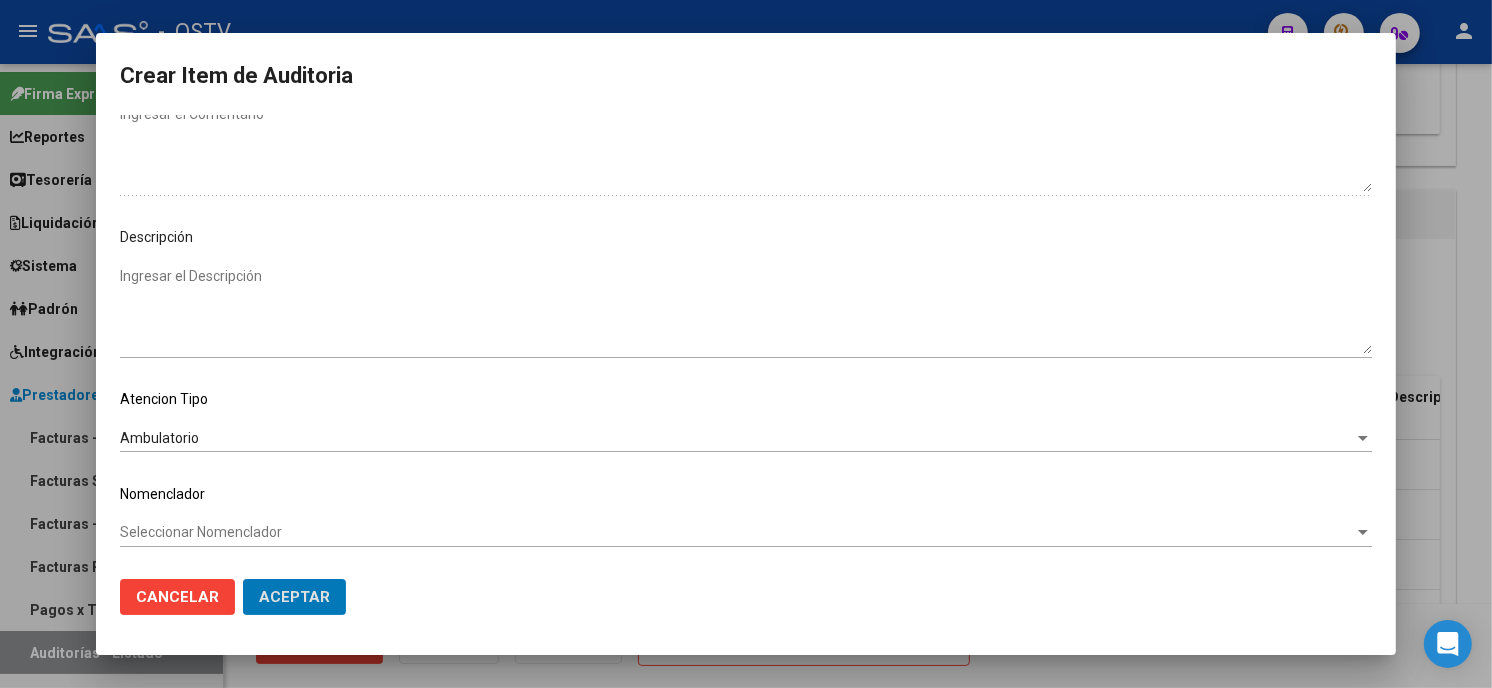 type 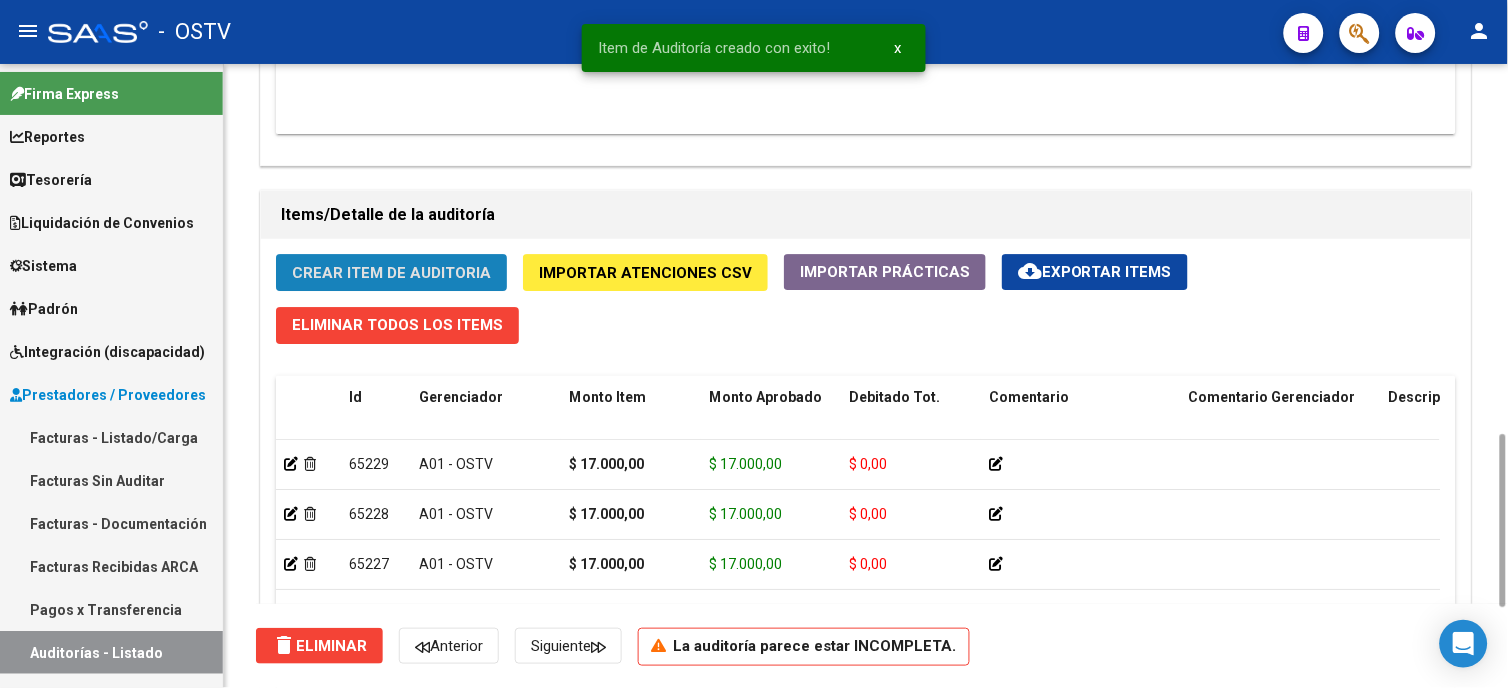 click on "Crear Item de Auditoria" 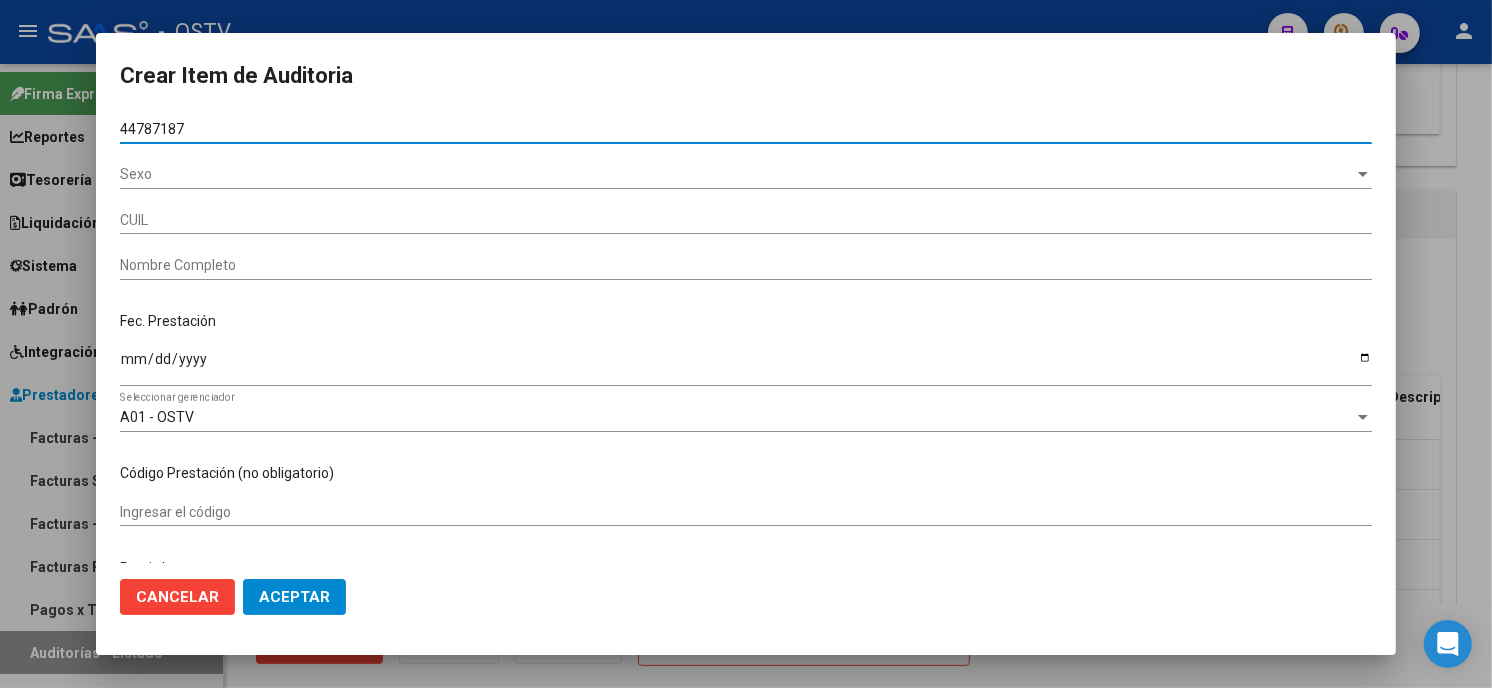 type on "44787187" 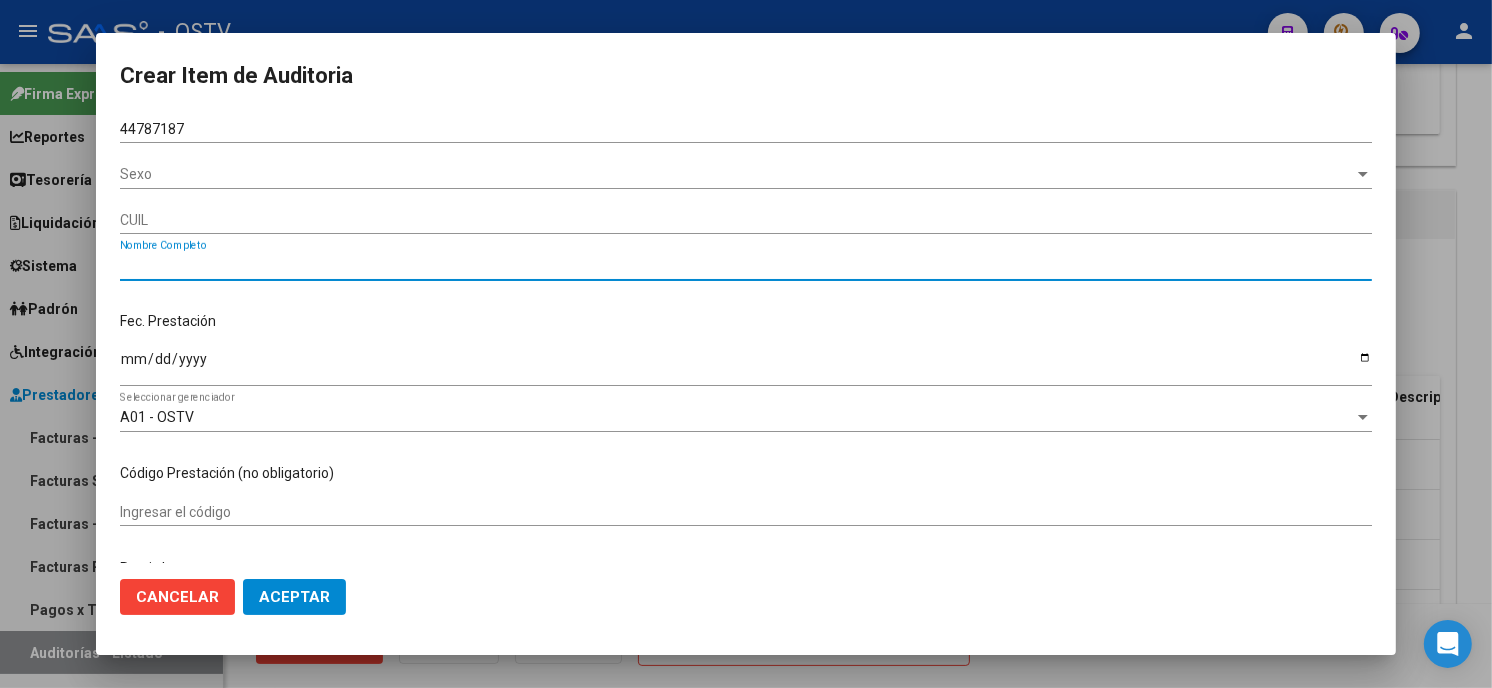 type on "20447871875" 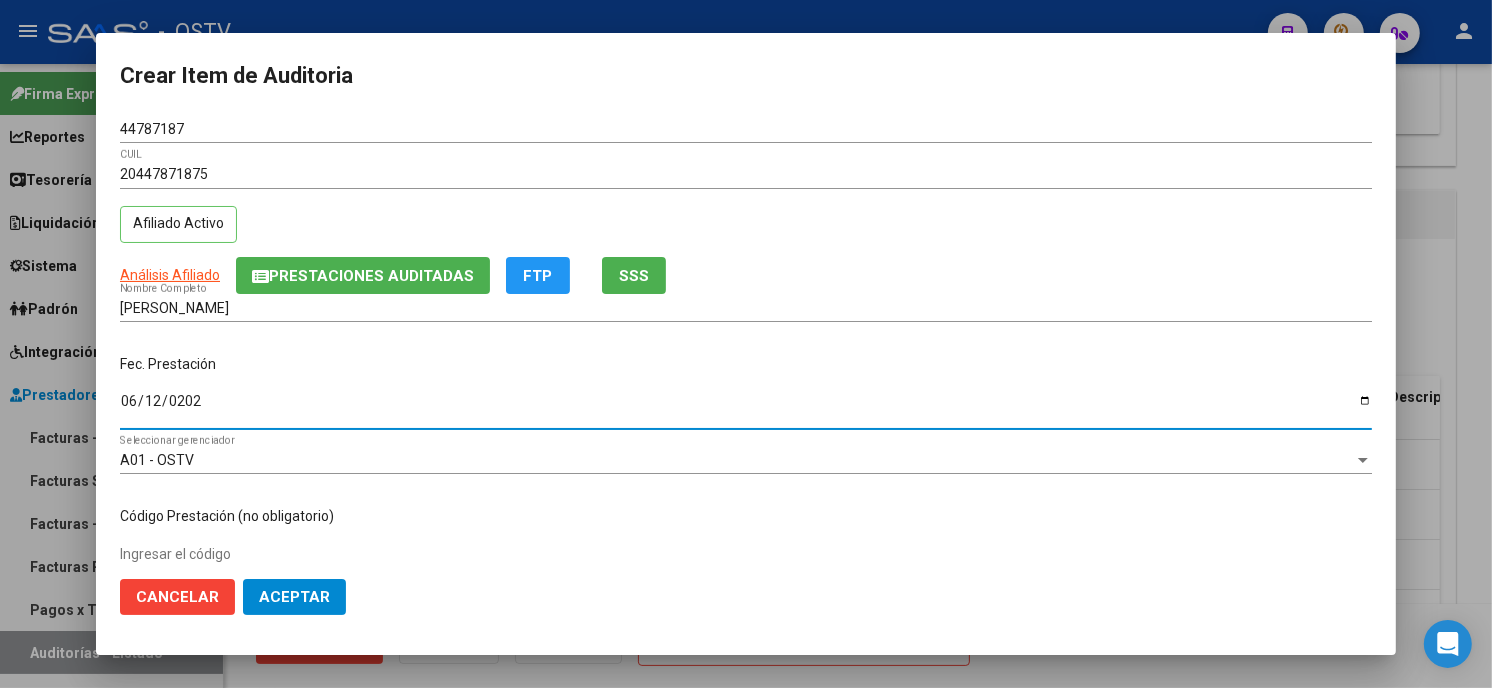 type on "[DATE]" 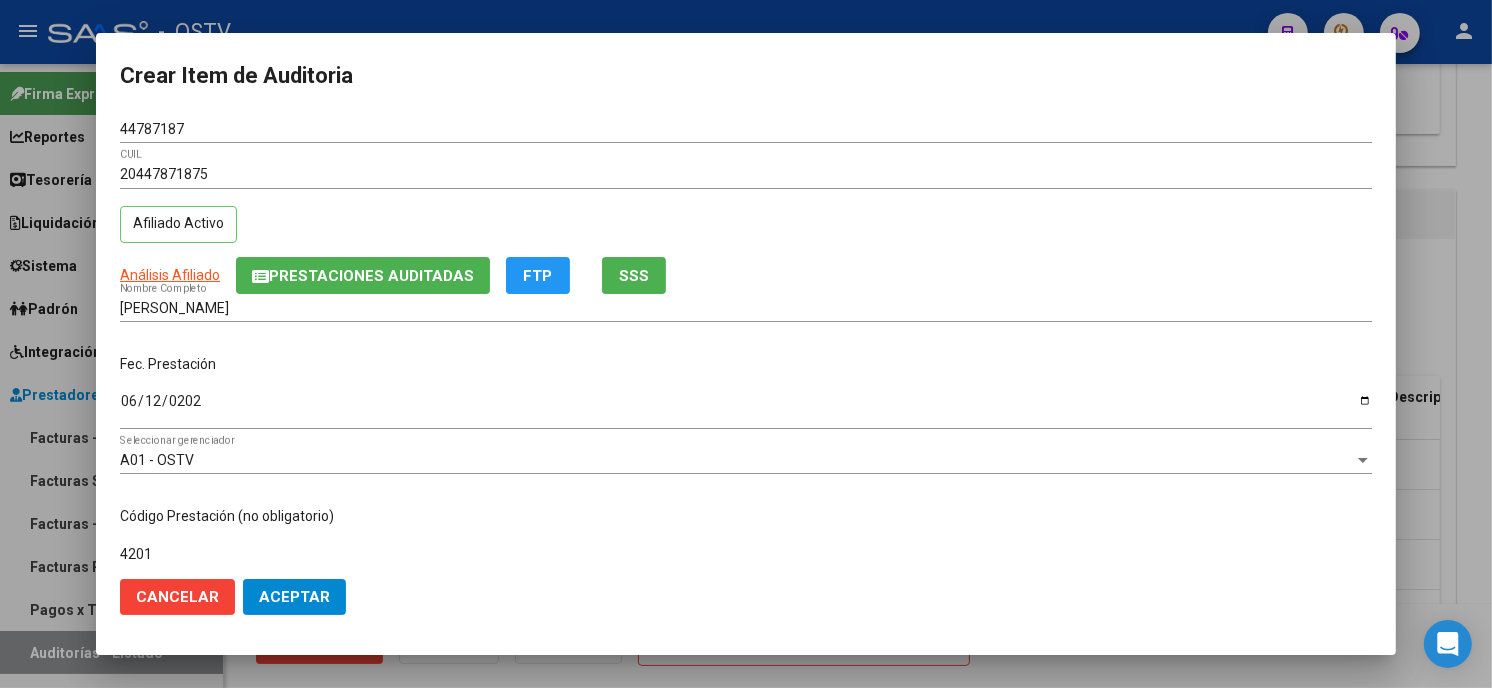 type on "420101 Odonto" 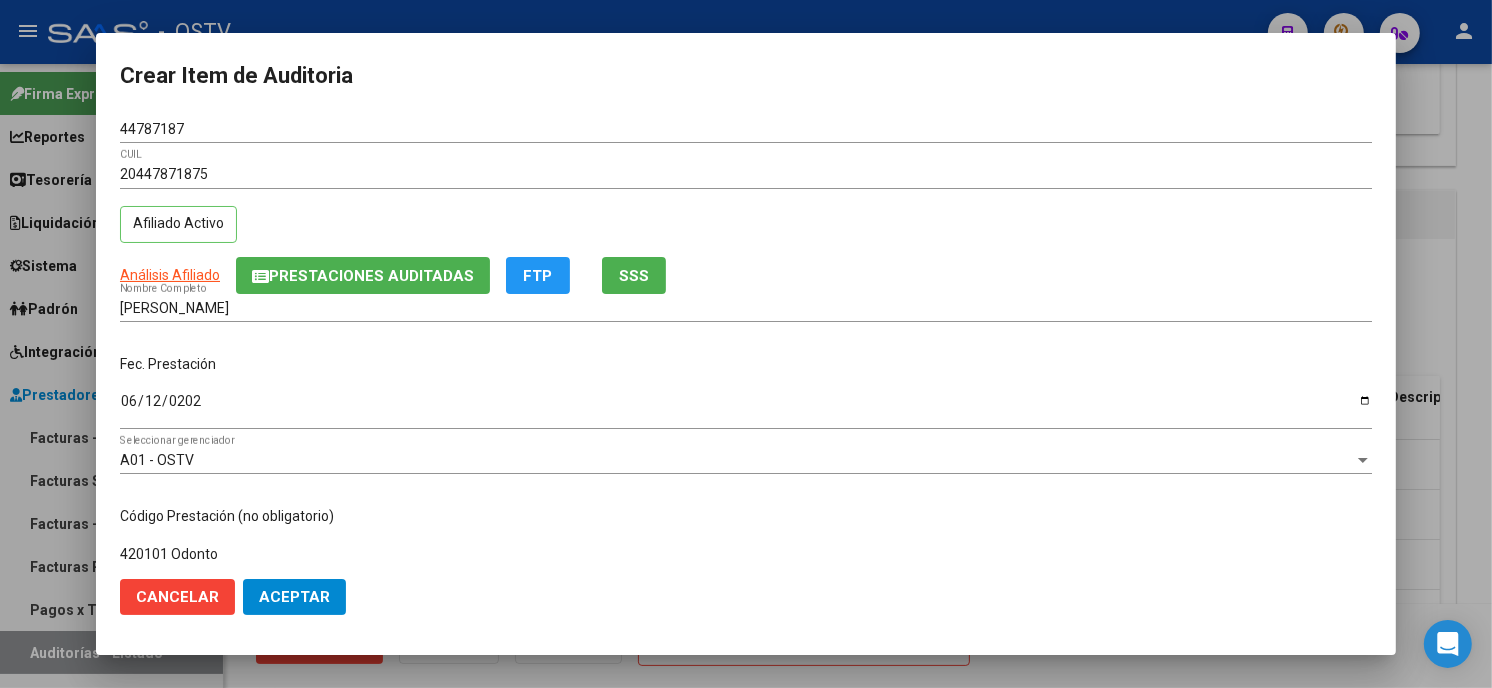 scroll, scrollTop: 310, scrollLeft: 0, axis: vertical 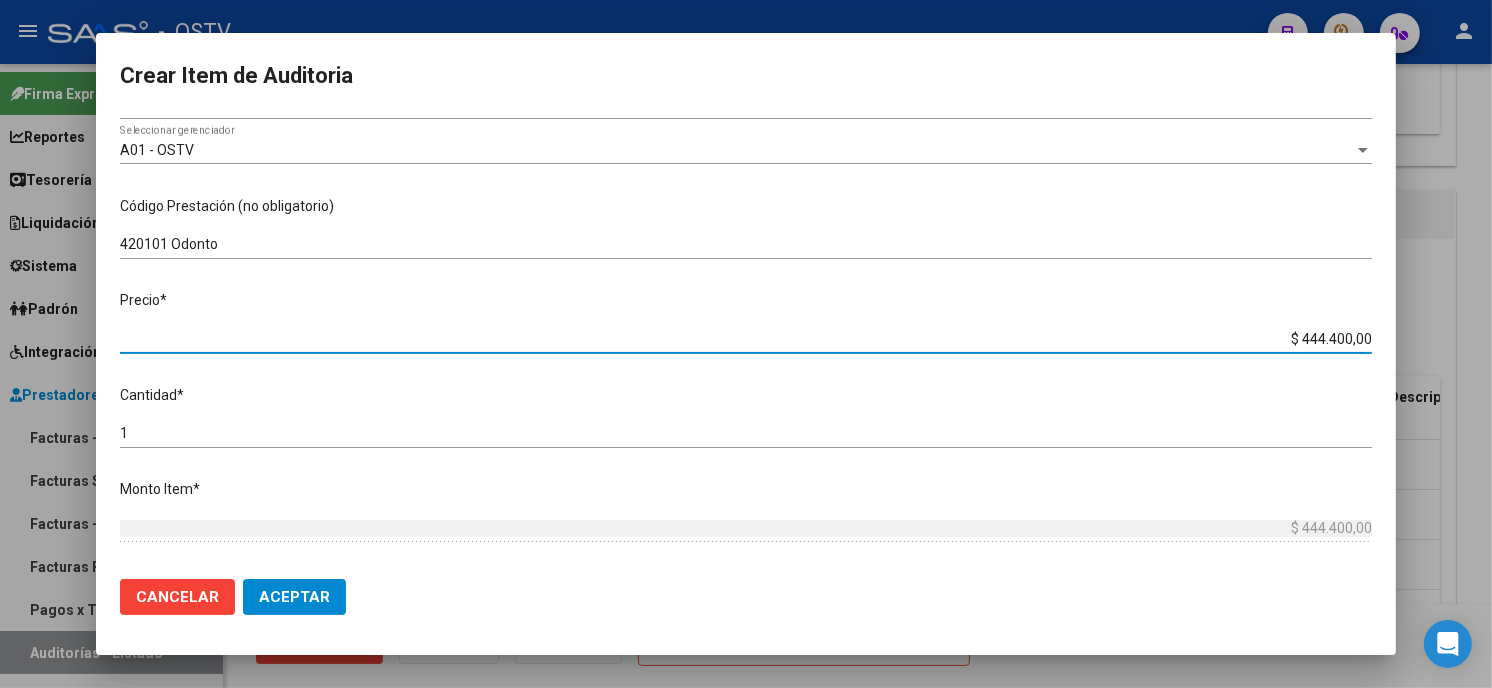 type on "$ 0,01" 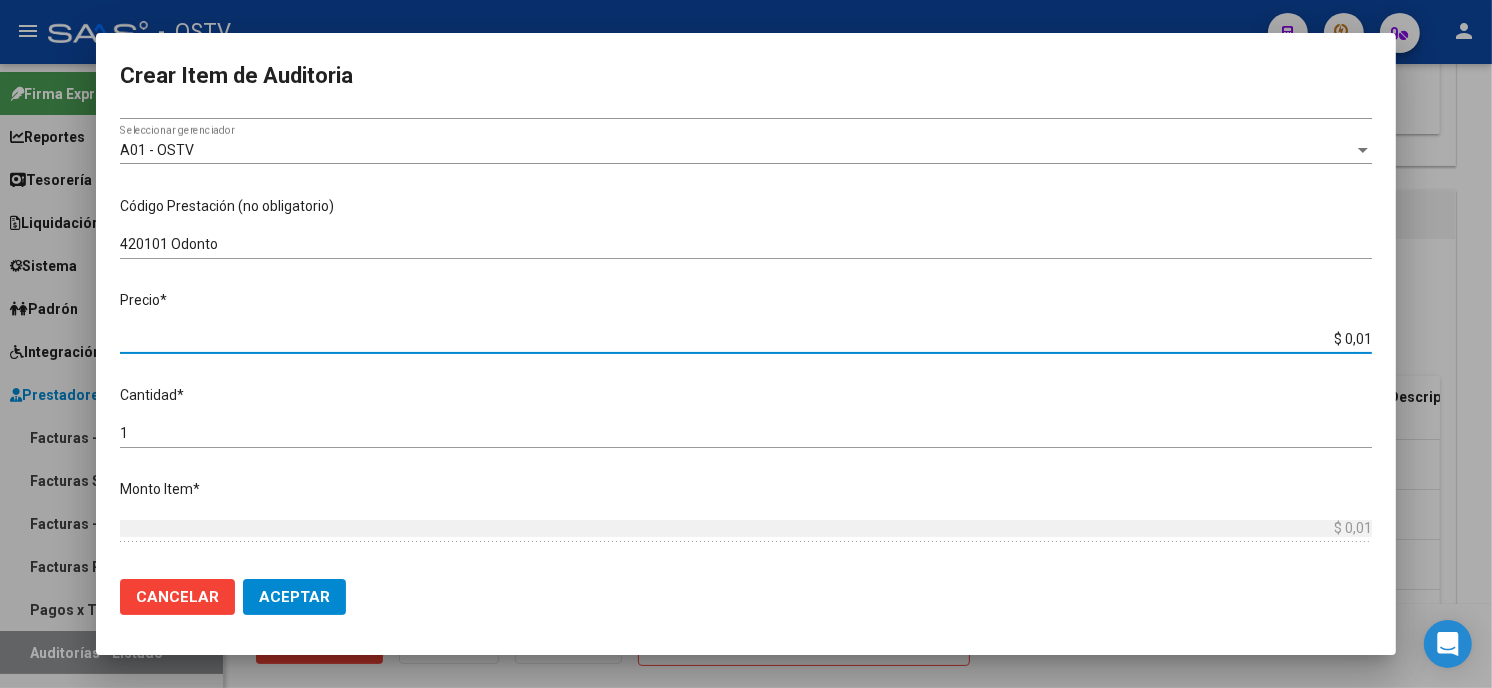 type on "$ 0,13" 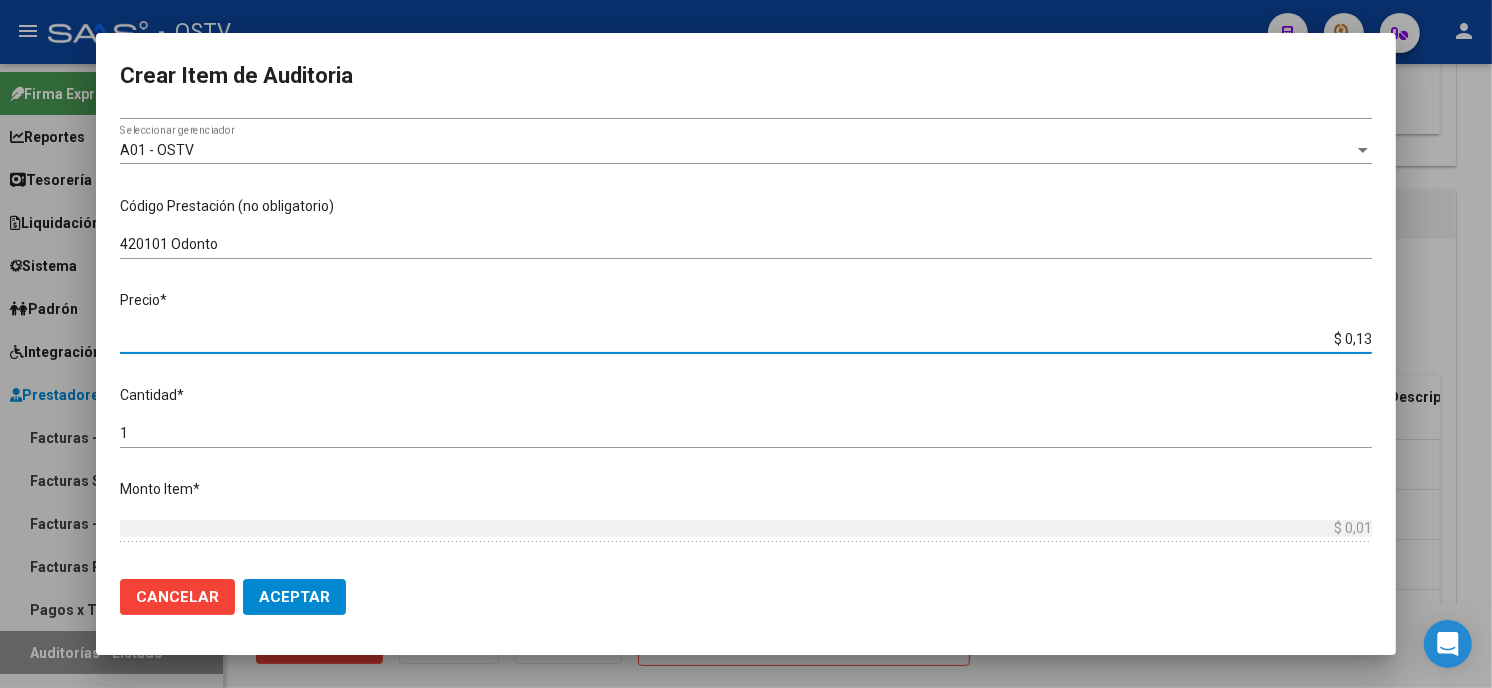 type on "$ 0,13" 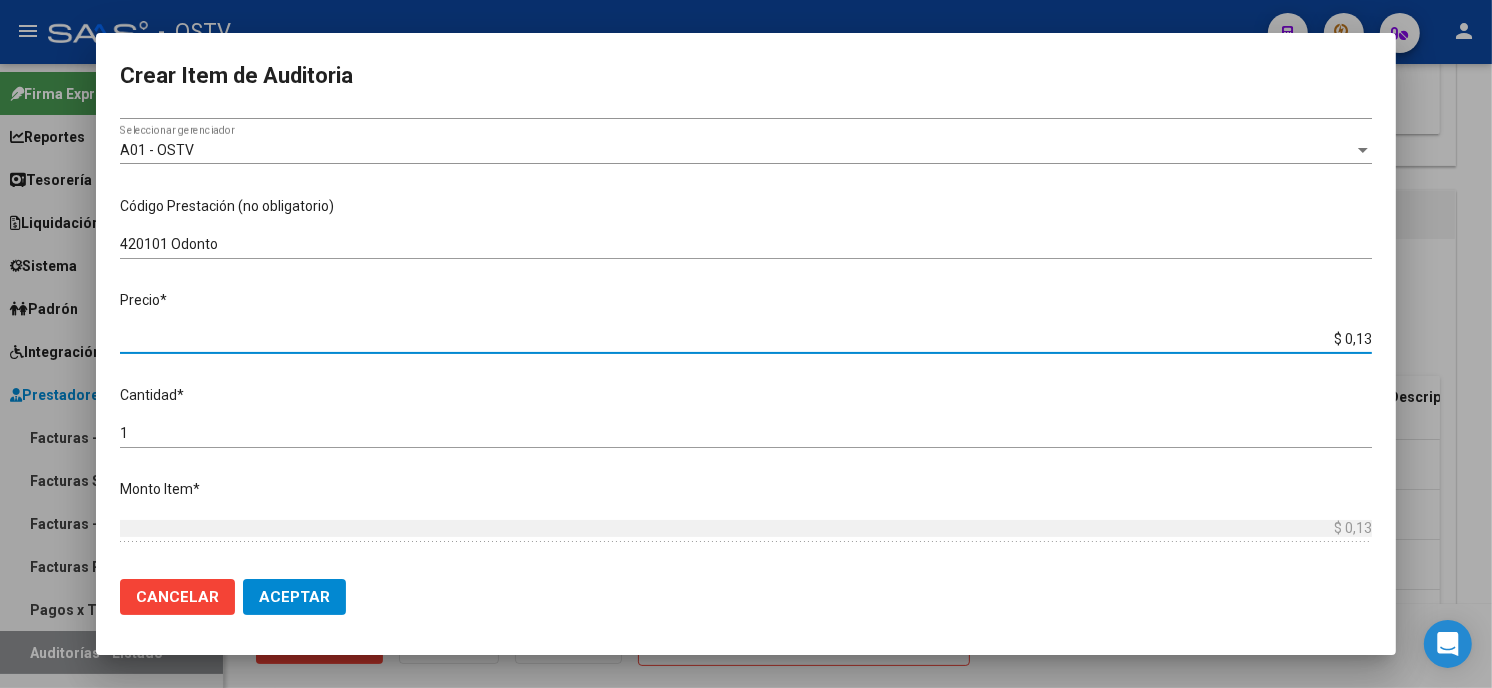 type on "$ 1,30" 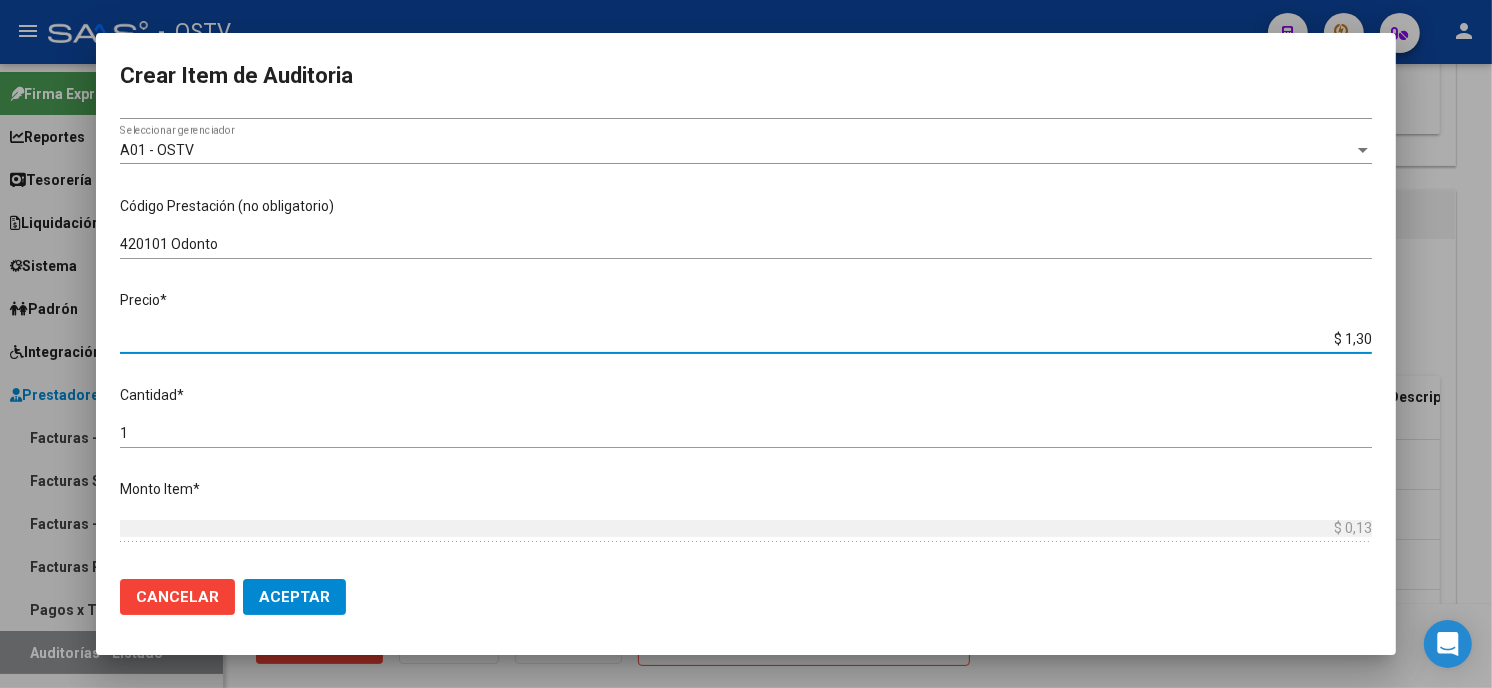 type on "$ 1,30" 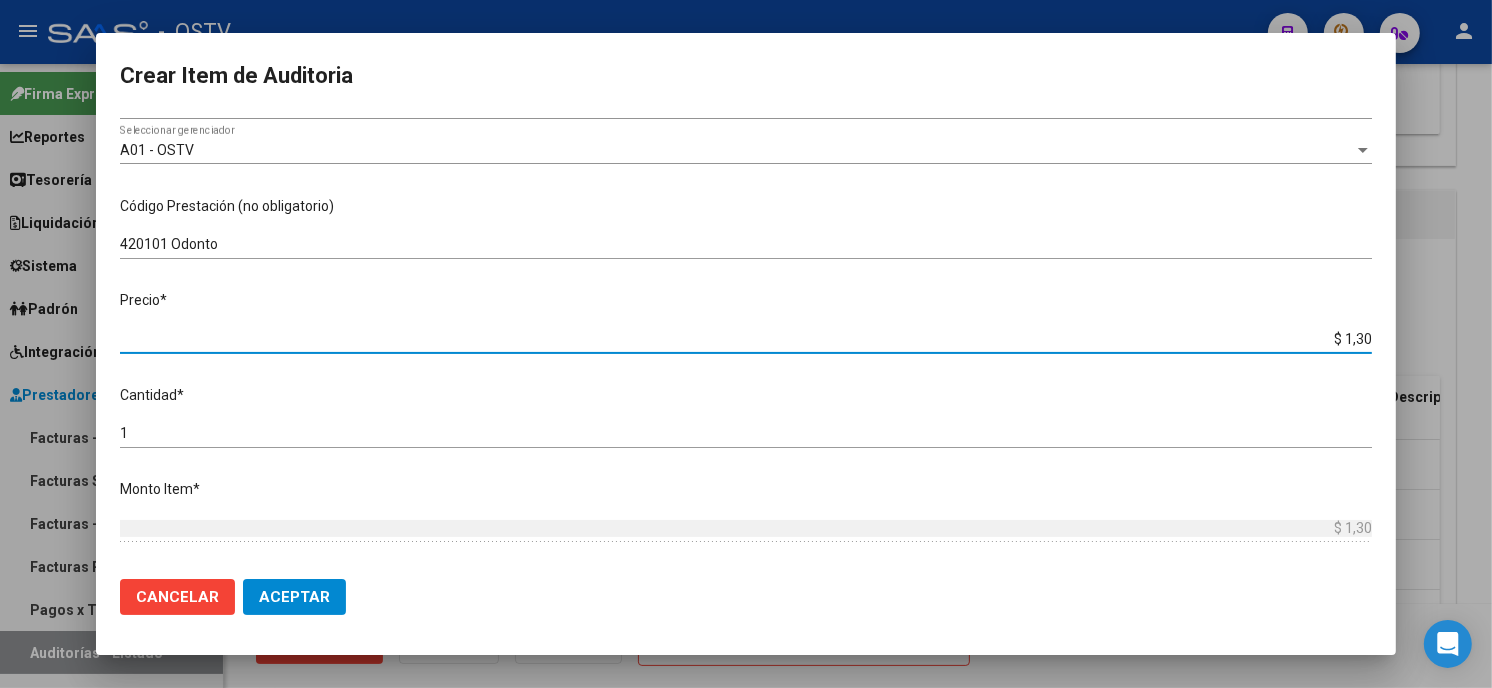 type on "$ 13,00" 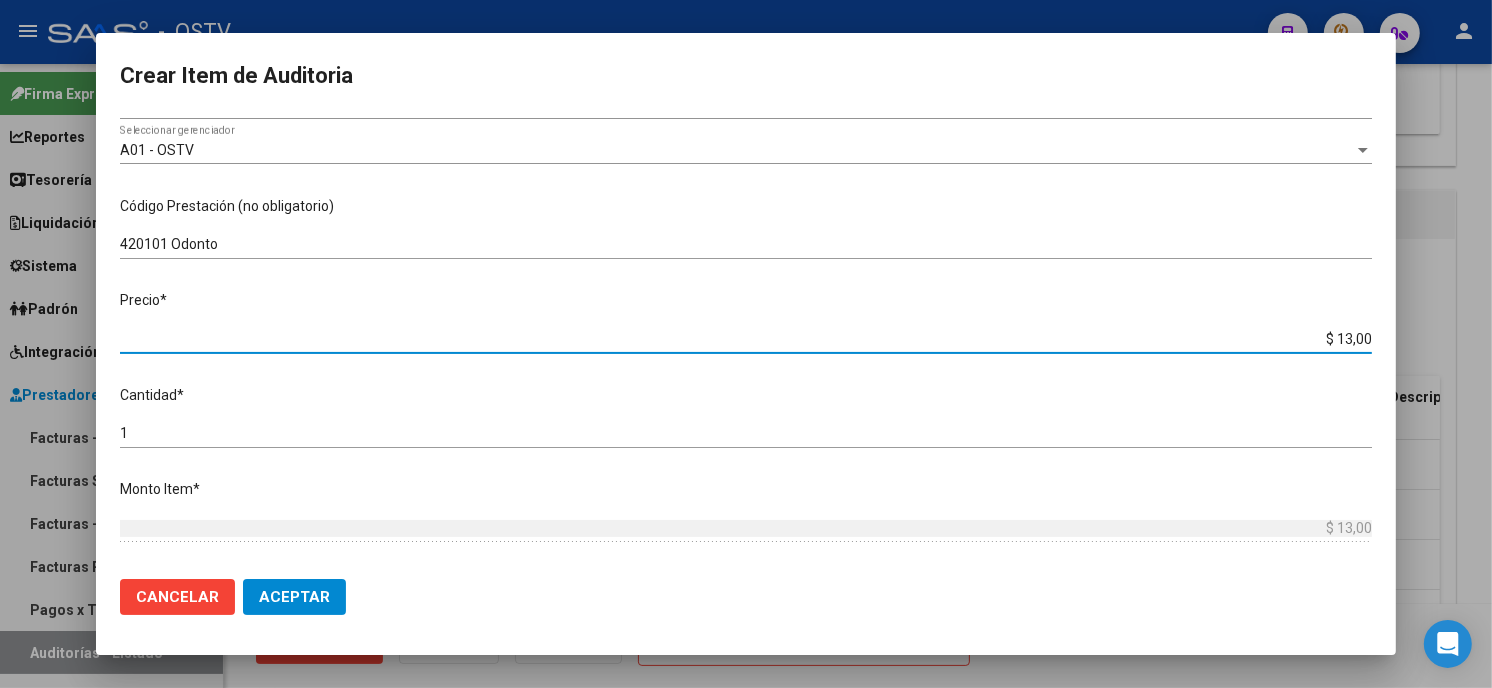 type on "$ 130,00" 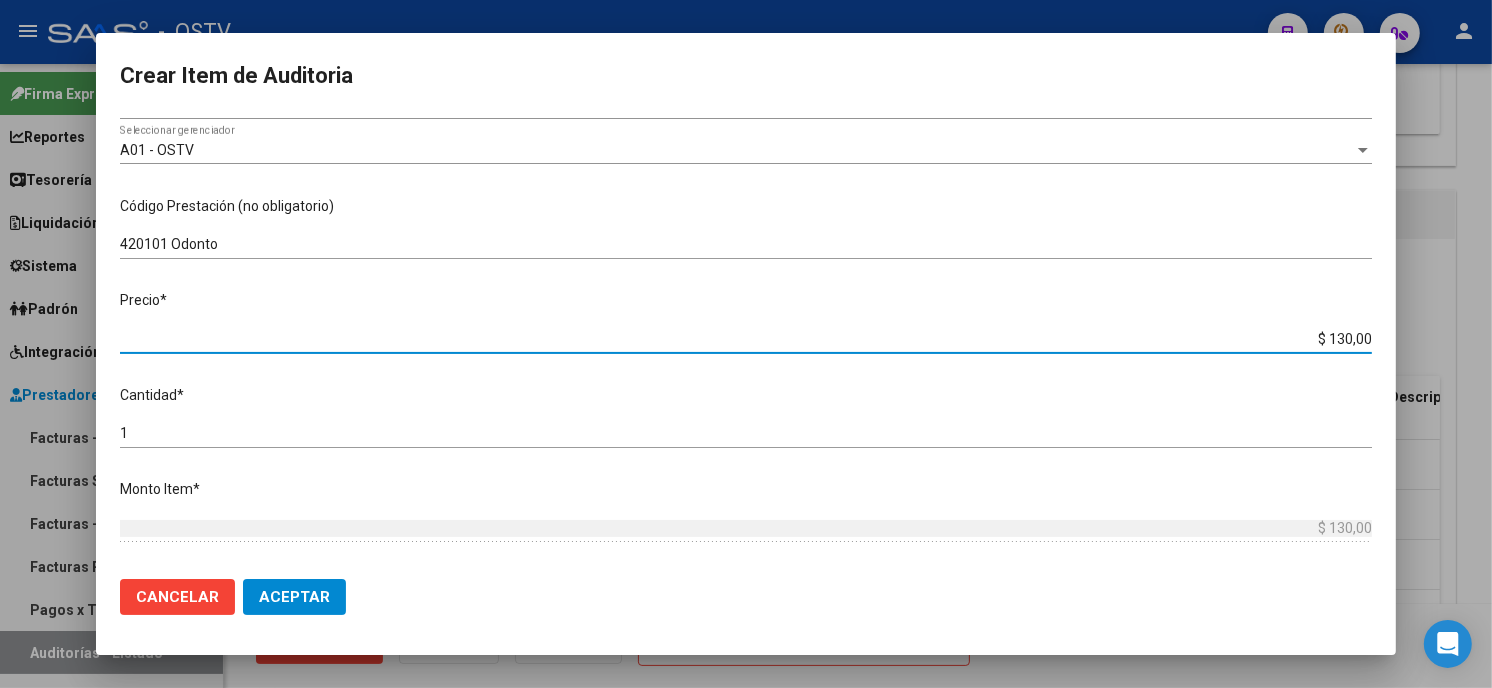 type on "$ 1.300,00" 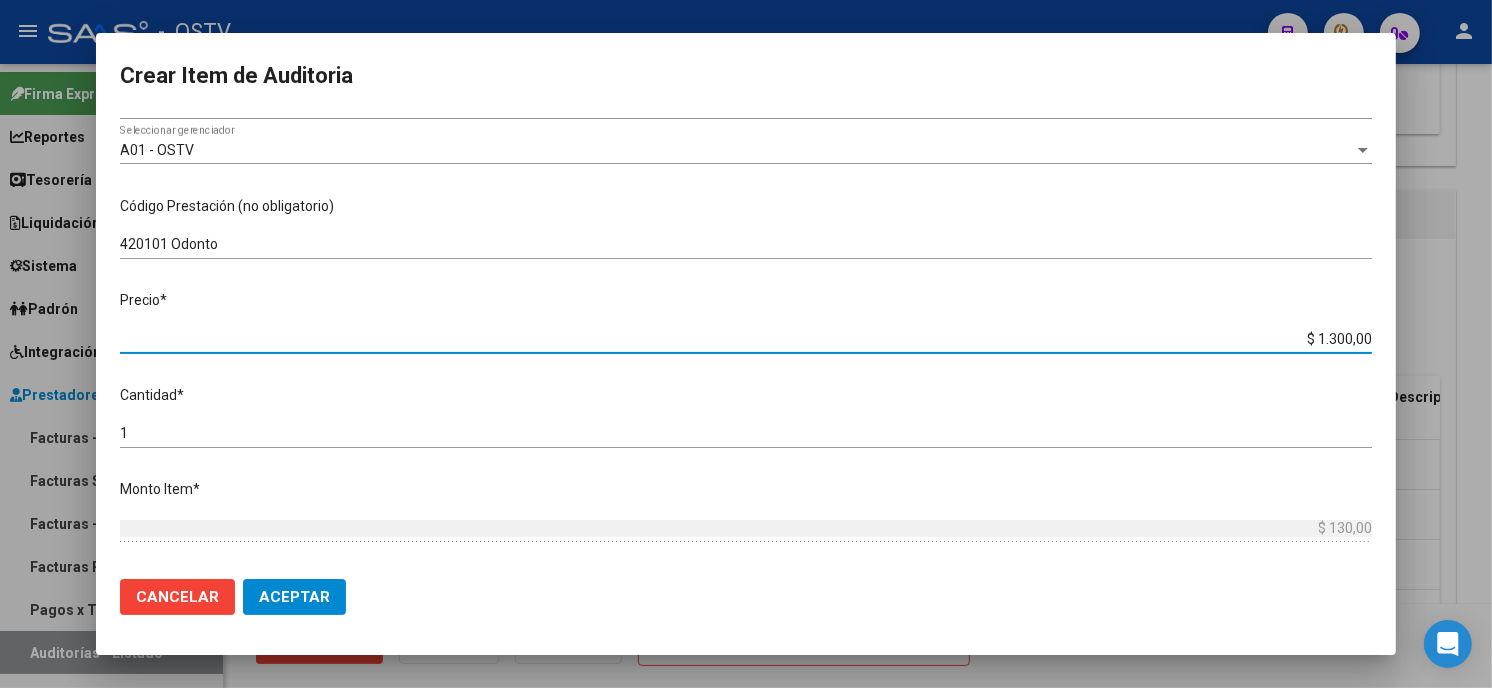 type on "$ 1.300,00" 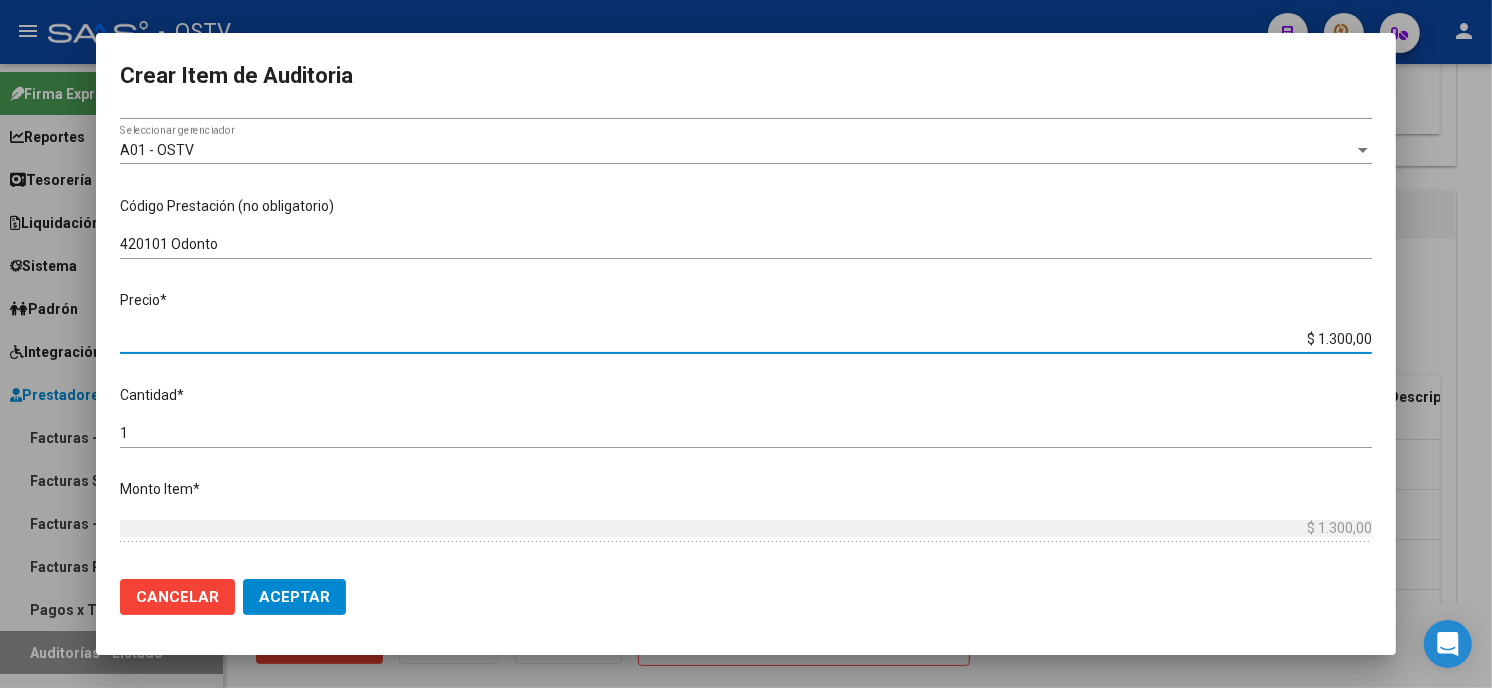 type on "$ 13.000,00" 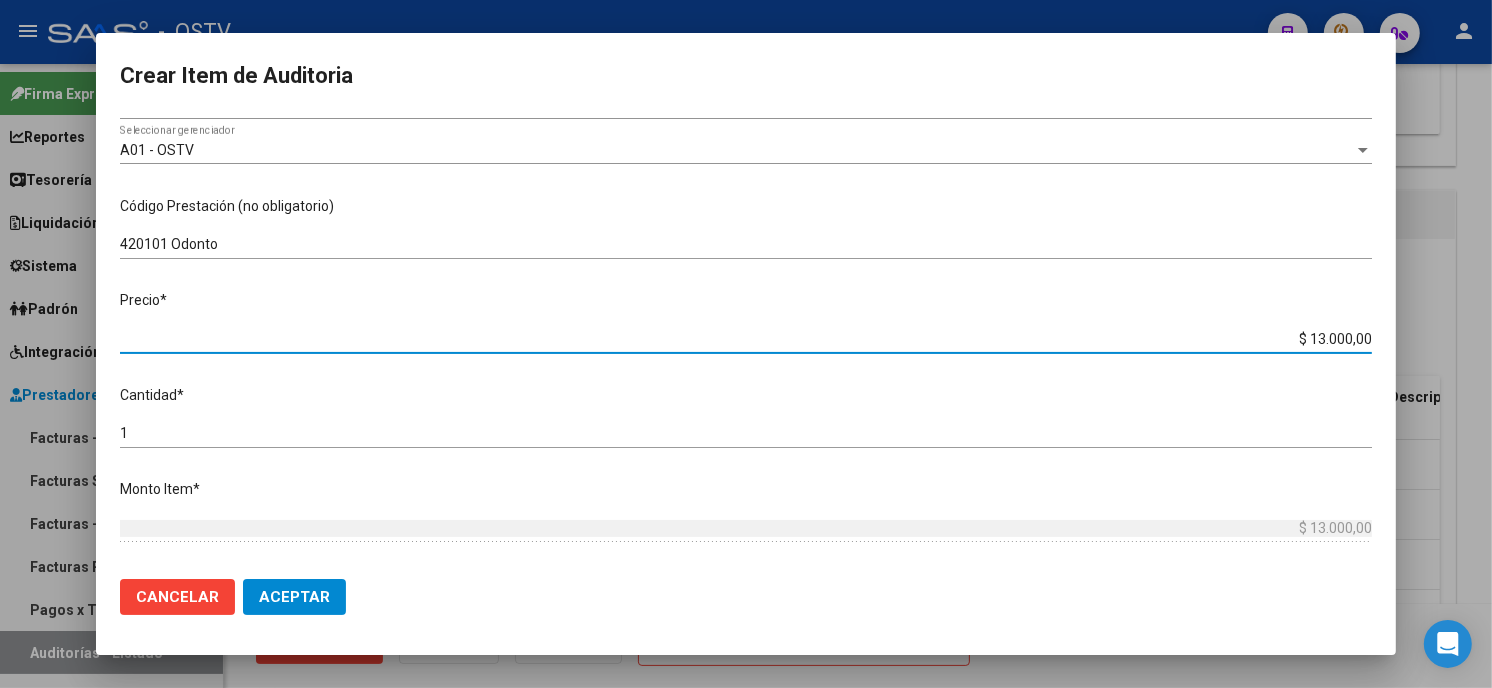type on "$ 130.000,00" 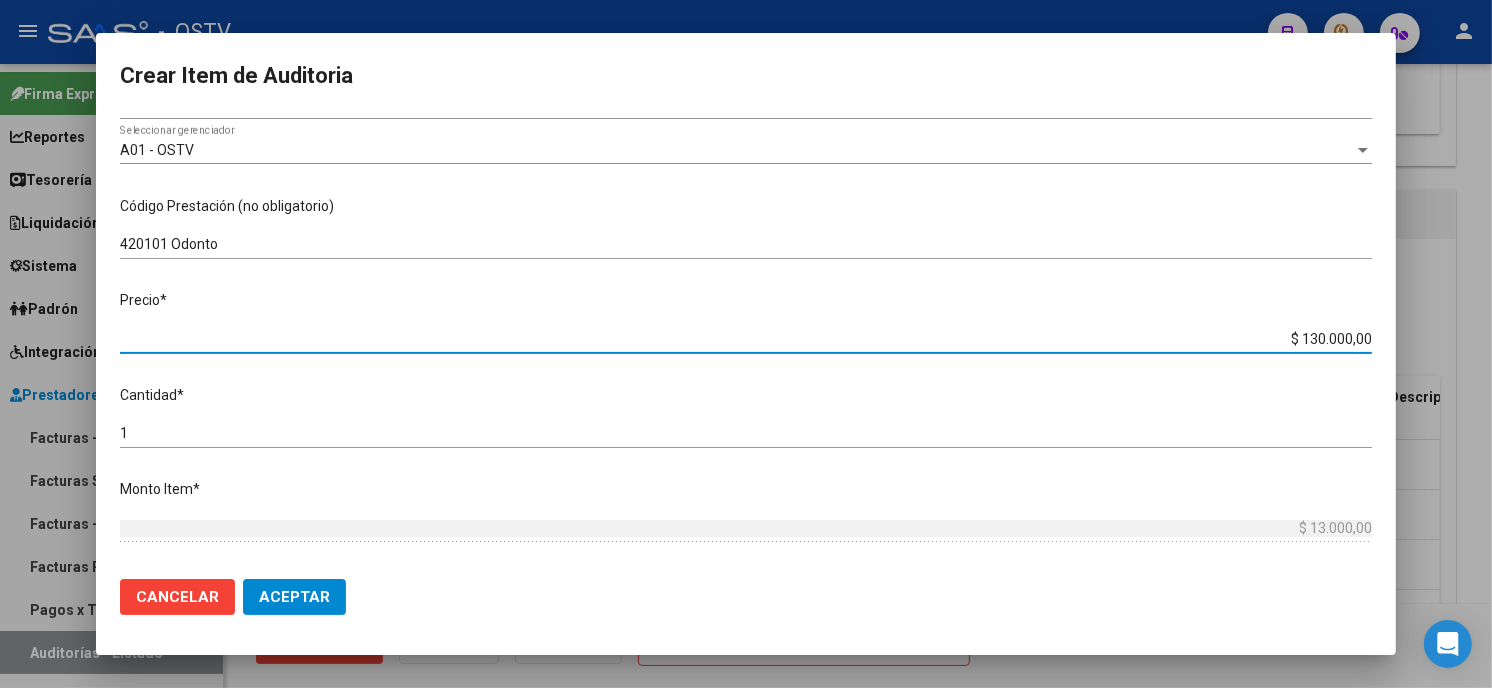 type on "$ 130.000,00" 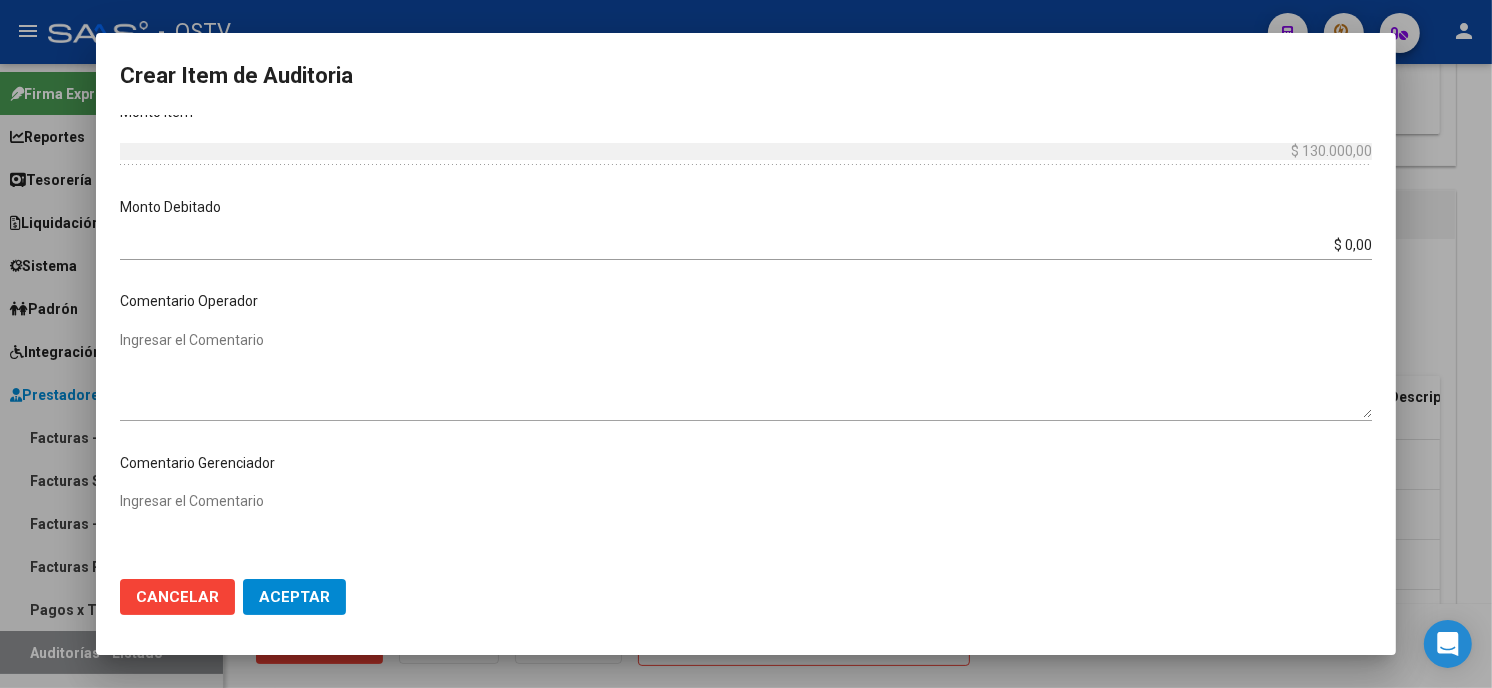 scroll, scrollTop: 404, scrollLeft: 0, axis: vertical 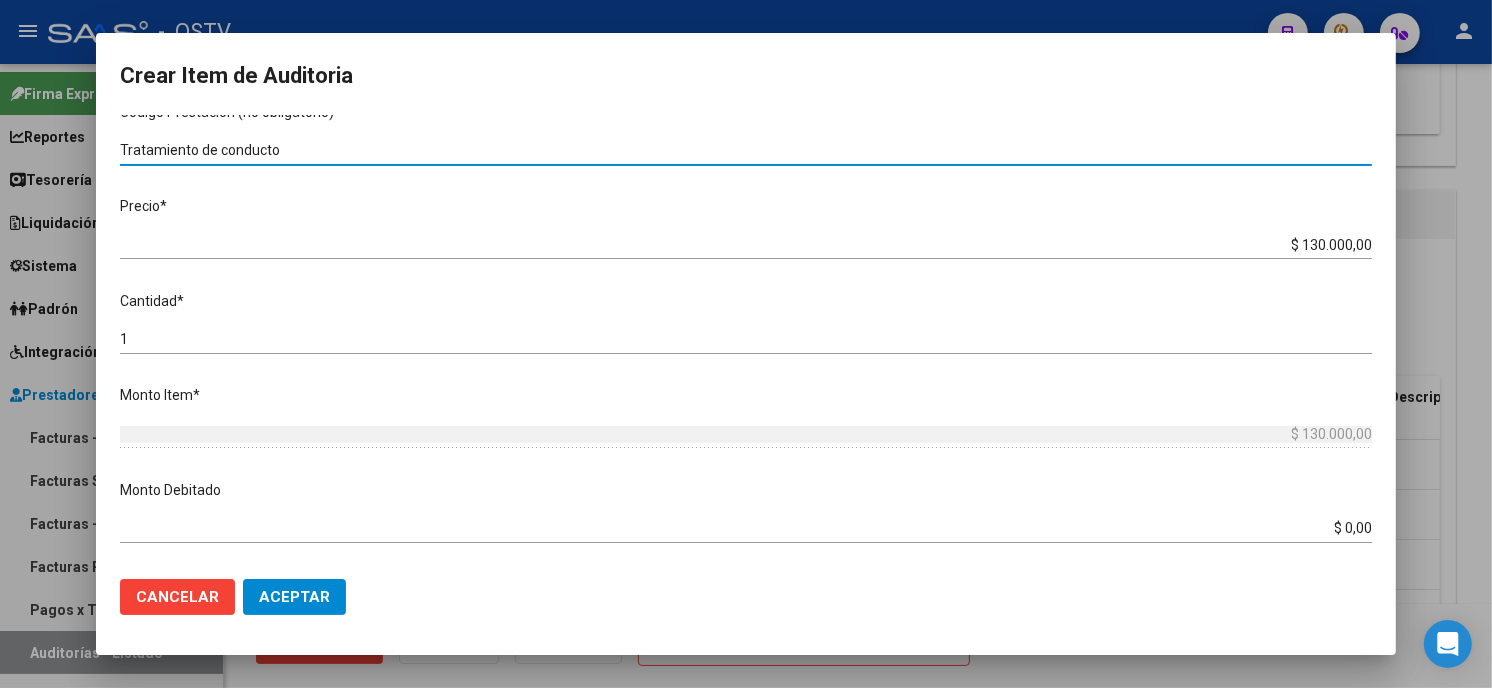 type on "Tratamiento de conducto" 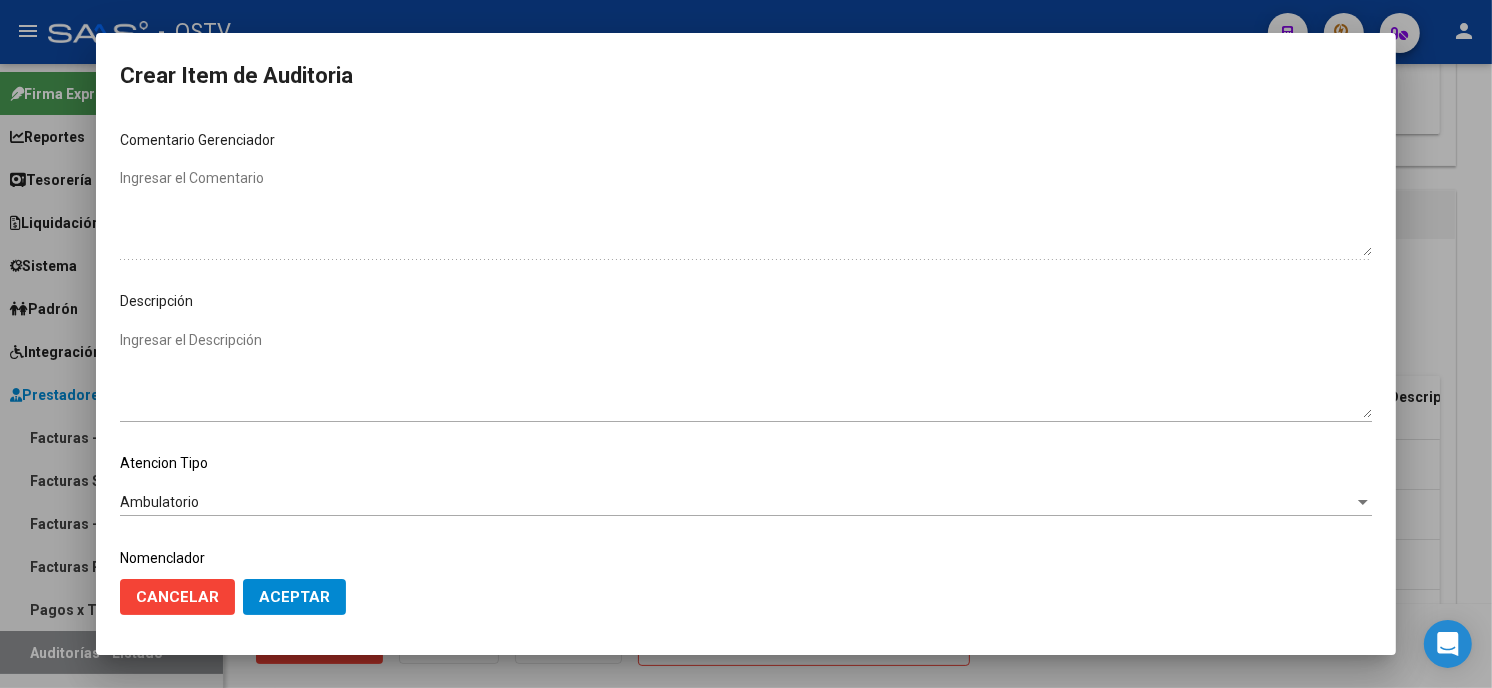 scroll, scrollTop: 1074, scrollLeft: 0, axis: vertical 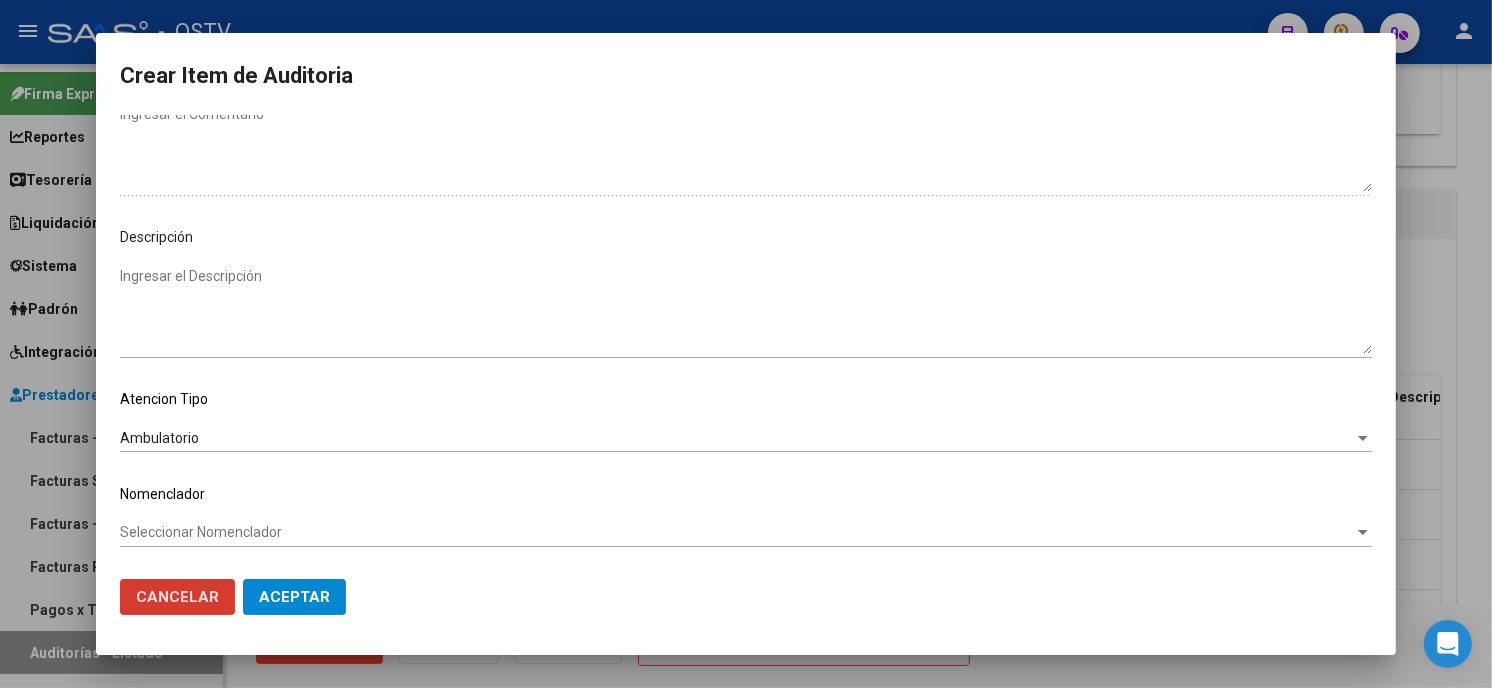 type 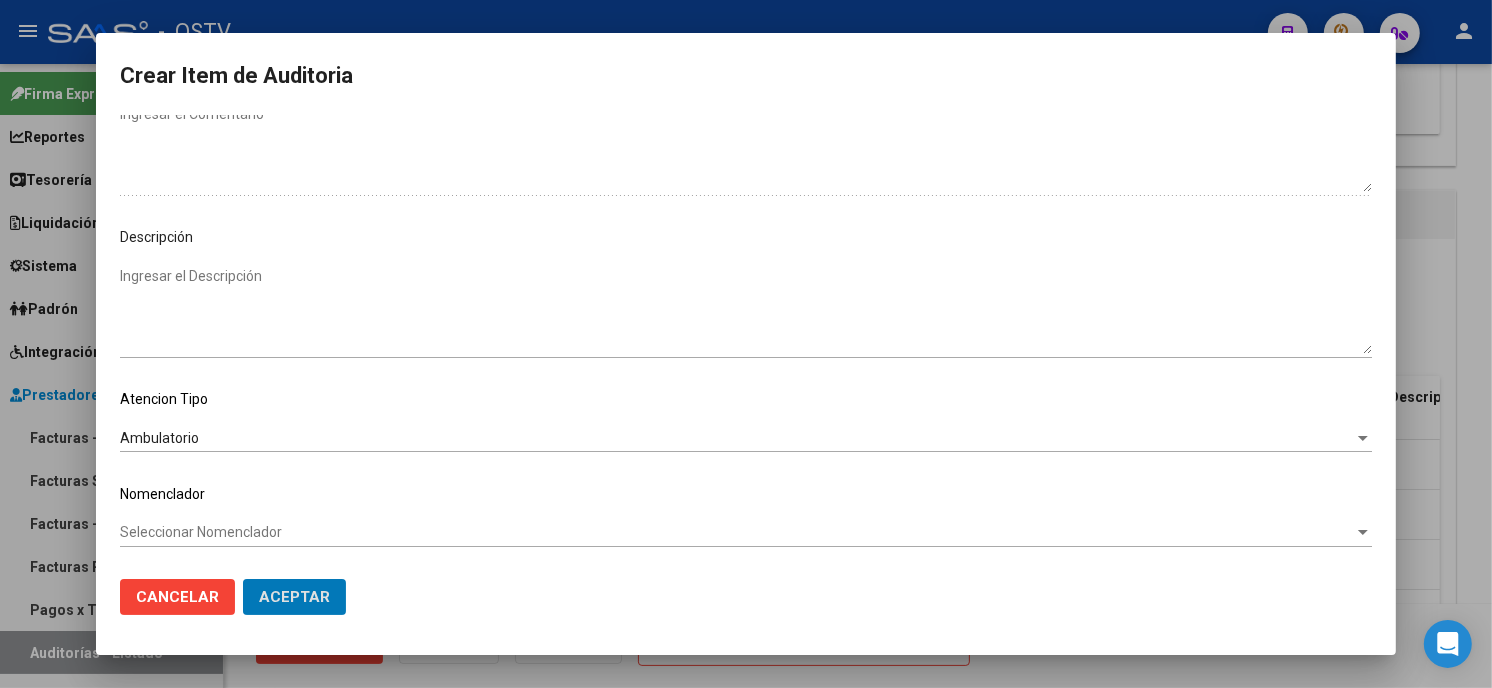 type 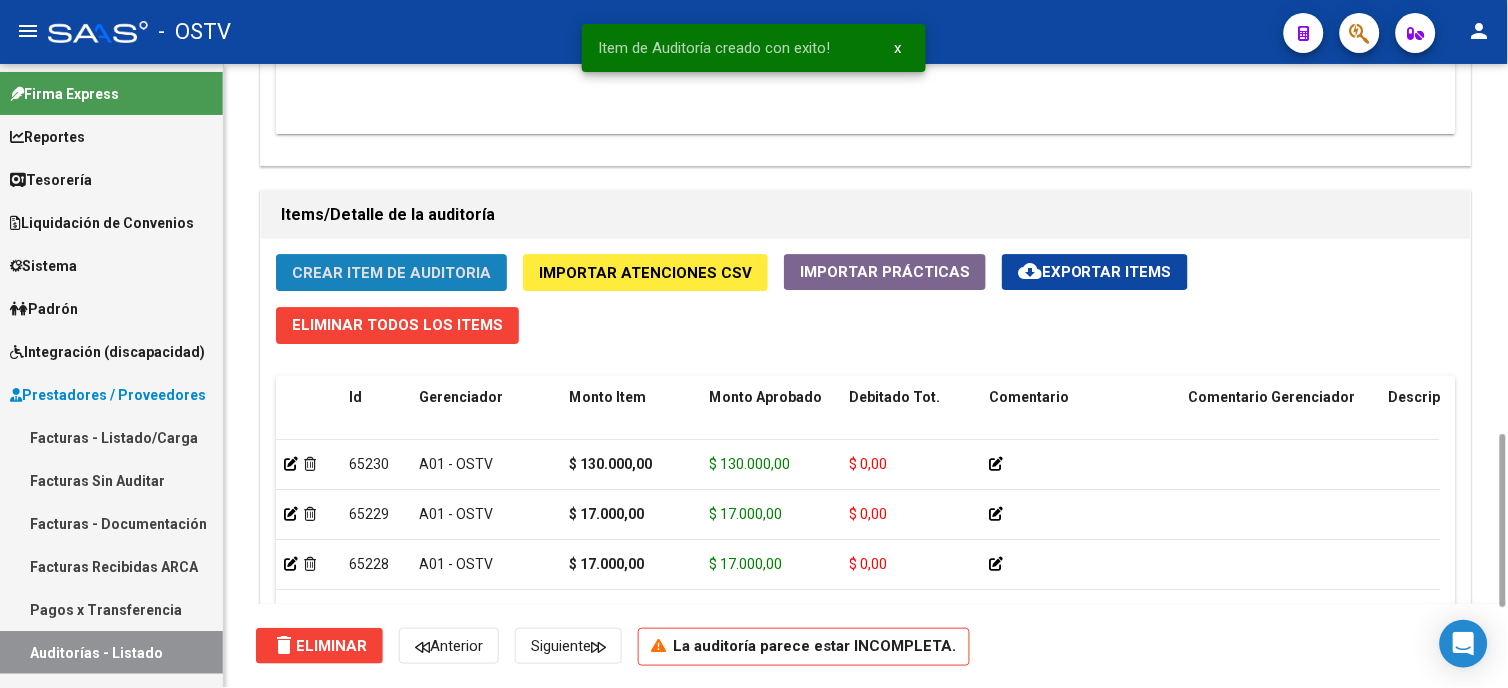 click on "Crear Item de Auditoria" 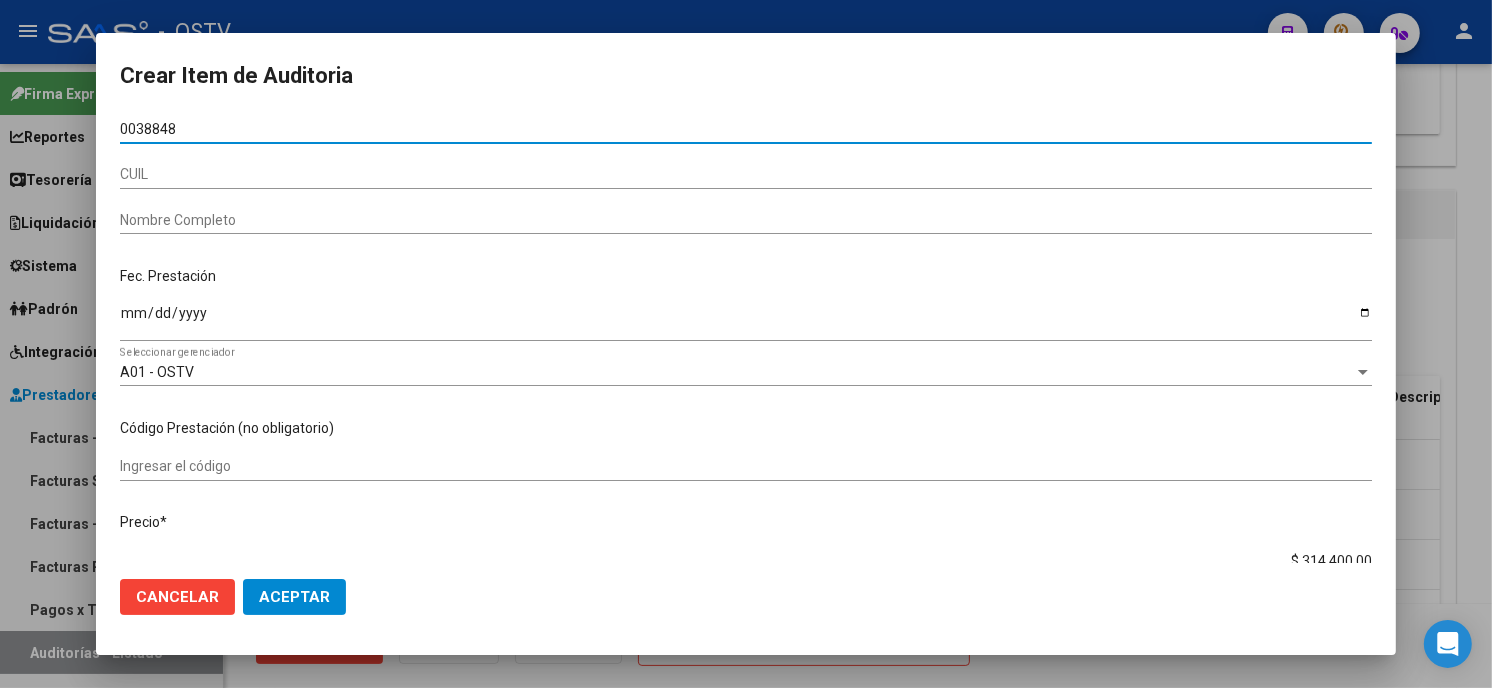 type on "00388488" 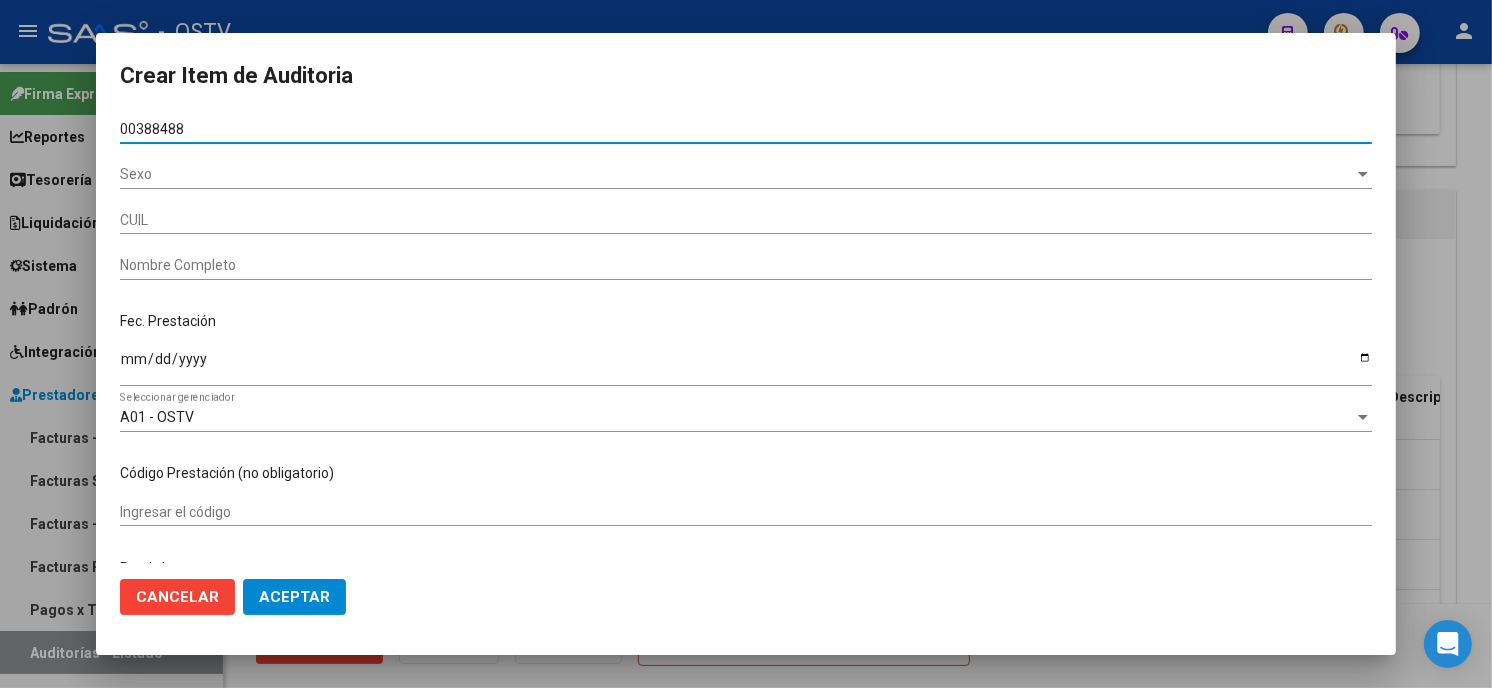 type on "27003884886" 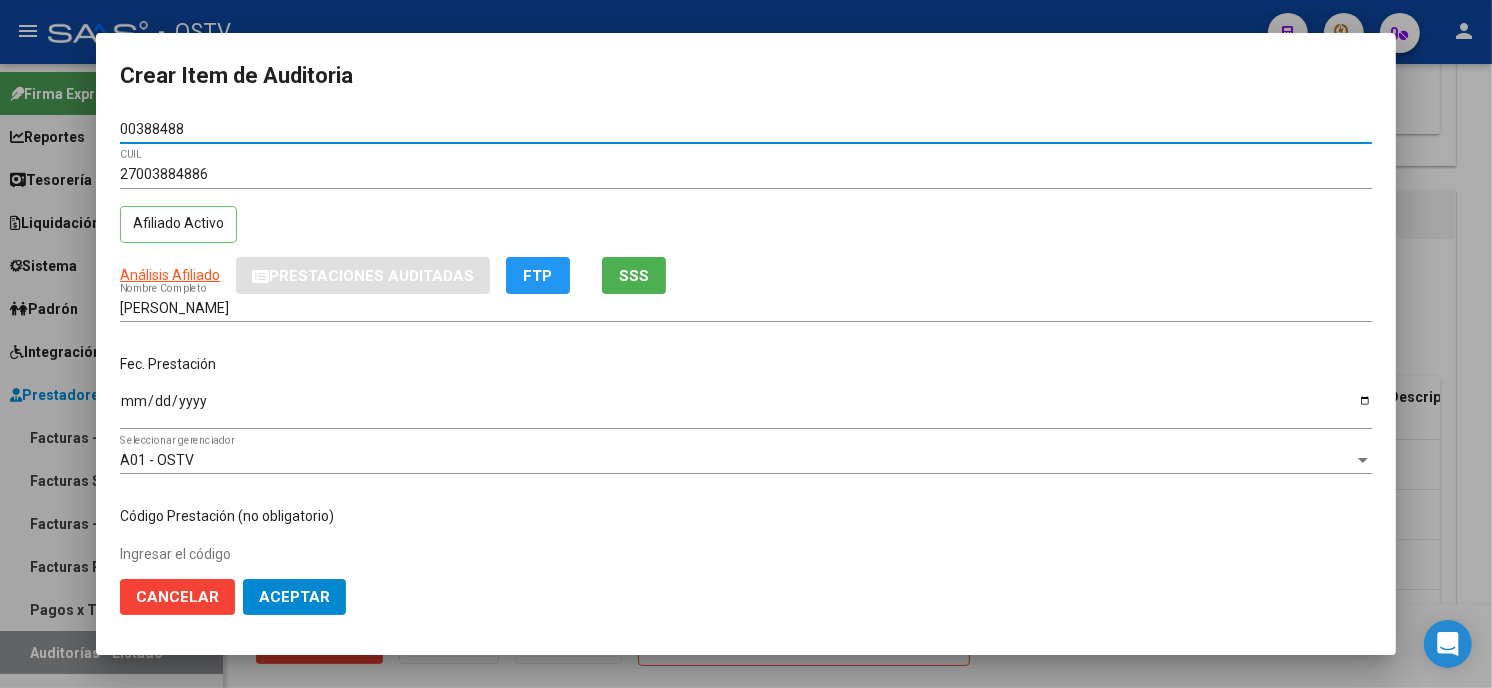 type on "00388488" 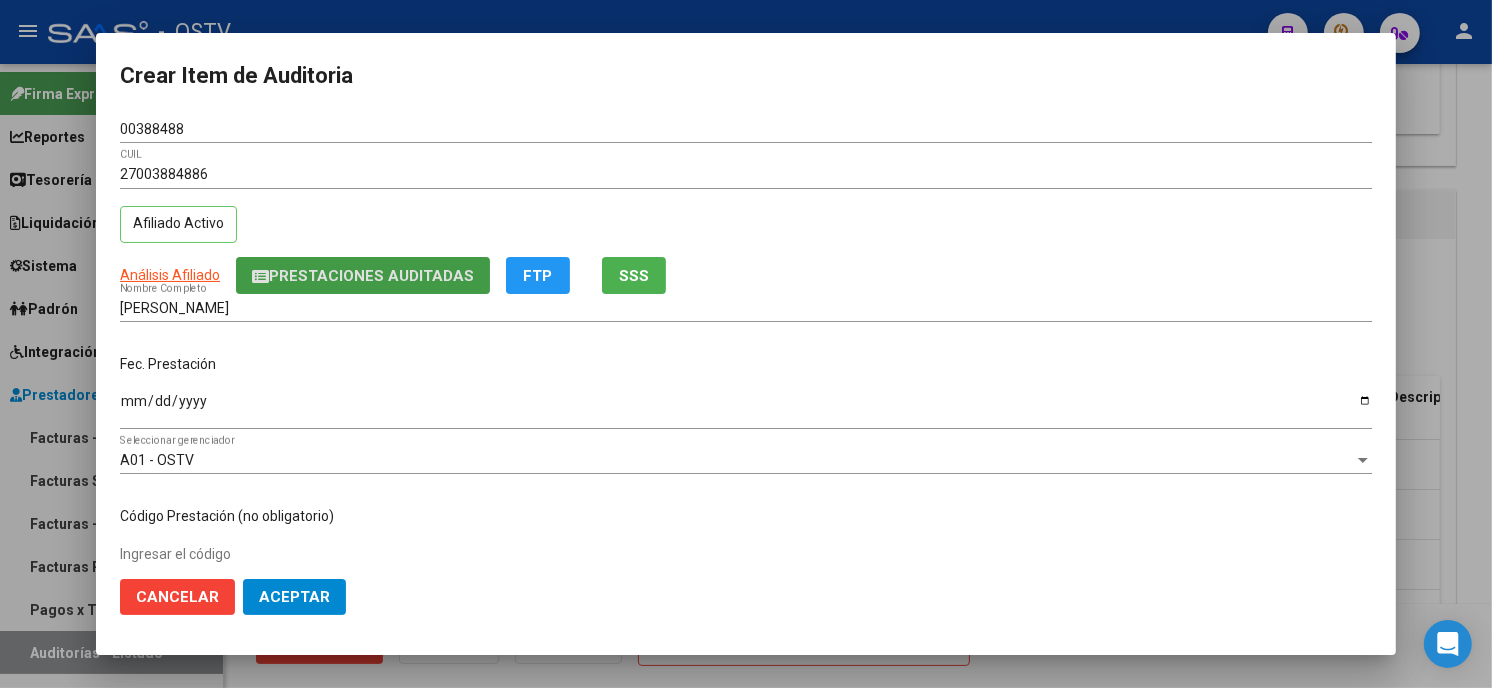 type 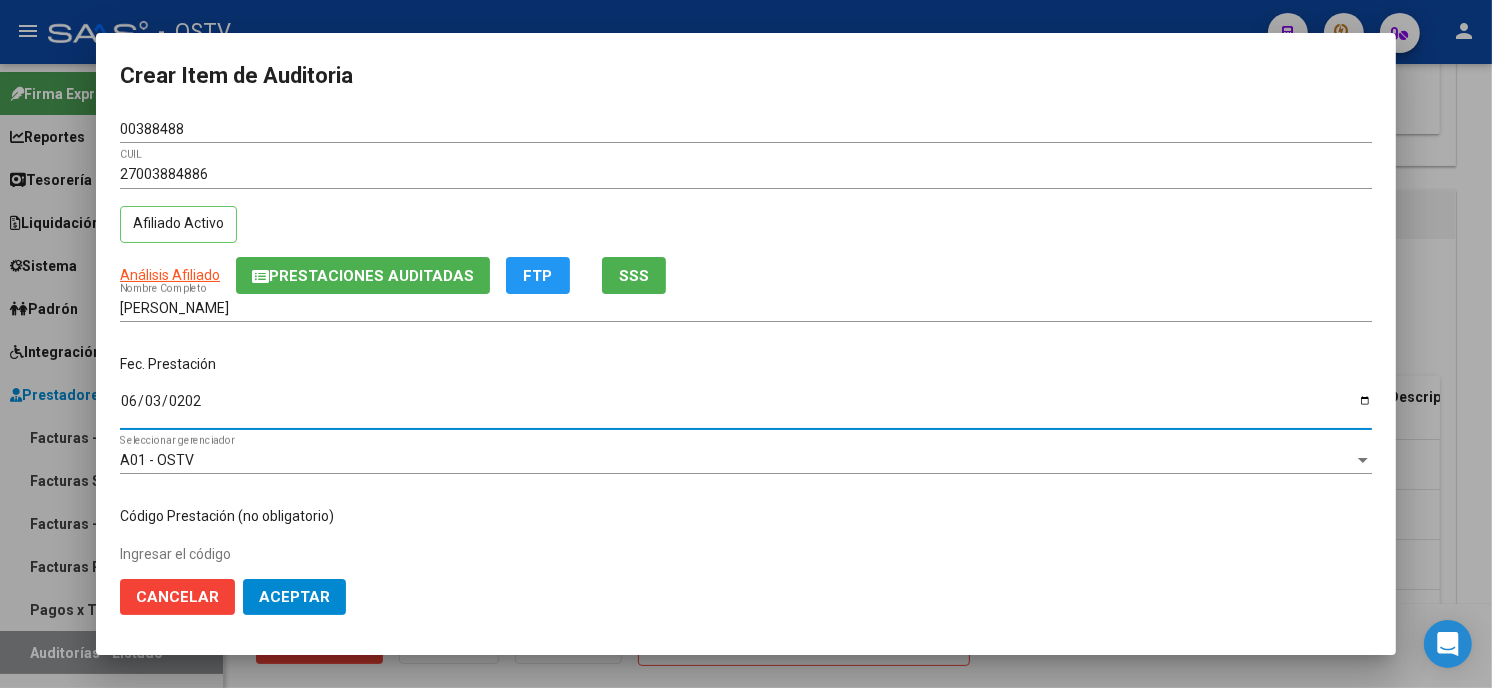 type on "[DATE]" 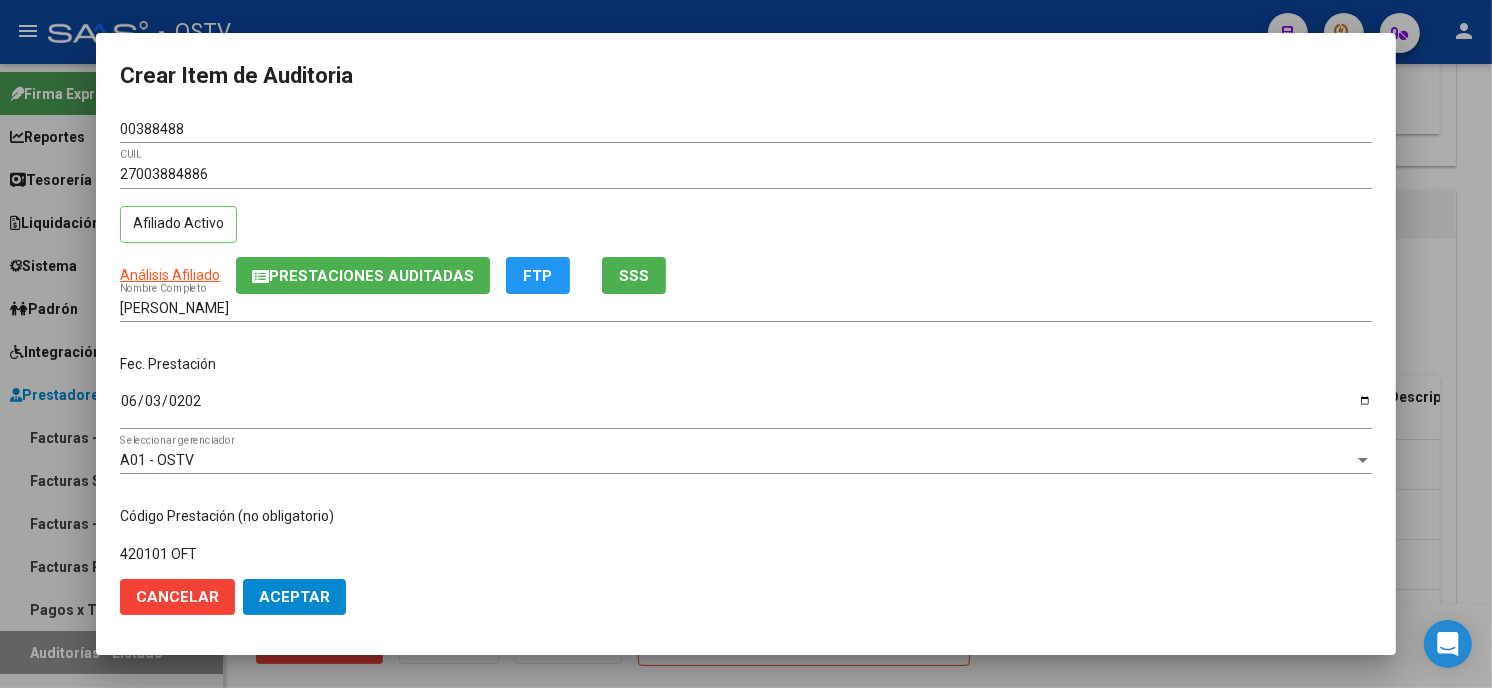 type on "420101 OFT" 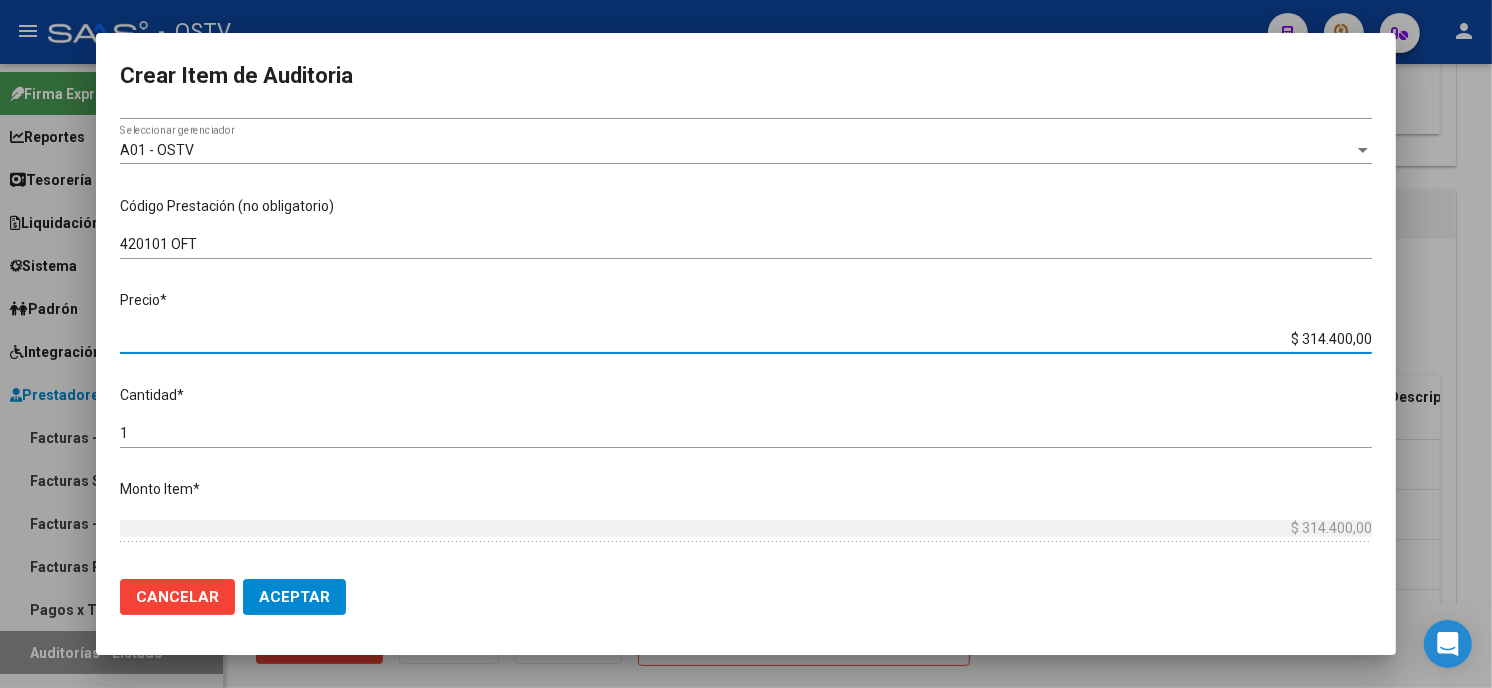 type on "$ 0,01" 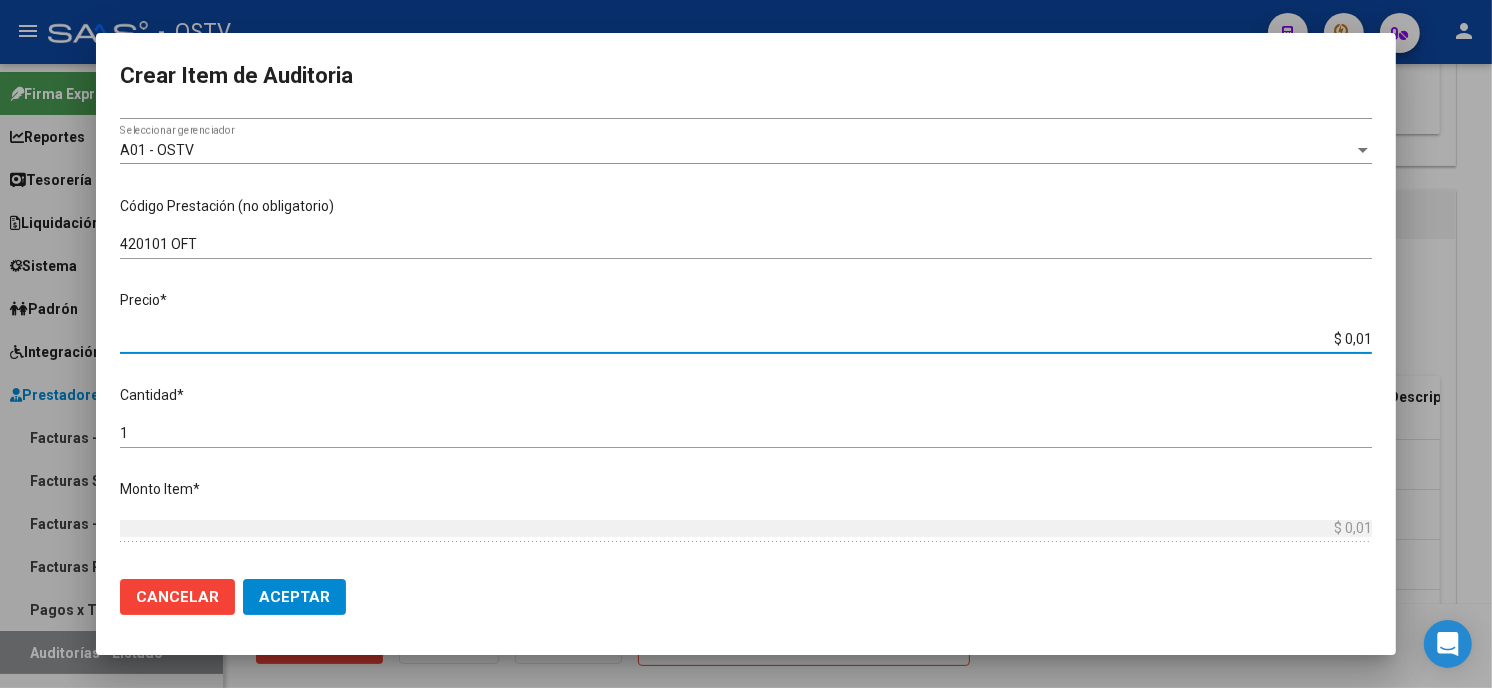 type on "$ 0,11" 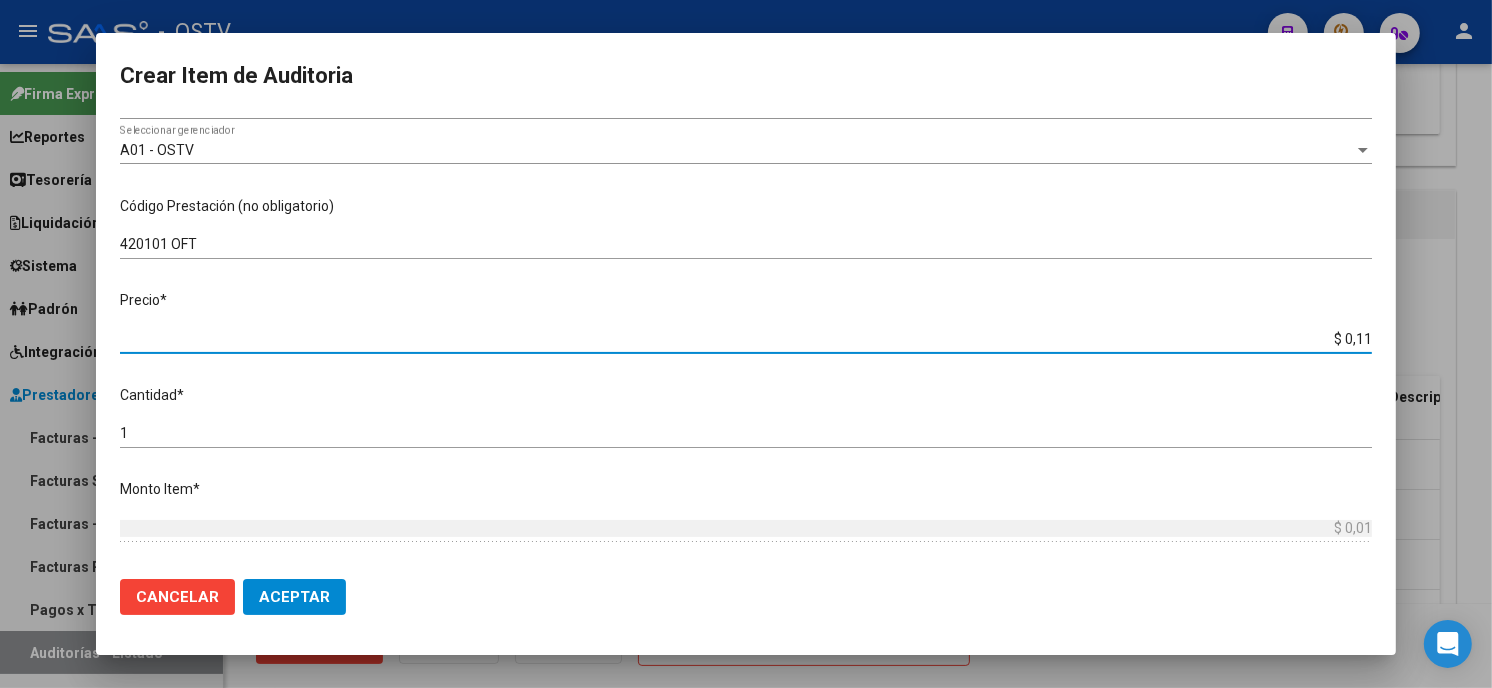type on "$ 0,11" 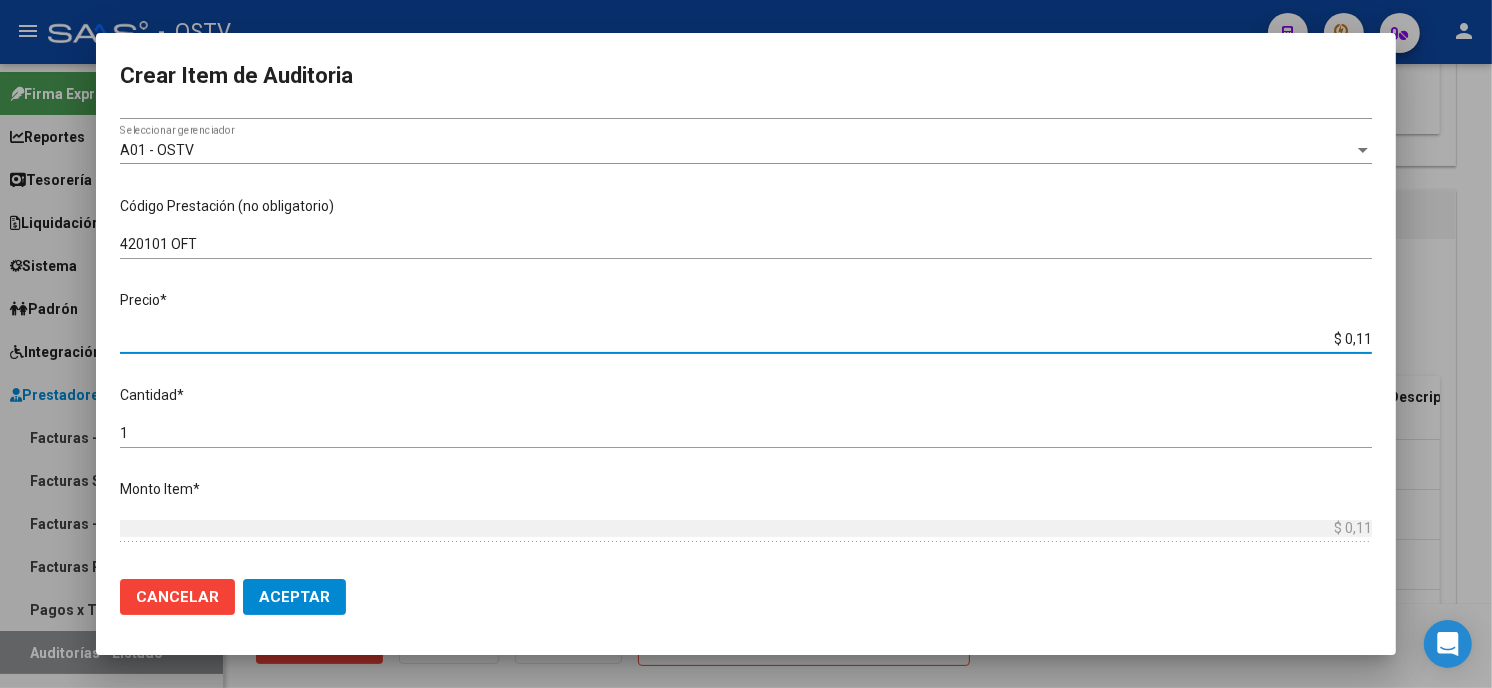 type on "$ 1,19" 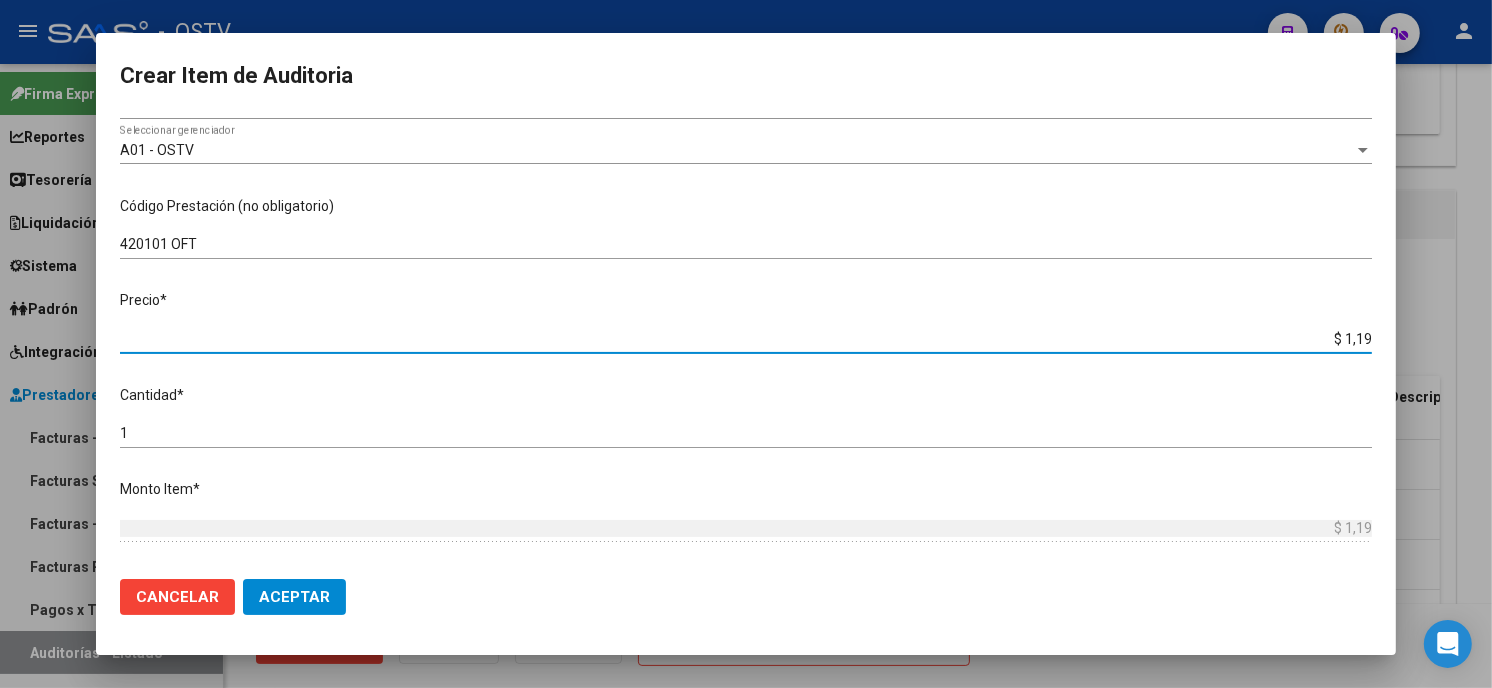 type on "$ 11,90" 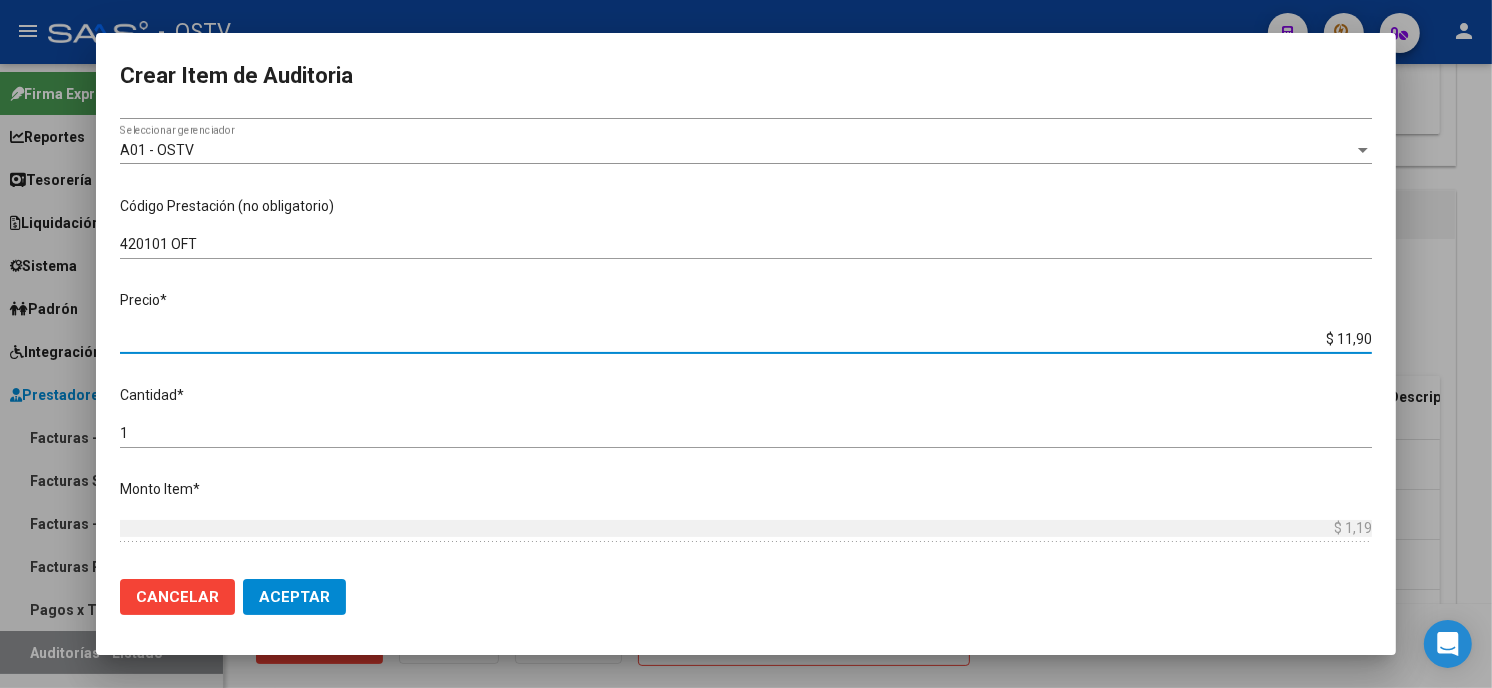 type on "$ 11,90" 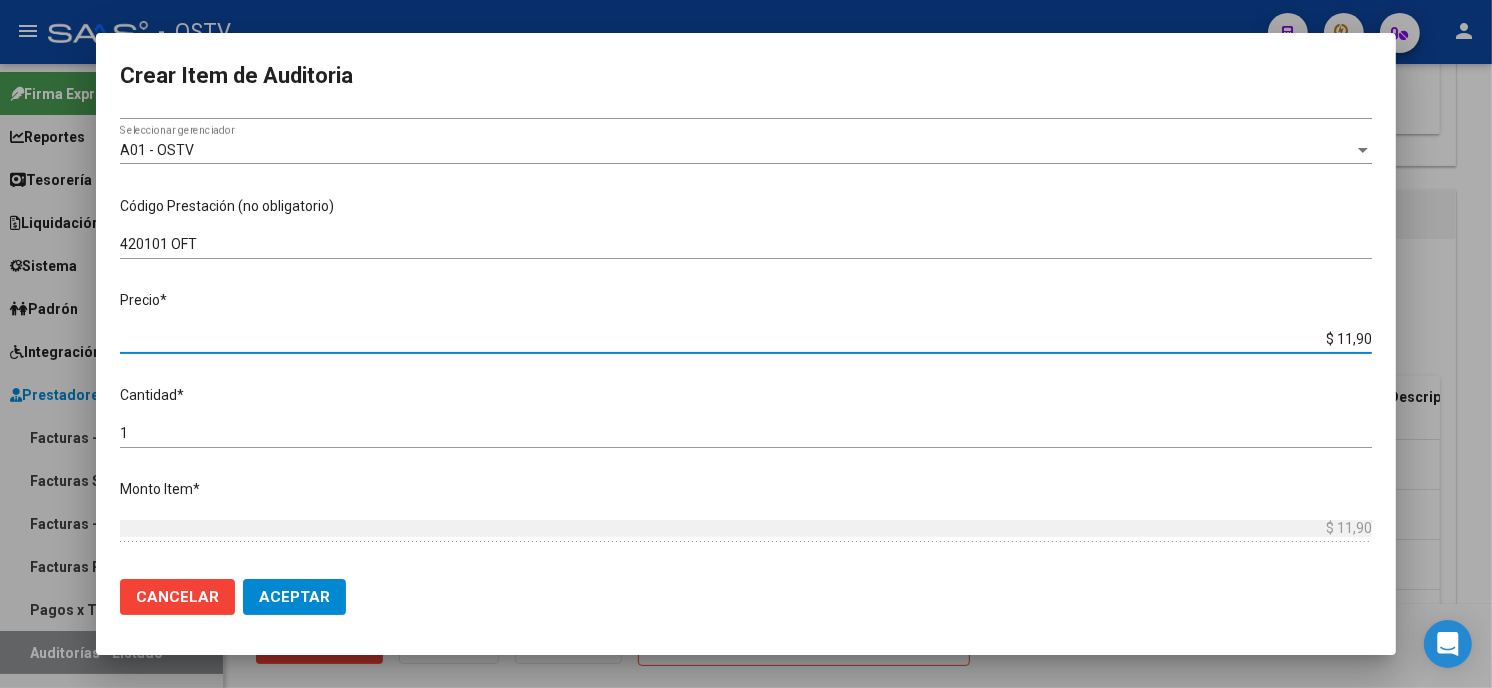 type on "$ 119,00" 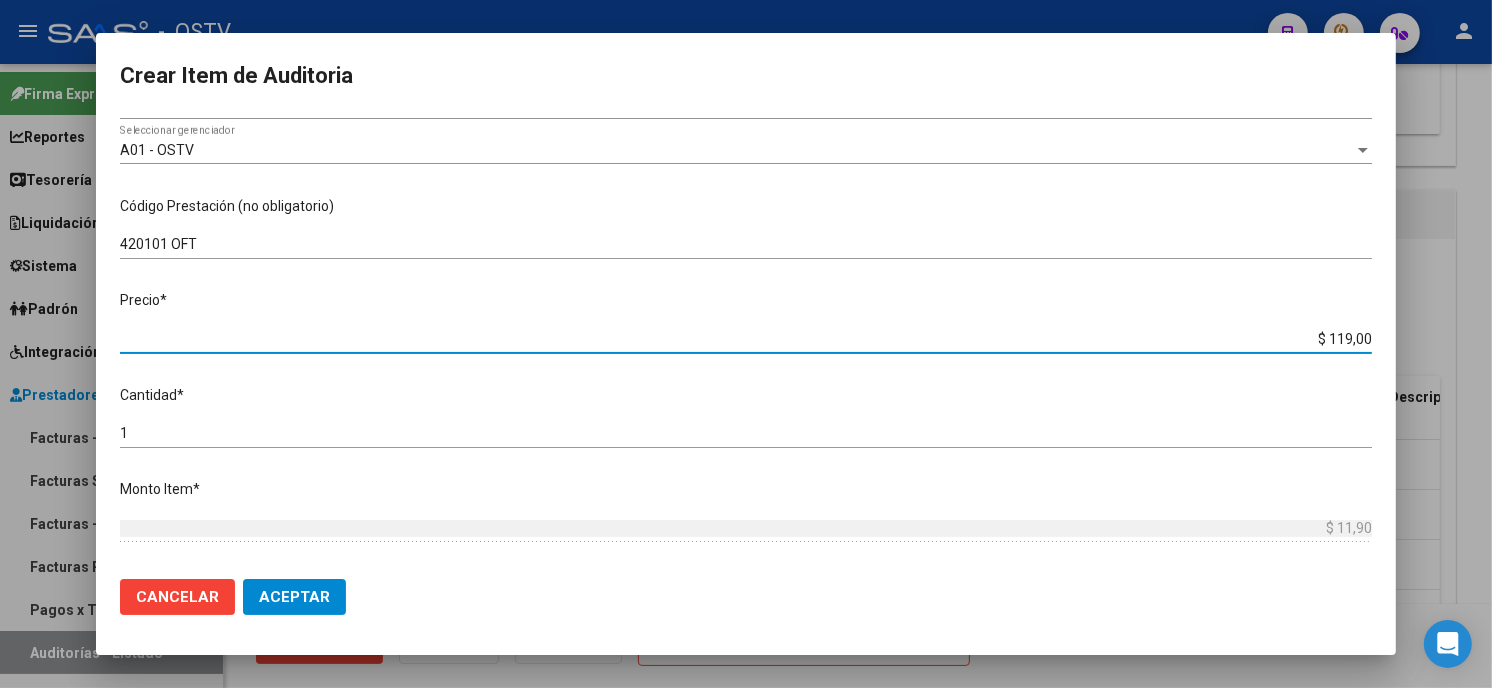 type on "$ 119,00" 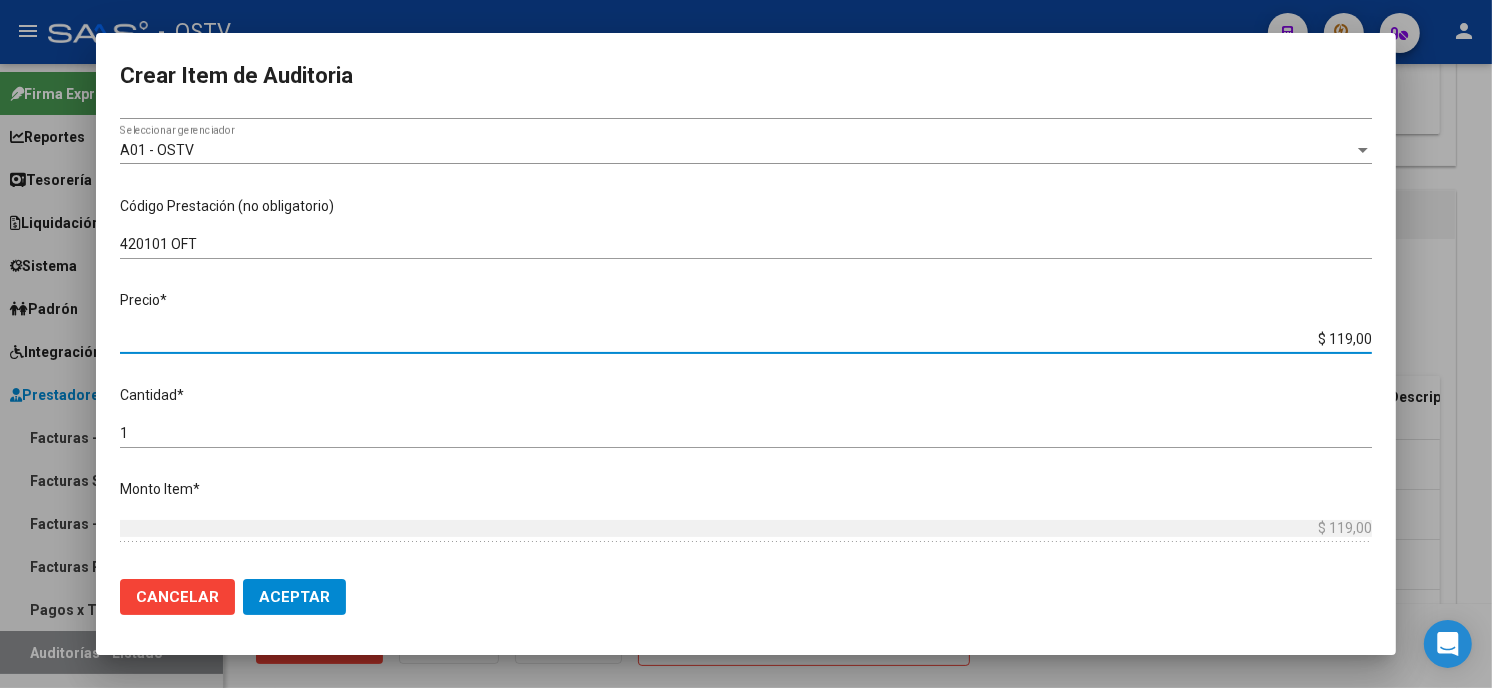 type on "$ 1.190,00" 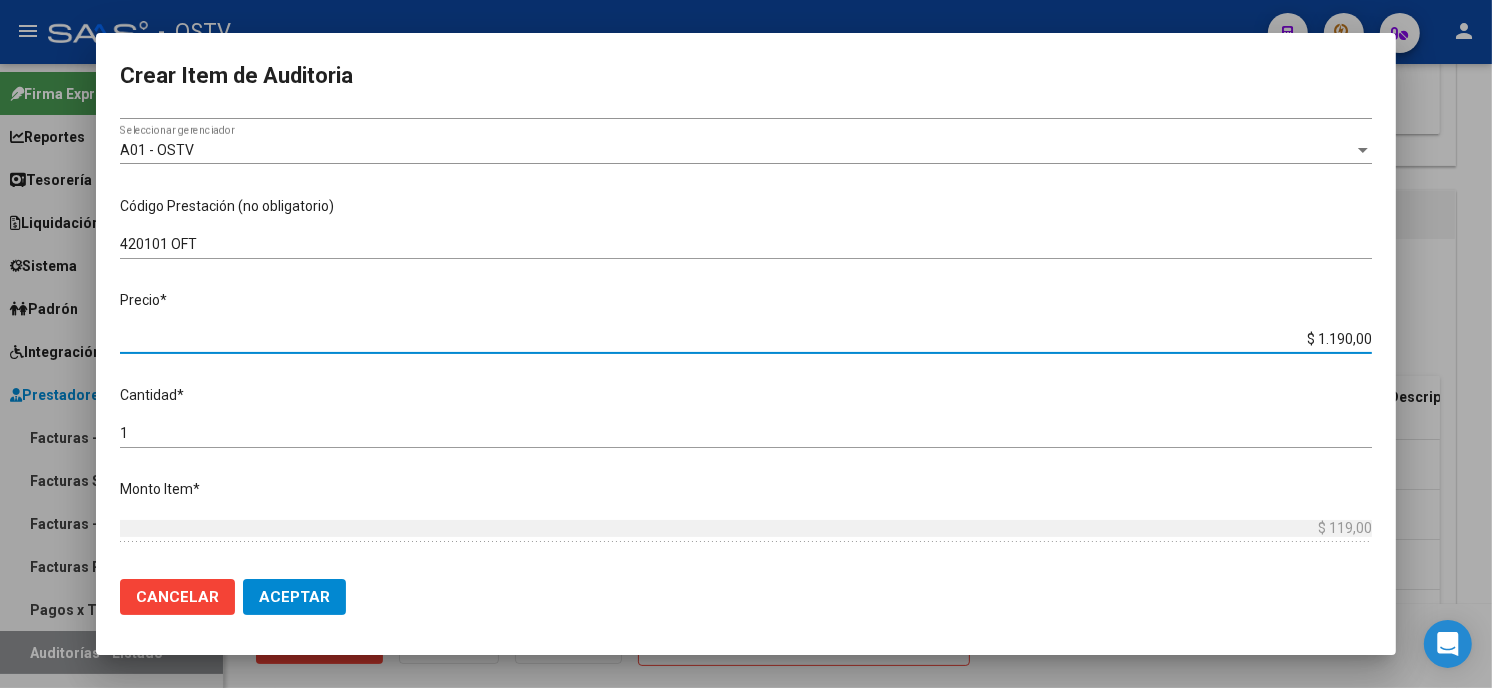 type on "$ 1.190,00" 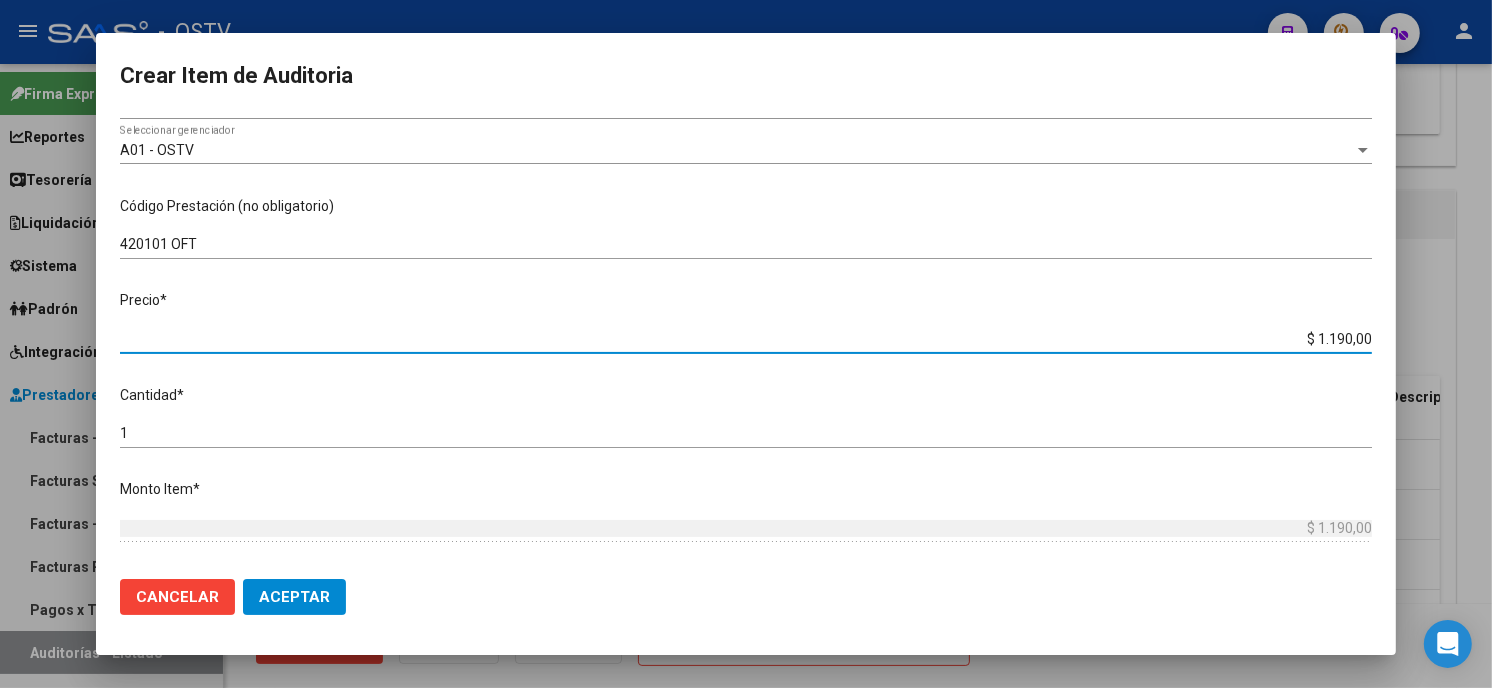 type on "$ 11.900,00" 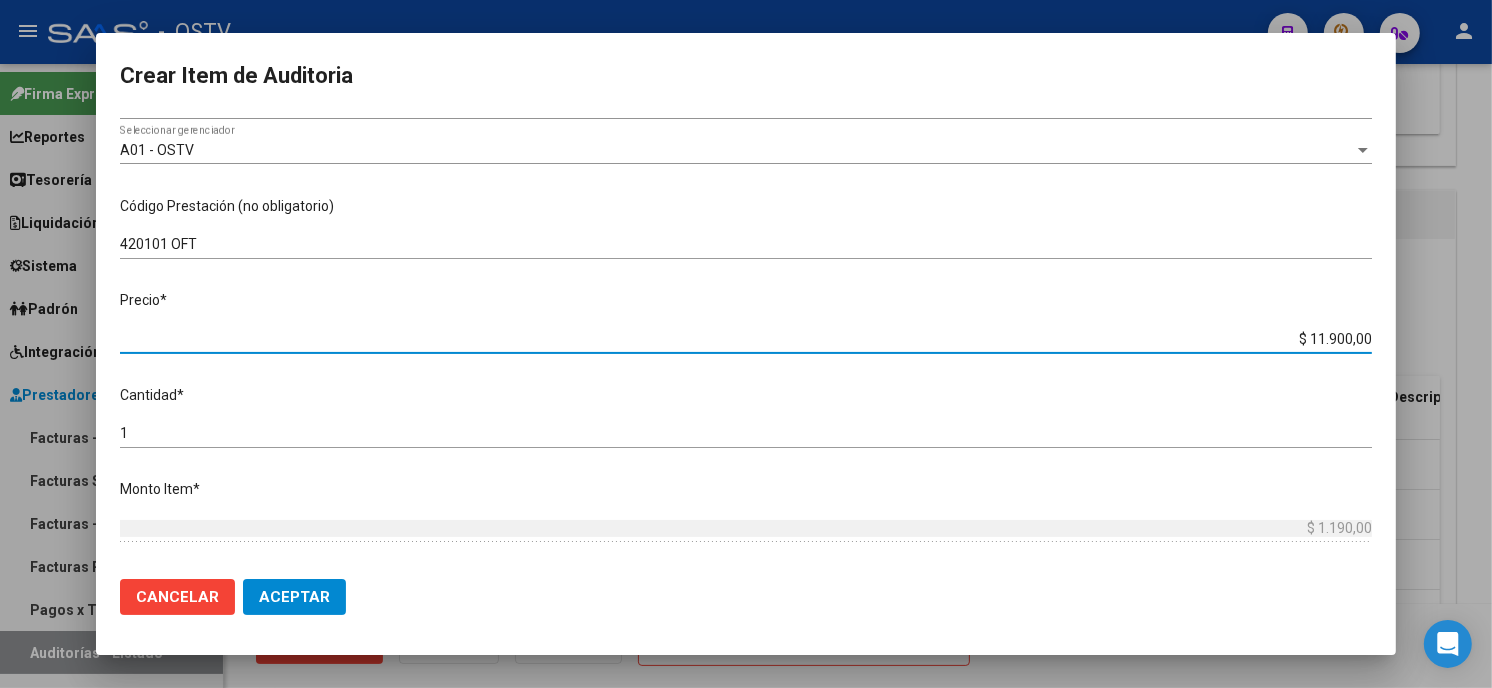 type on "$ 11.900,00" 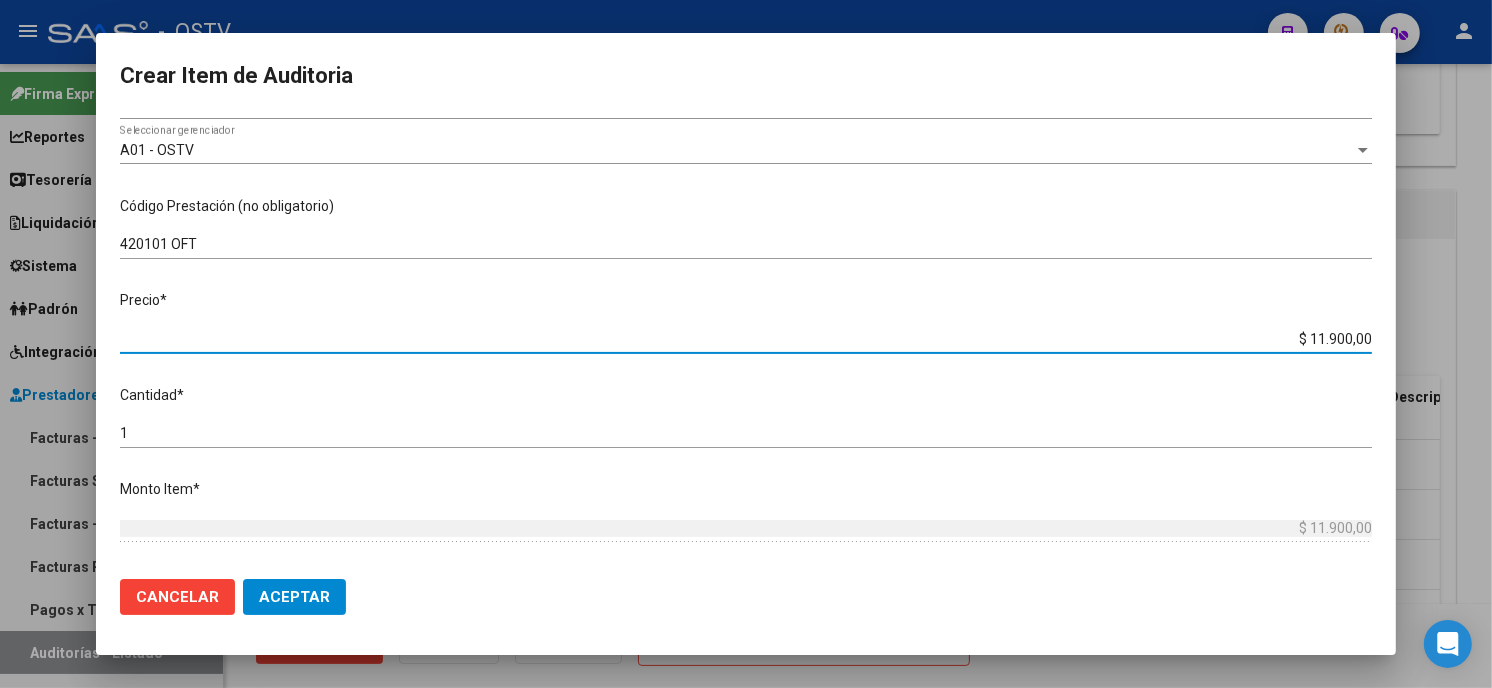 type on "$ 119.000,00" 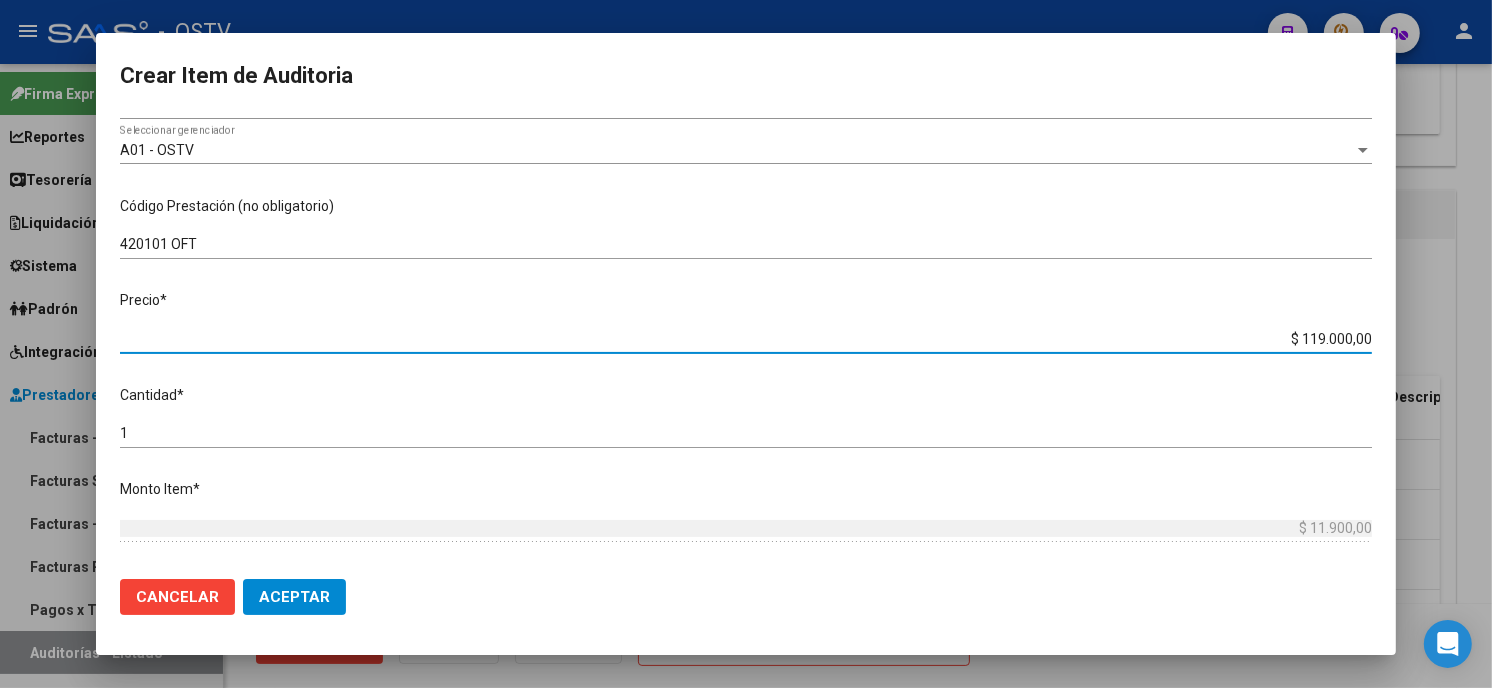 type on "$ 119.000,00" 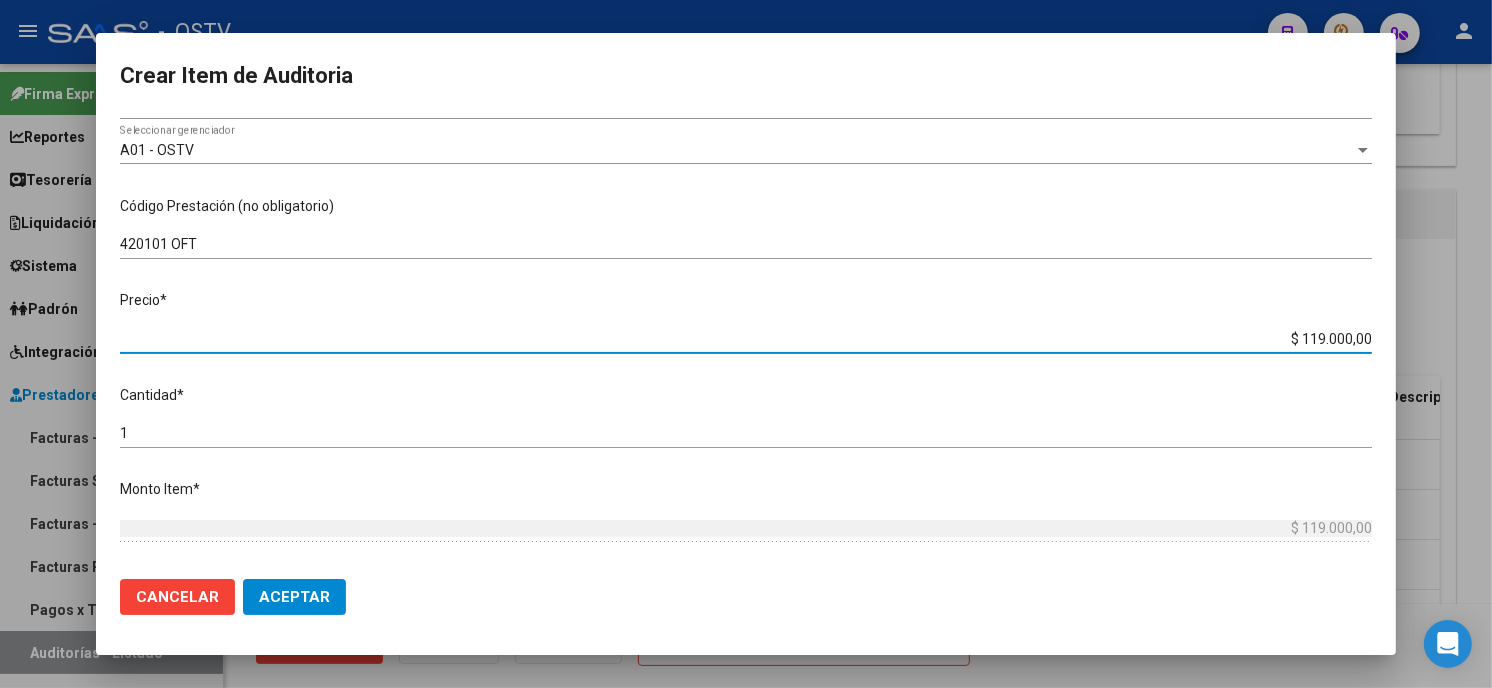 type on "$ 11.900,00" 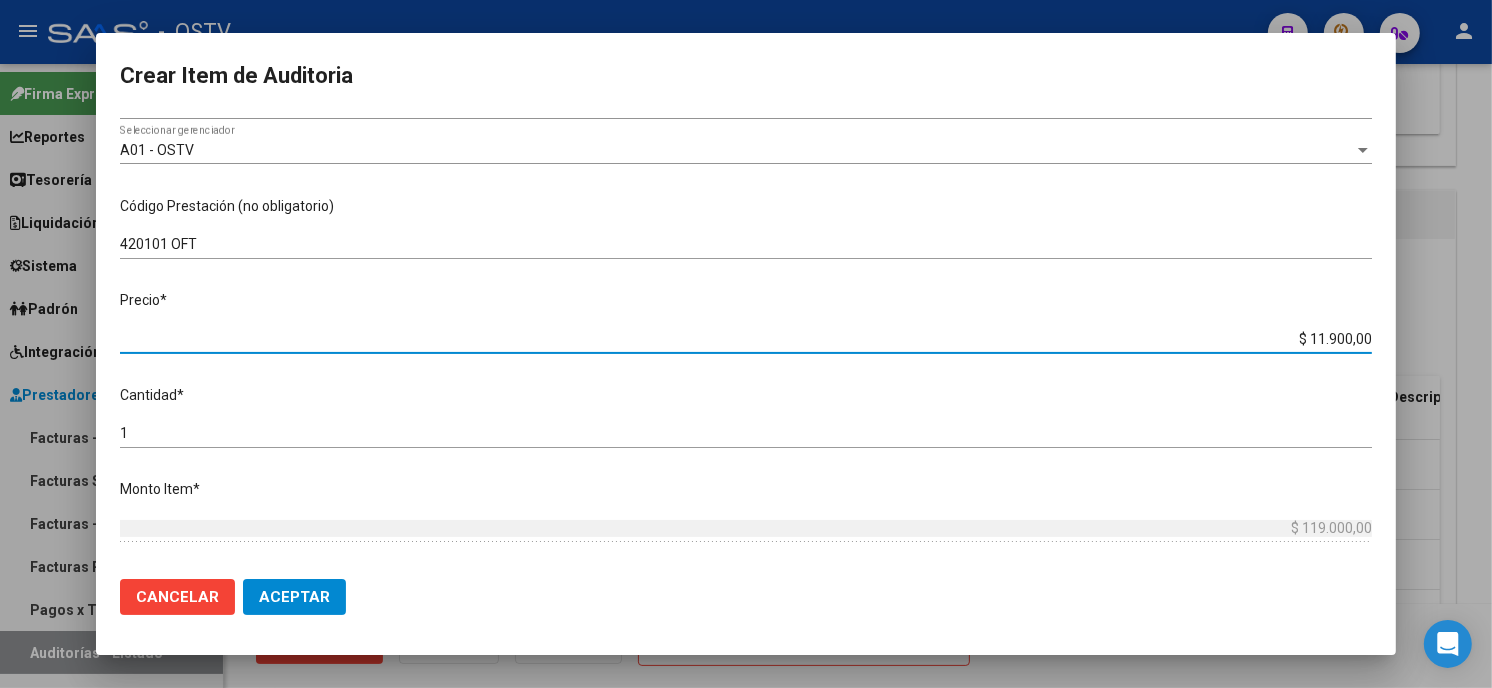 type on "$ 11.900,00" 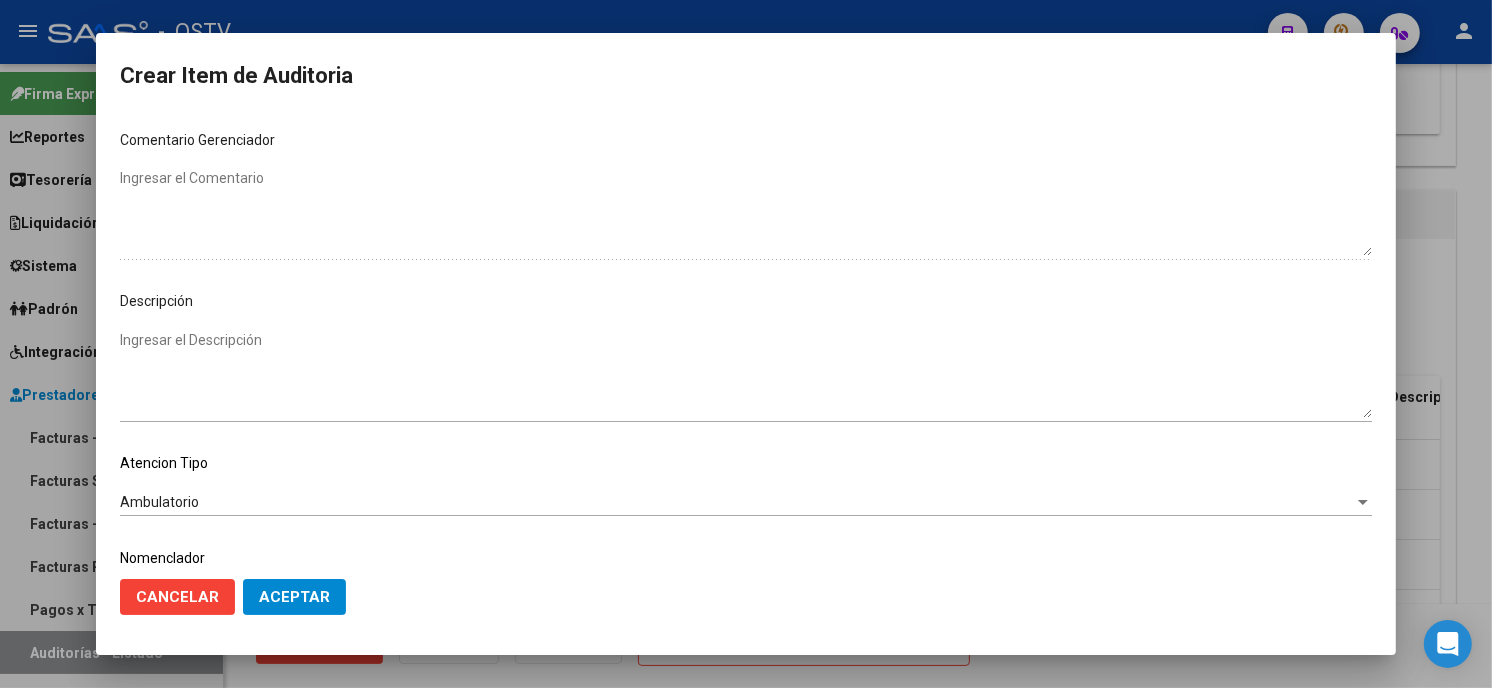 scroll, scrollTop: 1074, scrollLeft: 0, axis: vertical 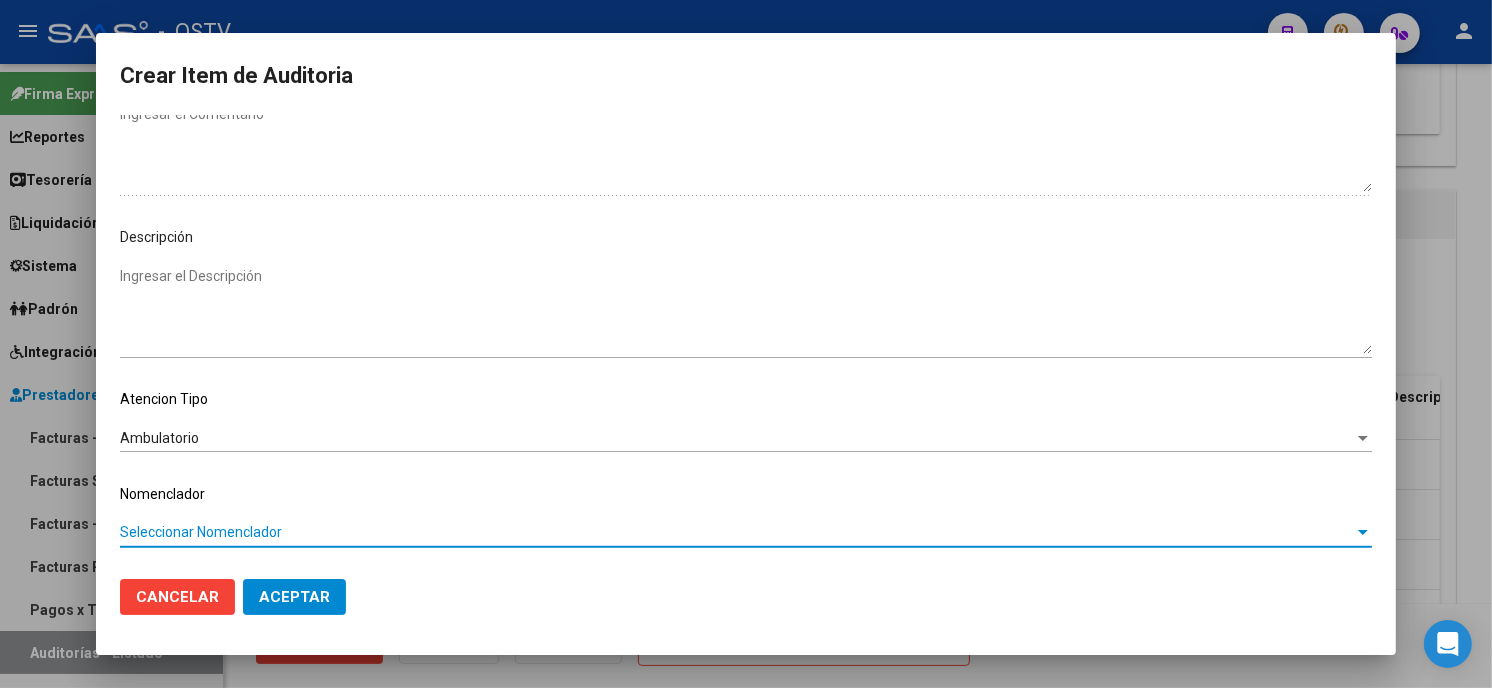 type 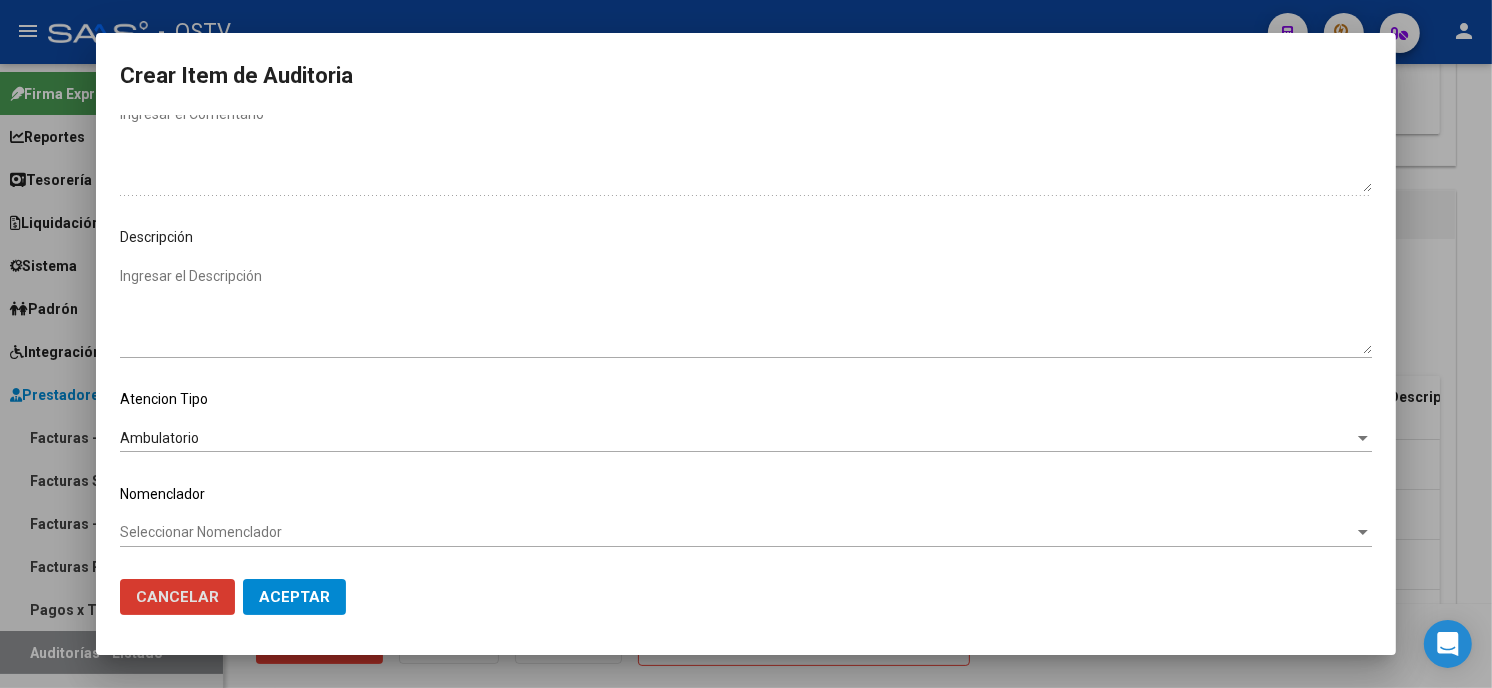 type 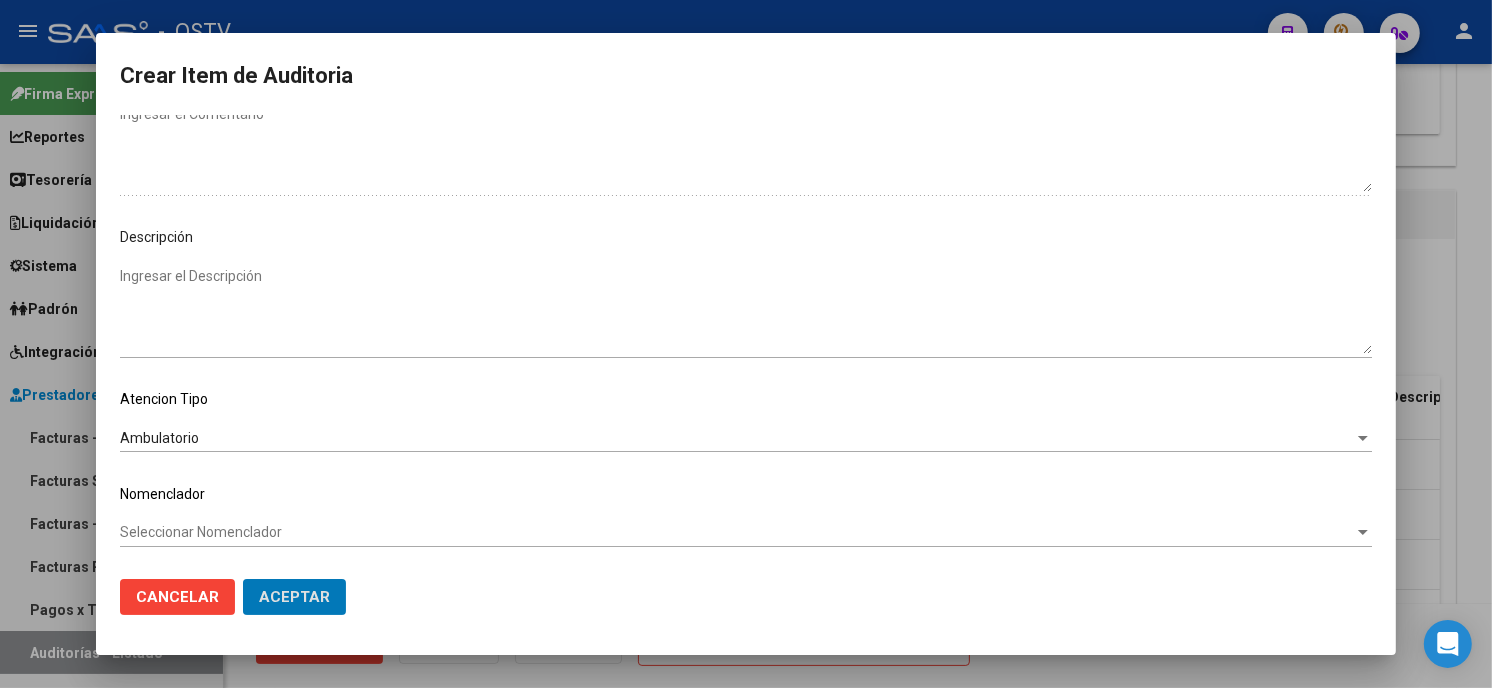 click on "Aceptar" 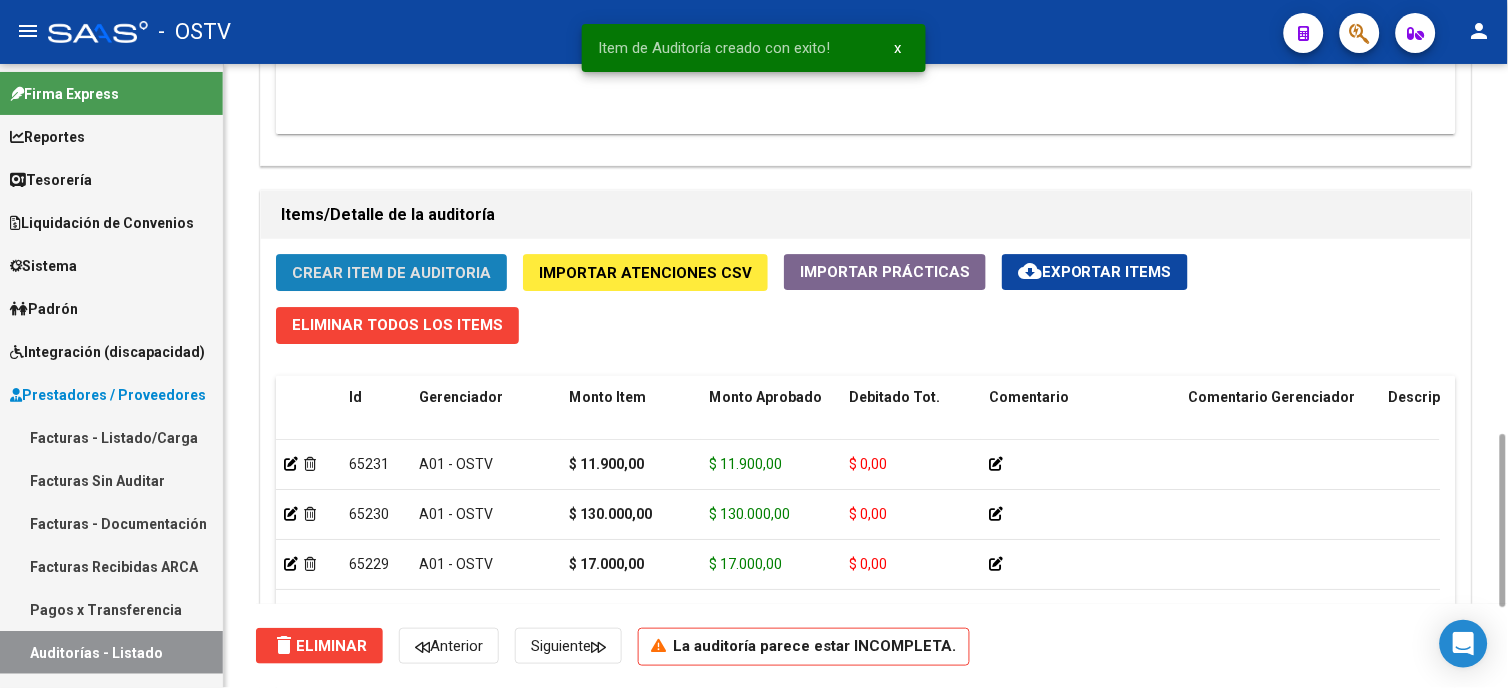 click on "Crear Item de Auditoria" 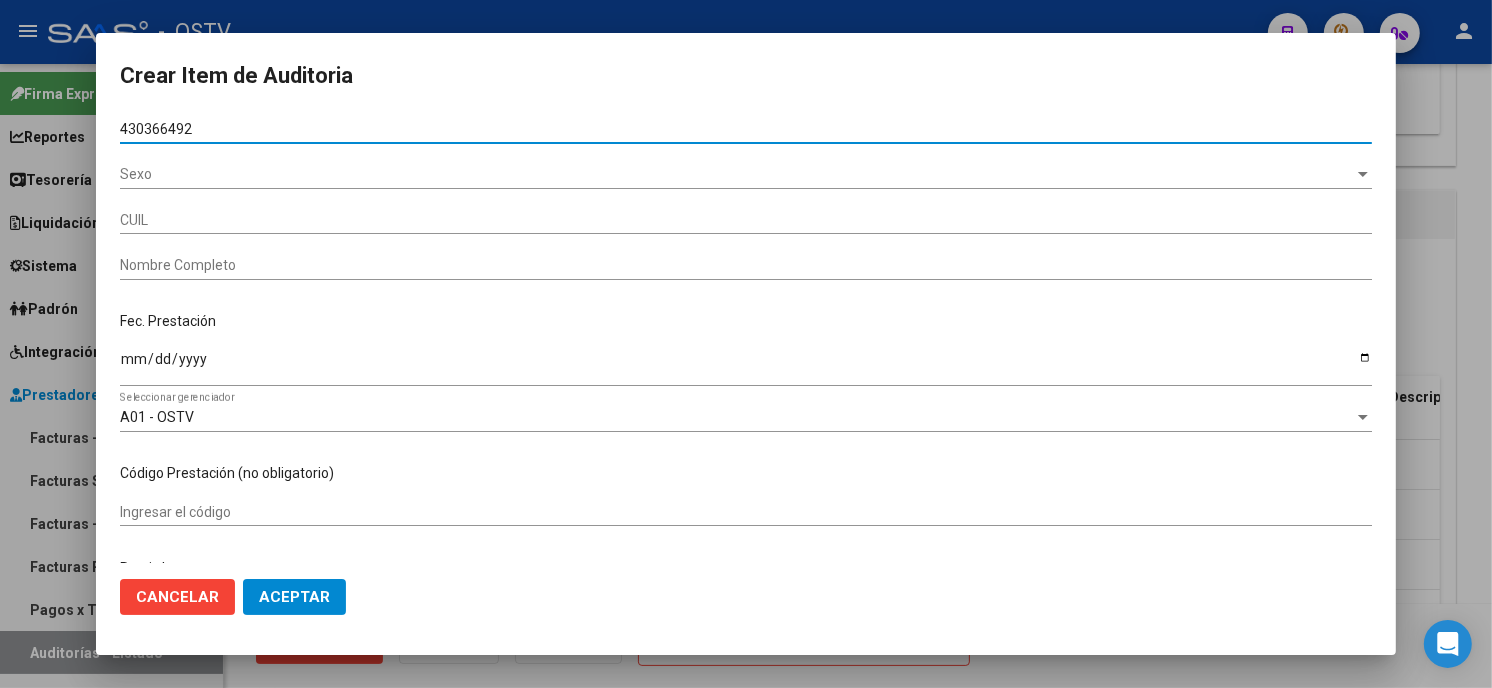 type on "43036649" 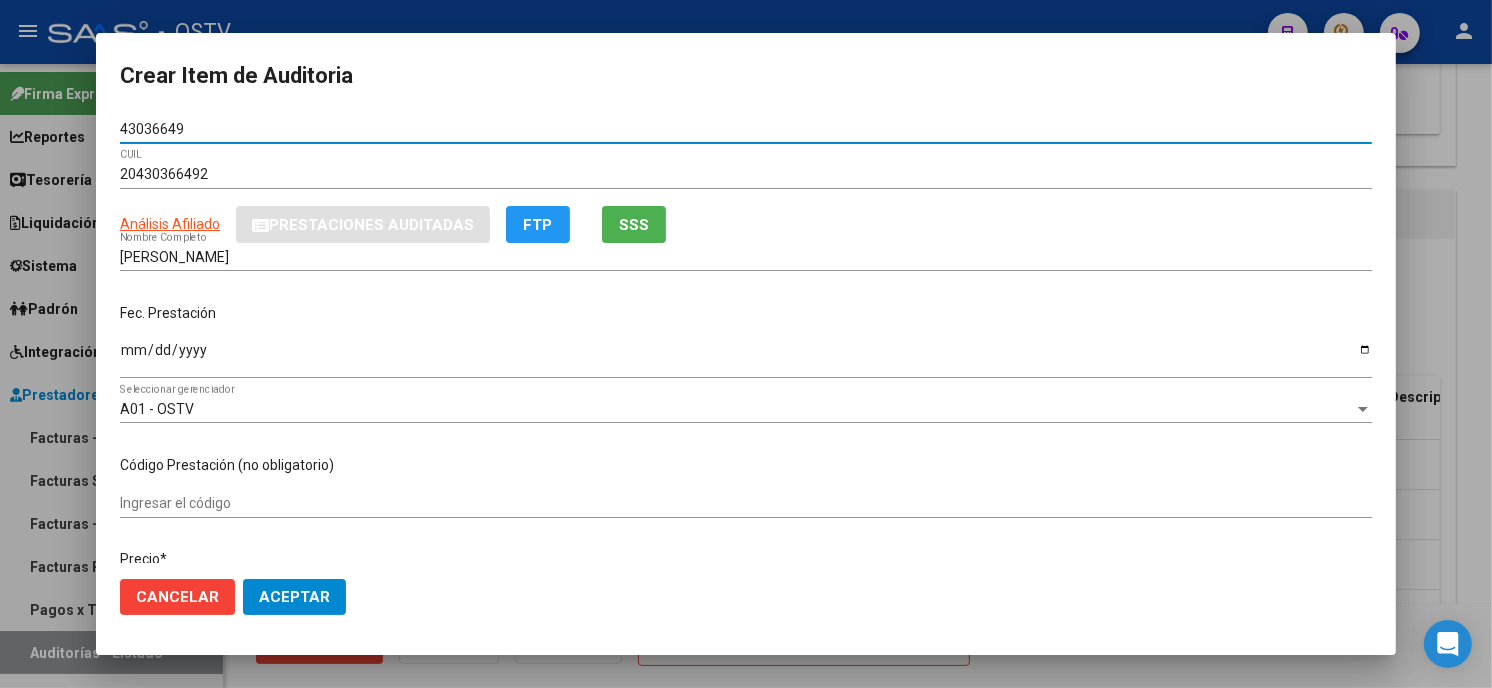 type on "43036649" 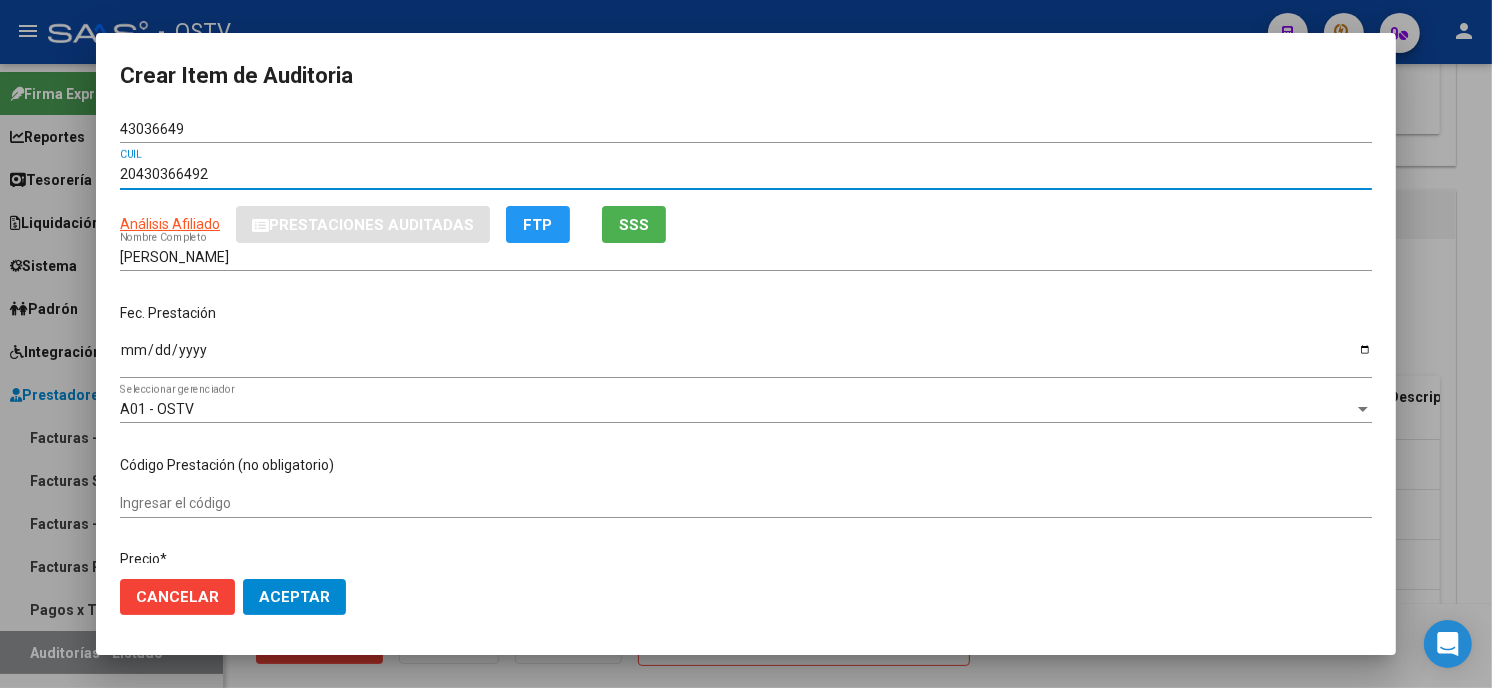 type 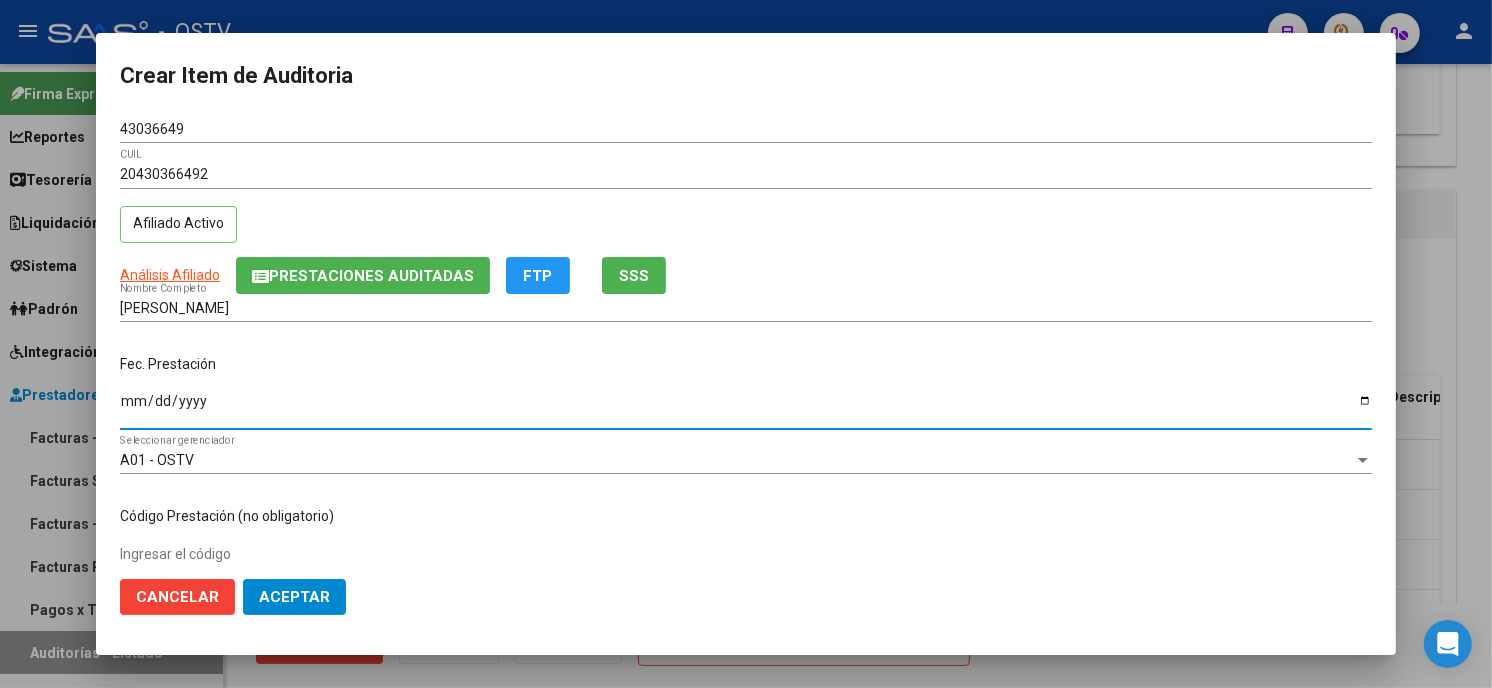 type on "0025-06-03" 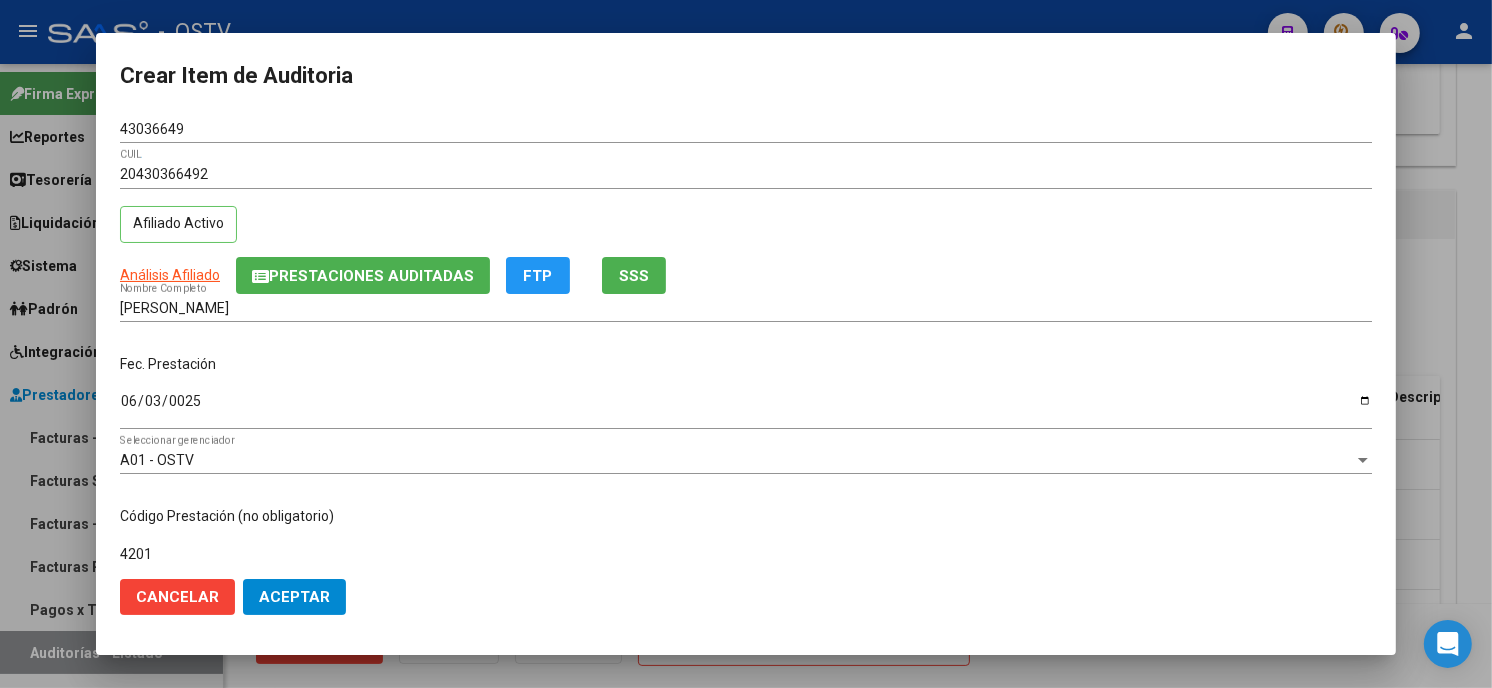 type on "4201" 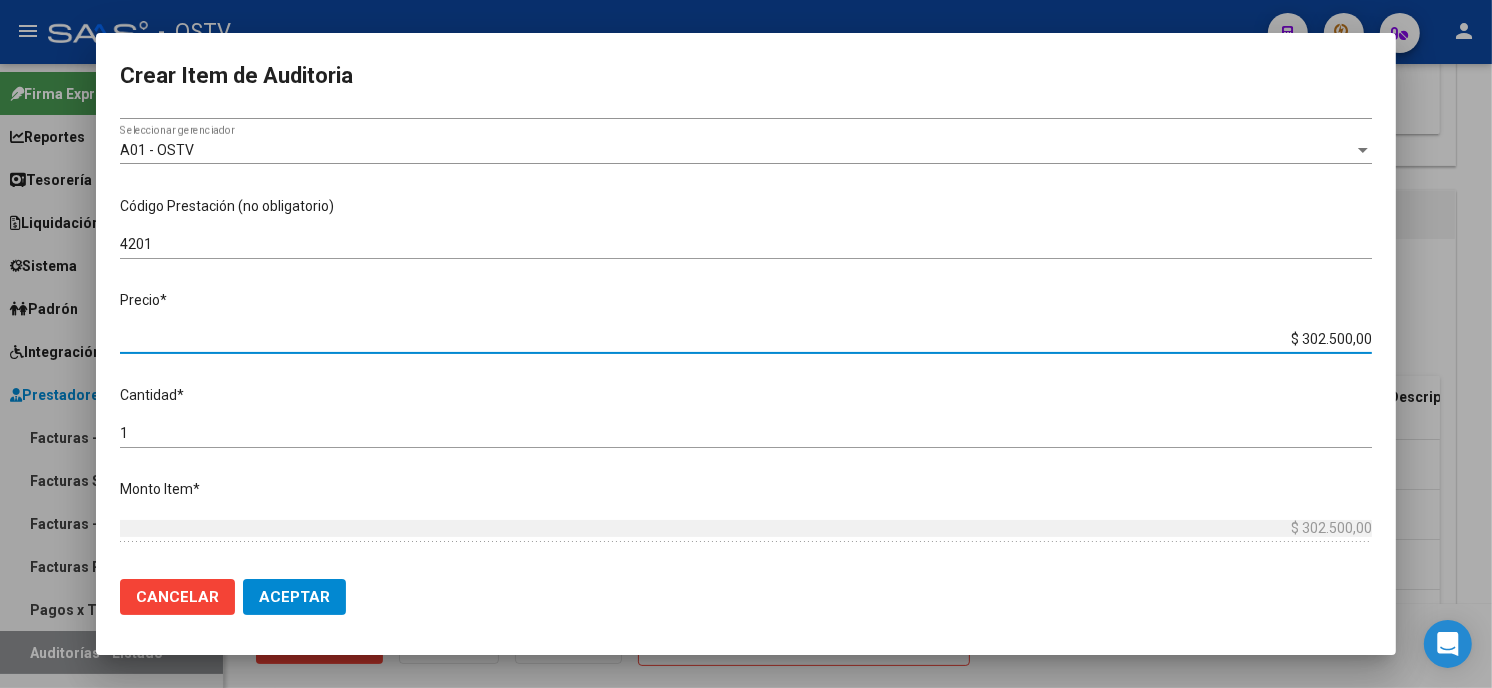 type on "$ 0,01" 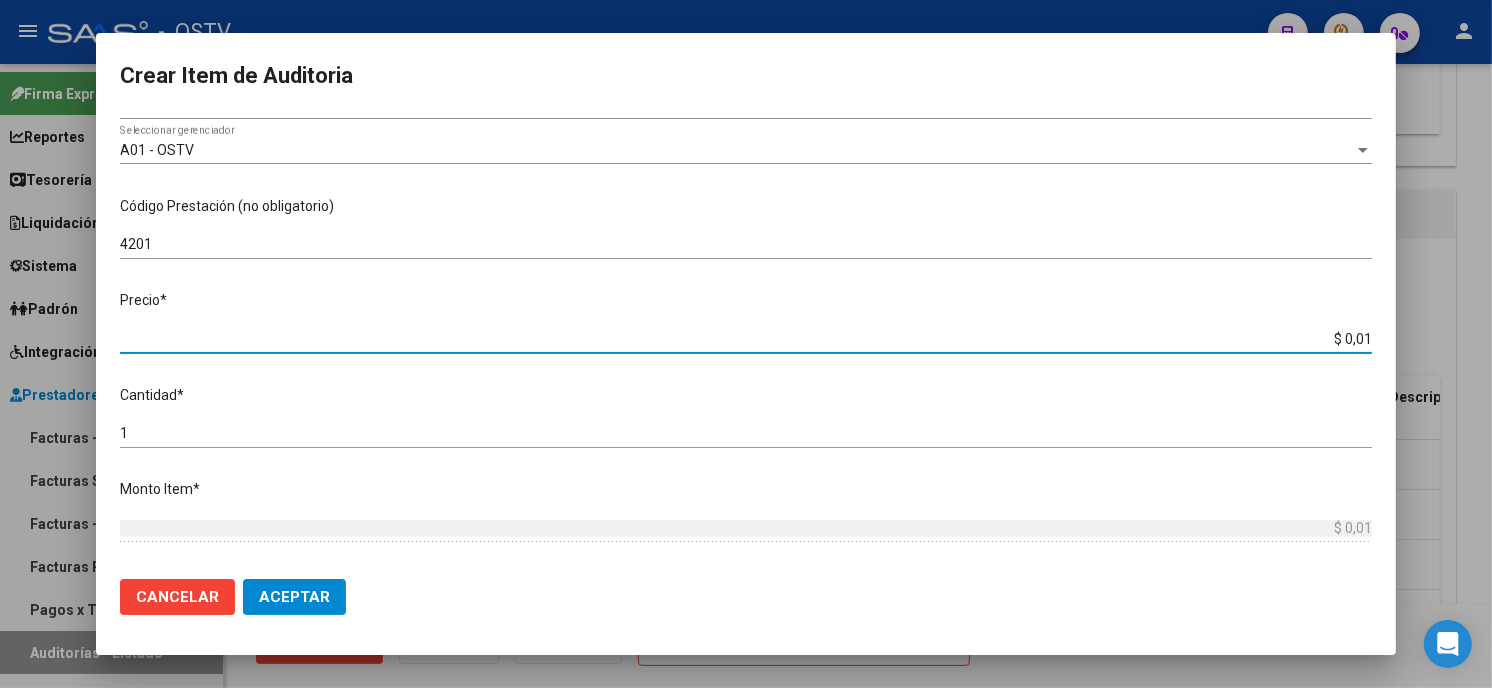 type on "$ 0,11" 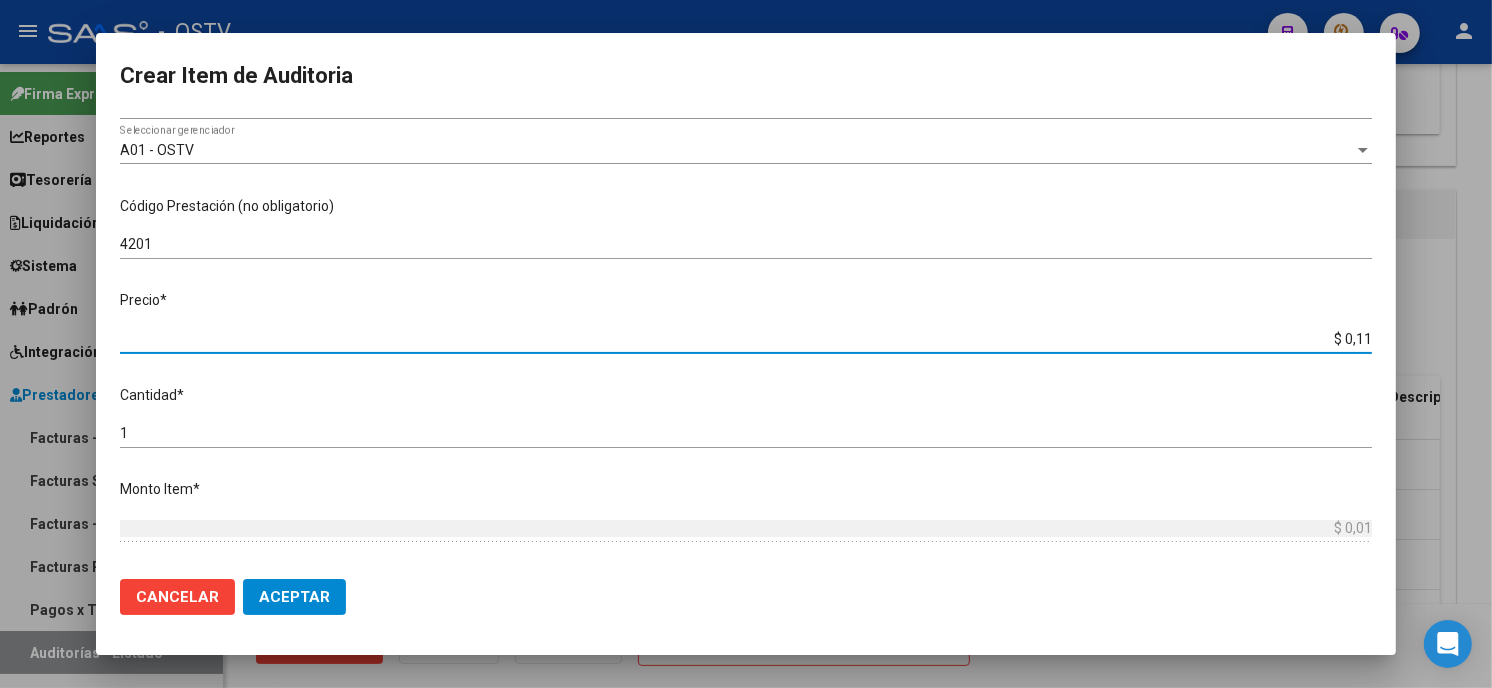 type on "$ 0,11" 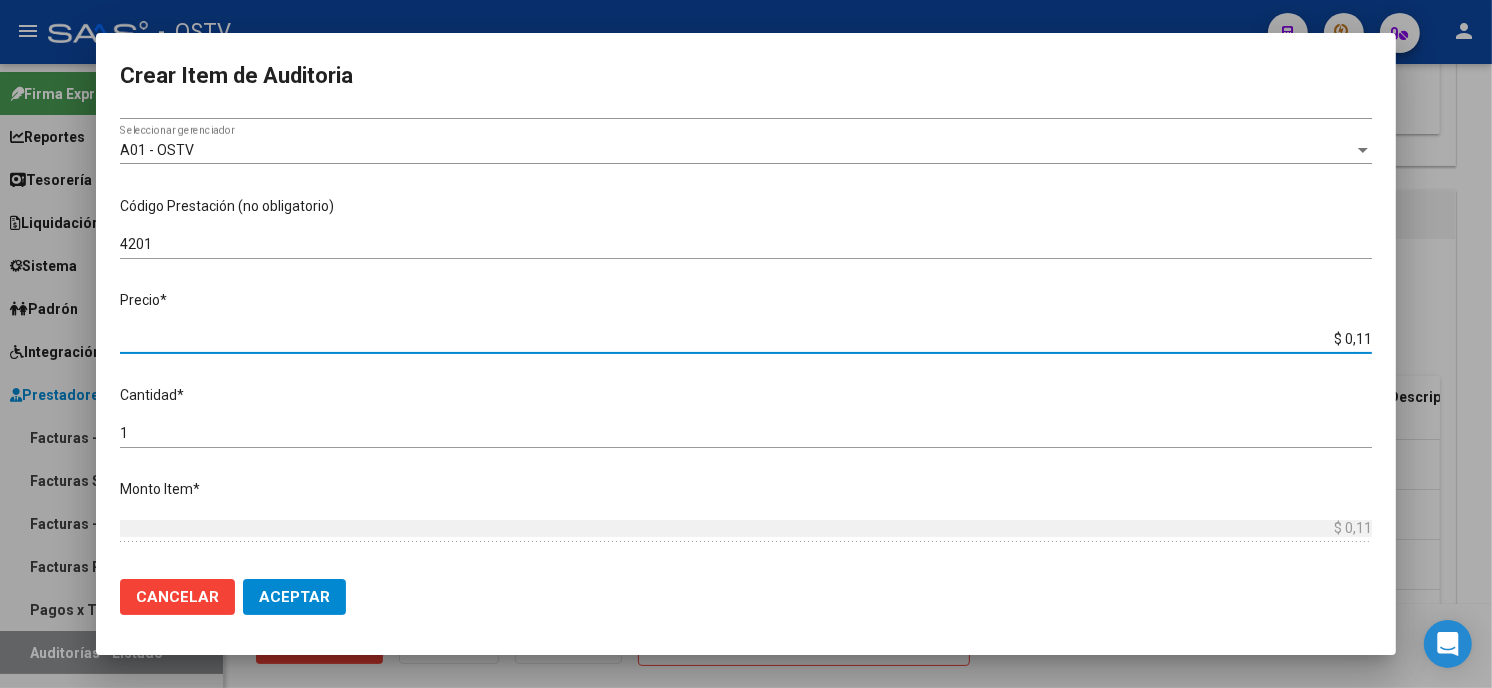 type on "$ 1,19" 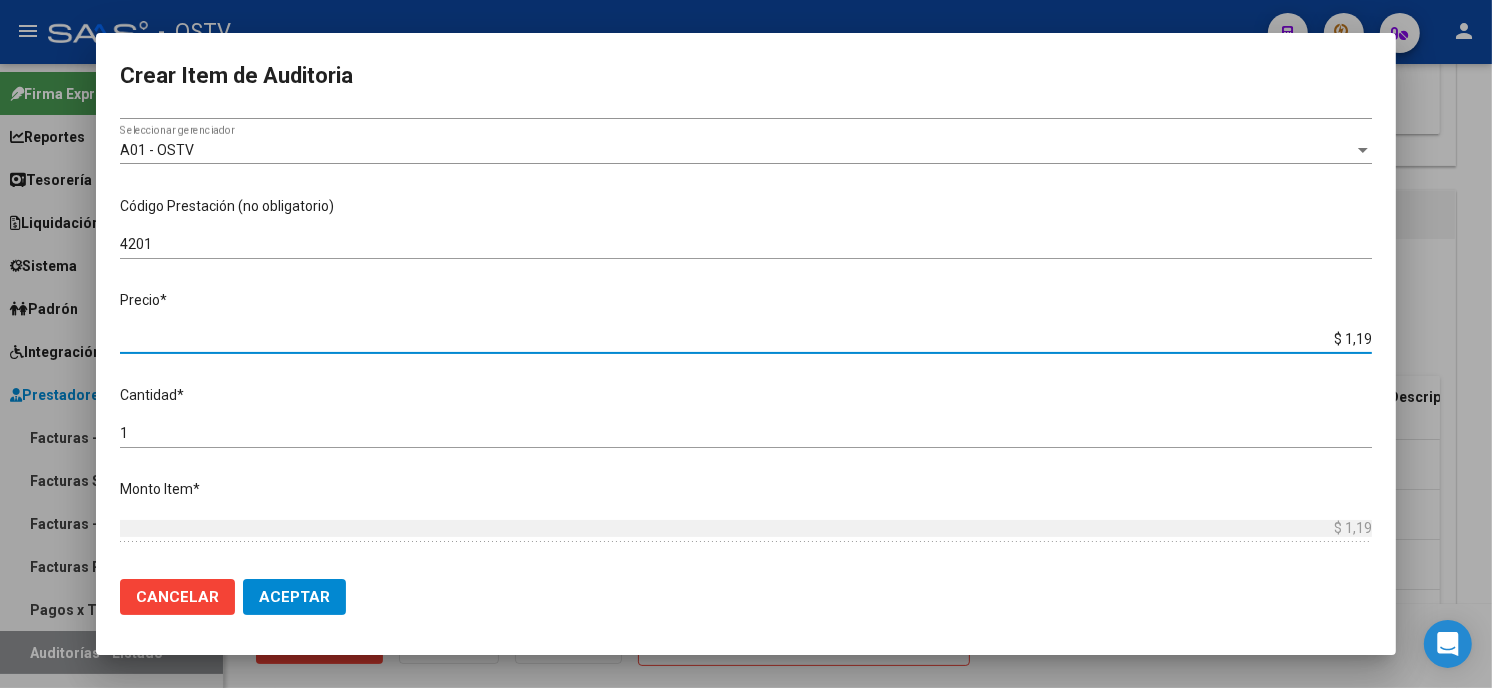 type on "$ 11,90" 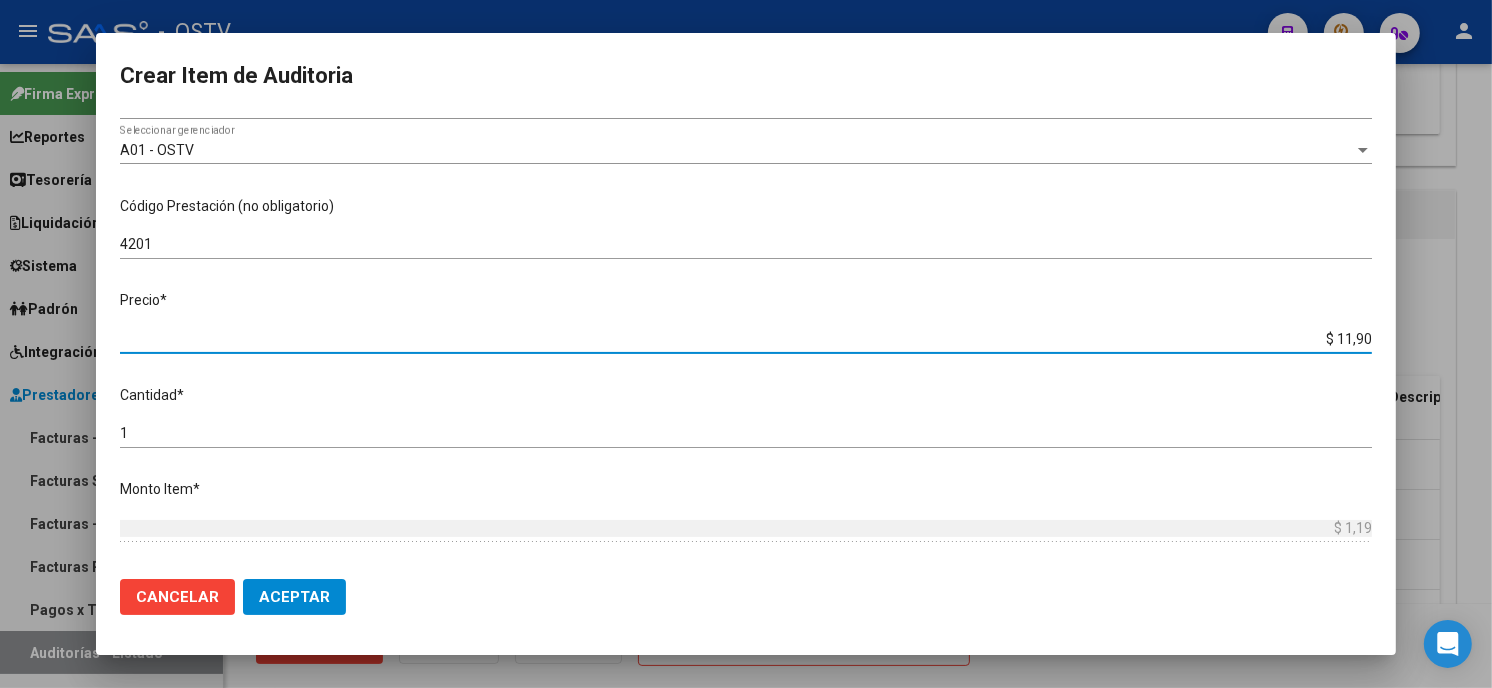 type on "$ 11,90" 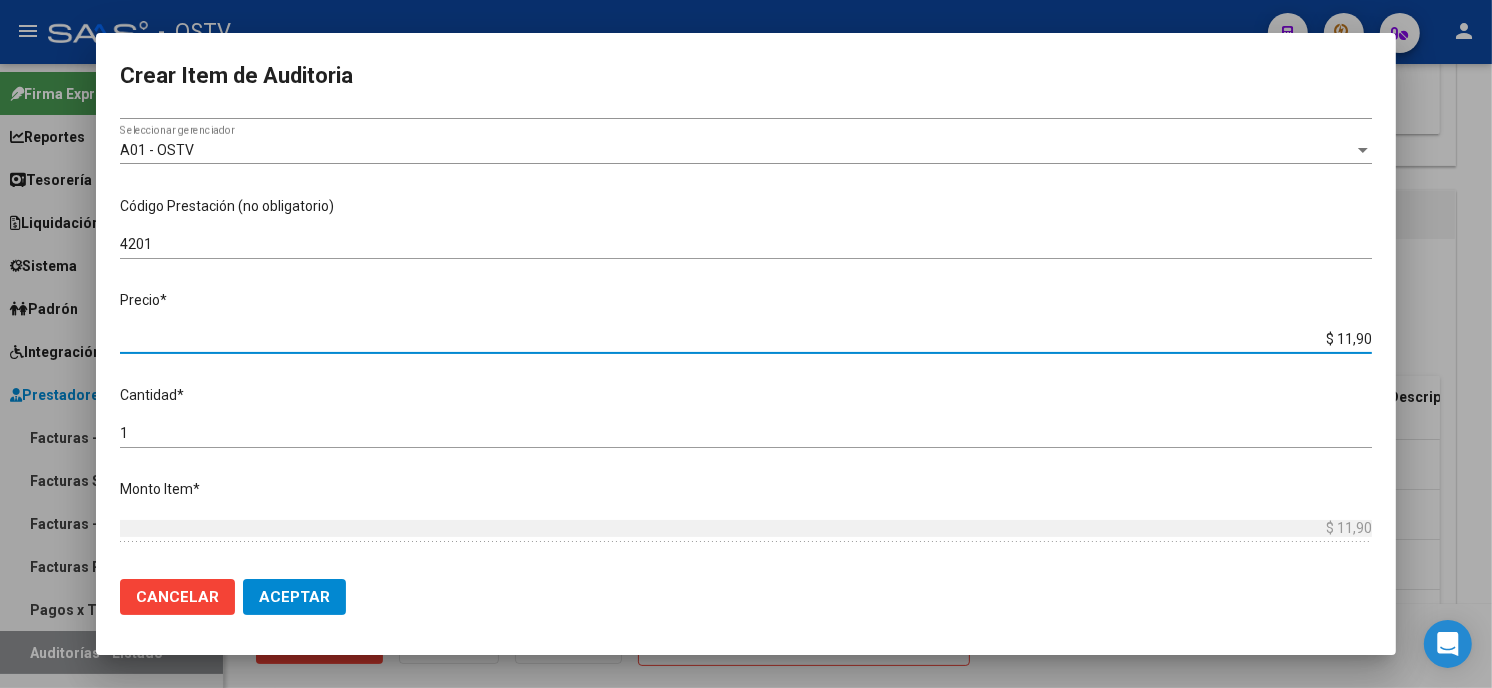 type on "$ 119,00" 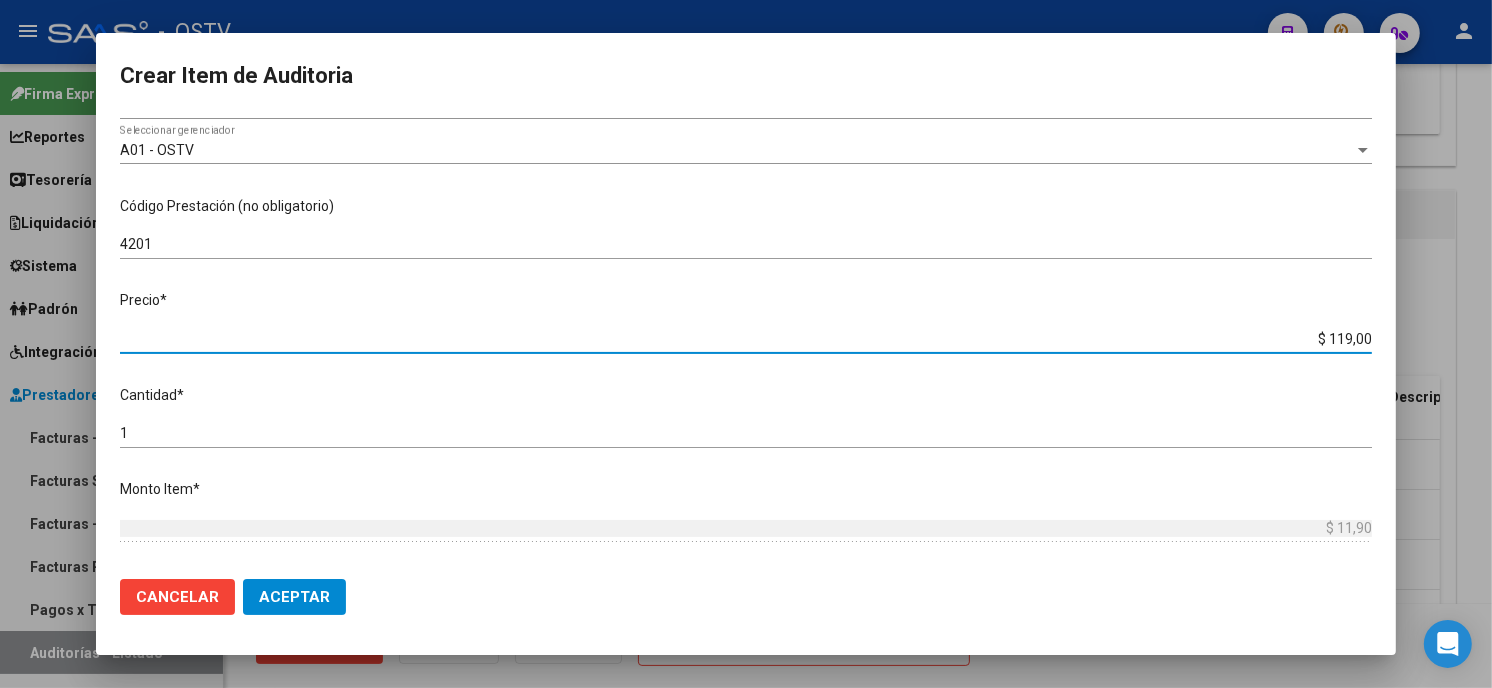 type on "$ 119,00" 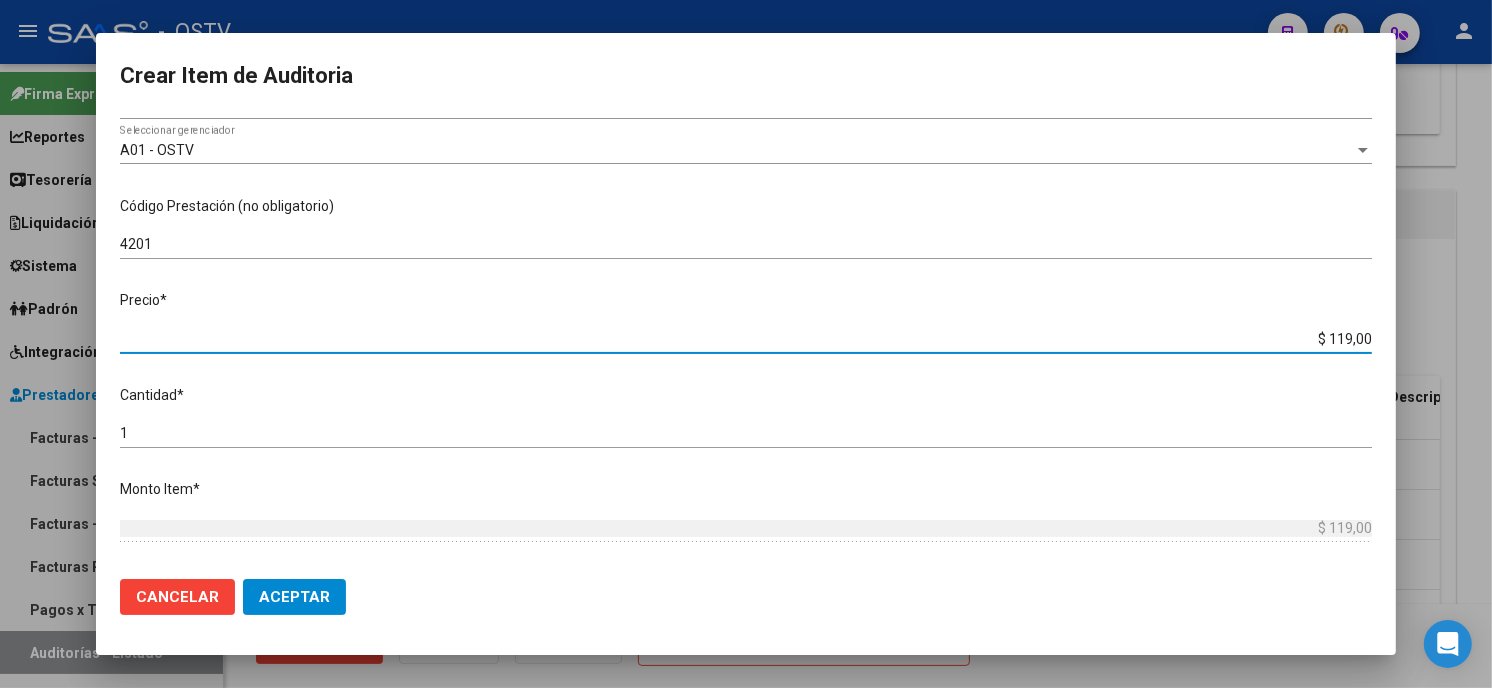 type on "$ 1.190,00" 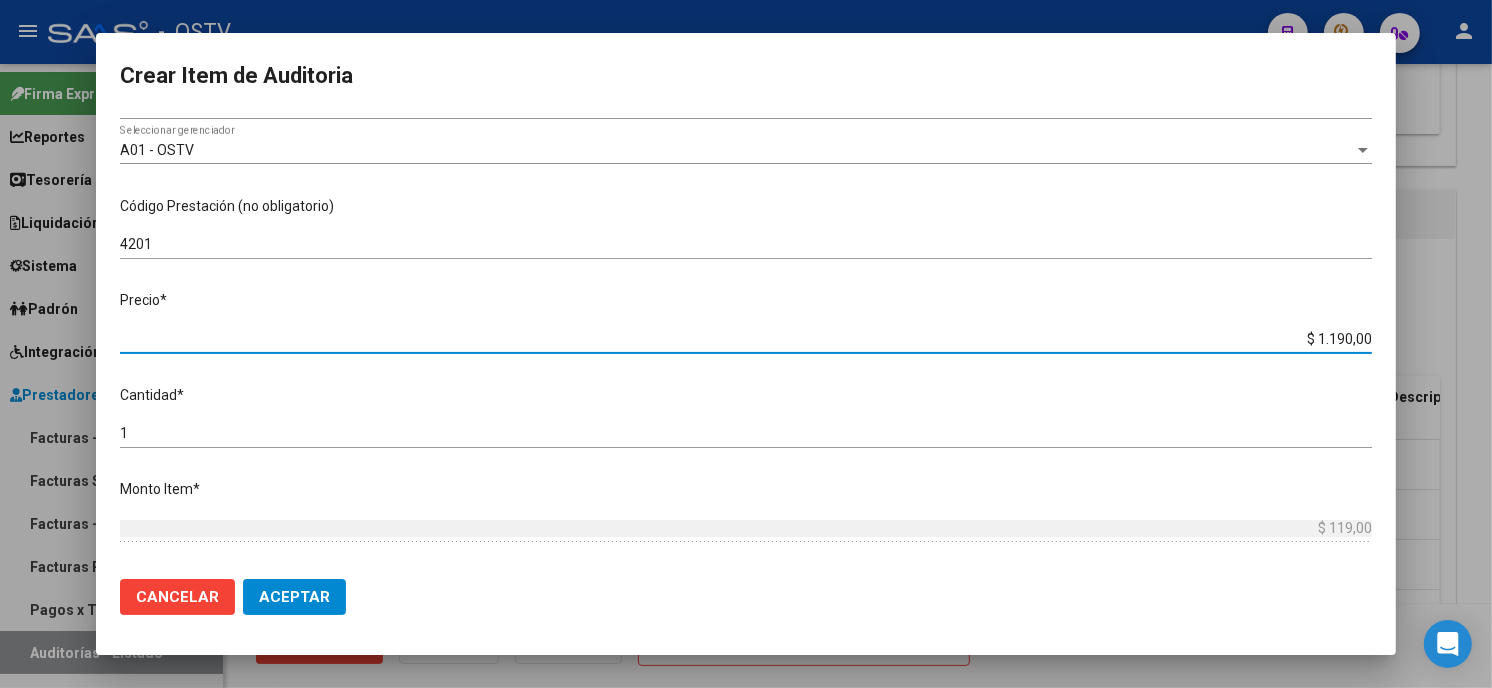 type on "$ 1.190,00" 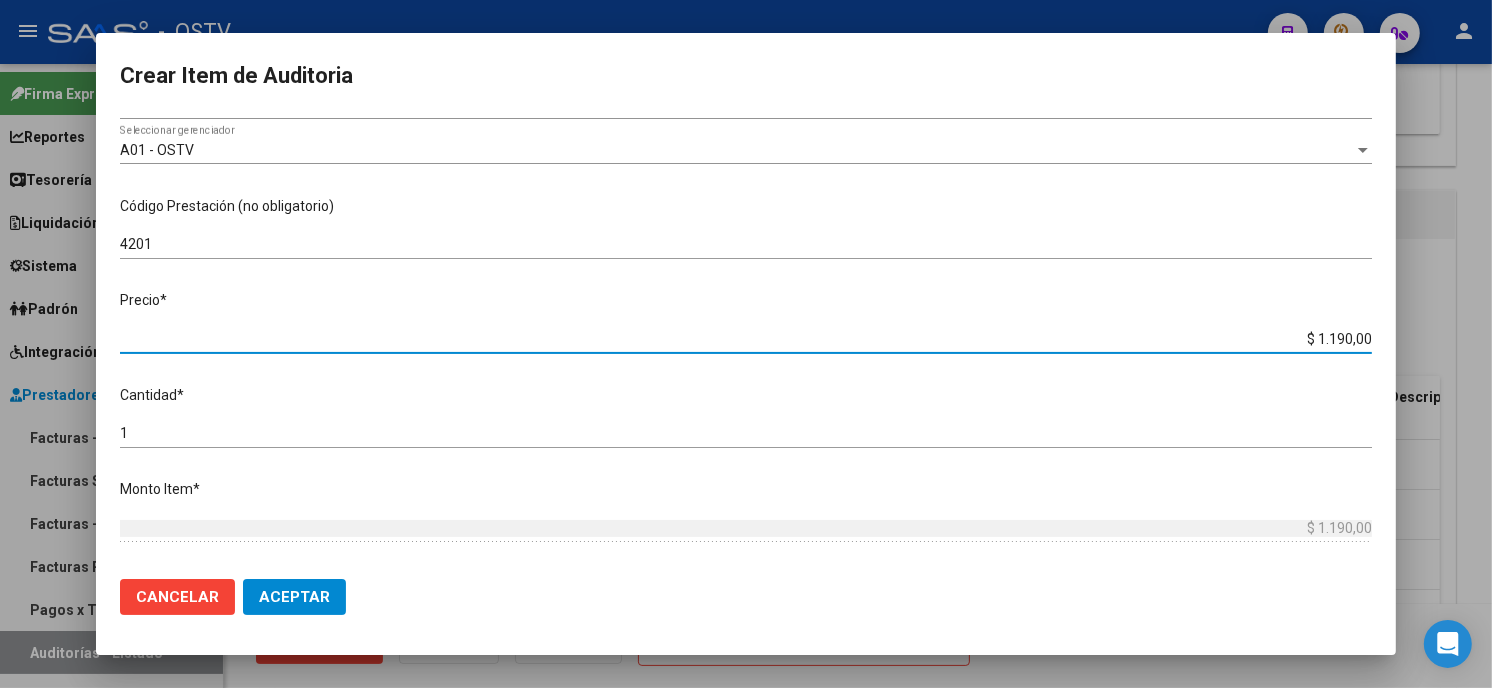 type on "$ 11.900,00" 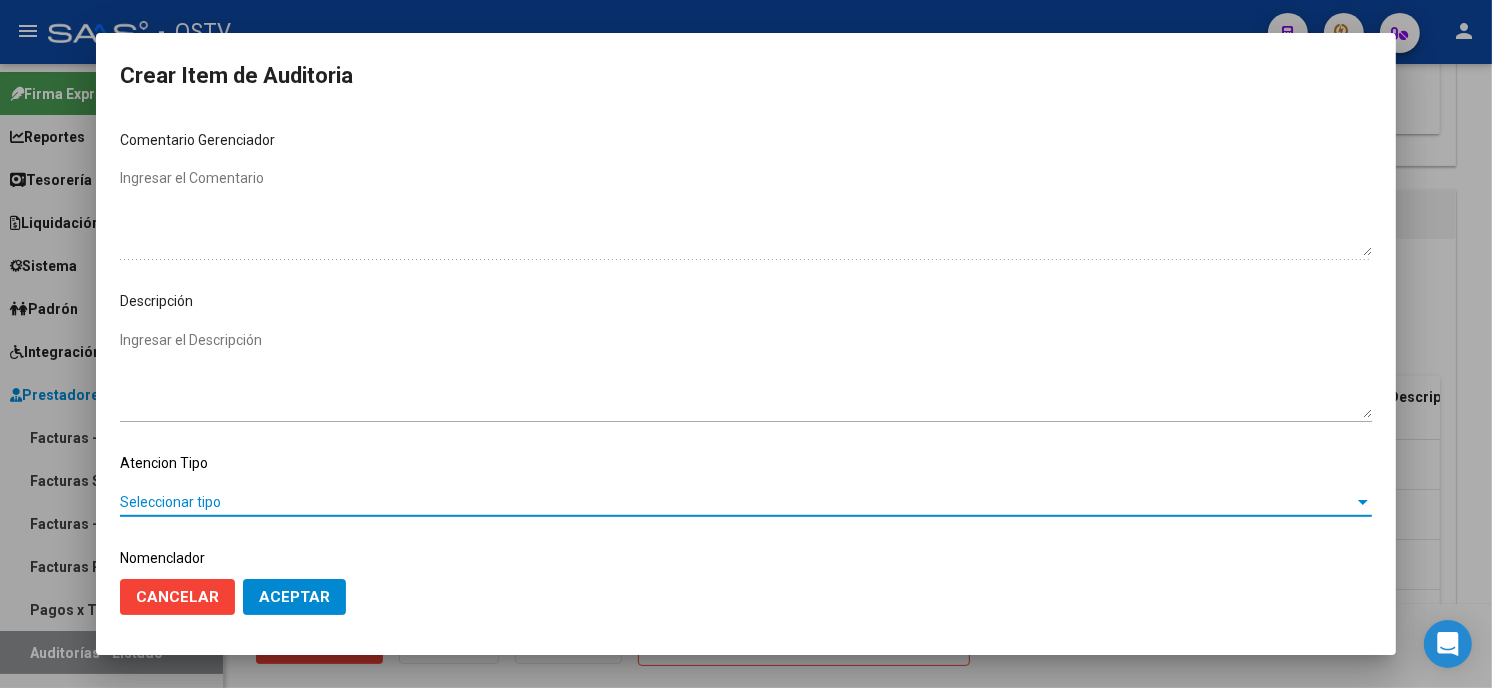 scroll, scrollTop: 1074, scrollLeft: 0, axis: vertical 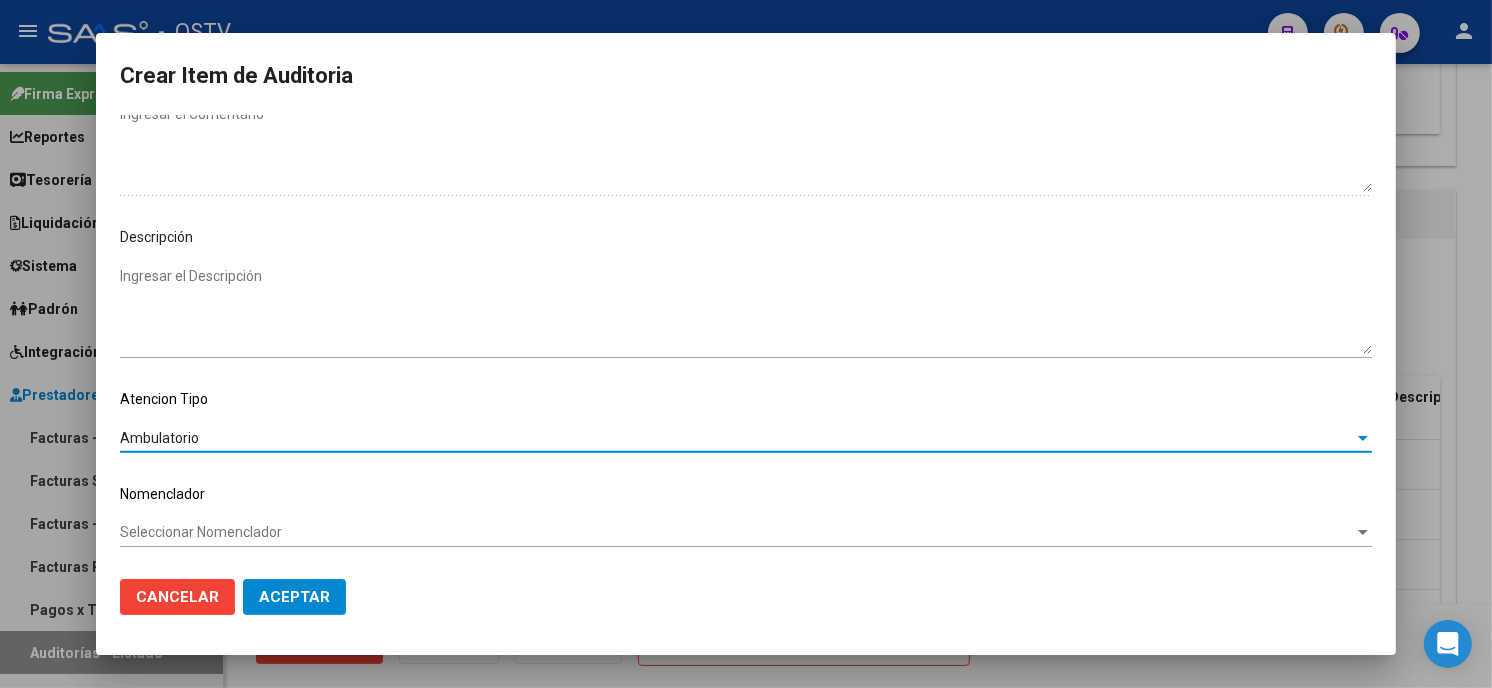 type 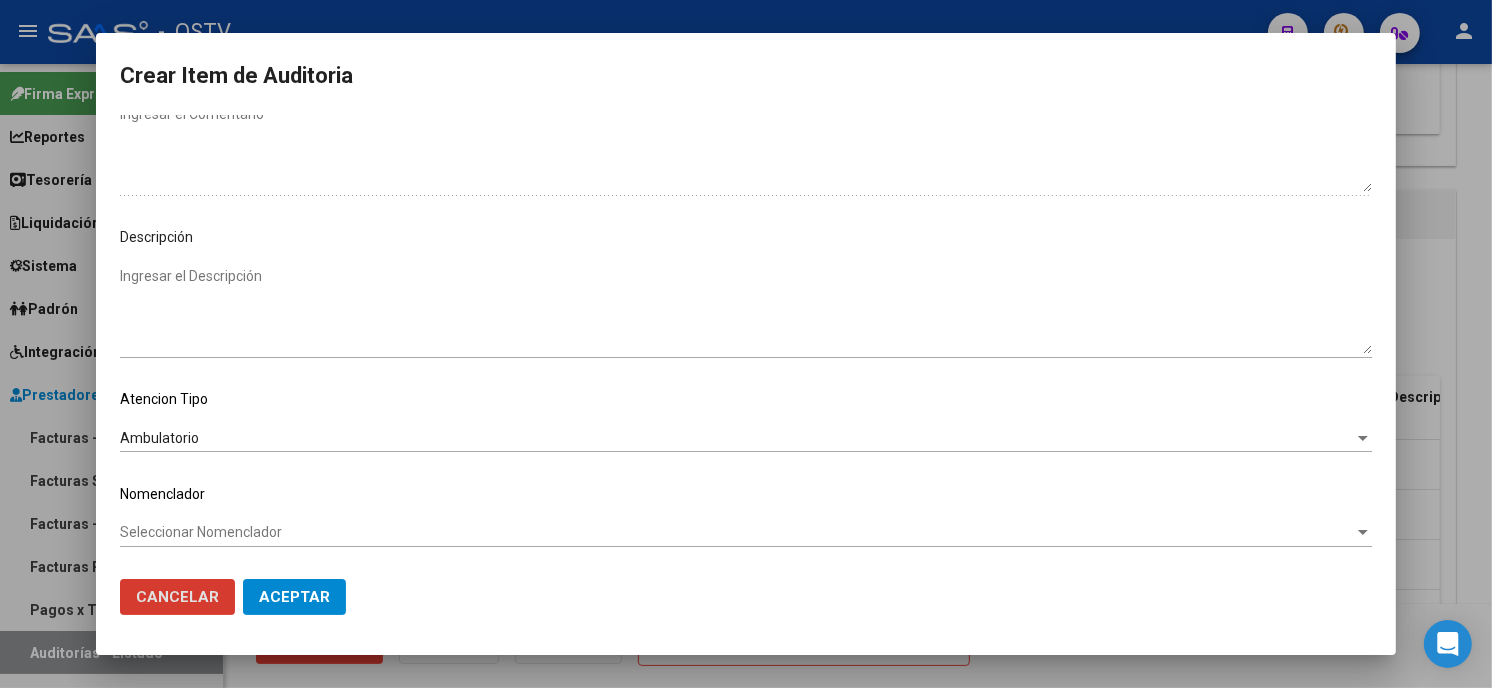 type 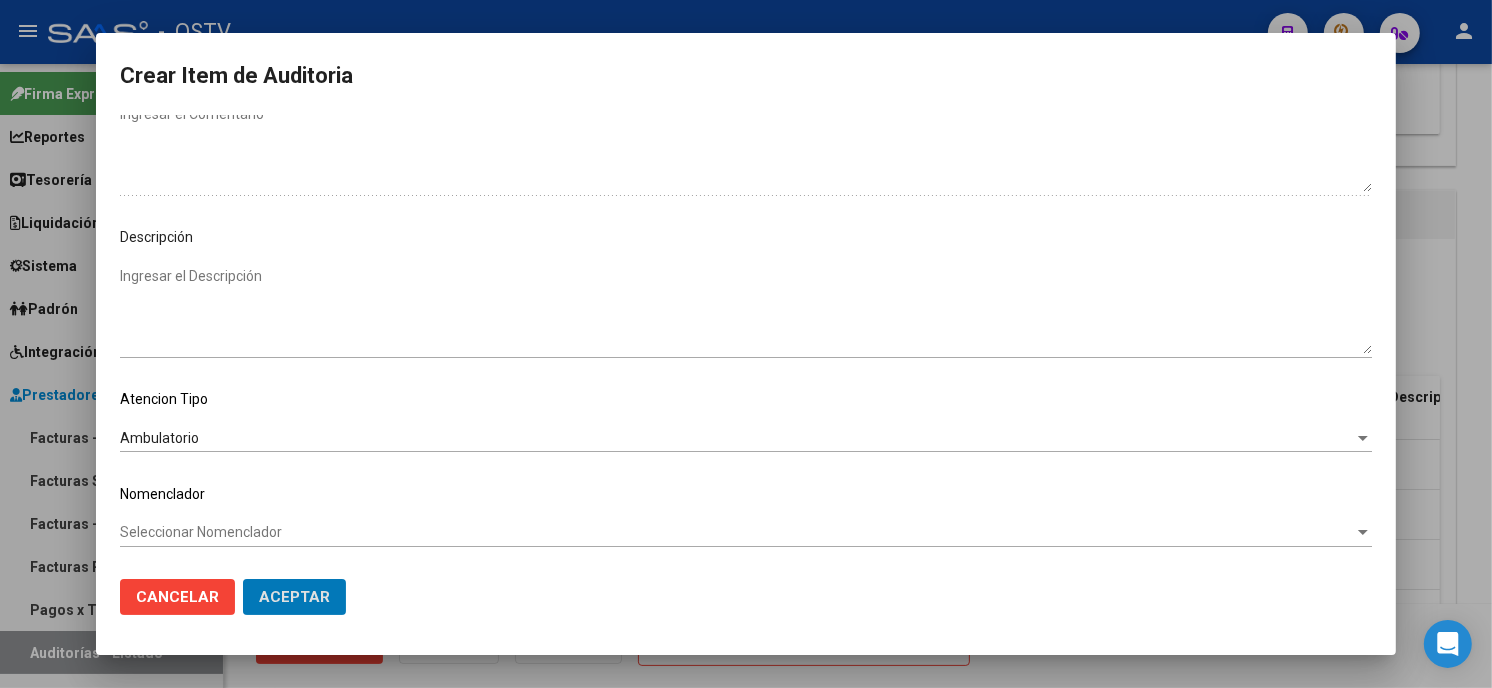 click on "Aceptar" 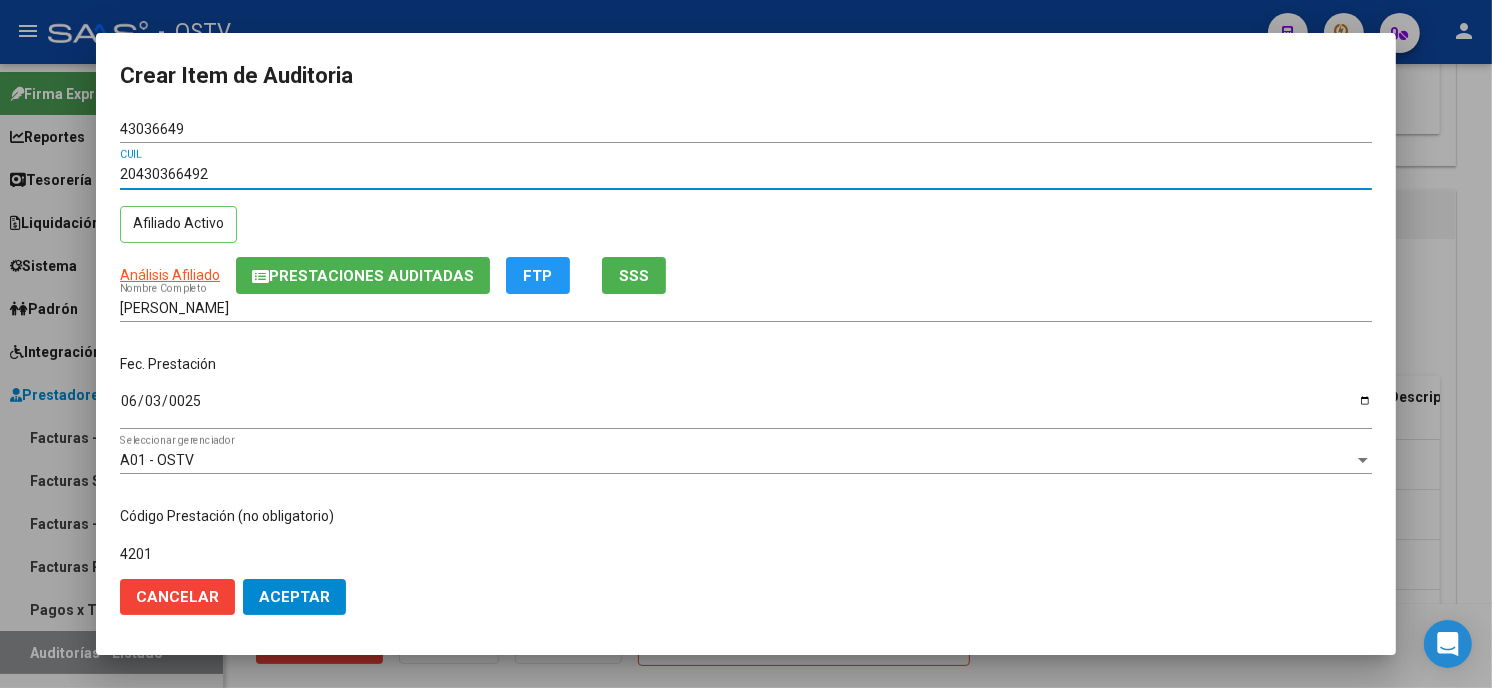 type 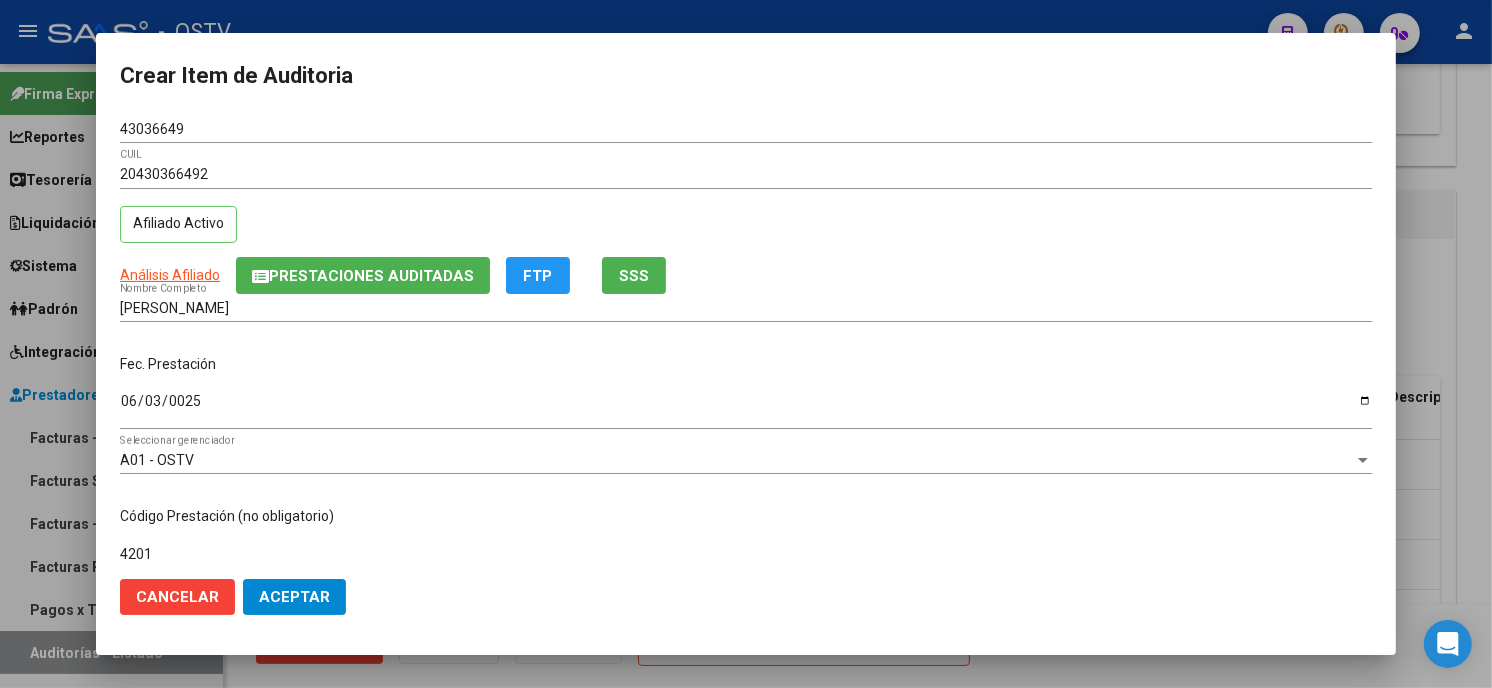 scroll, scrollTop: 310, scrollLeft: 0, axis: vertical 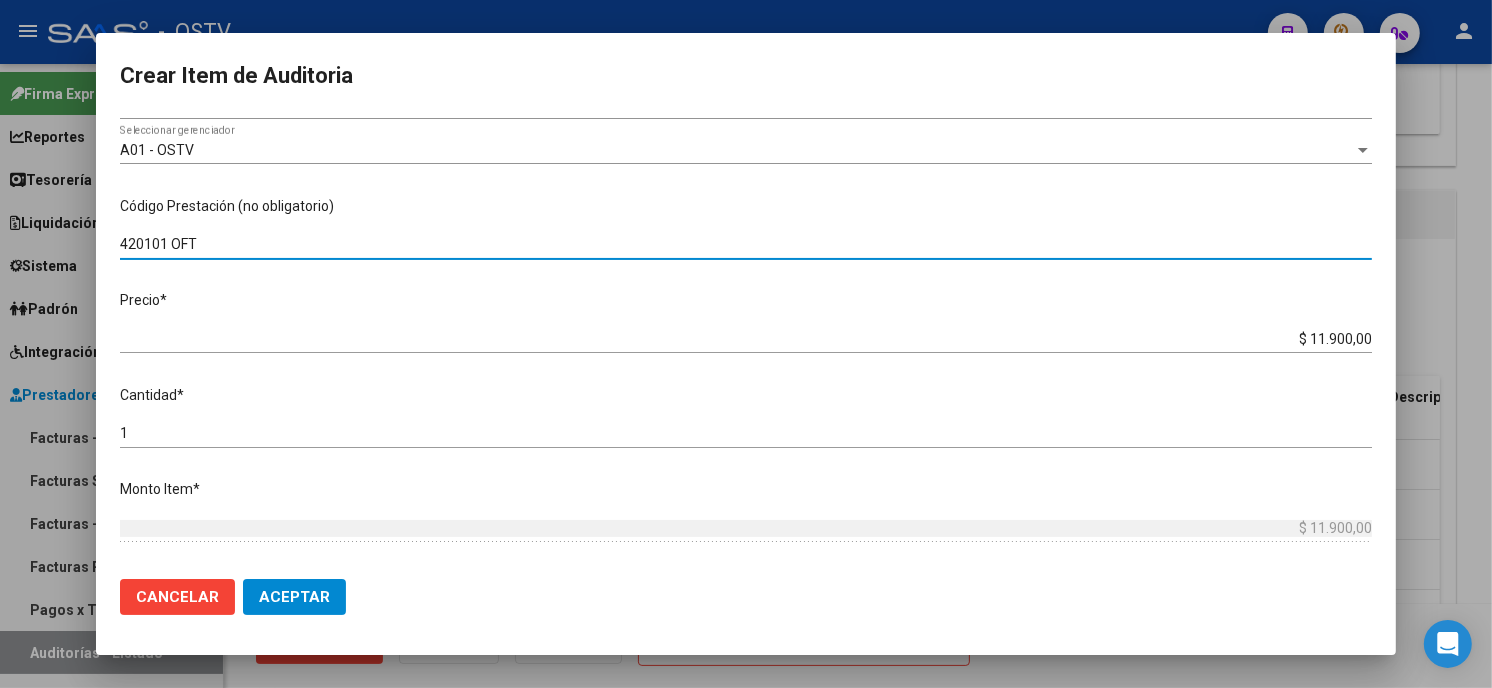 type 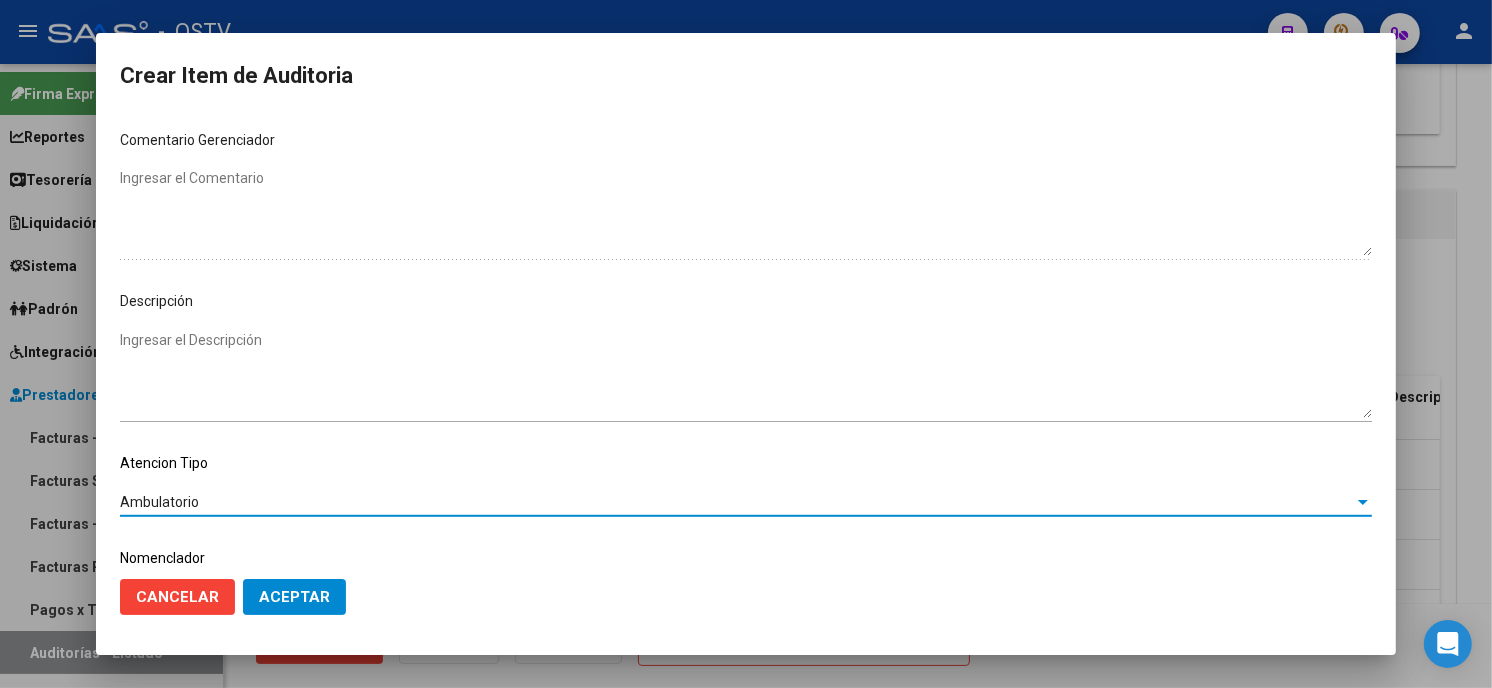 scroll, scrollTop: 1074, scrollLeft: 0, axis: vertical 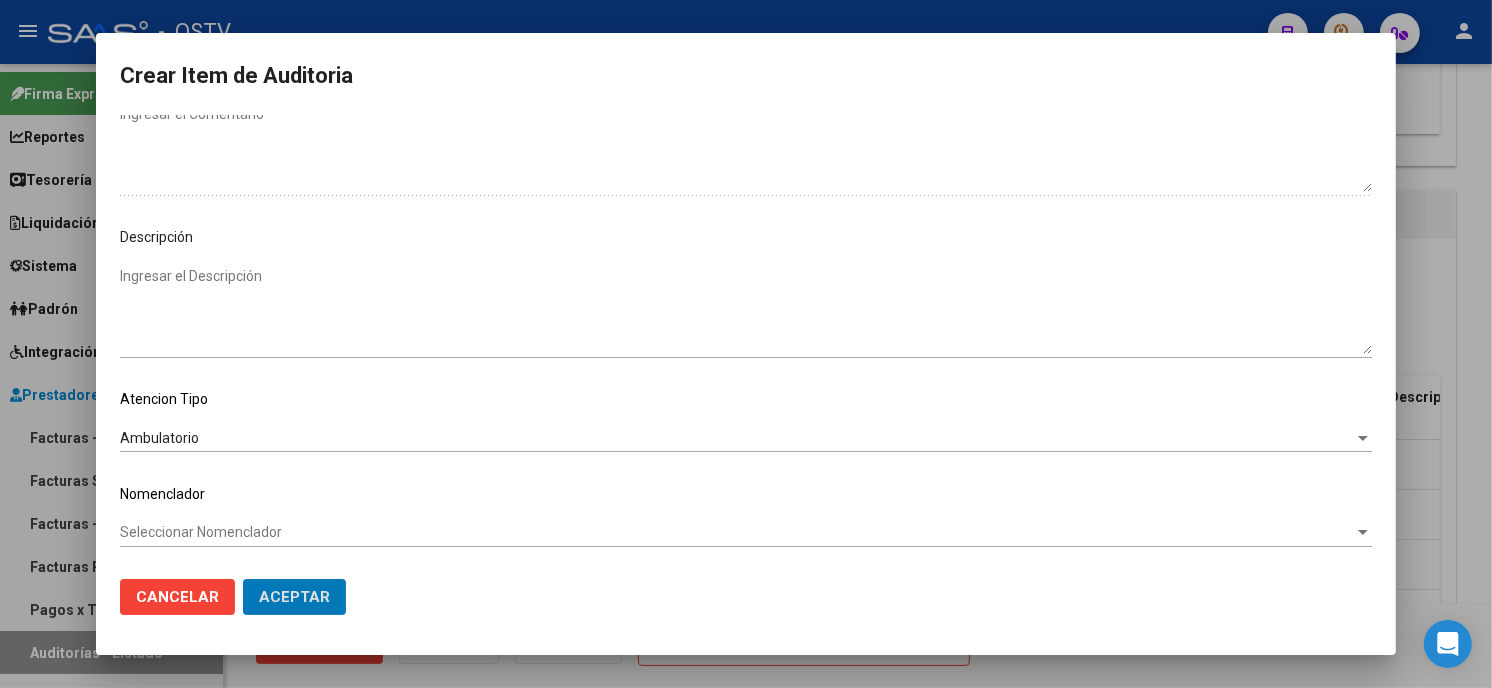 click on "Aceptar" 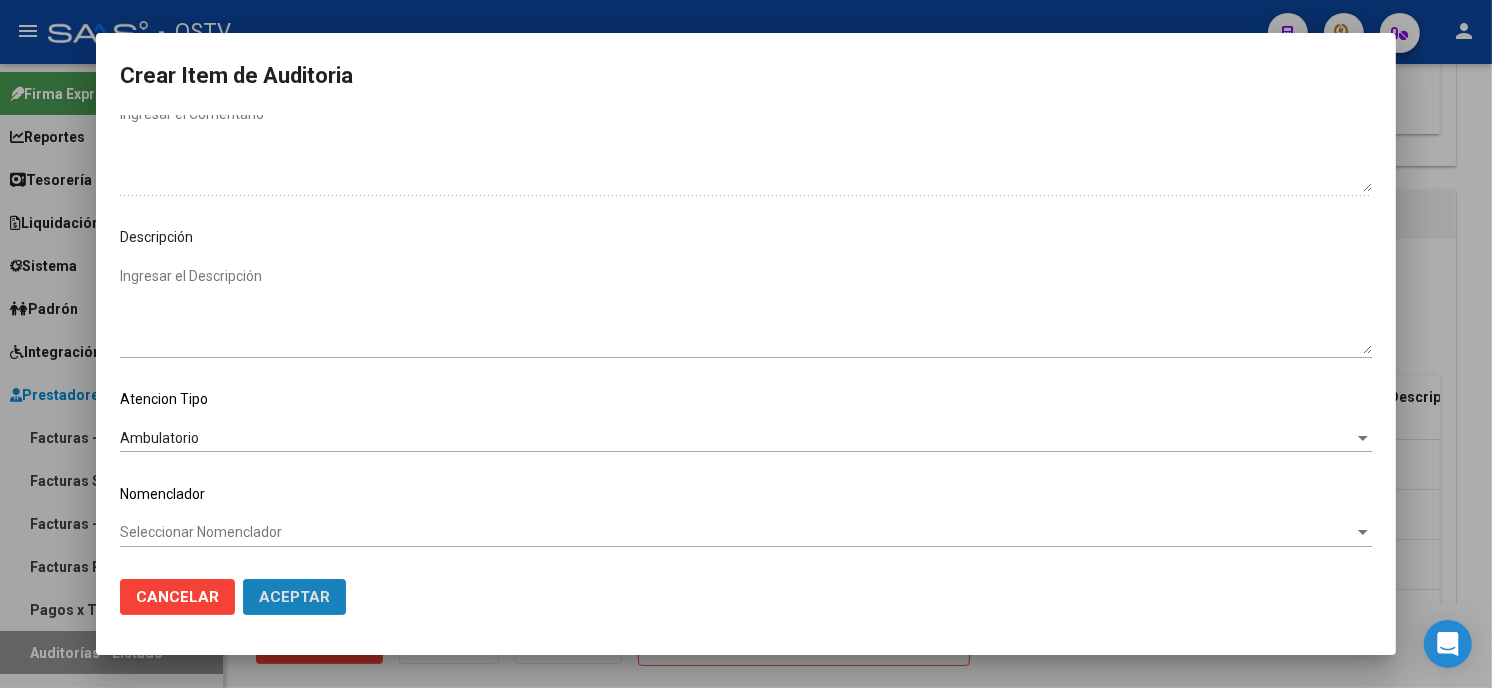 click on "Aceptar" 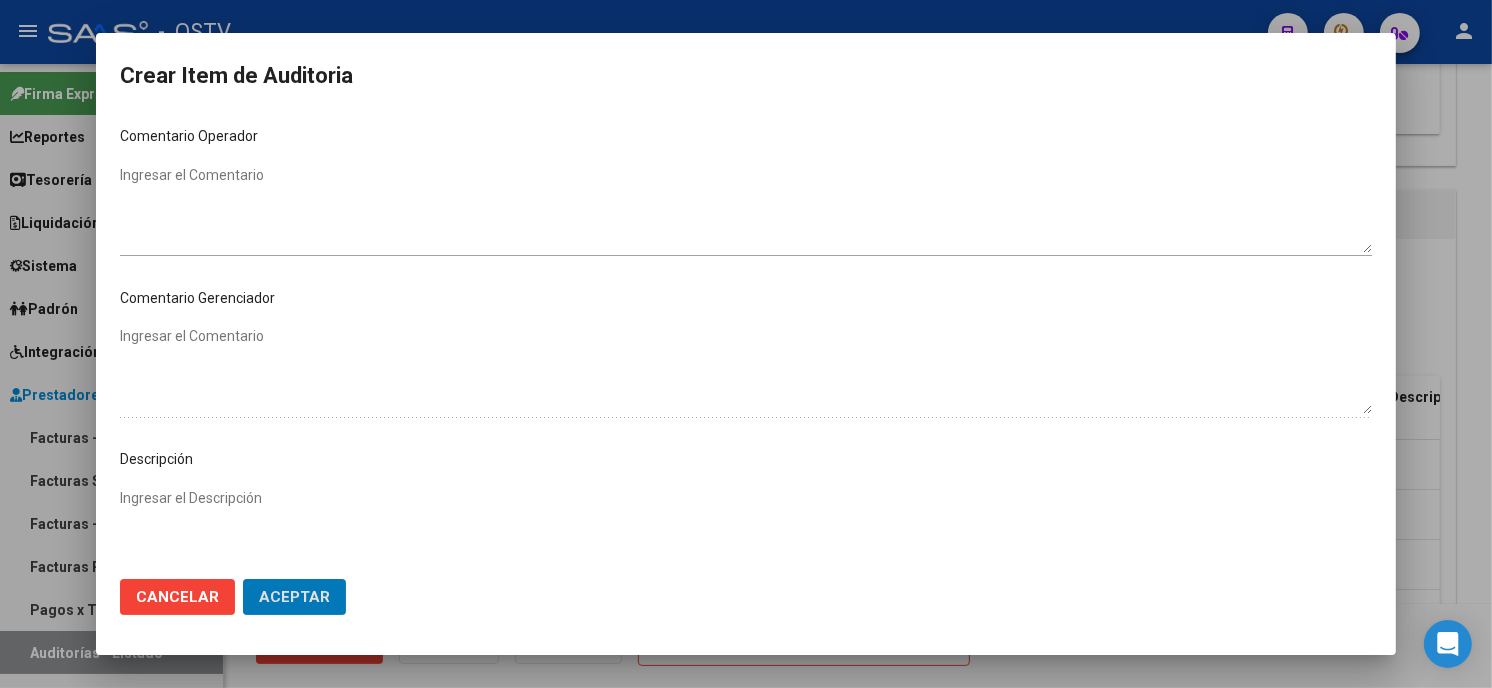 scroll, scrollTop: 1074, scrollLeft: 0, axis: vertical 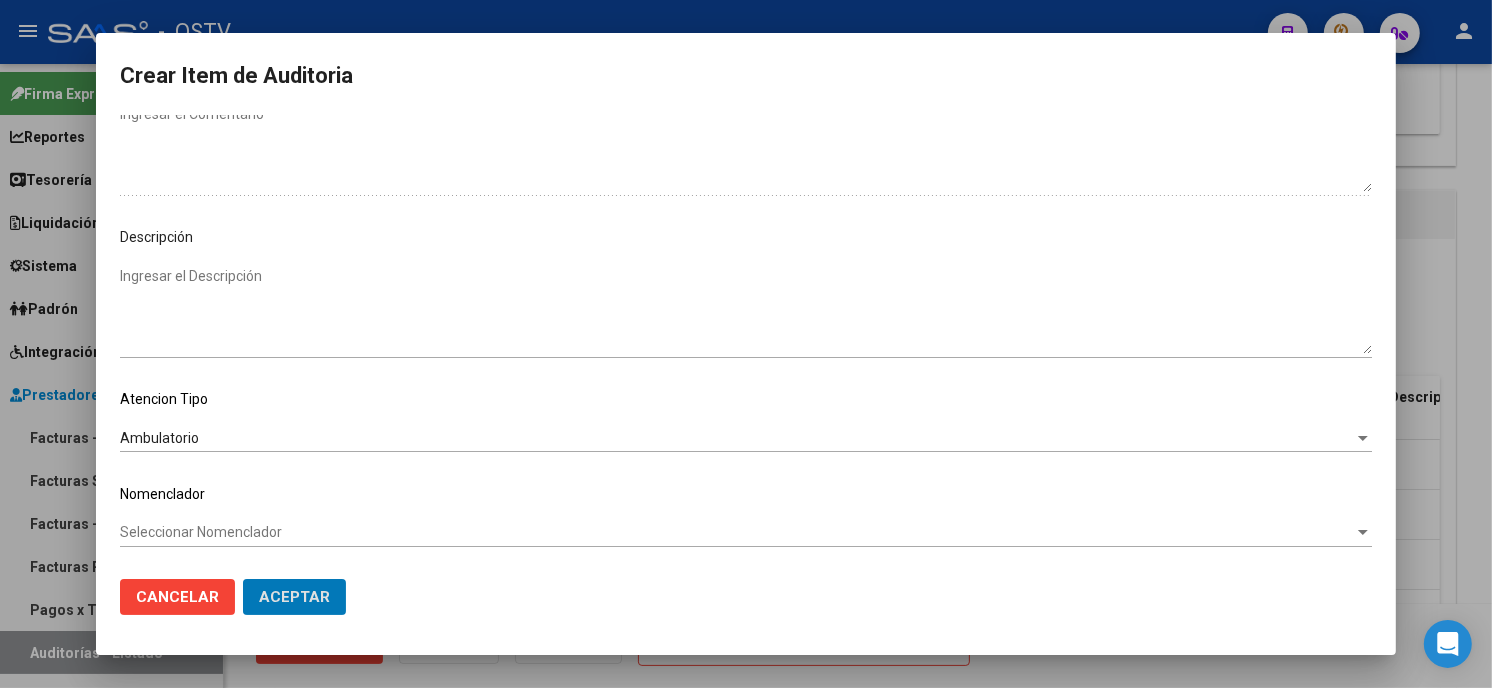 click on "Aceptar" 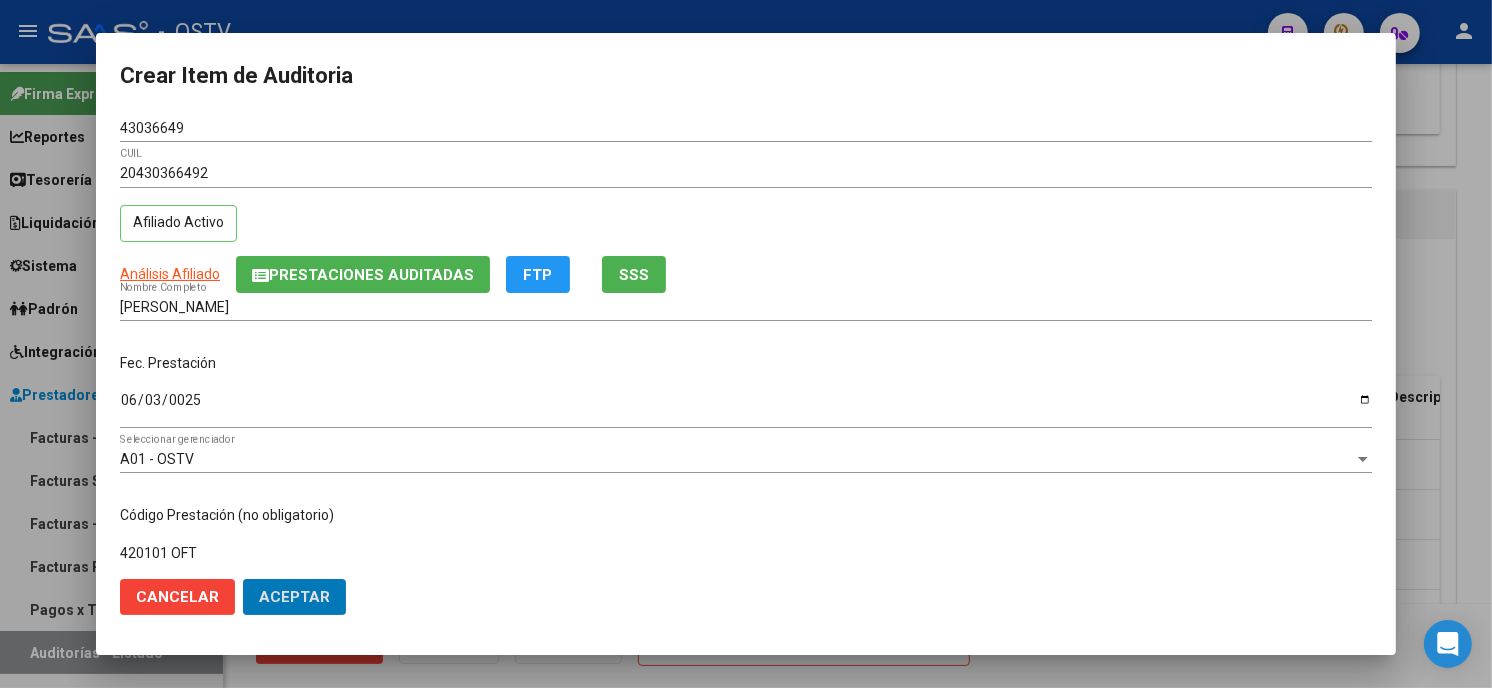 scroll, scrollTop: 0, scrollLeft: 0, axis: both 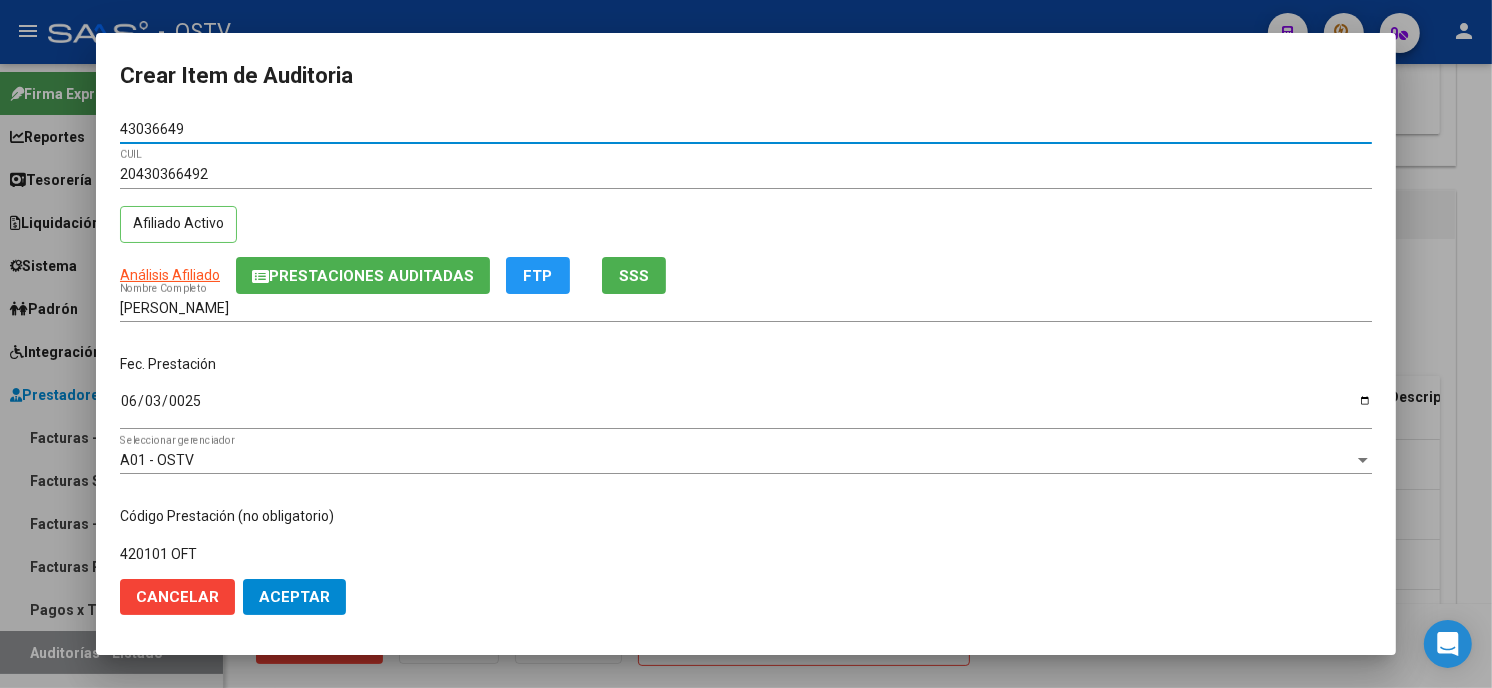 drag, startPoint x: 208, startPoint y: 126, endPoint x: 86, endPoint y: 134, distance: 122.26202 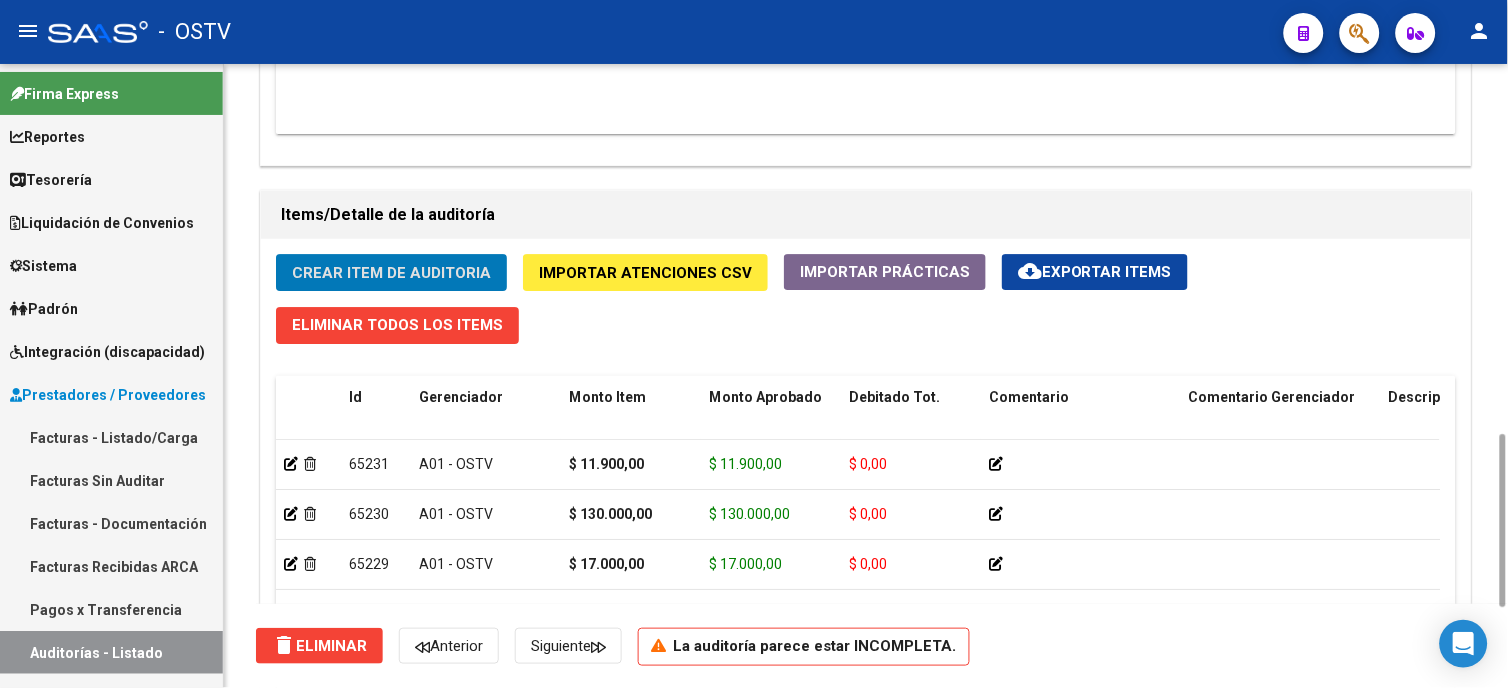 click on "Crear Item de Auditoria" 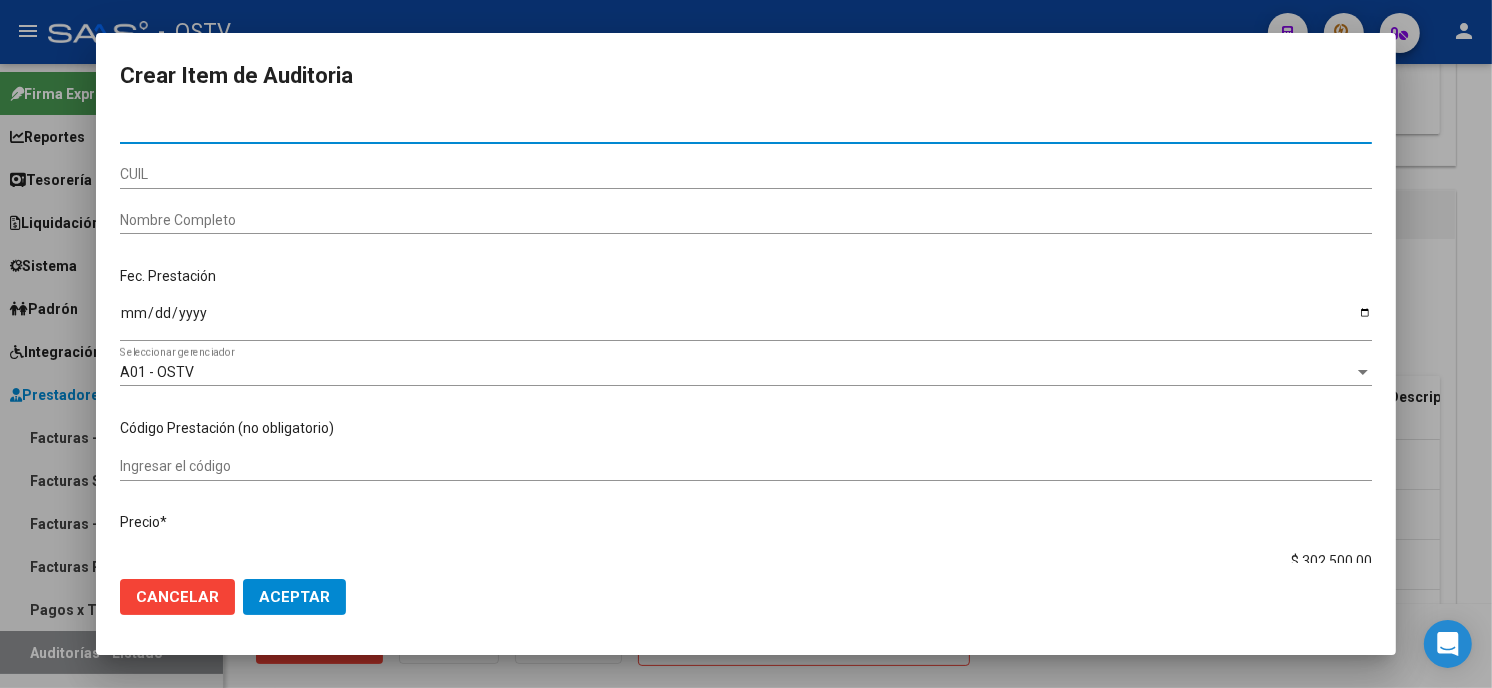 paste on "43036649" 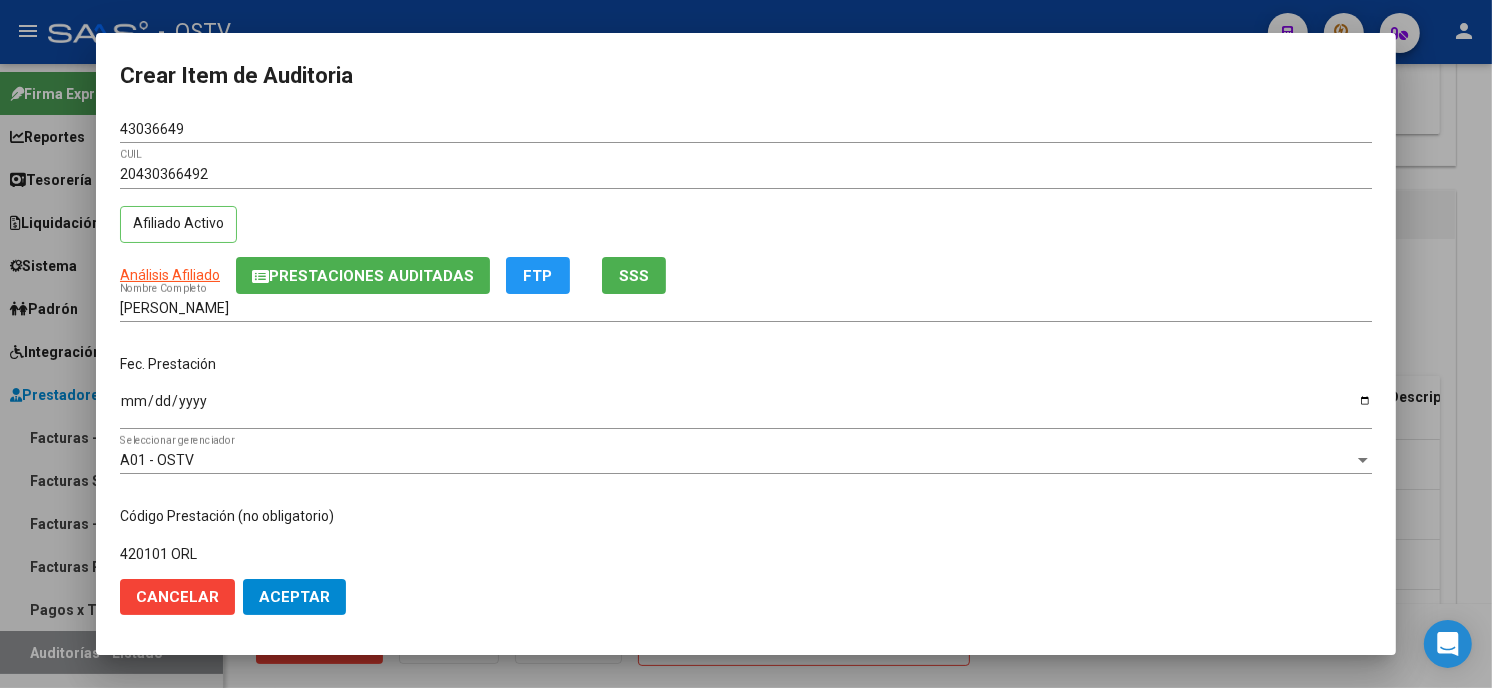 scroll, scrollTop: 310, scrollLeft: 0, axis: vertical 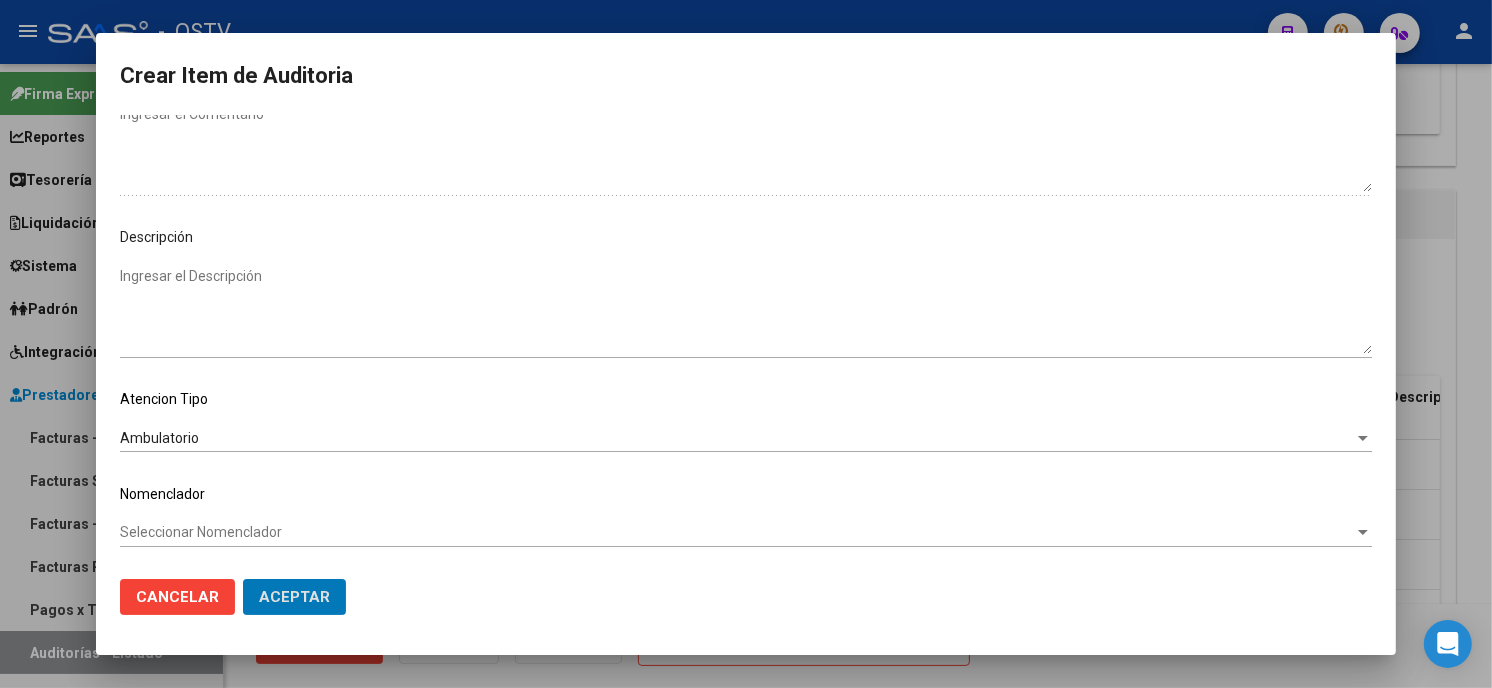 click on "Aceptar" 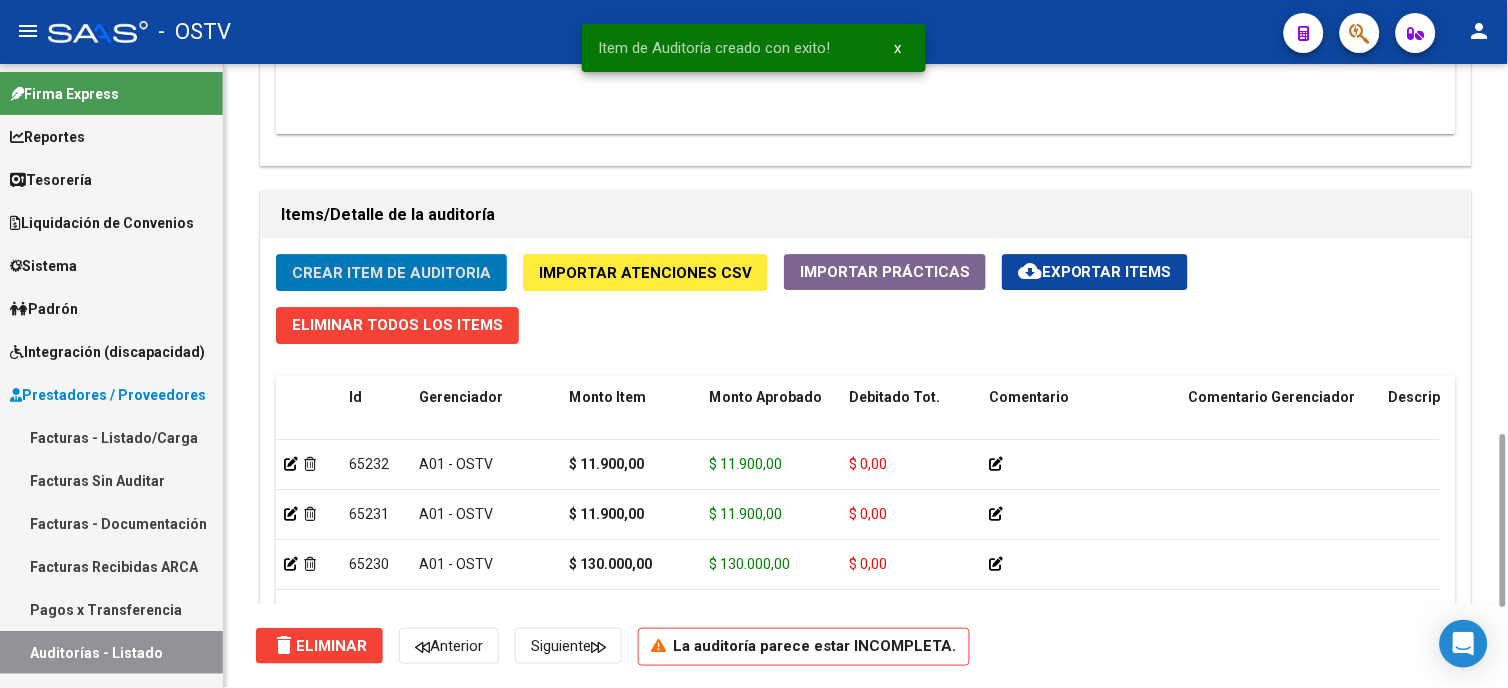 click on "Crear Item de Auditoria" 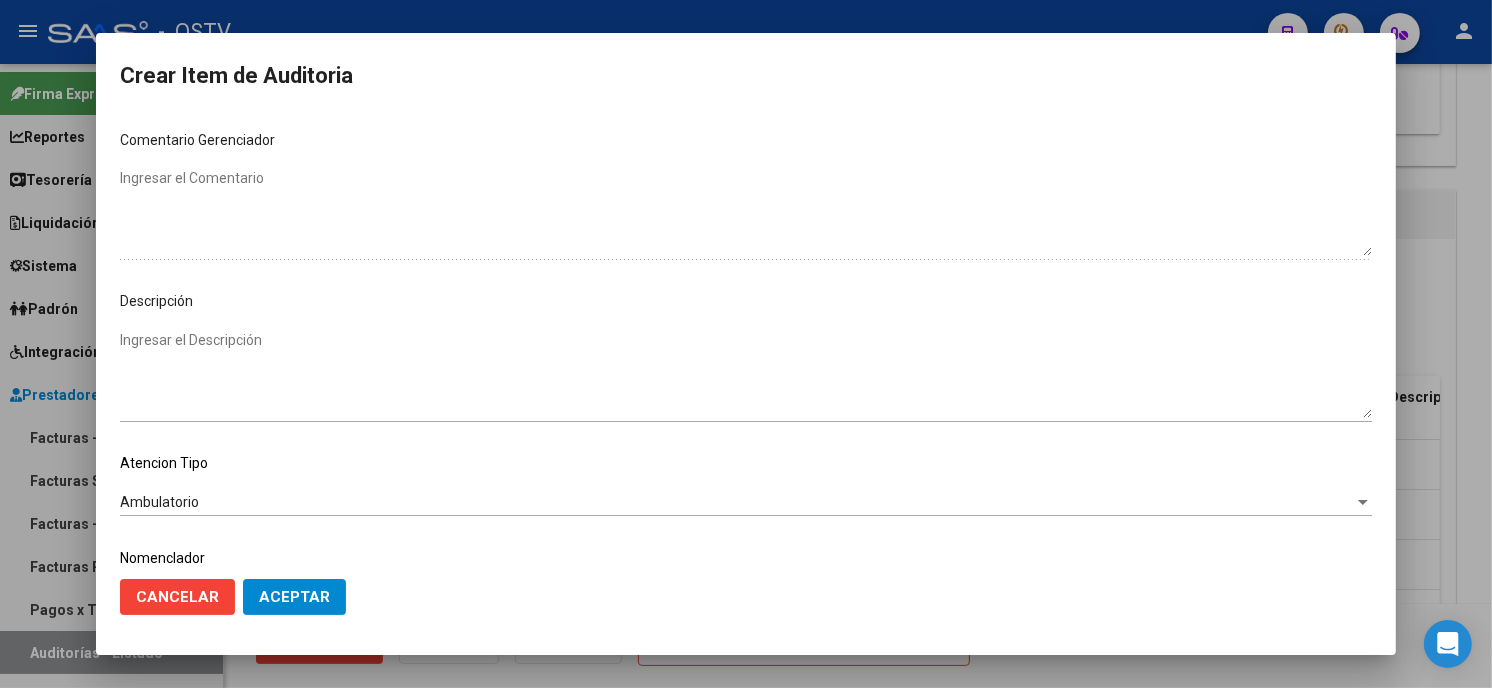 scroll, scrollTop: 1074, scrollLeft: 0, axis: vertical 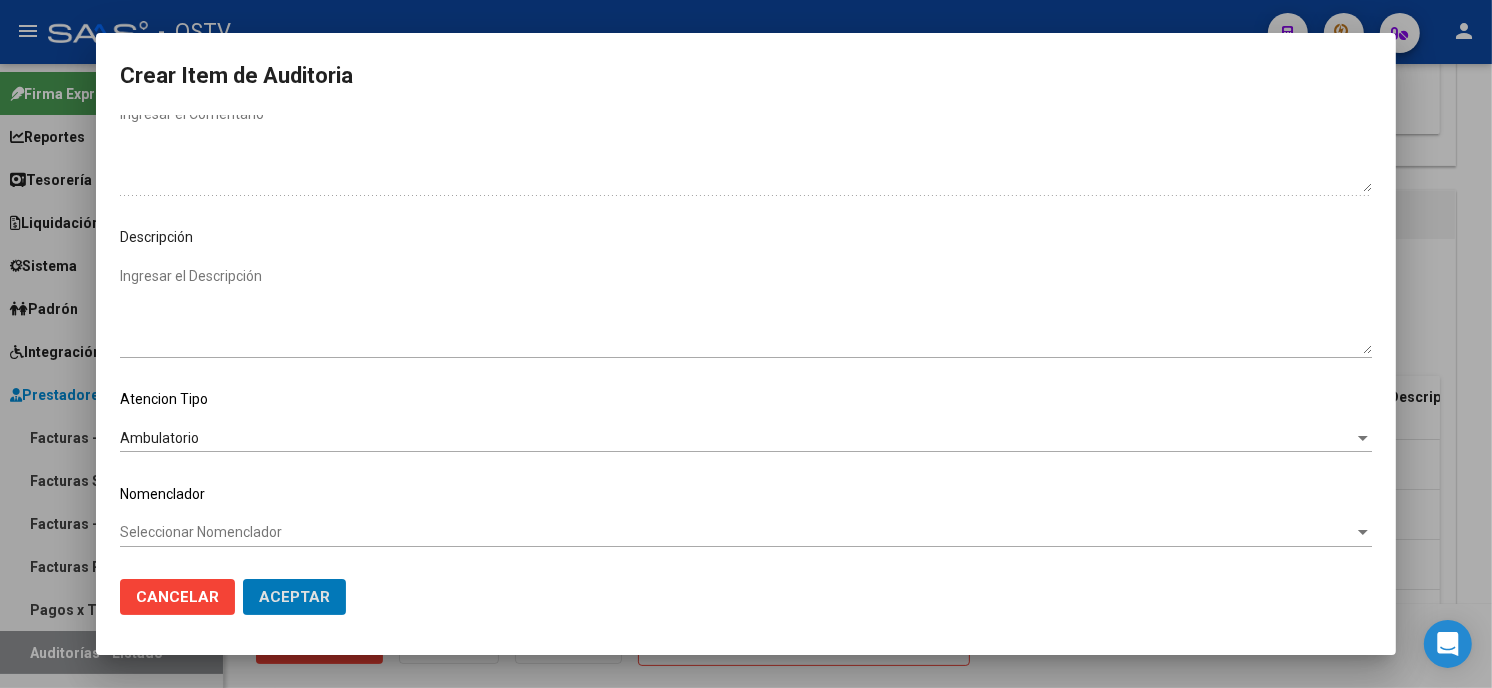 click on "Aceptar" 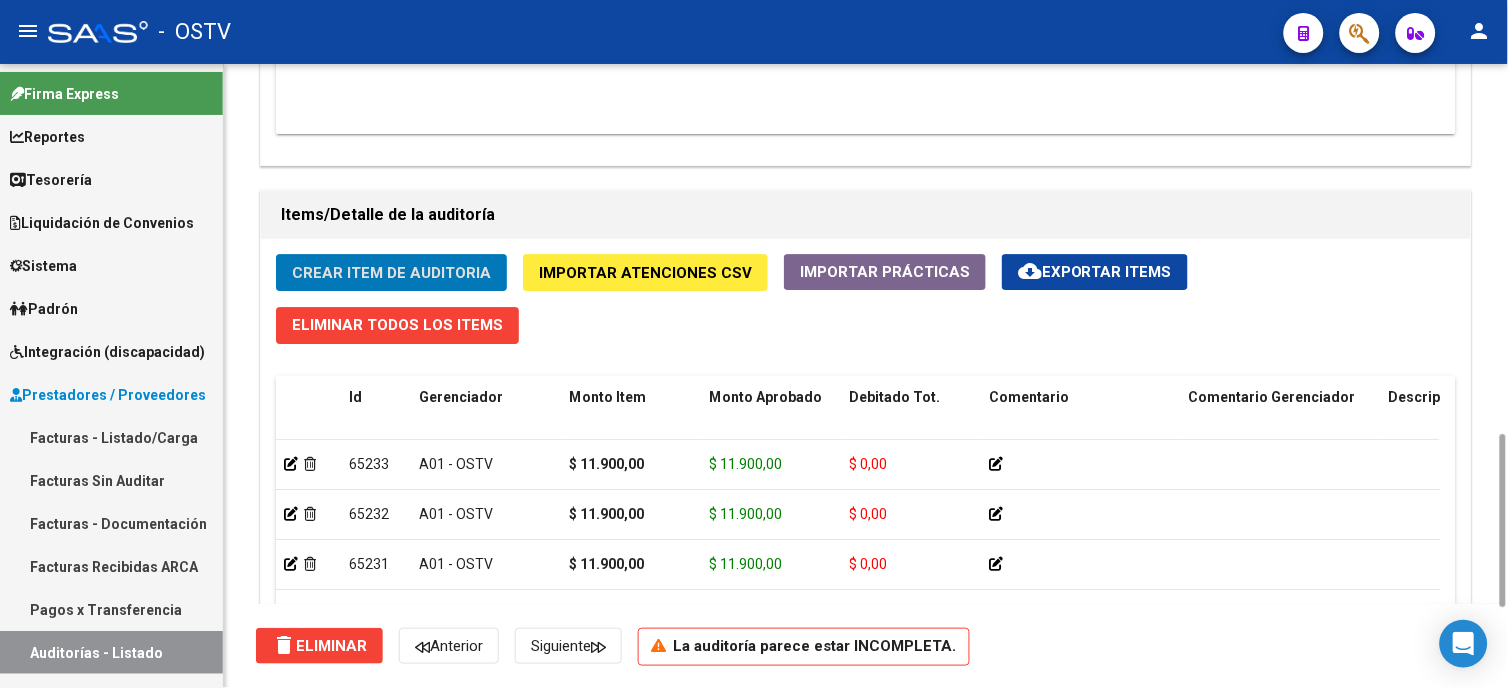 click on "Crear Item de Auditoria" 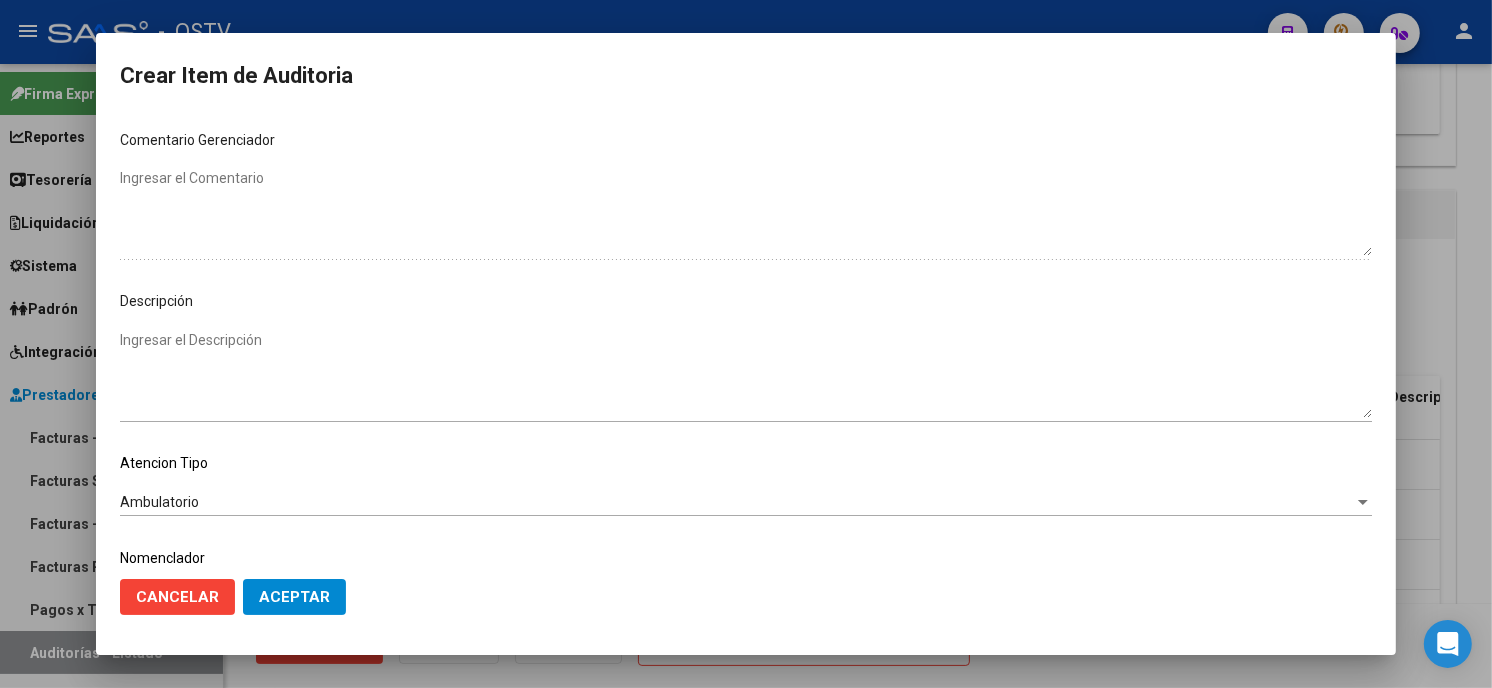 scroll, scrollTop: 1074, scrollLeft: 0, axis: vertical 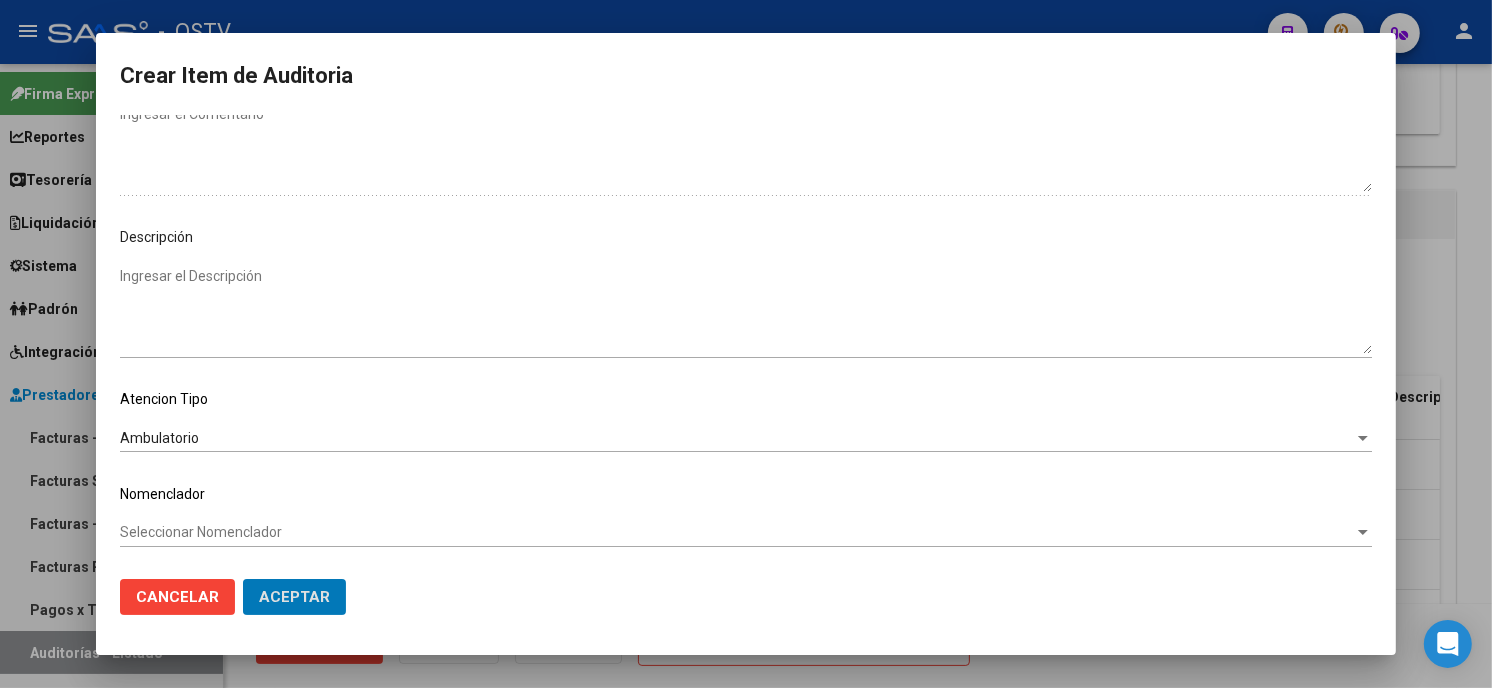 click on "Aceptar" 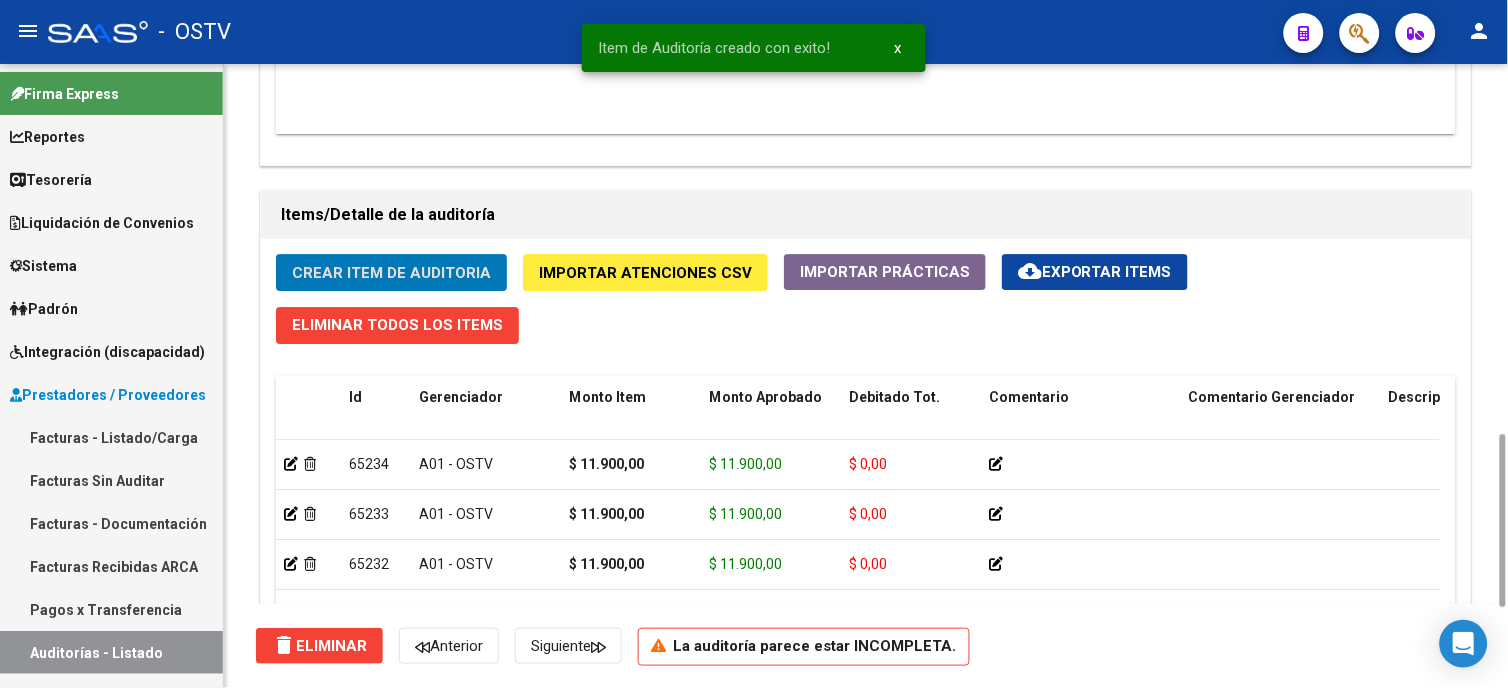 click on "Crear Item de Auditoria" 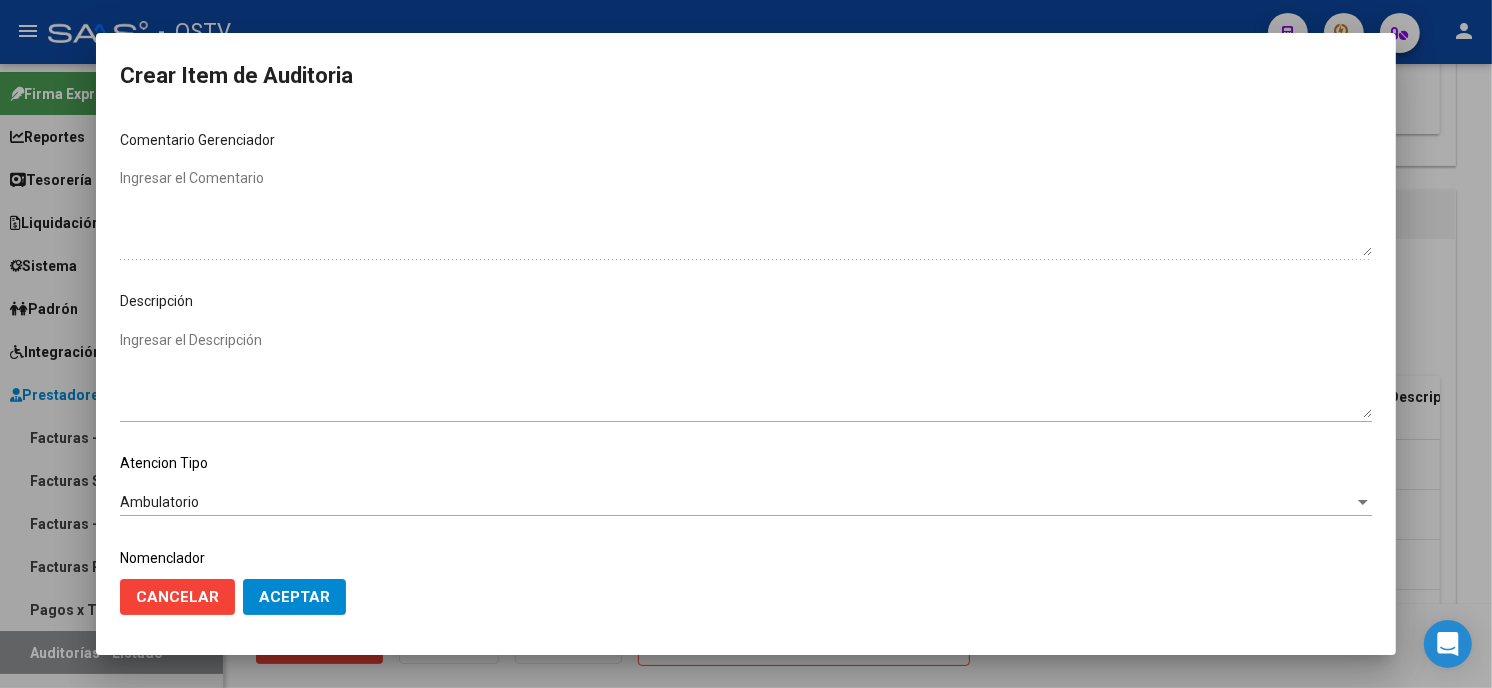 scroll, scrollTop: 1074, scrollLeft: 0, axis: vertical 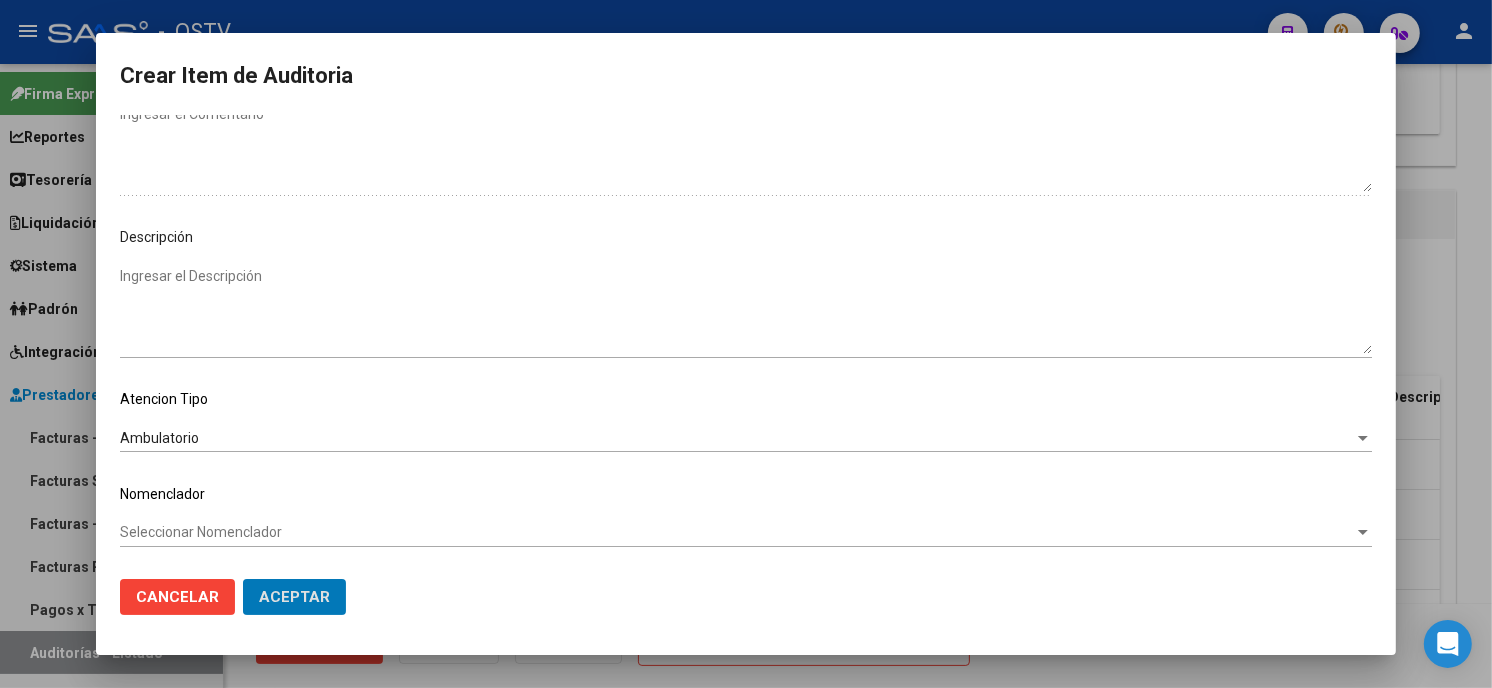 click on "Aceptar" 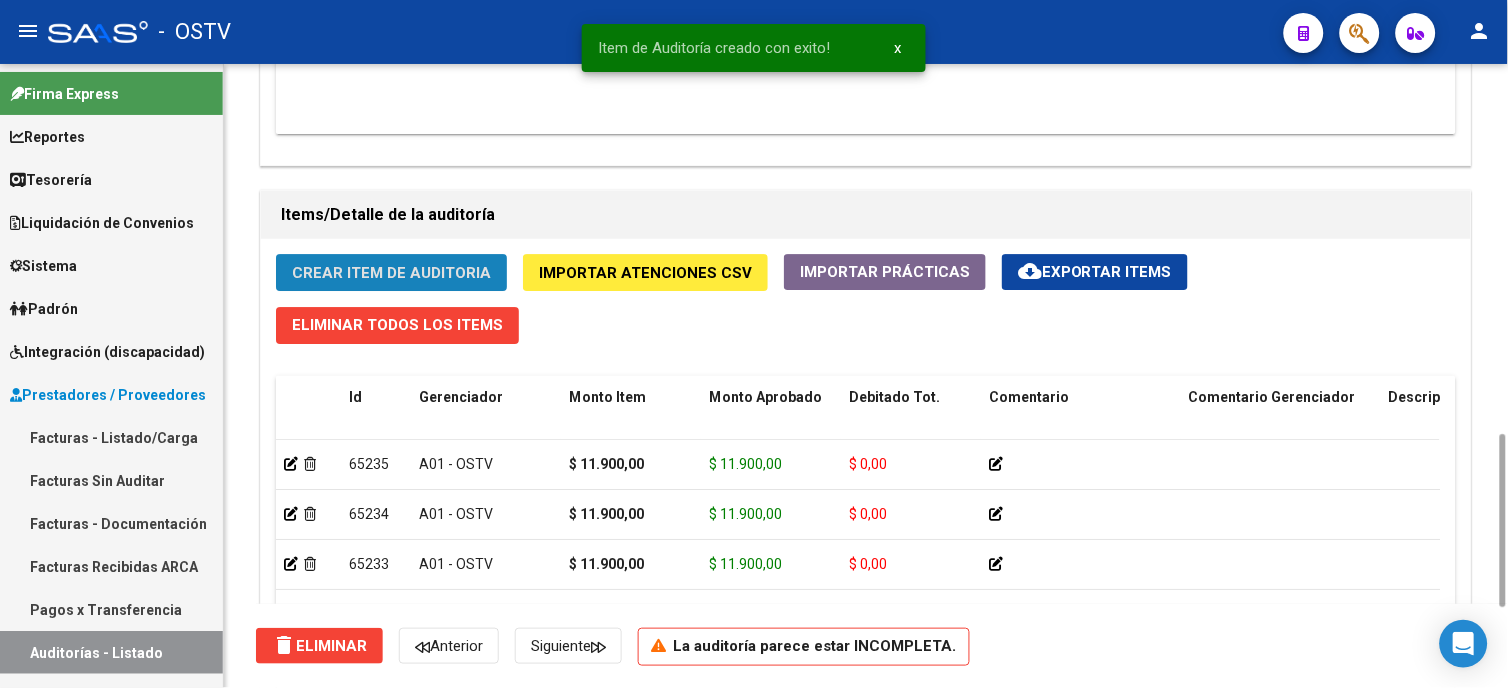 click on "Crear Item de Auditoria" 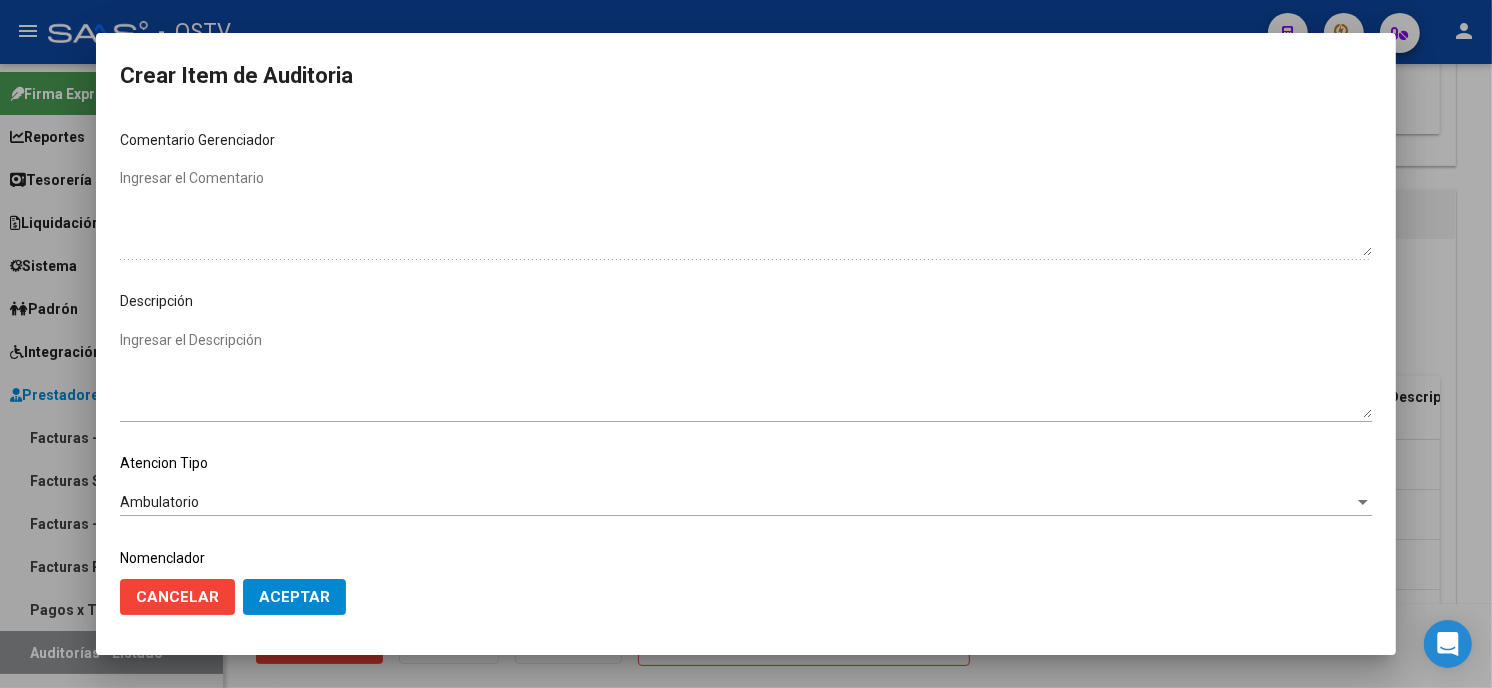 scroll, scrollTop: 1074, scrollLeft: 0, axis: vertical 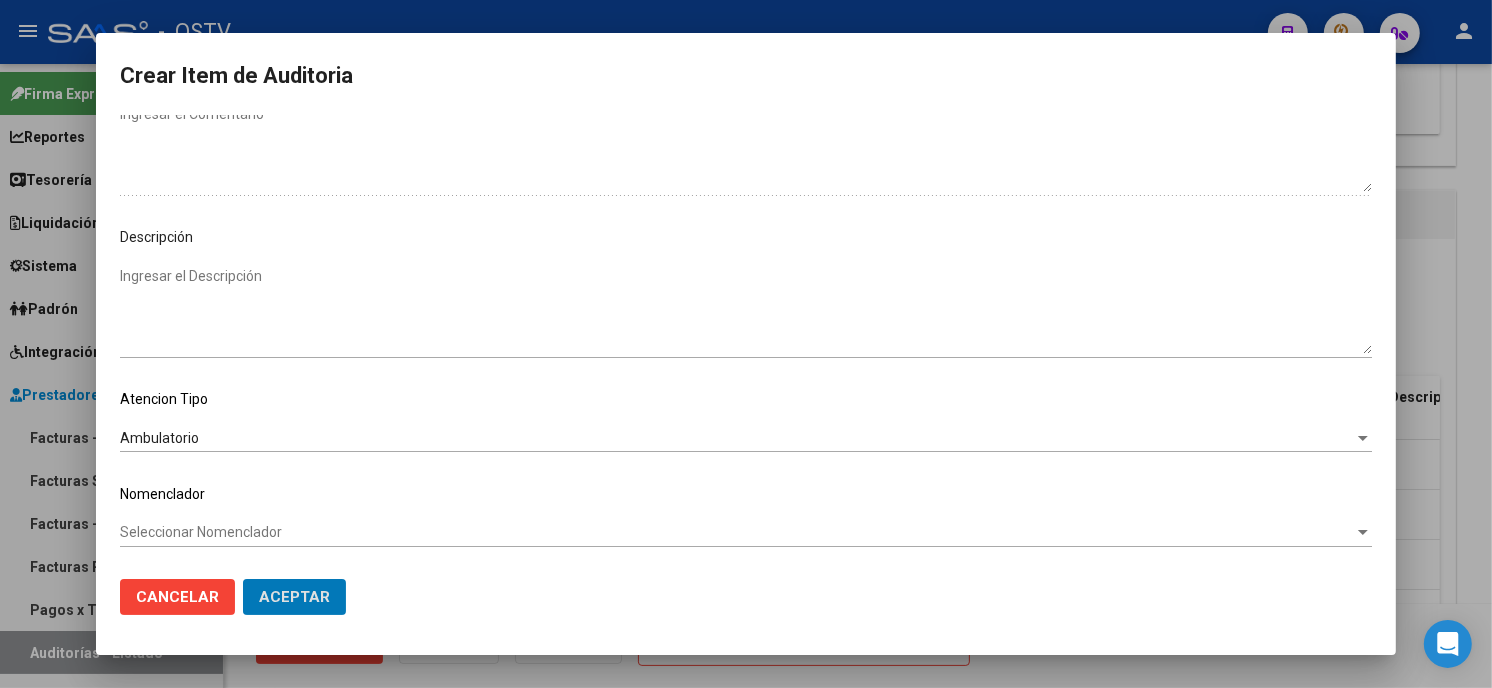 click on "Aceptar" 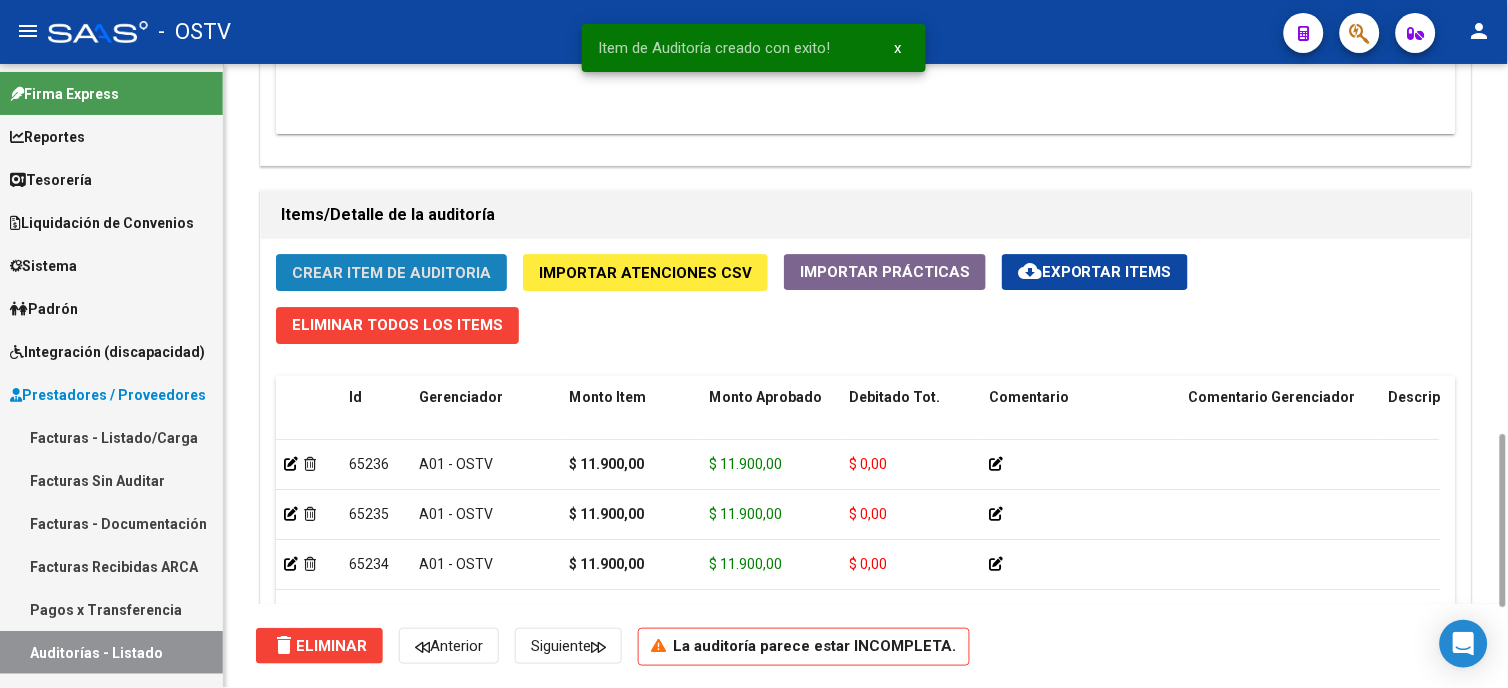click on "Crear Item de Auditoria" 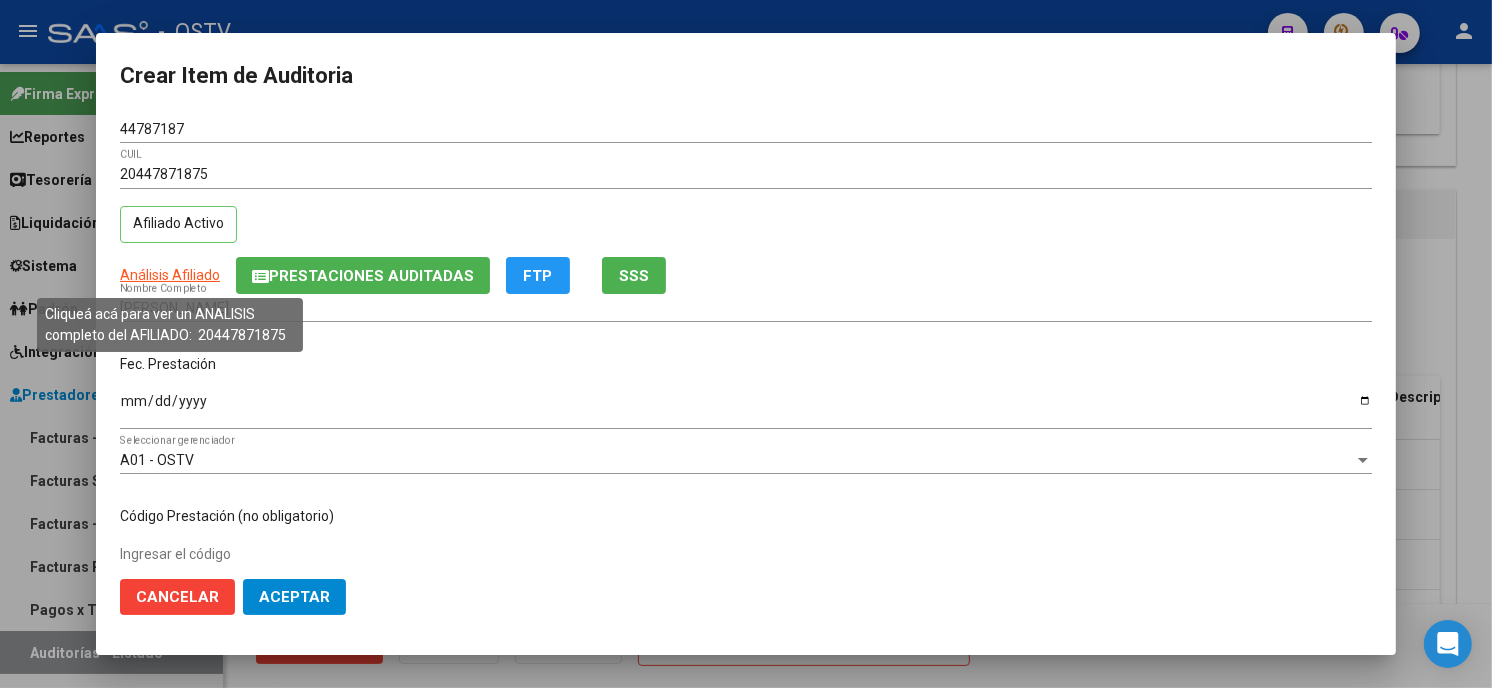 click on "Análisis Afiliado" at bounding box center [170, 275] 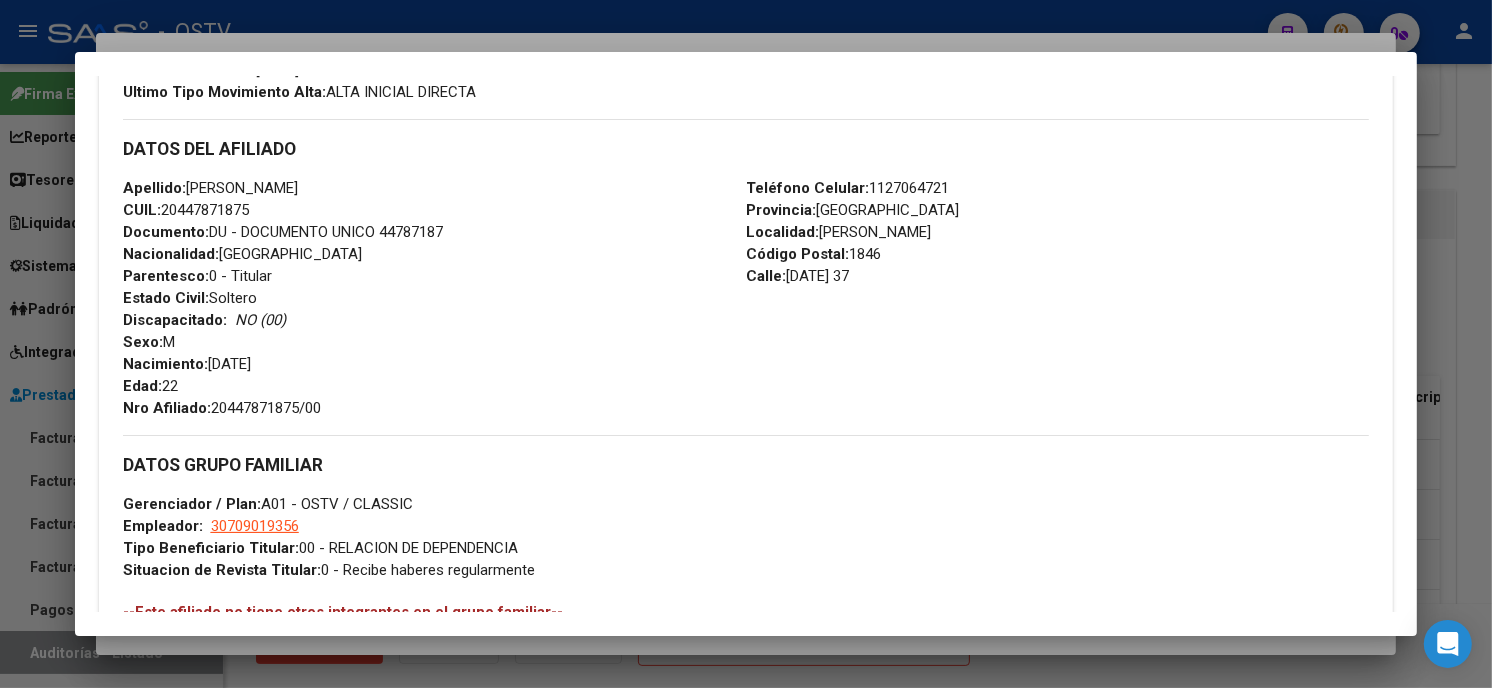 scroll, scrollTop: 492, scrollLeft: 0, axis: vertical 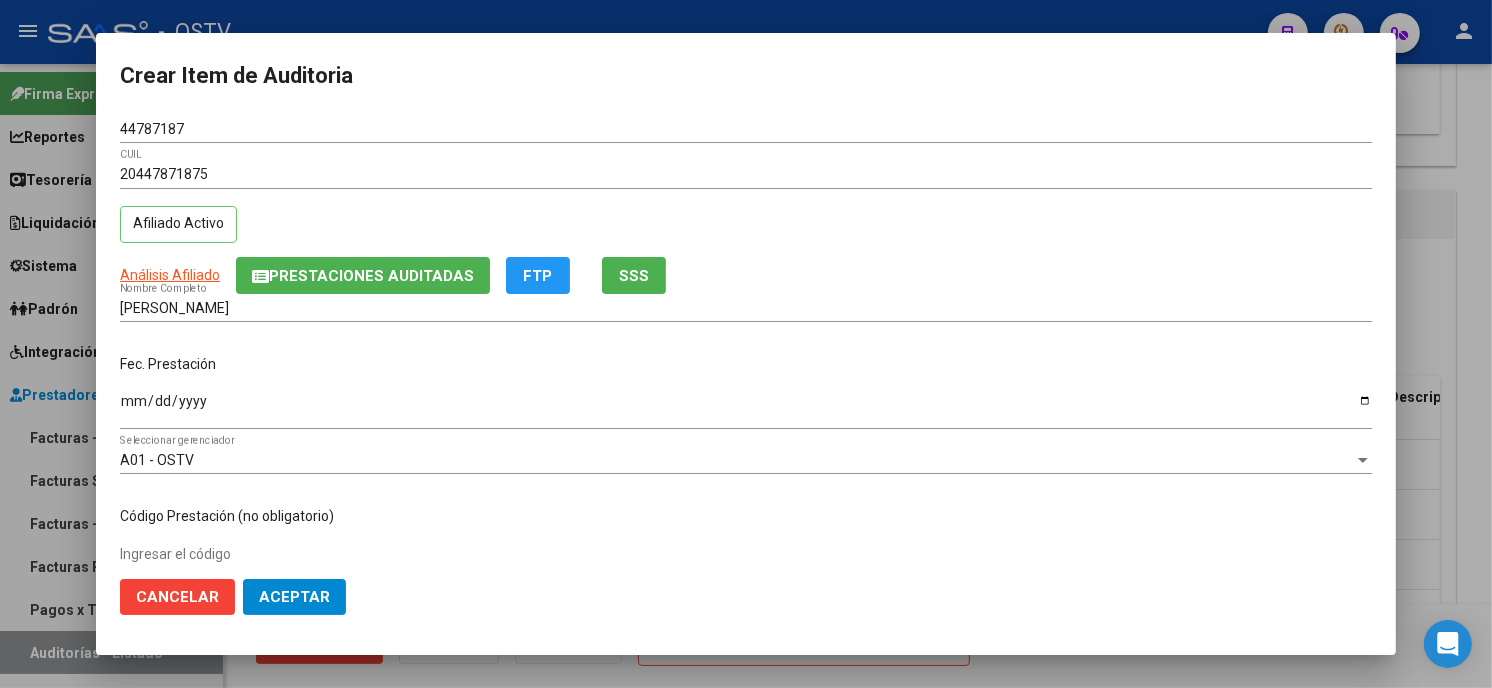 click on "44787187" at bounding box center [746, 129] 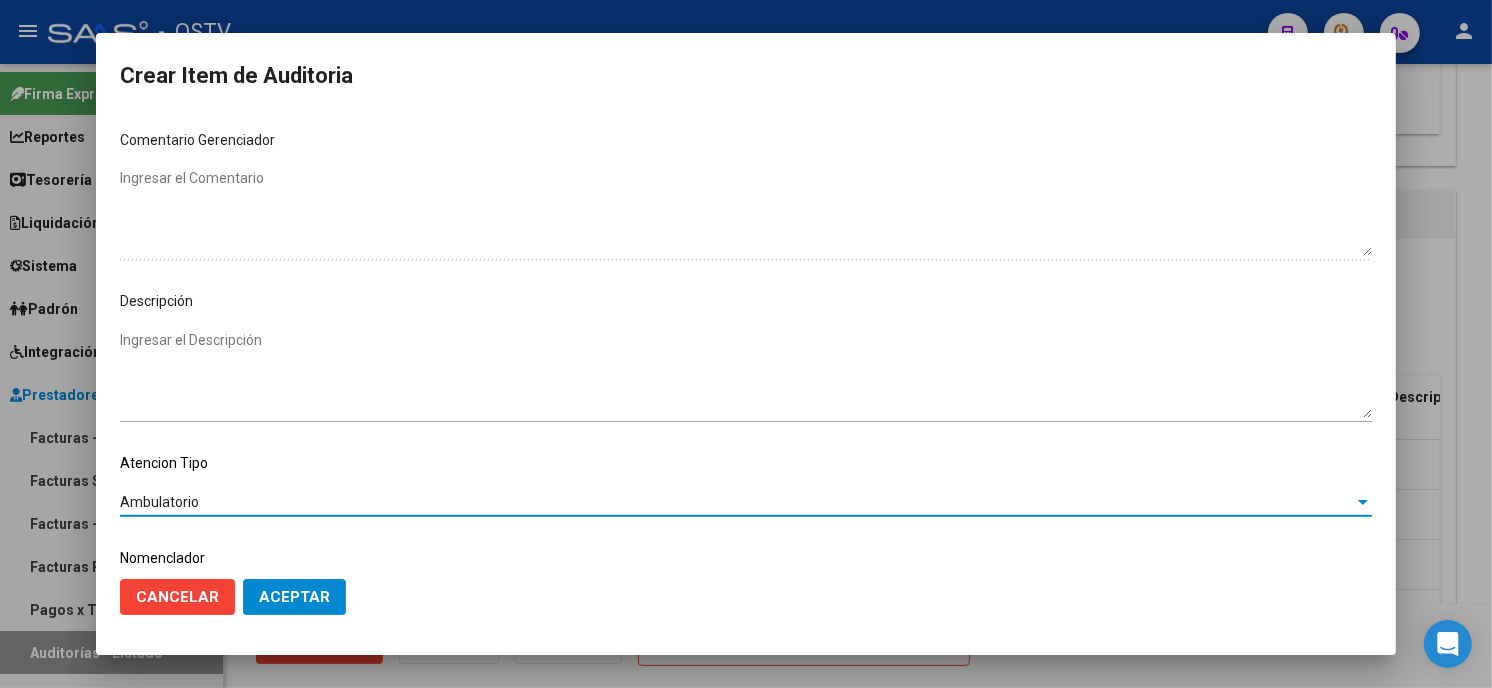 scroll, scrollTop: 1074, scrollLeft: 0, axis: vertical 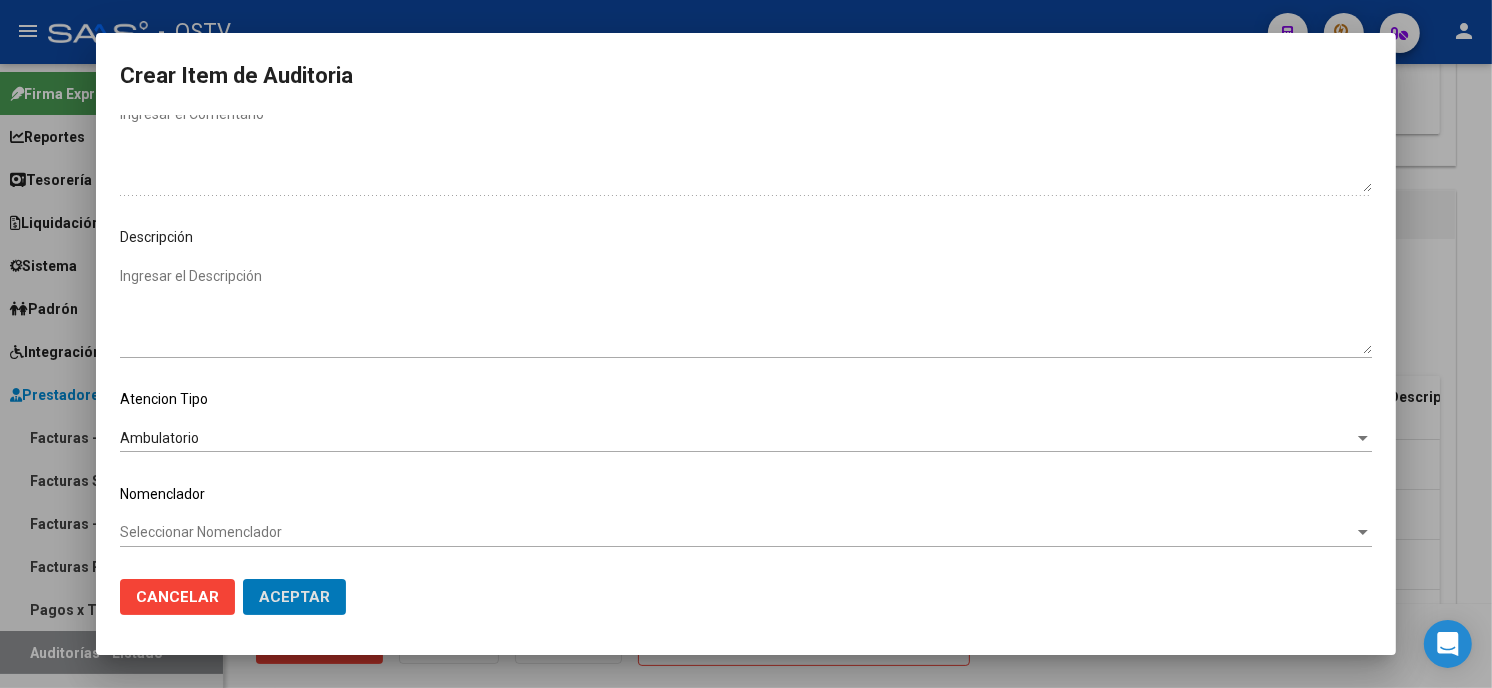 click on "Aceptar" 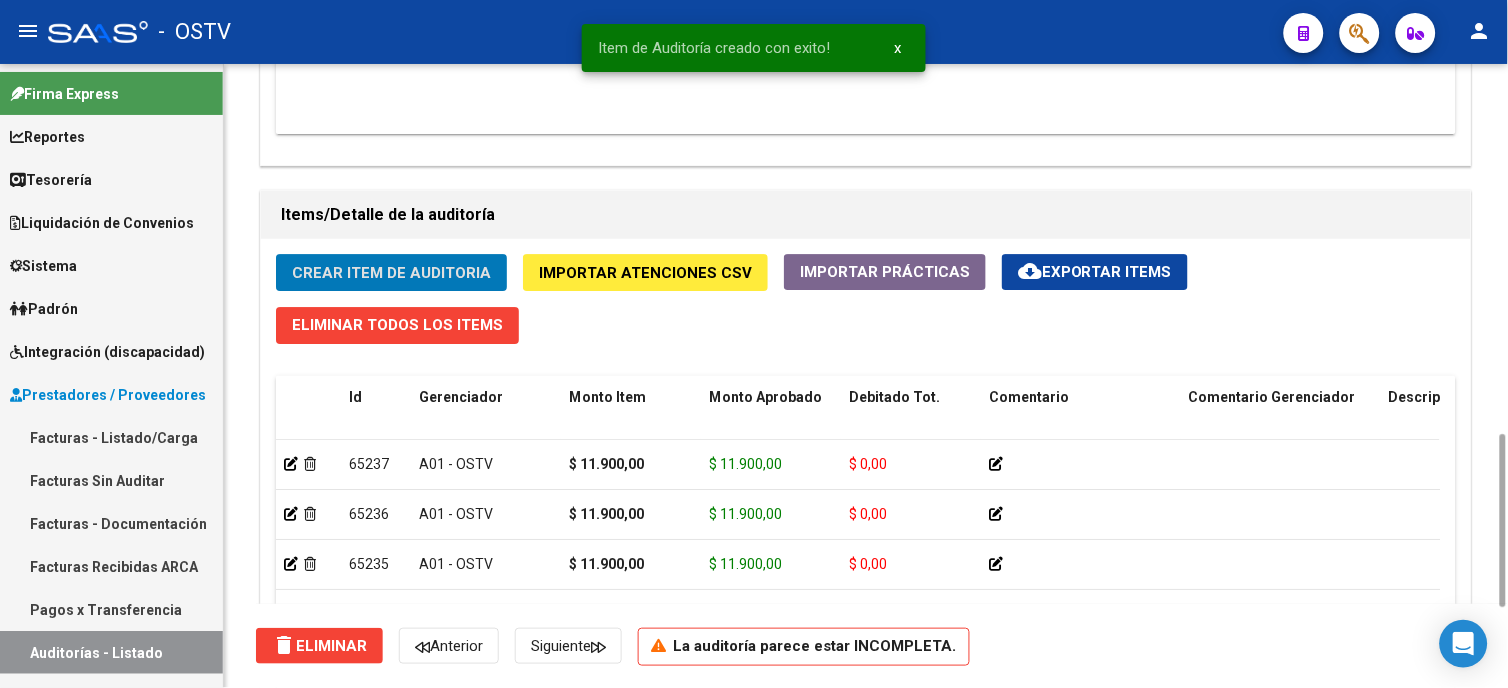 click on "Crear Item de Auditoria" 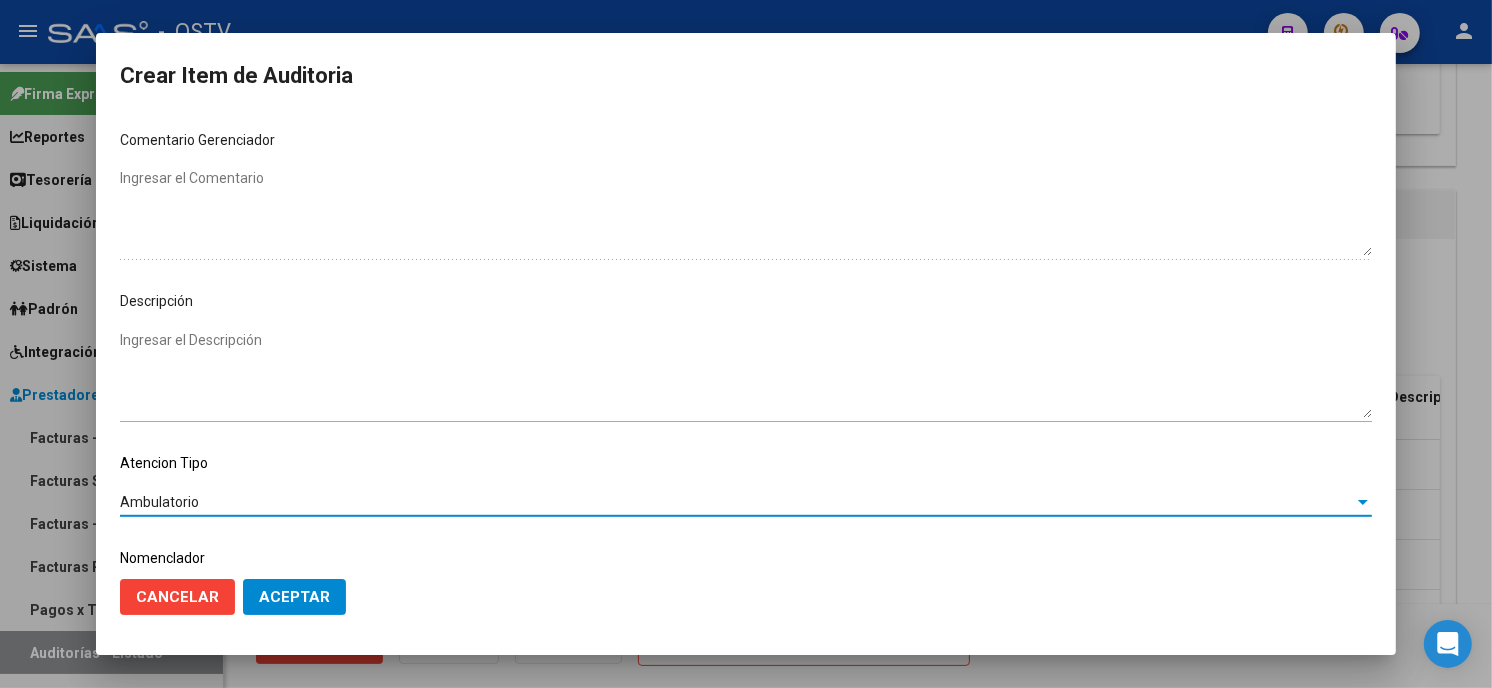 scroll, scrollTop: 1074, scrollLeft: 0, axis: vertical 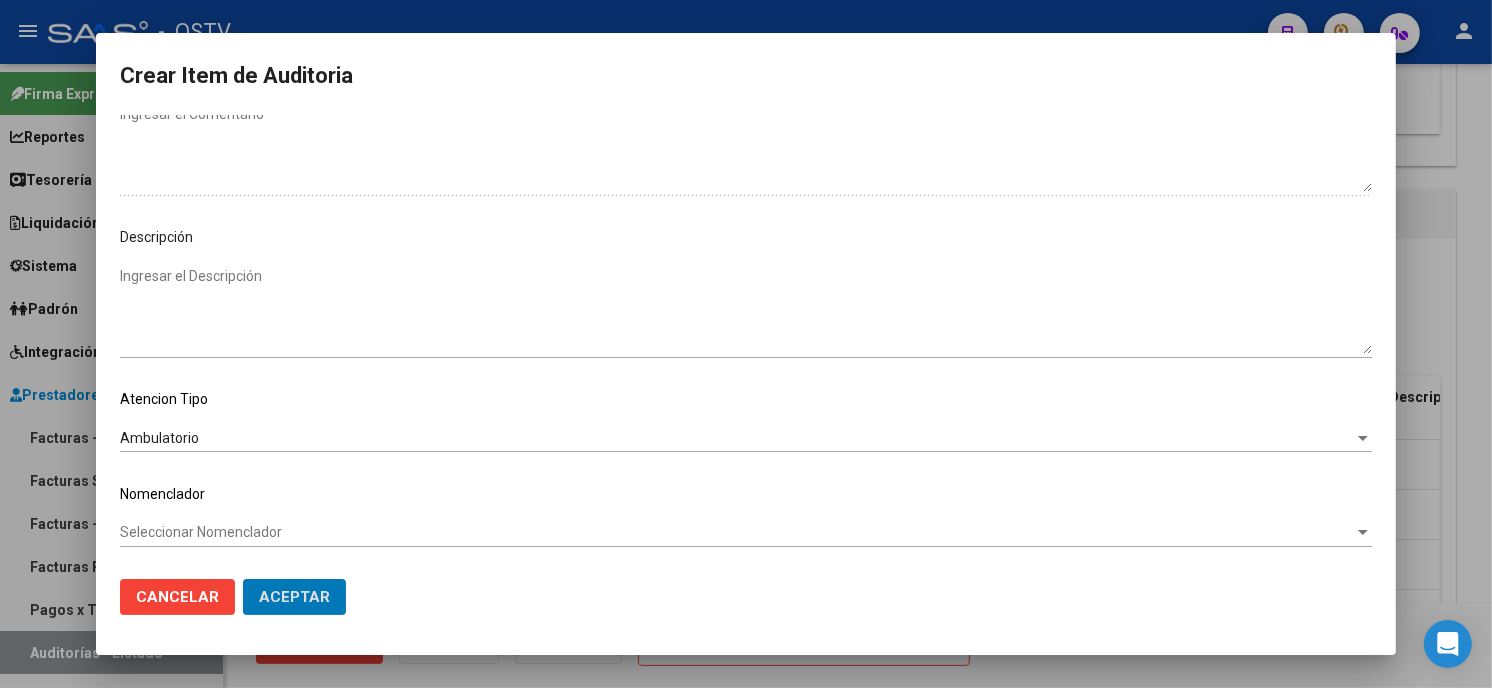 click on "Aceptar" 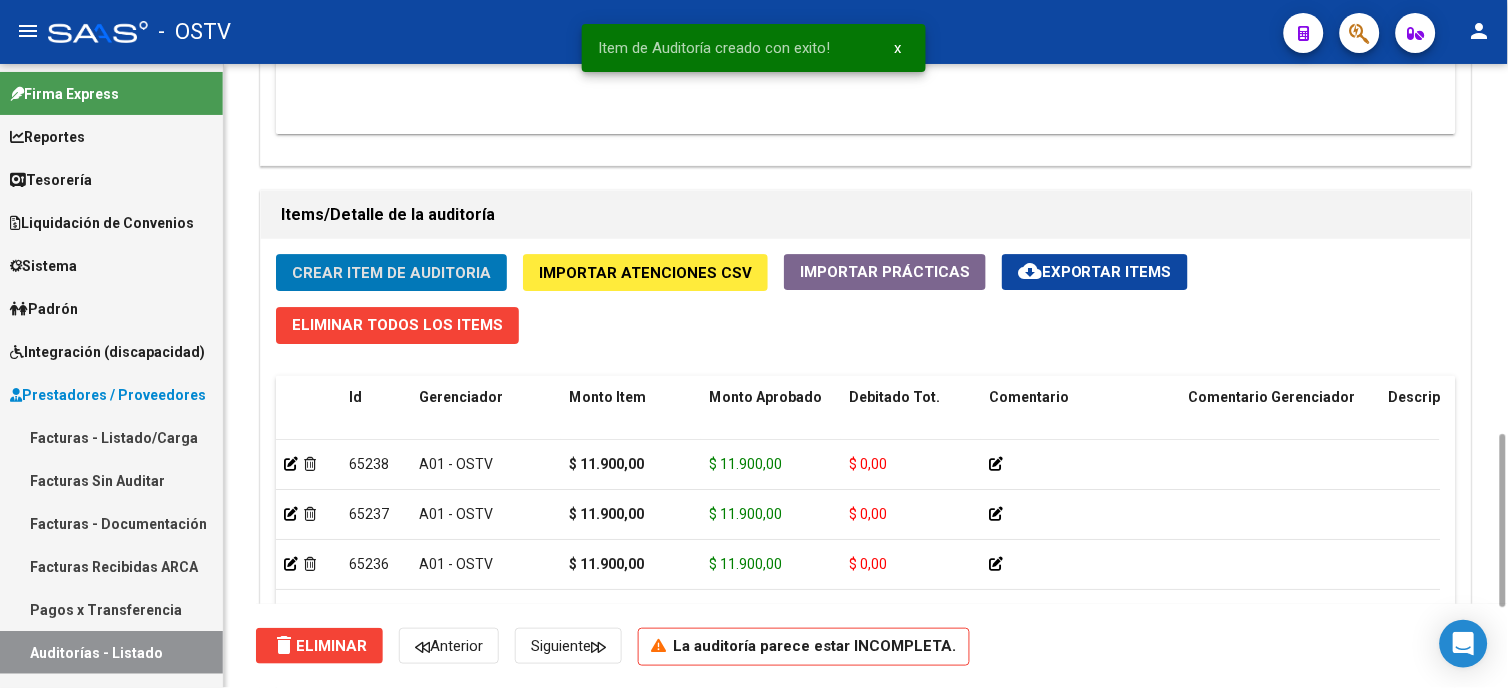 click on "Crear Item de Auditoria" 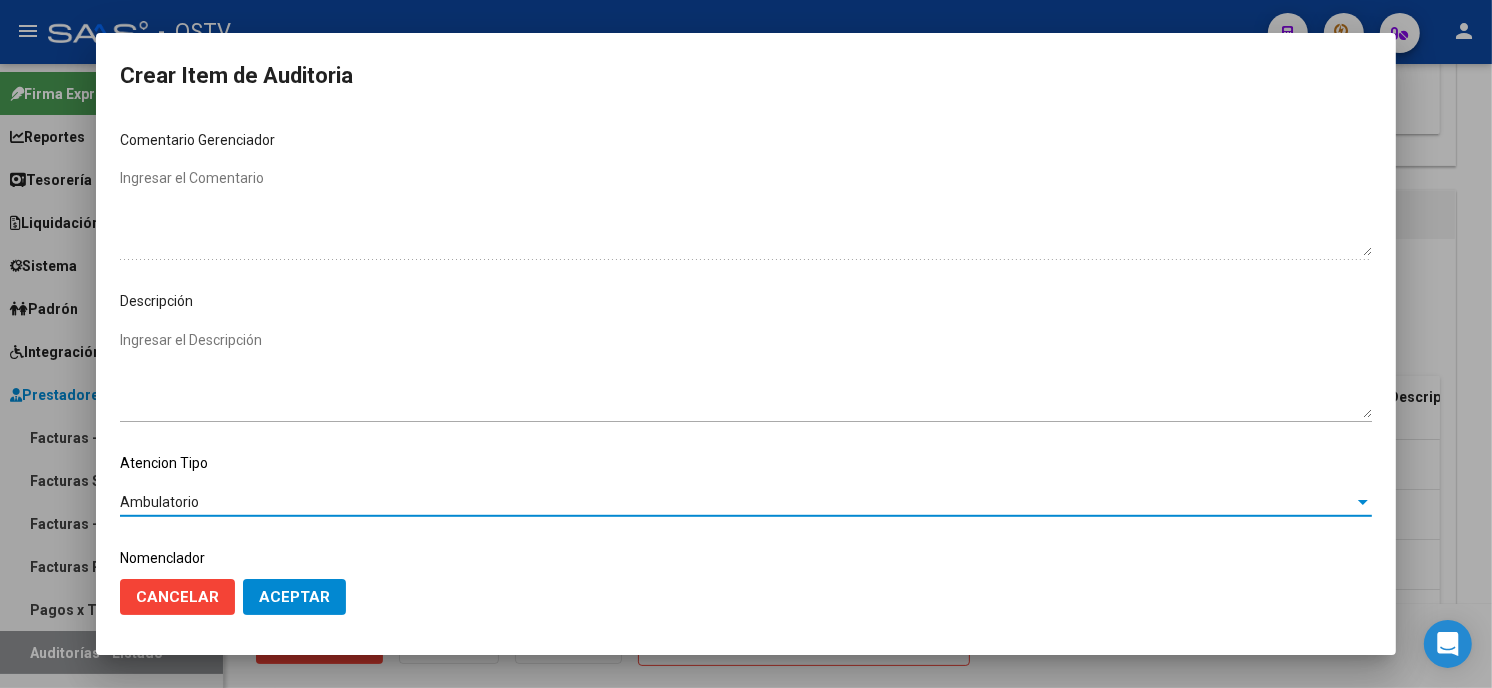 scroll, scrollTop: 1074, scrollLeft: 0, axis: vertical 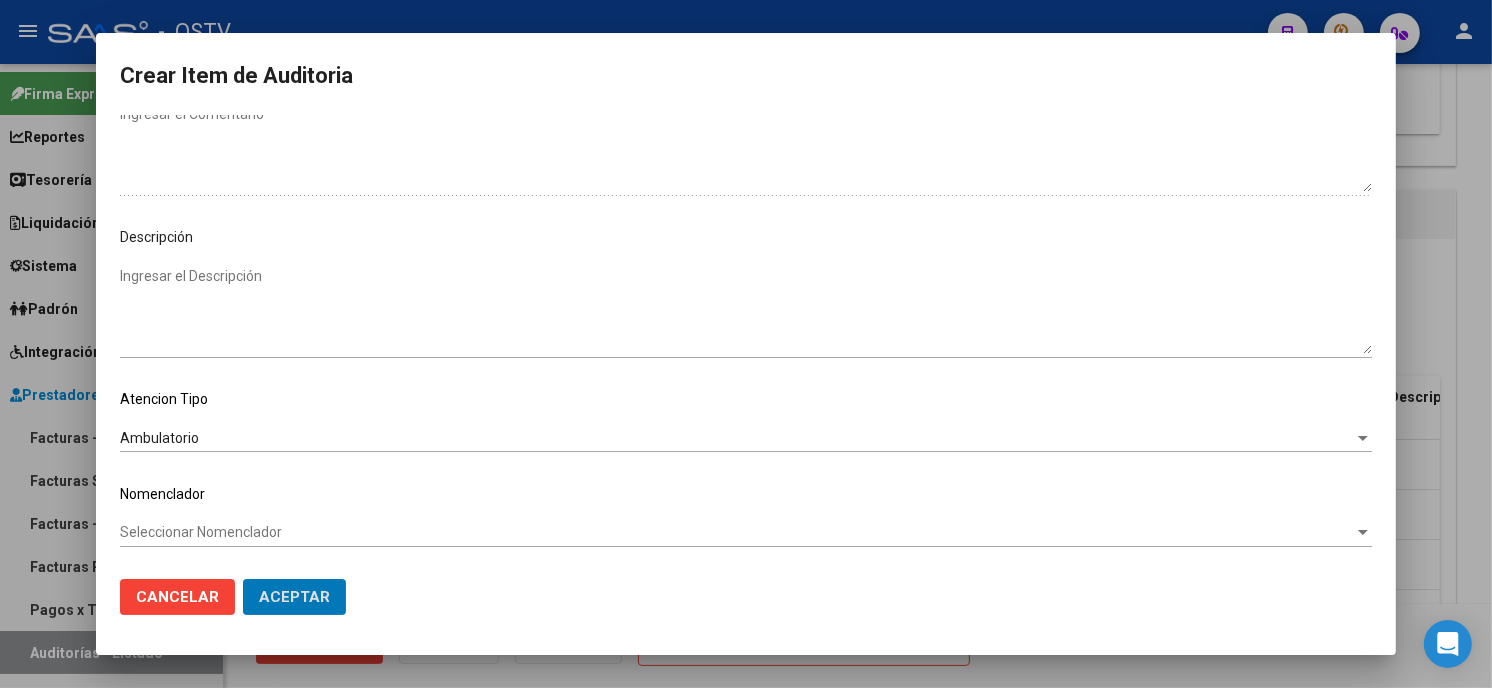 click on "Aceptar" 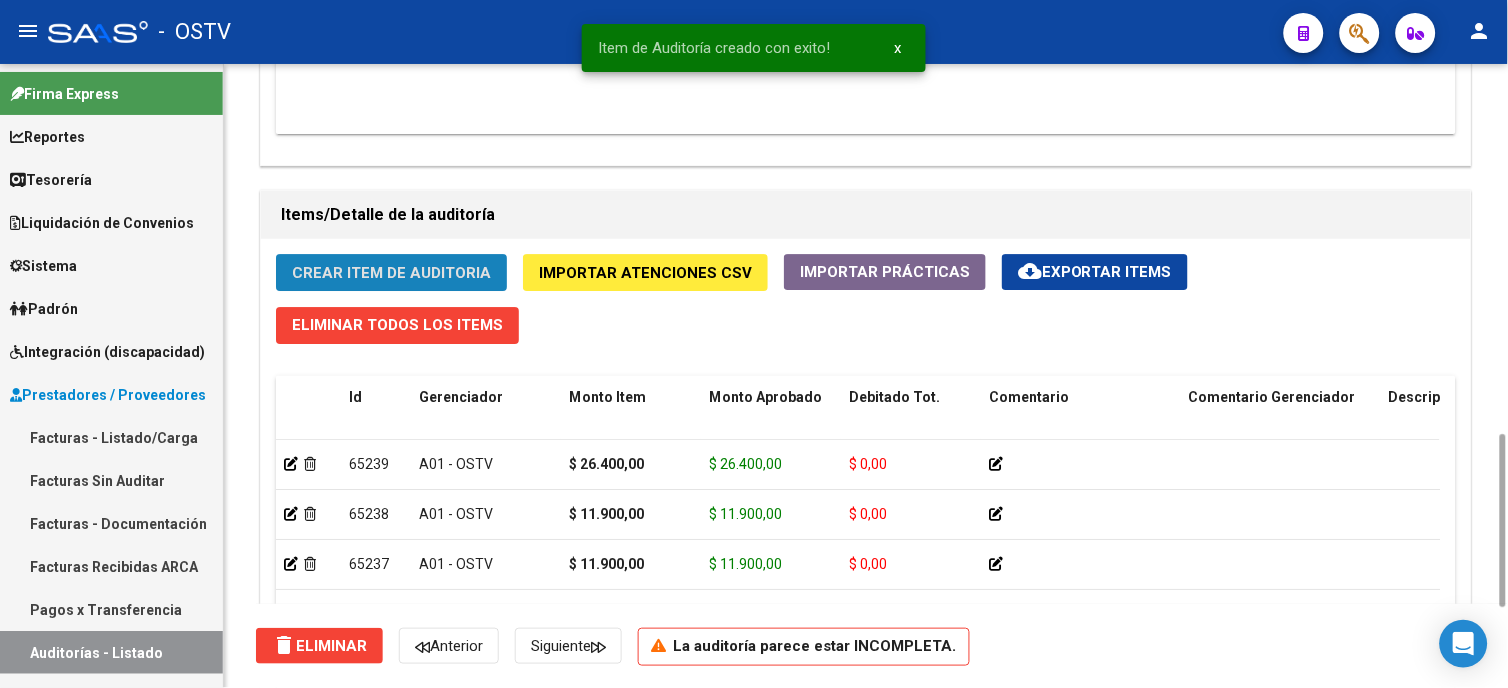 click on "Crear Item de Auditoria" 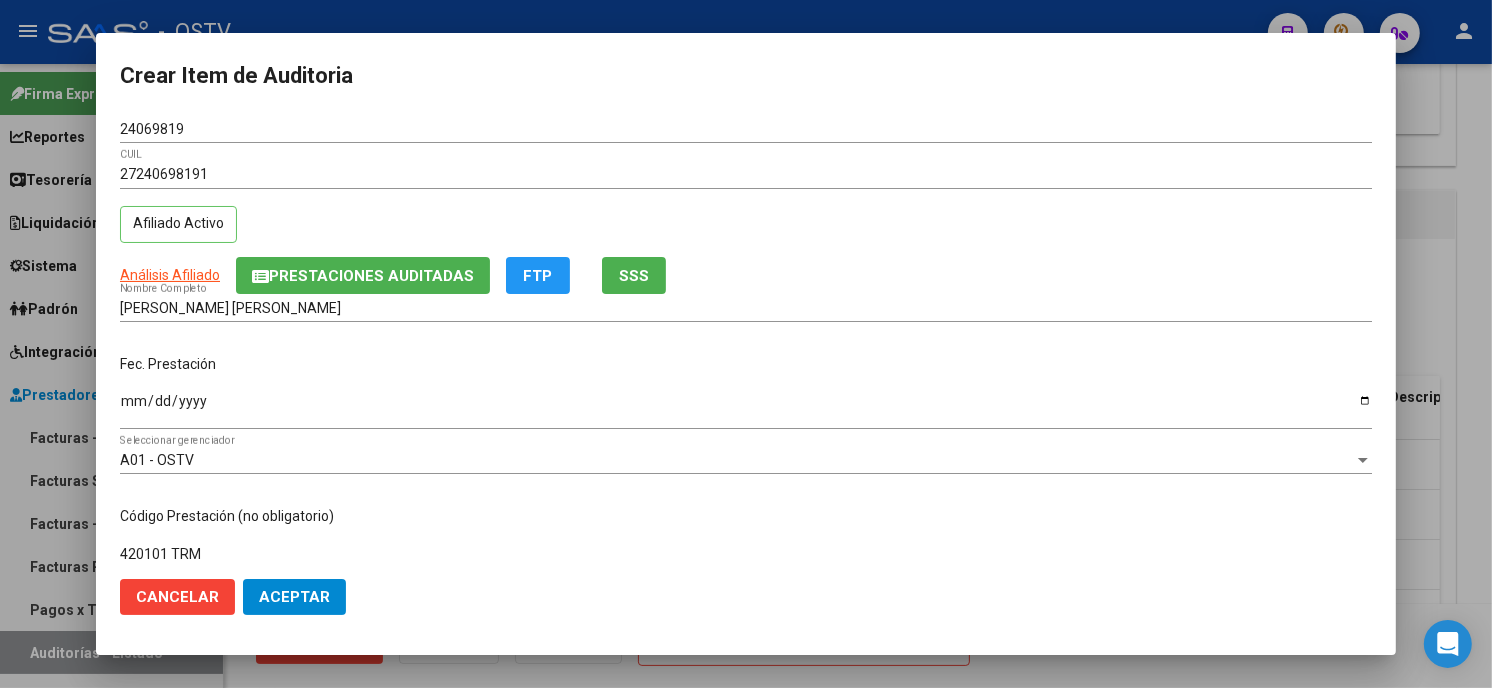 scroll, scrollTop: 310, scrollLeft: 0, axis: vertical 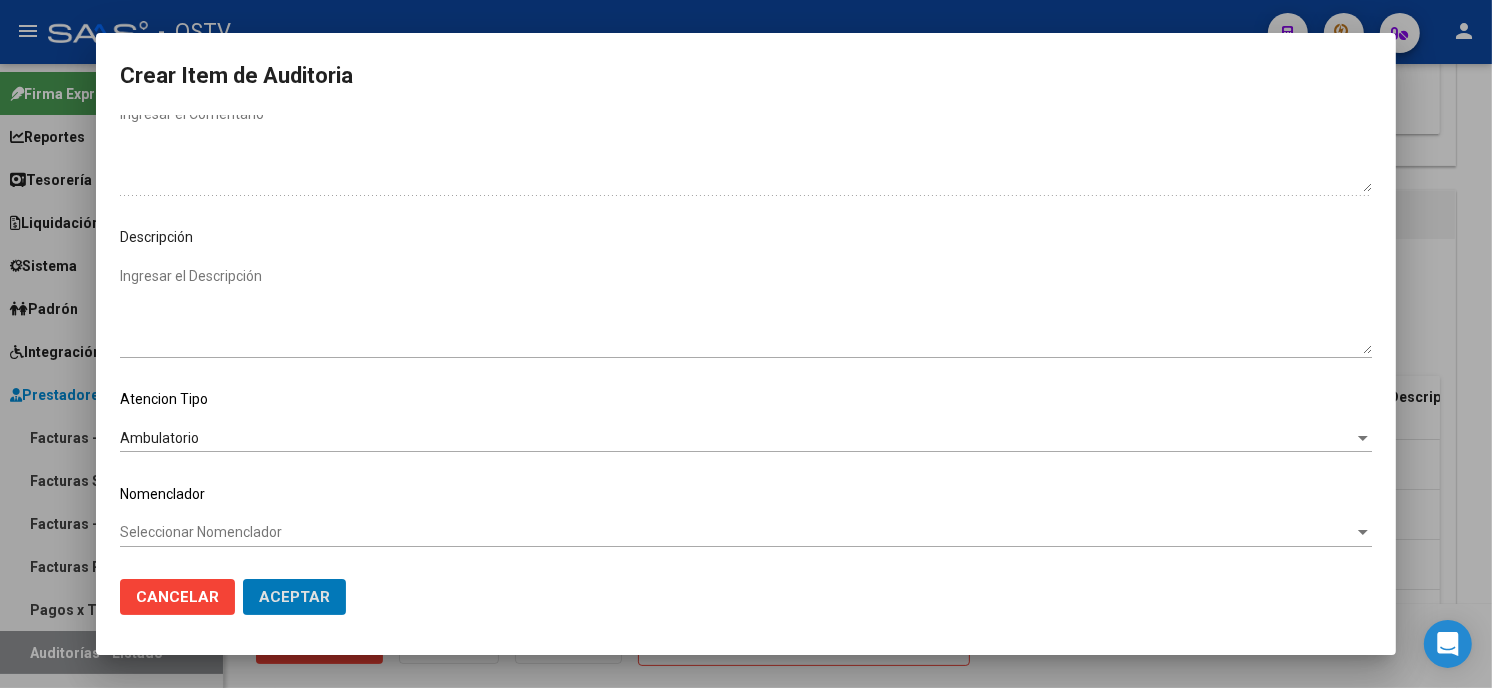 click on "Aceptar" 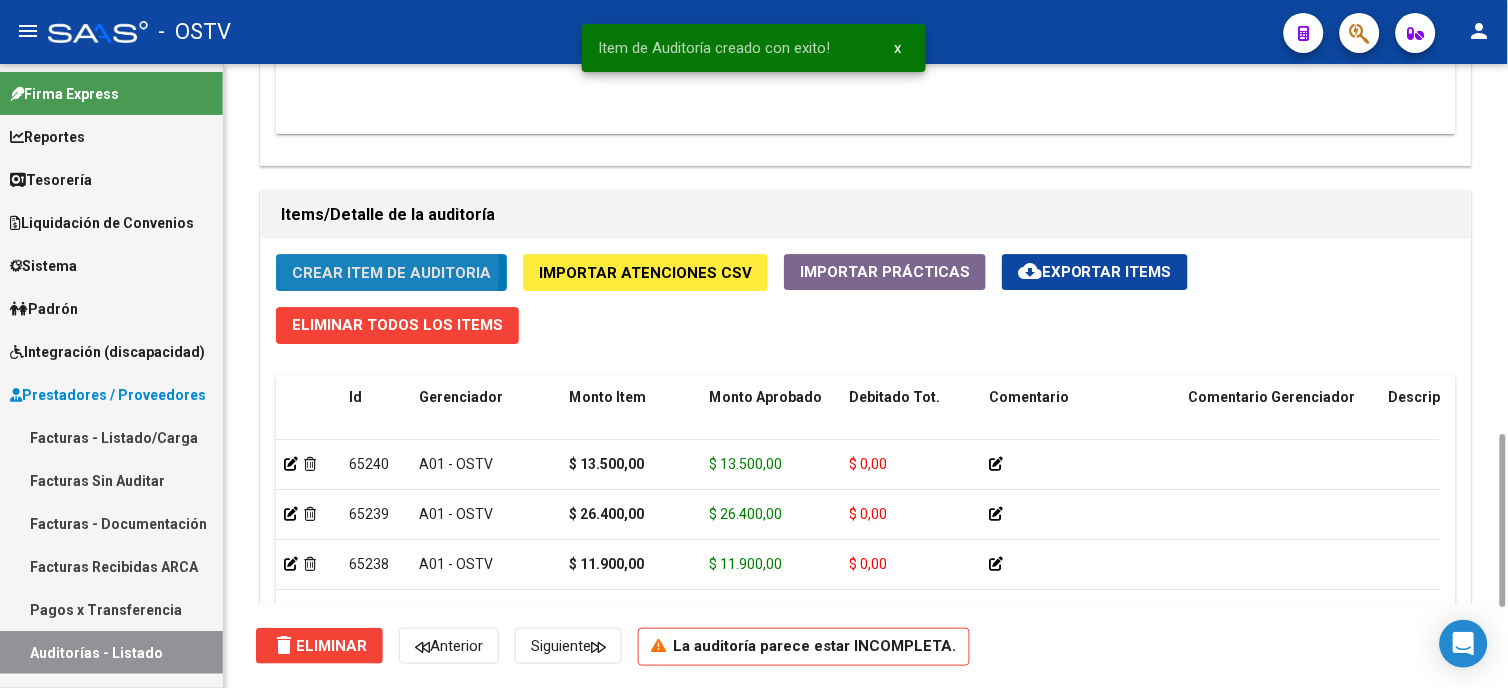 click on "Crear Item de Auditoria" 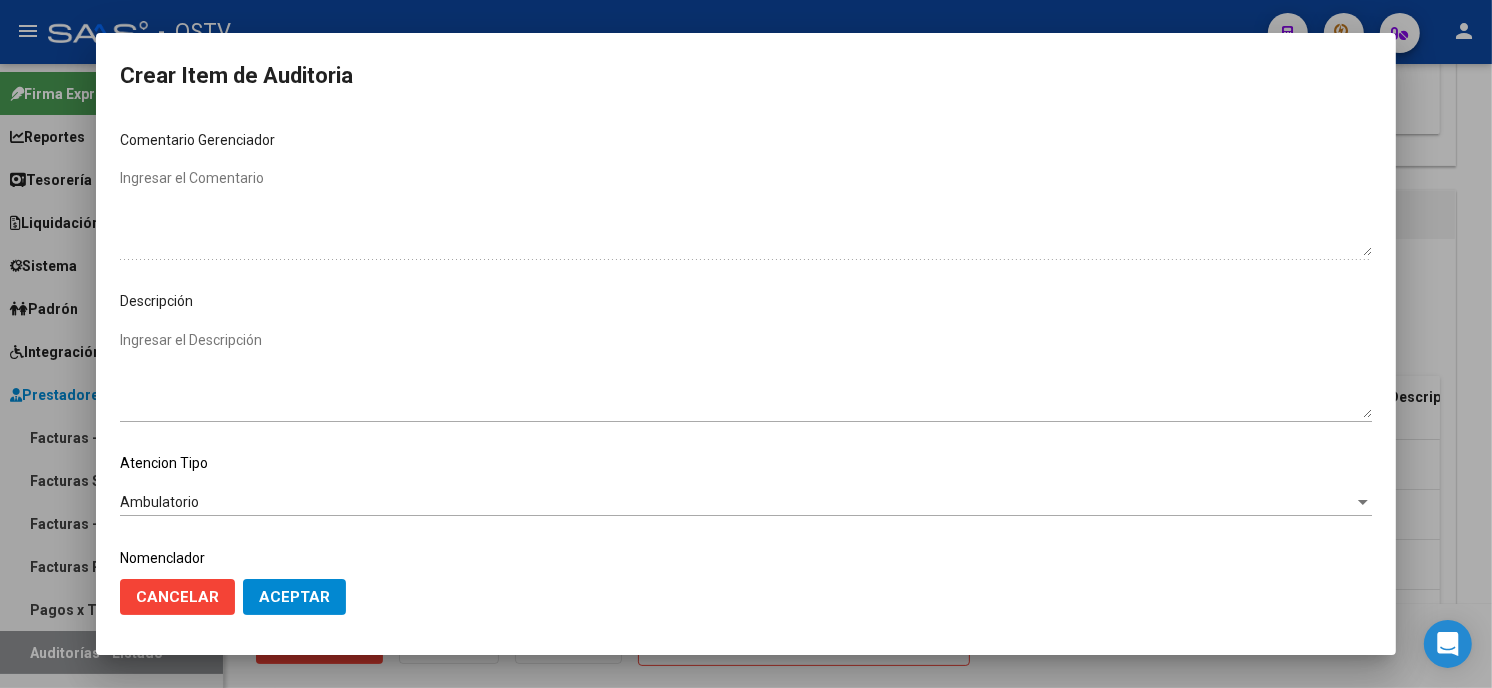 scroll, scrollTop: 1074, scrollLeft: 0, axis: vertical 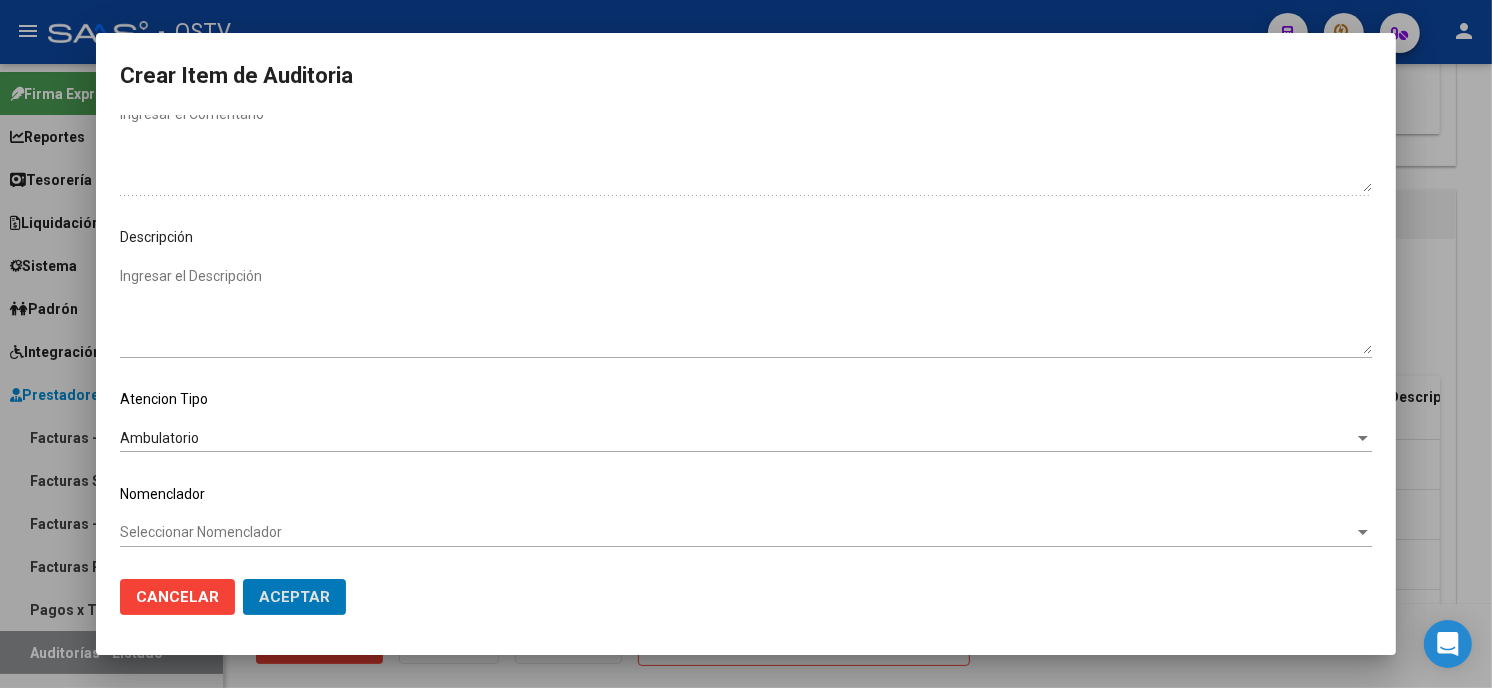 click on "Aceptar" 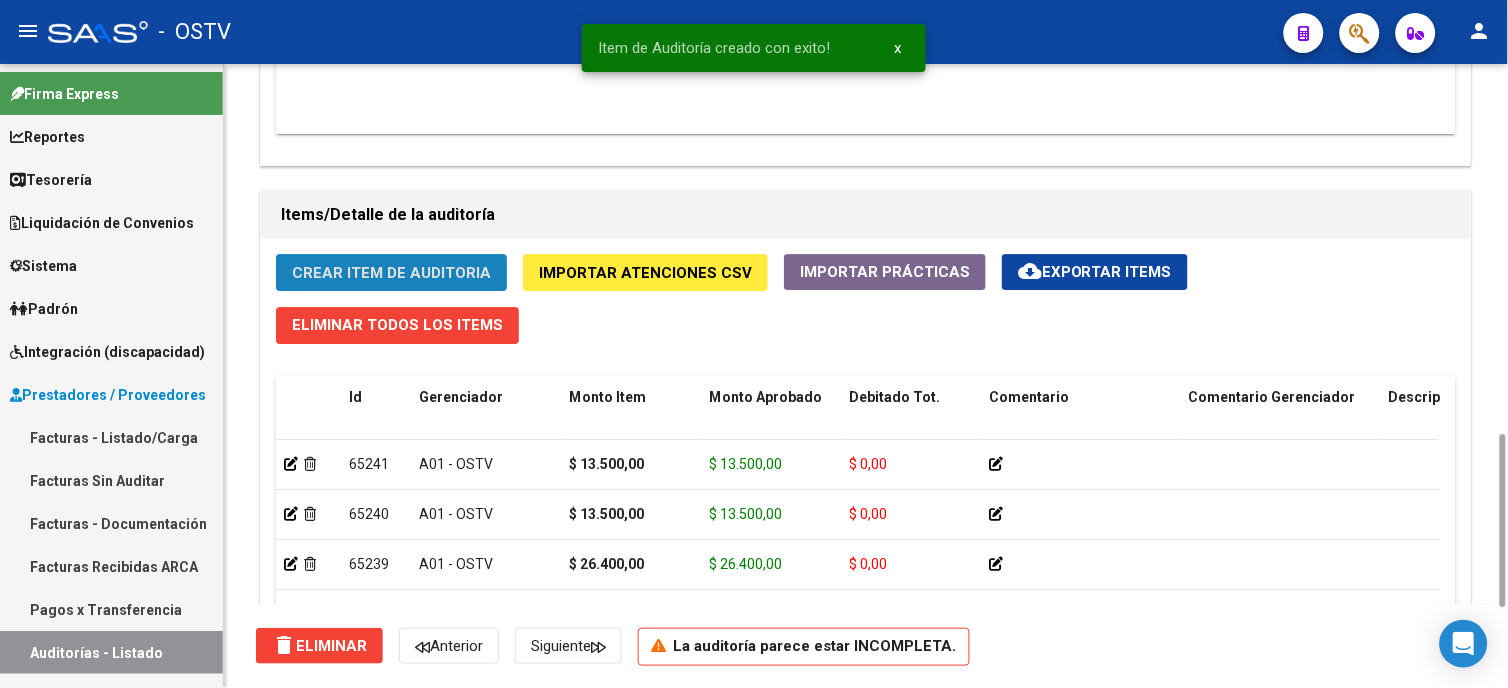 click on "Crear Item de Auditoria" 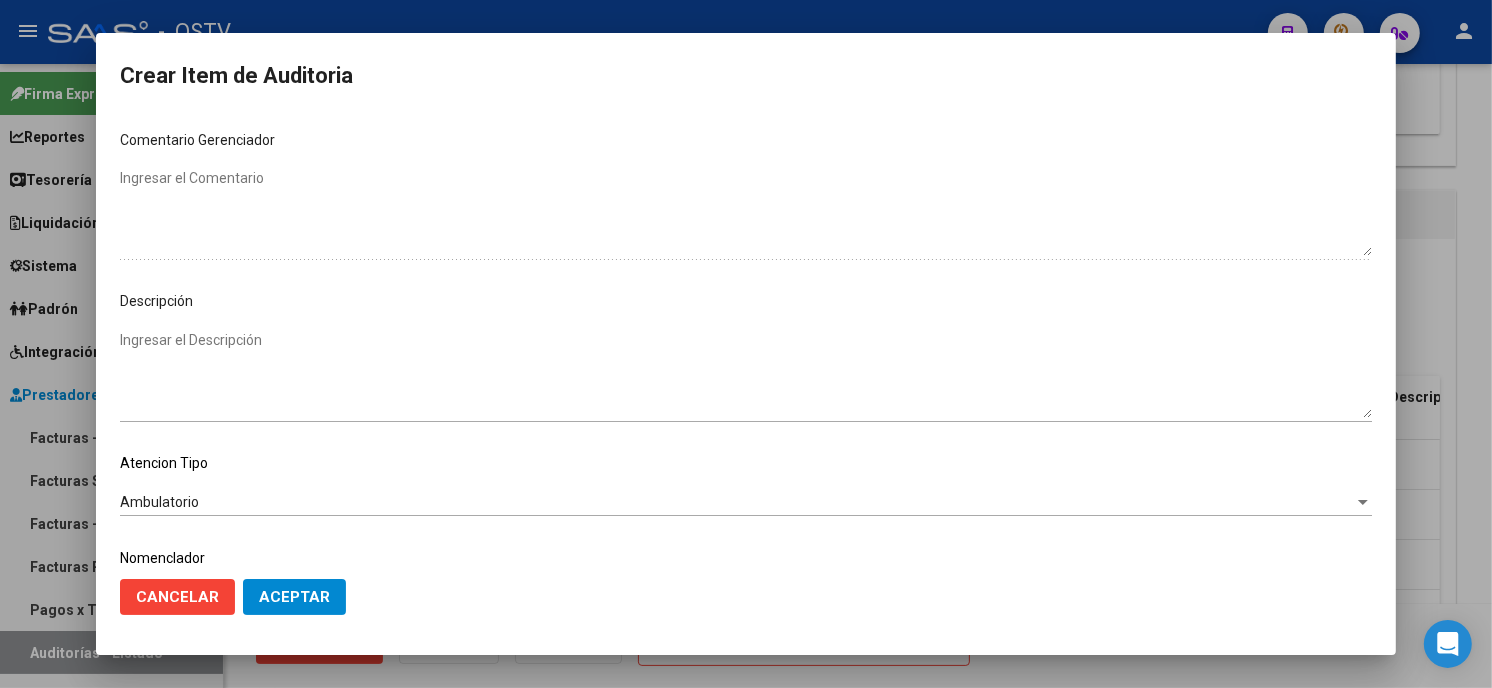 scroll, scrollTop: 1074, scrollLeft: 0, axis: vertical 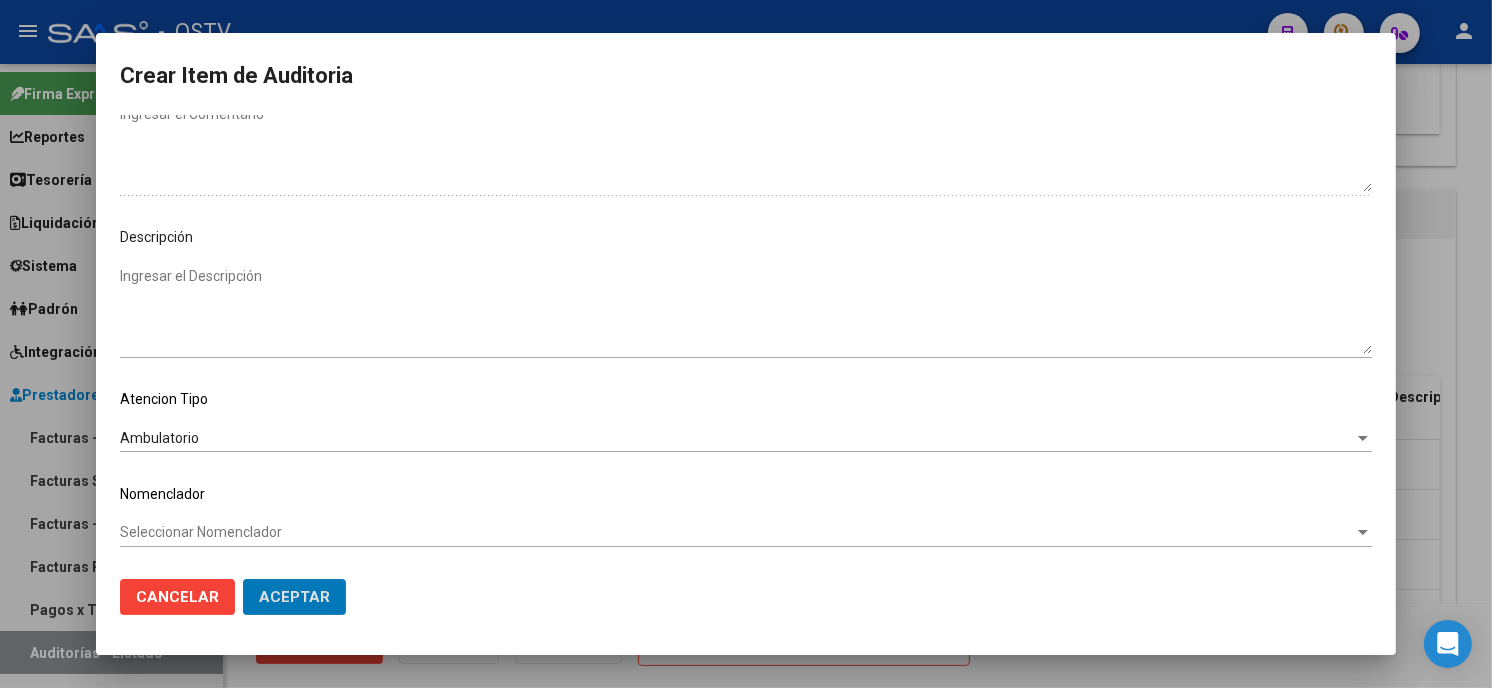click on "Aceptar" 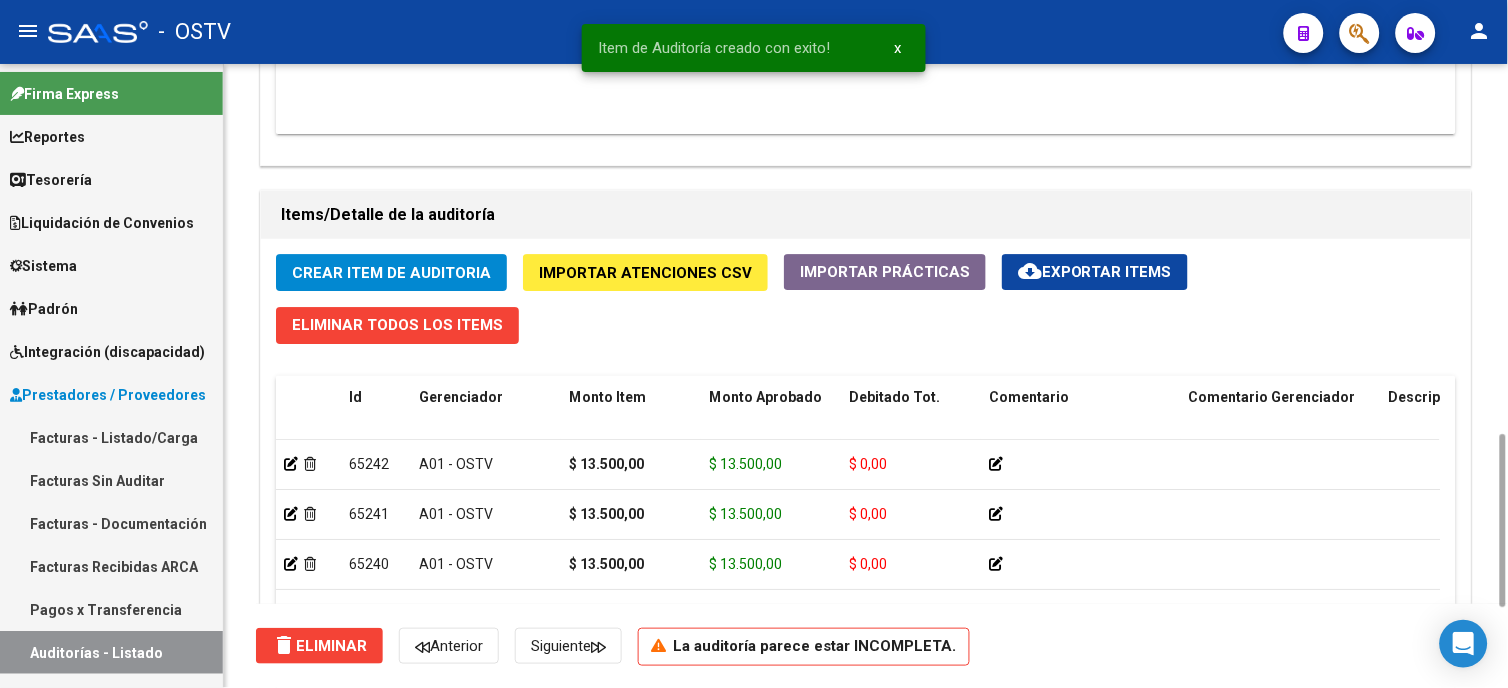click on "Crear Item de Auditoria Importar Atenciones CSV  Importar Prácticas
cloud_download  Exportar Items   Eliminar Todos los Items  Id Gerenciador Monto Item Monto Aprobado Debitado Tot. Comentario Comentario Gerenciador Descripción Afiliado Estado CUIL Documento Nombre Completo Fec. Prestación Atencion Tipo Nomenclador Código Nomenclador Nombre Usuario Creado Area Creado Area Modificado     65242  A01 - OSTV $ 13.500,00 $ 13.500,00 $ 0,00         20171640343  17164034   SIERRA  [PERSON_NAME]   [DATE]   Ambulatorio  [PERSON_NAME]   [DATE]      65241  A01 - OSTV $ 13.500,00 $ 13.500,00 $ 0,00         27059649340  5964934   [PERSON_NAME]                   [DATE]   Ambulatorio  [PERSON_NAME]   [DATE]      65240  A01 - OSTV $ 13.500,00 $ 13.500,00 $ 0,00         27240698191  24069819   [PERSON_NAME] [PERSON_NAME]   [DATE]   Ambulatorio  [PERSON_NAME]   [DATE]      65239  A01 - OSTV $ 26.400,00 $ 26.400,00 $ 0,00         20447871875  44787187   [DATE]" 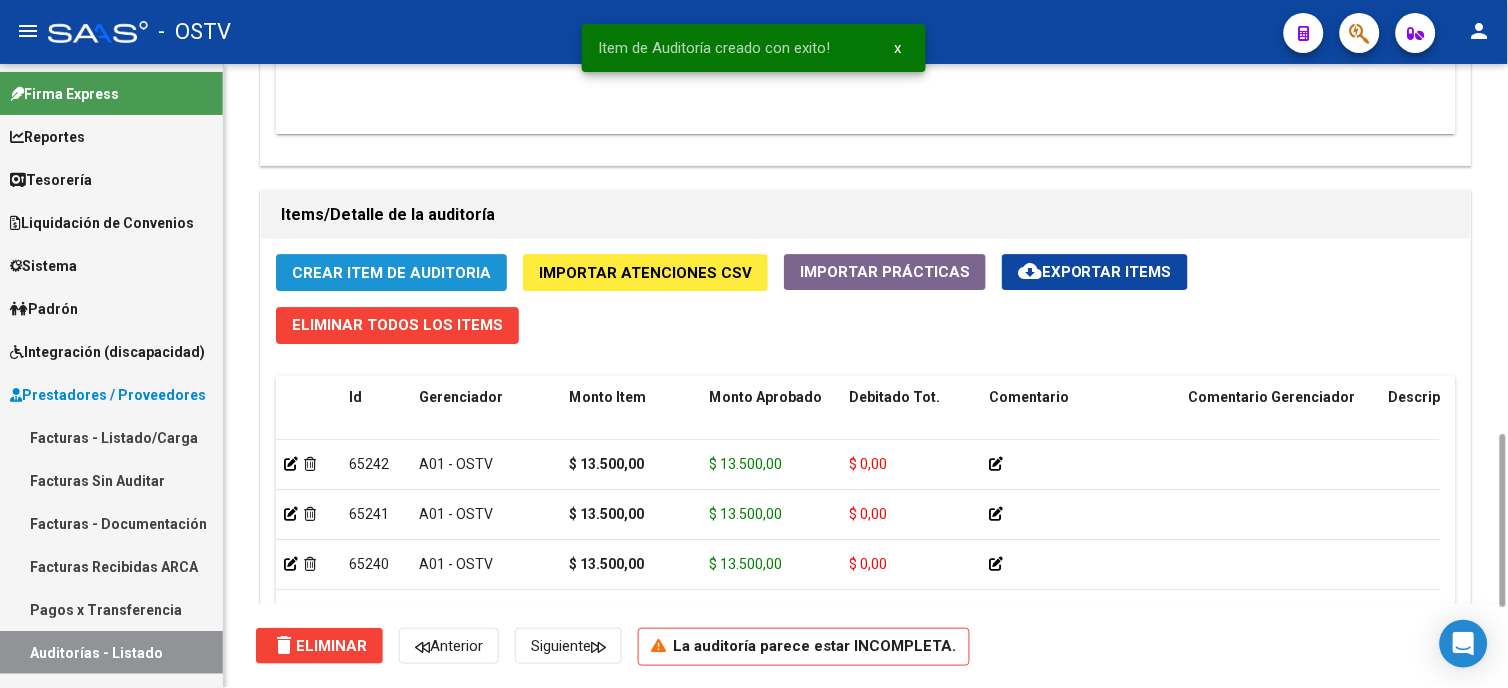 click on "Crear Item de Auditoria" 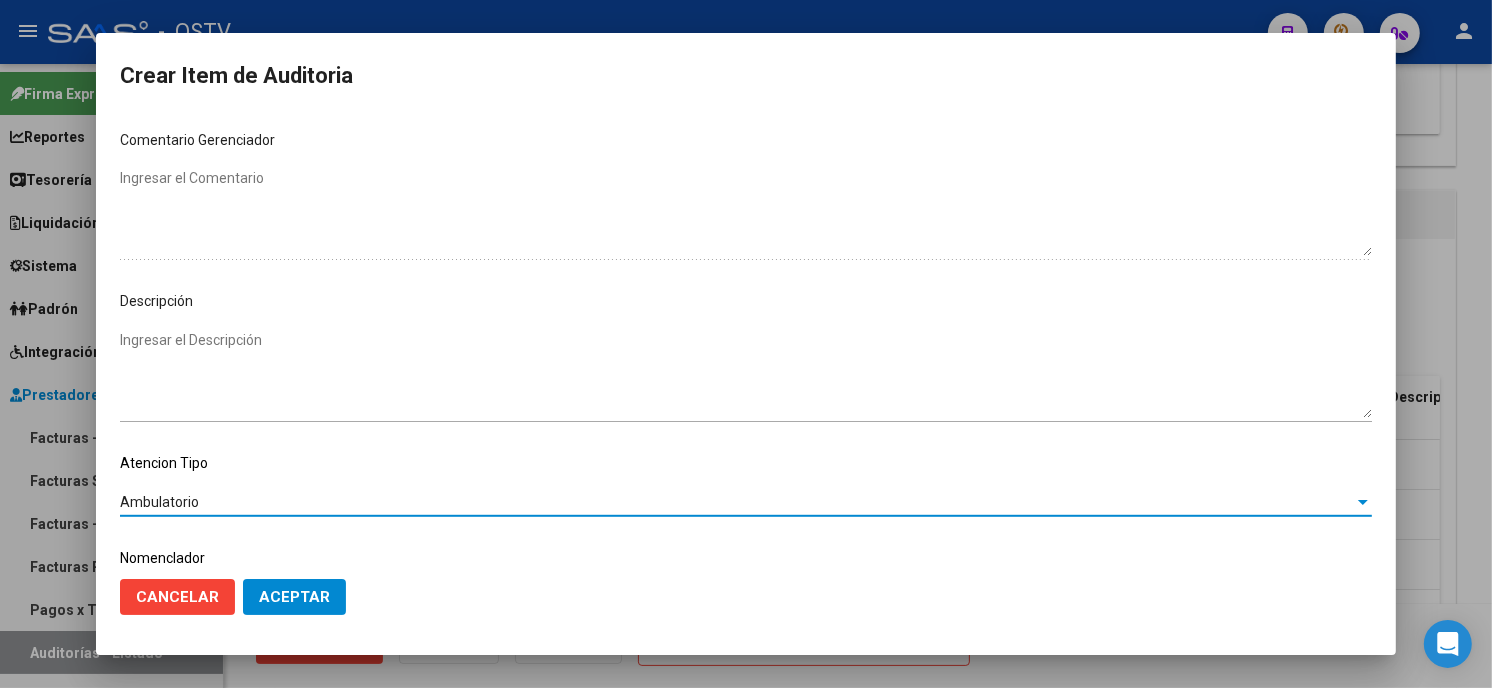 scroll, scrollTop: 1074, scrollLeft: 0, axis: vertical 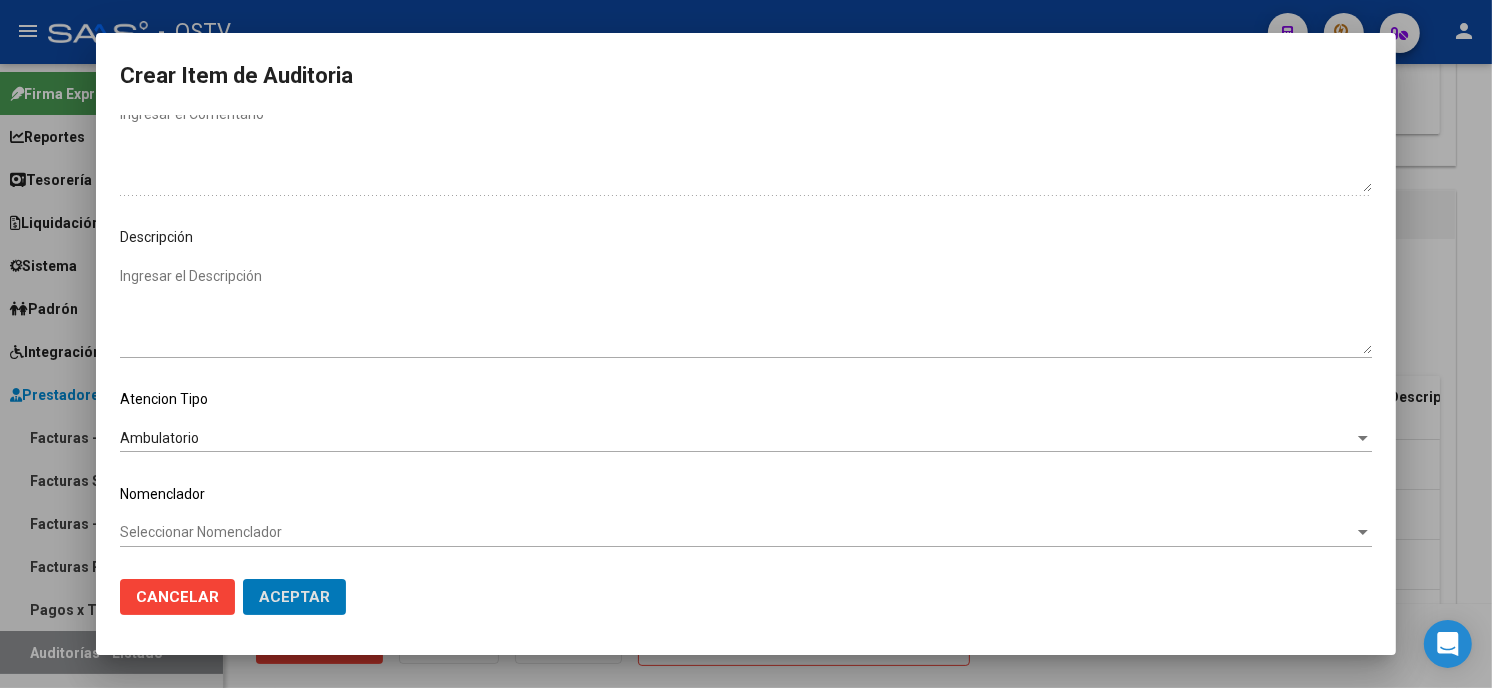 click on "Aceptar" 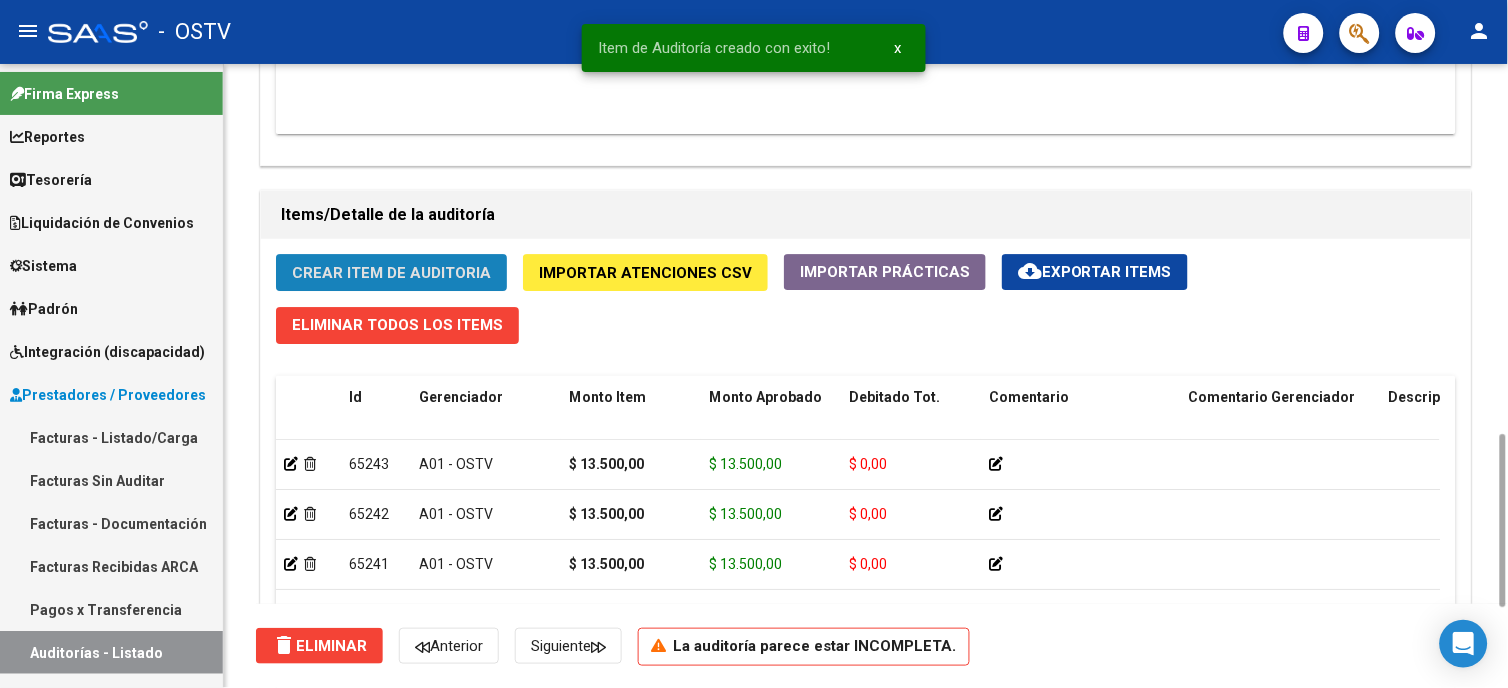 click on "Crear Item de Auditoria" 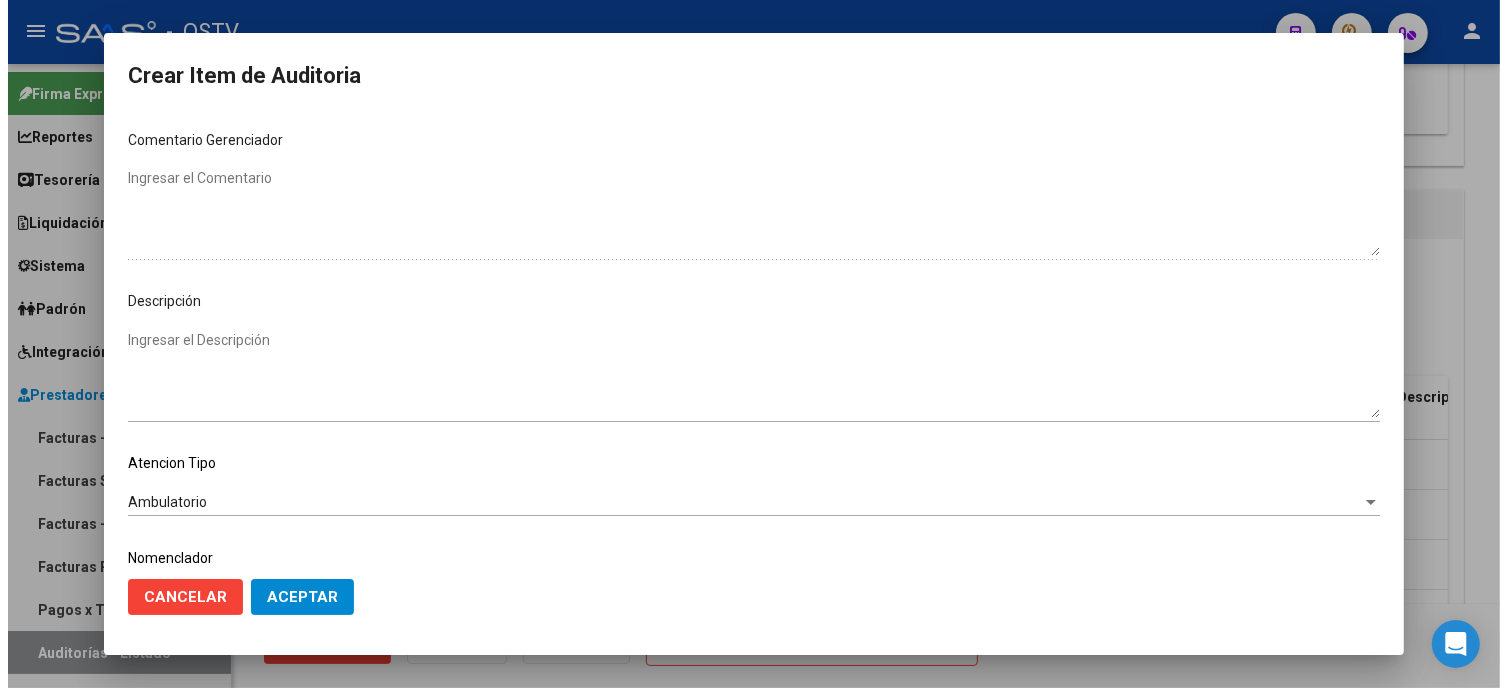 scroll, scrollTop: 1074, scrollLeft: 0, axis: vertical 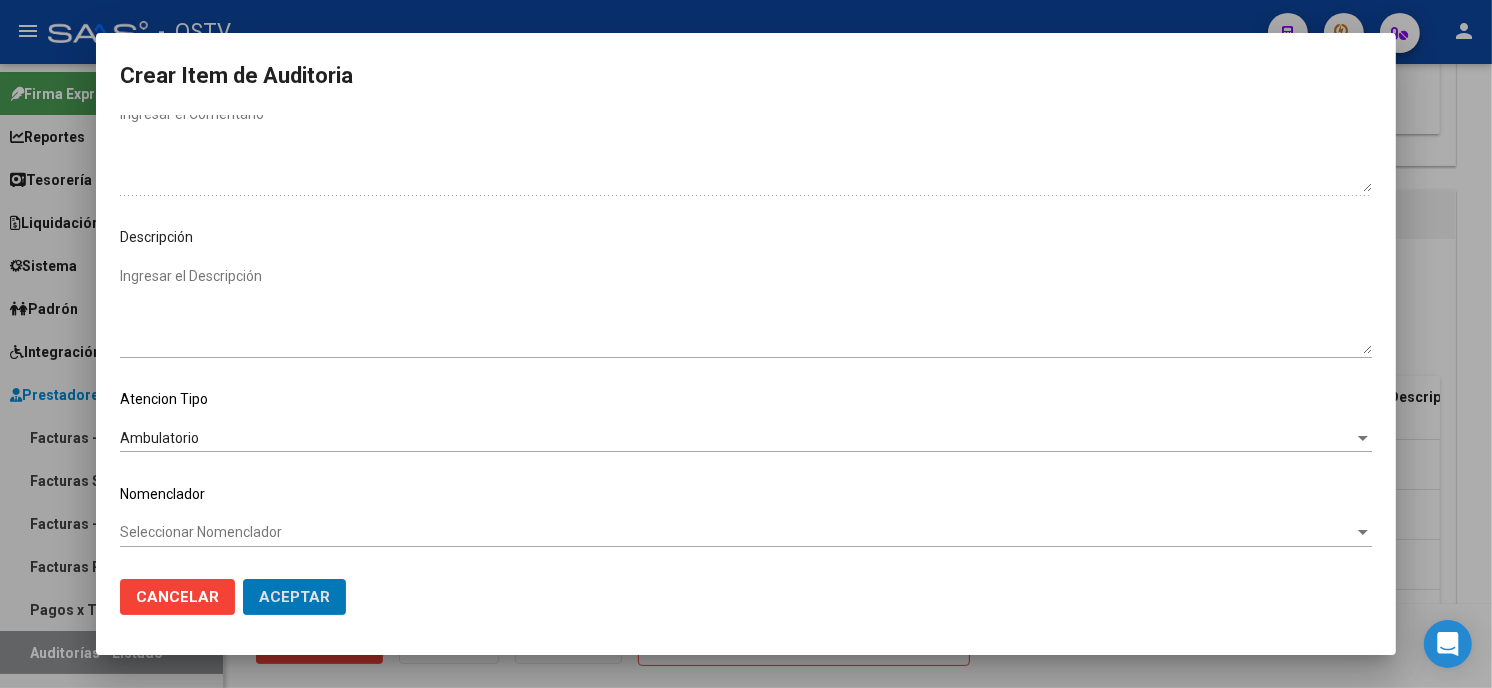 click on "Aceptar" 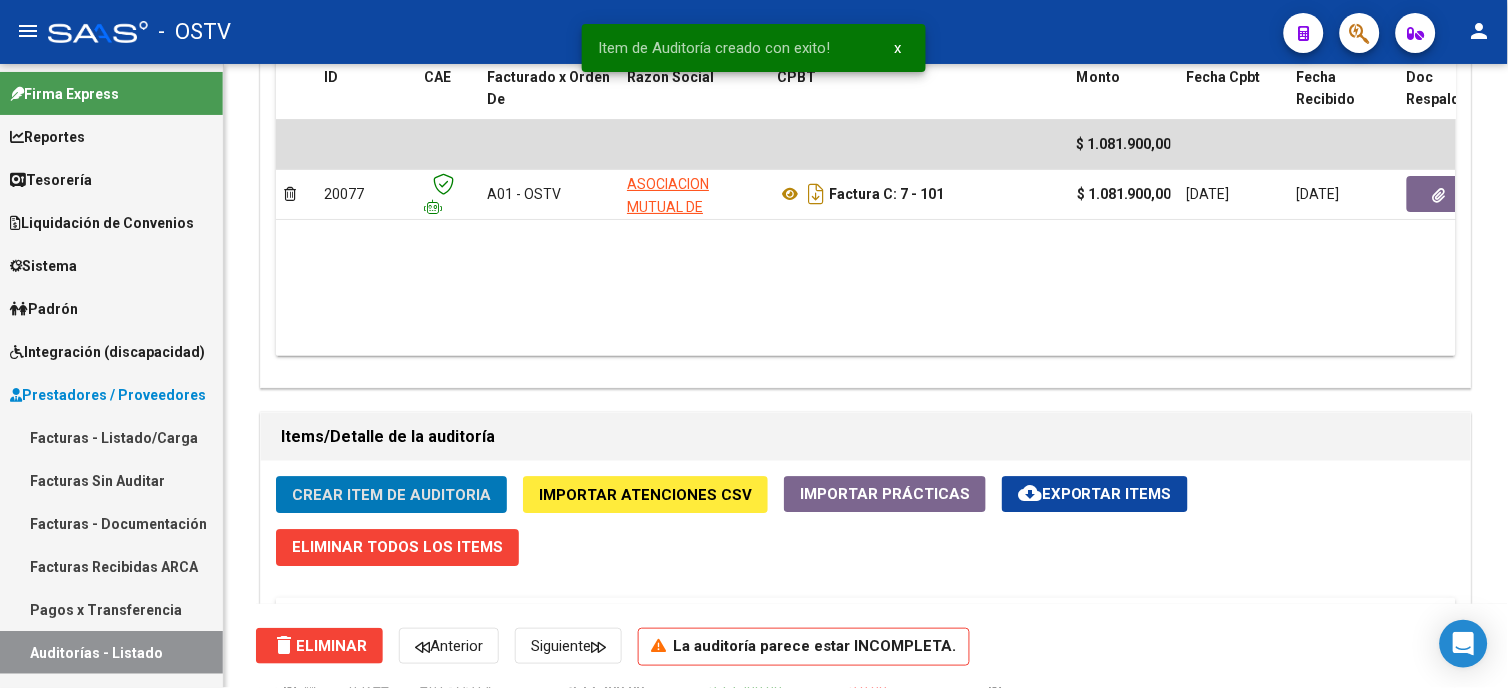 scroll, scrollTop: 1625, scrollLeft: 0, axis: vertical 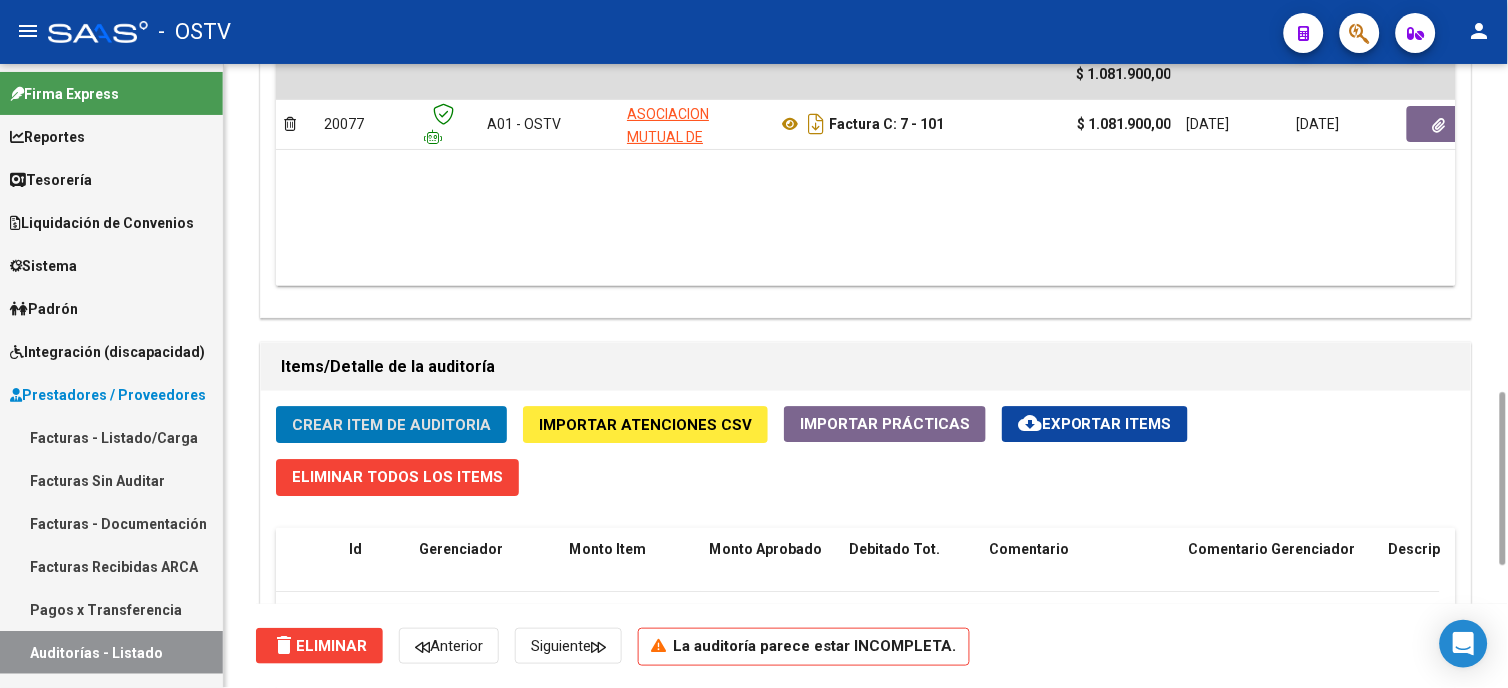click on "Crear Item de Auditoria" 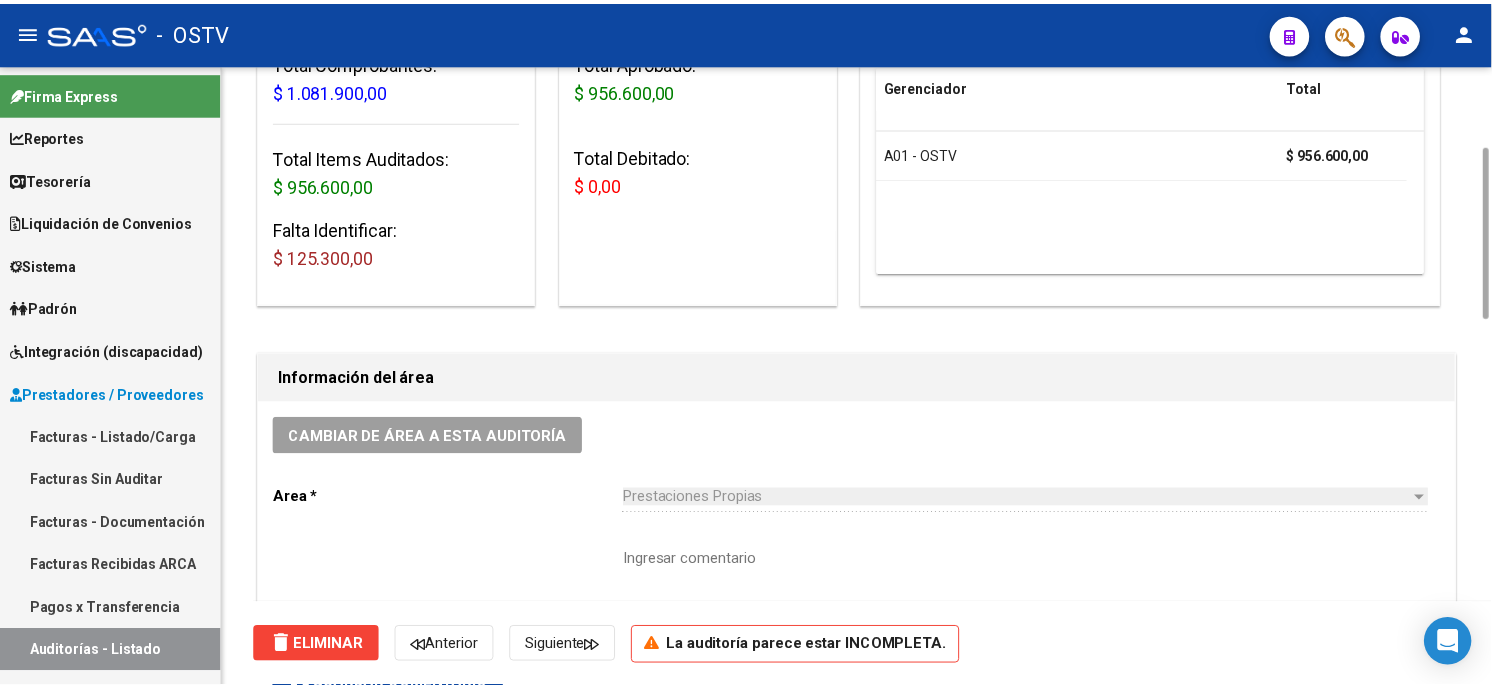 scroll, scrollTop: 1181, scrollLeft: 0, axis: vertical 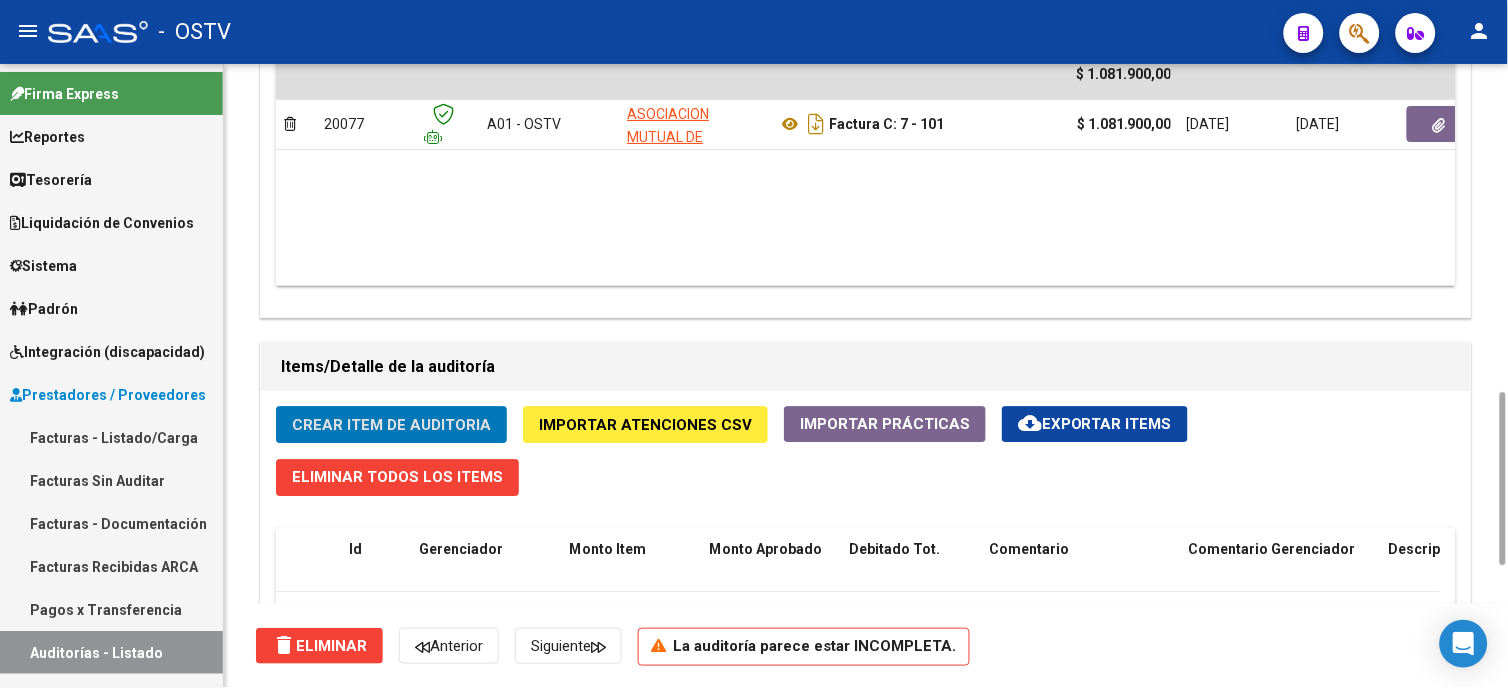click on "Crear Item de Auditoria" 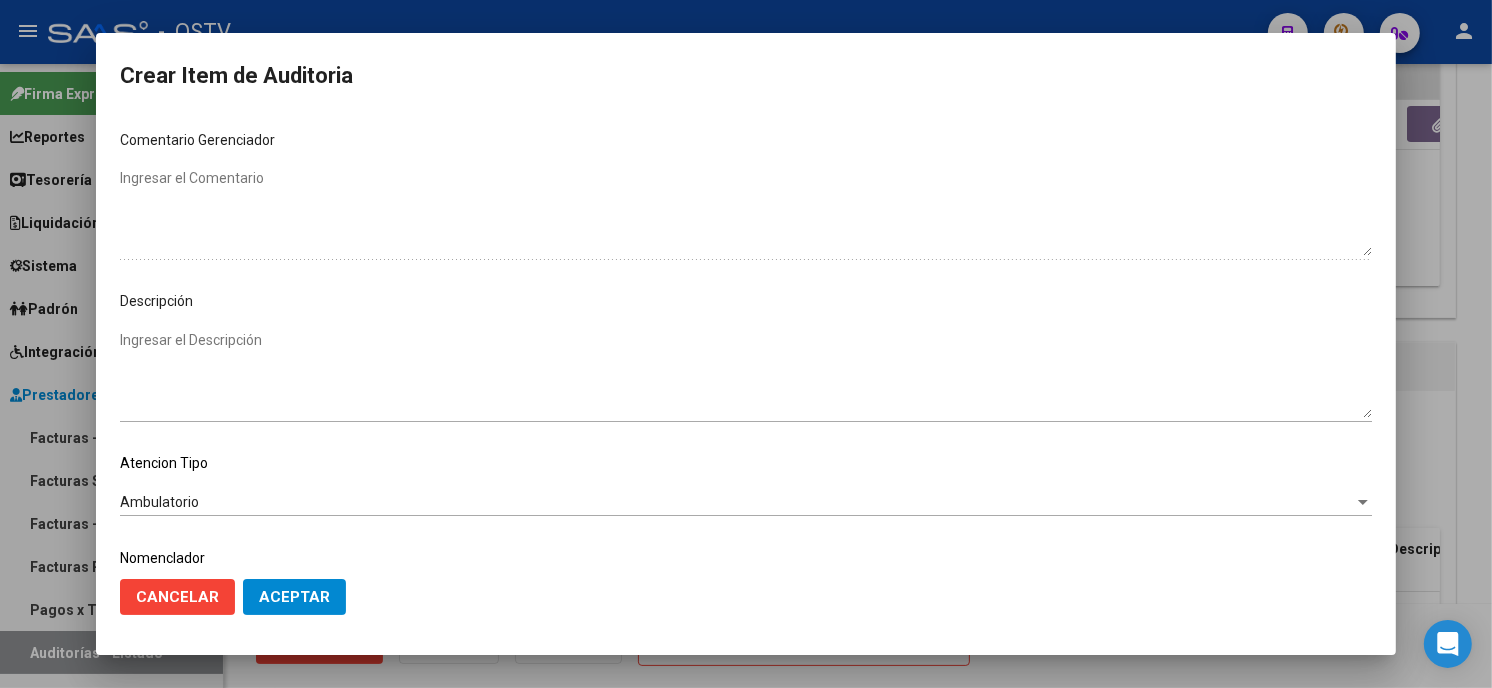 scroll, scrollTop: 1074, scrollLeft: 0, axis: vertical 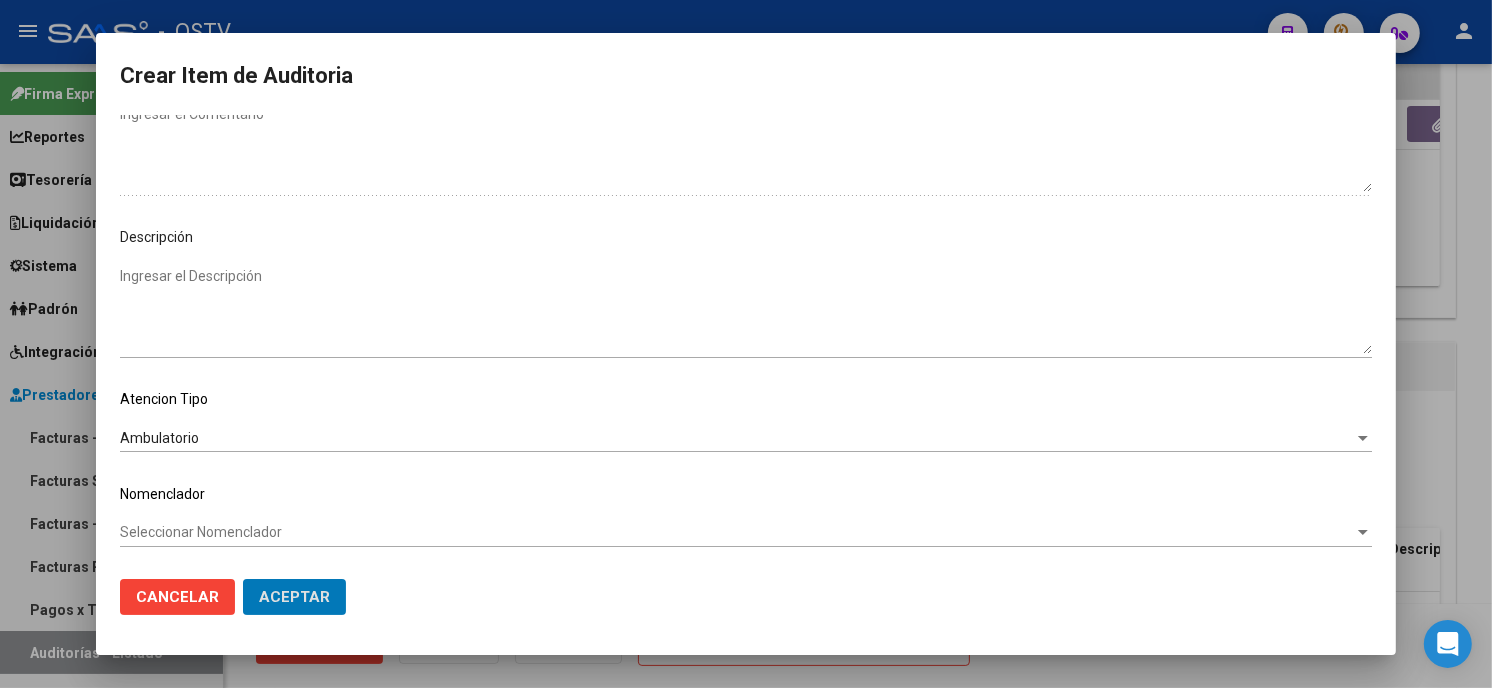 click on "Aceptar" 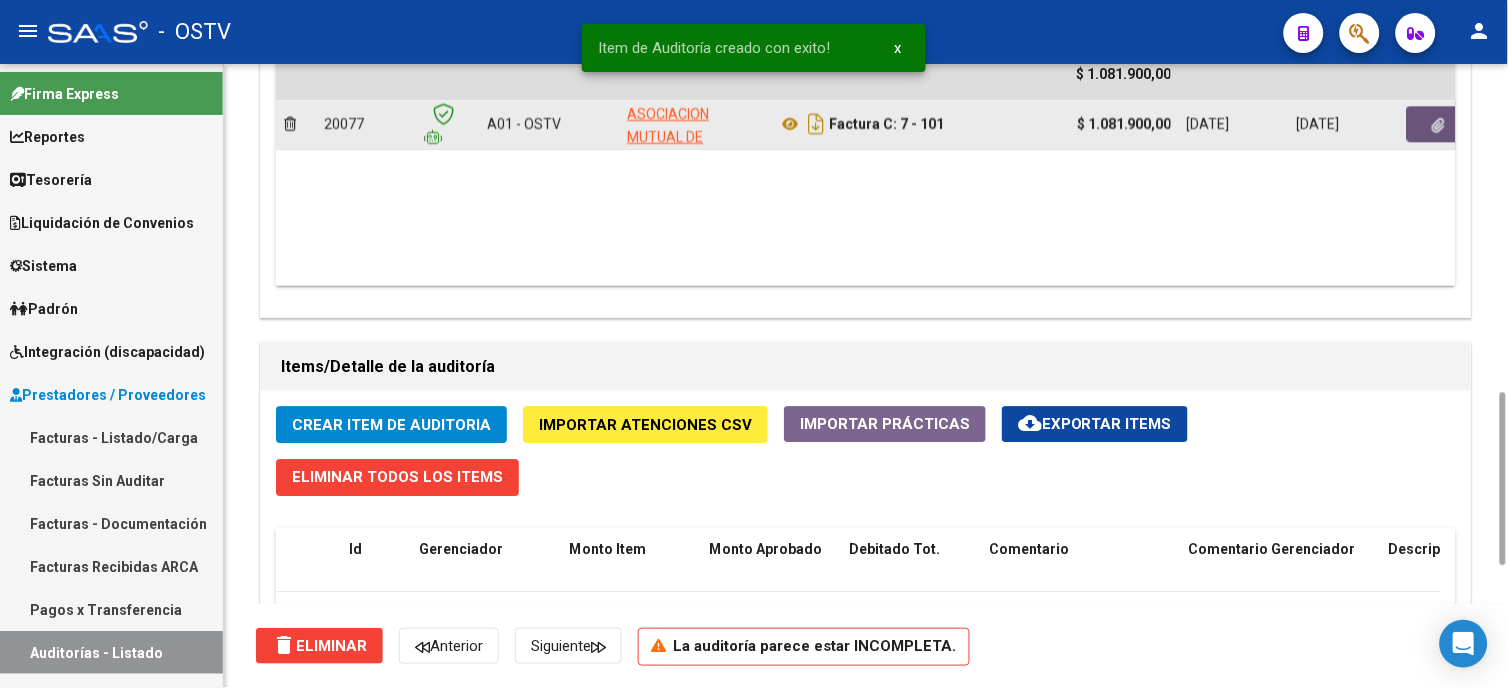 click 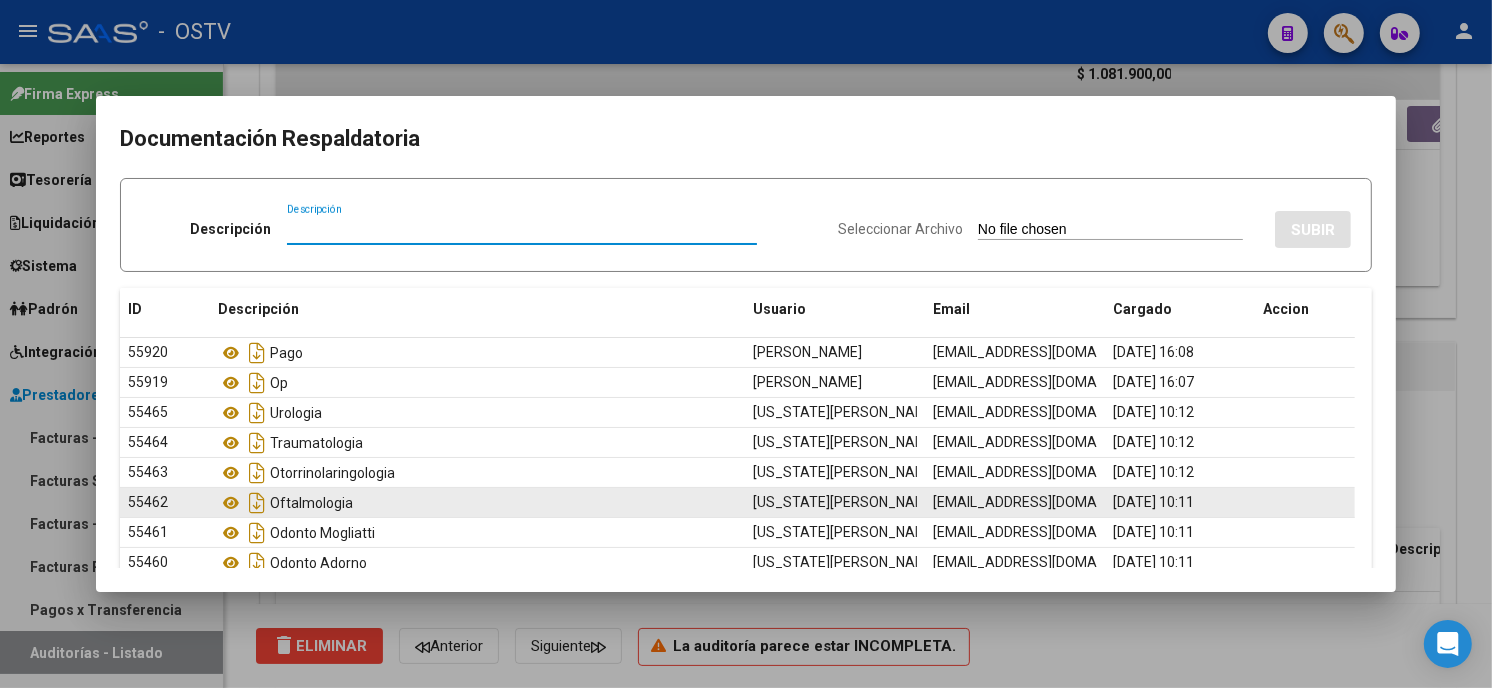 scroll, scrollTop: 111, scrollLeft: 0, axis: vertical 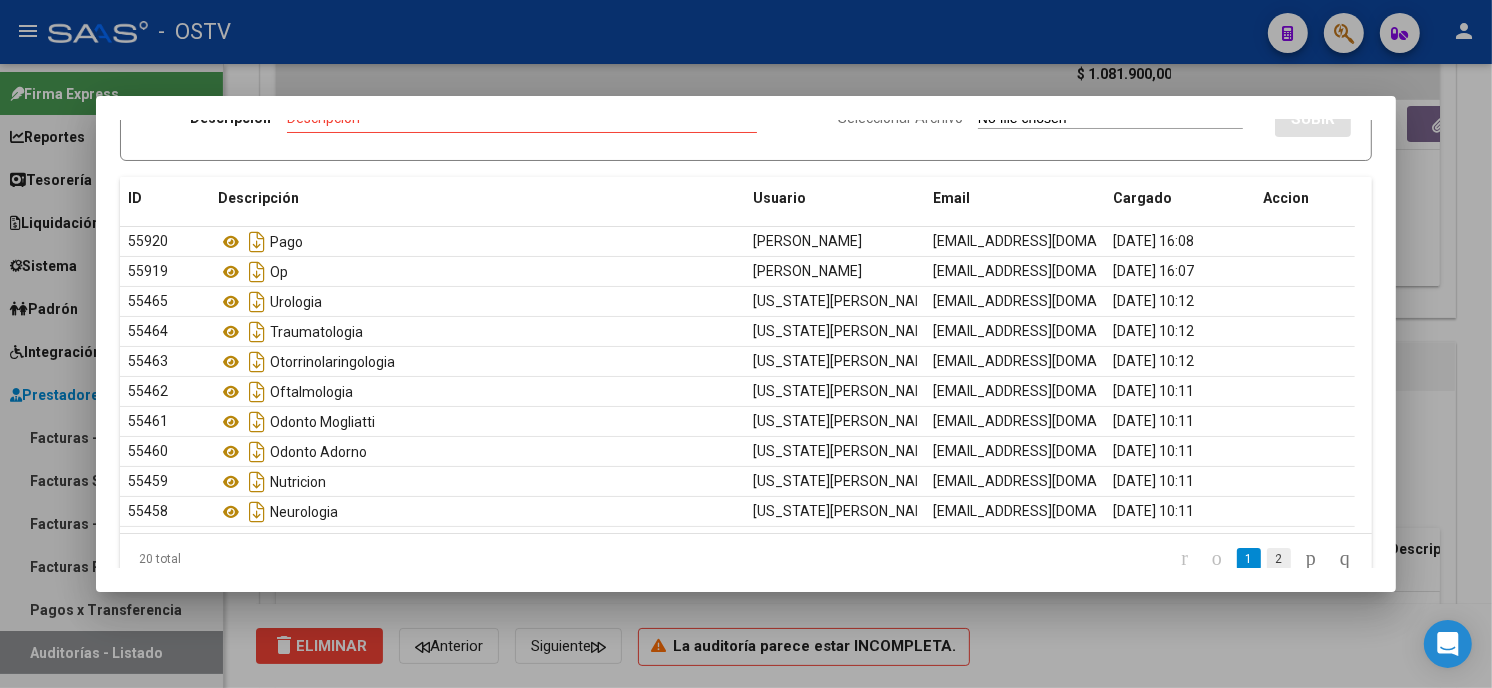 click on "2" 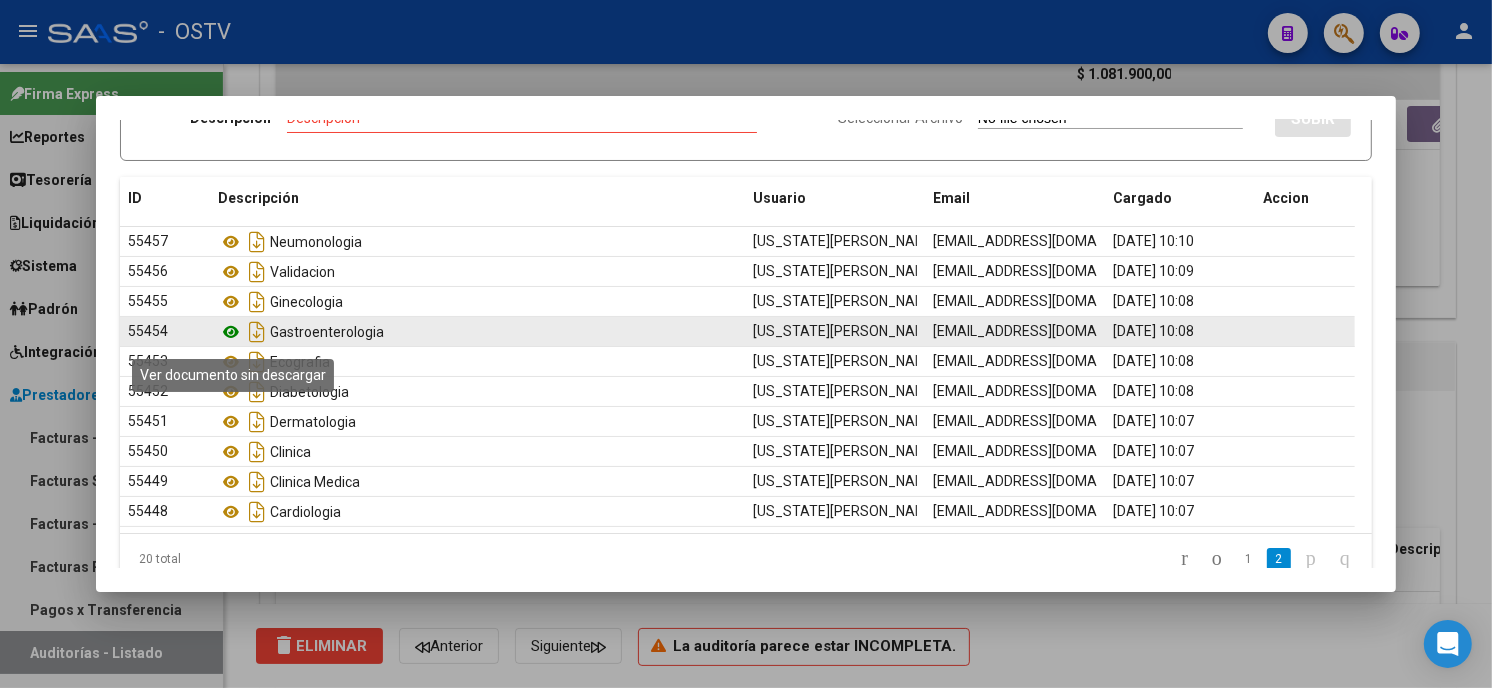 click 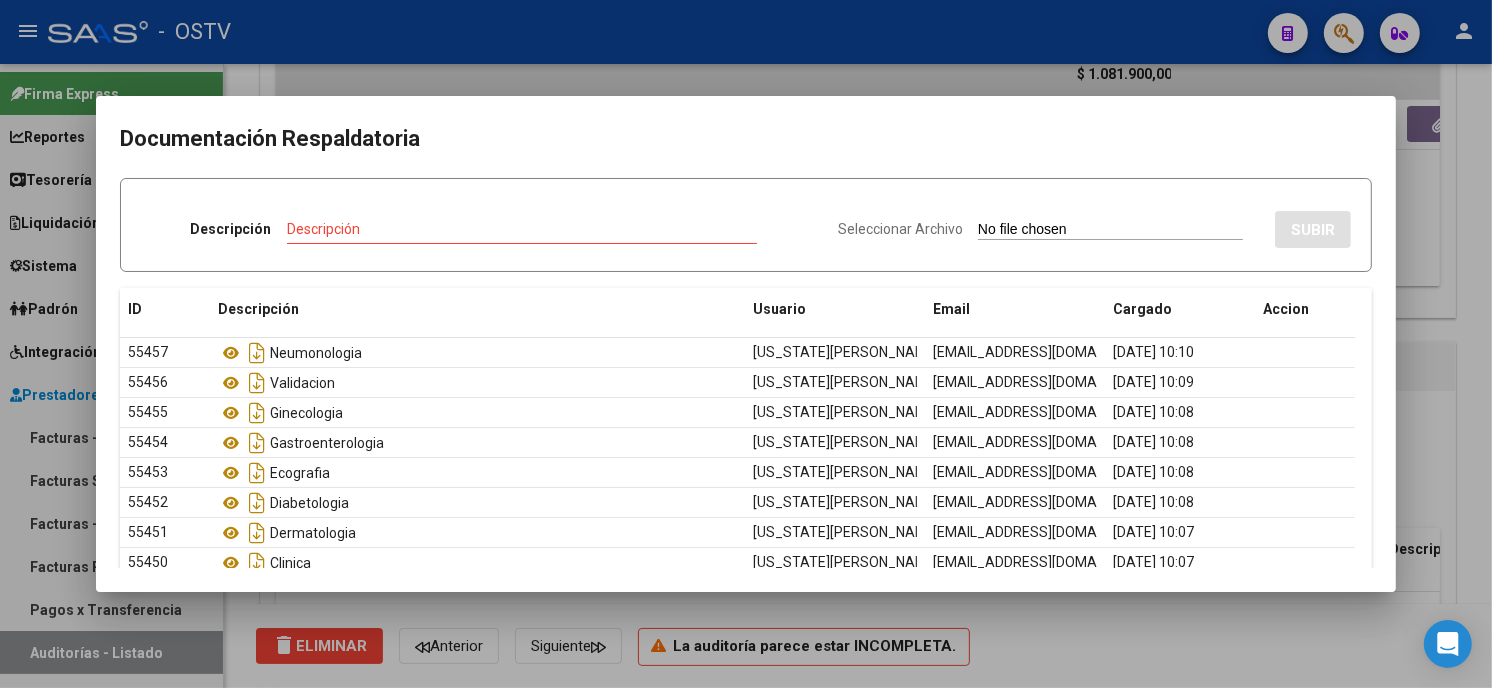 scroll, scrollTop: 143, scrollLeft: 0, axis: vertical 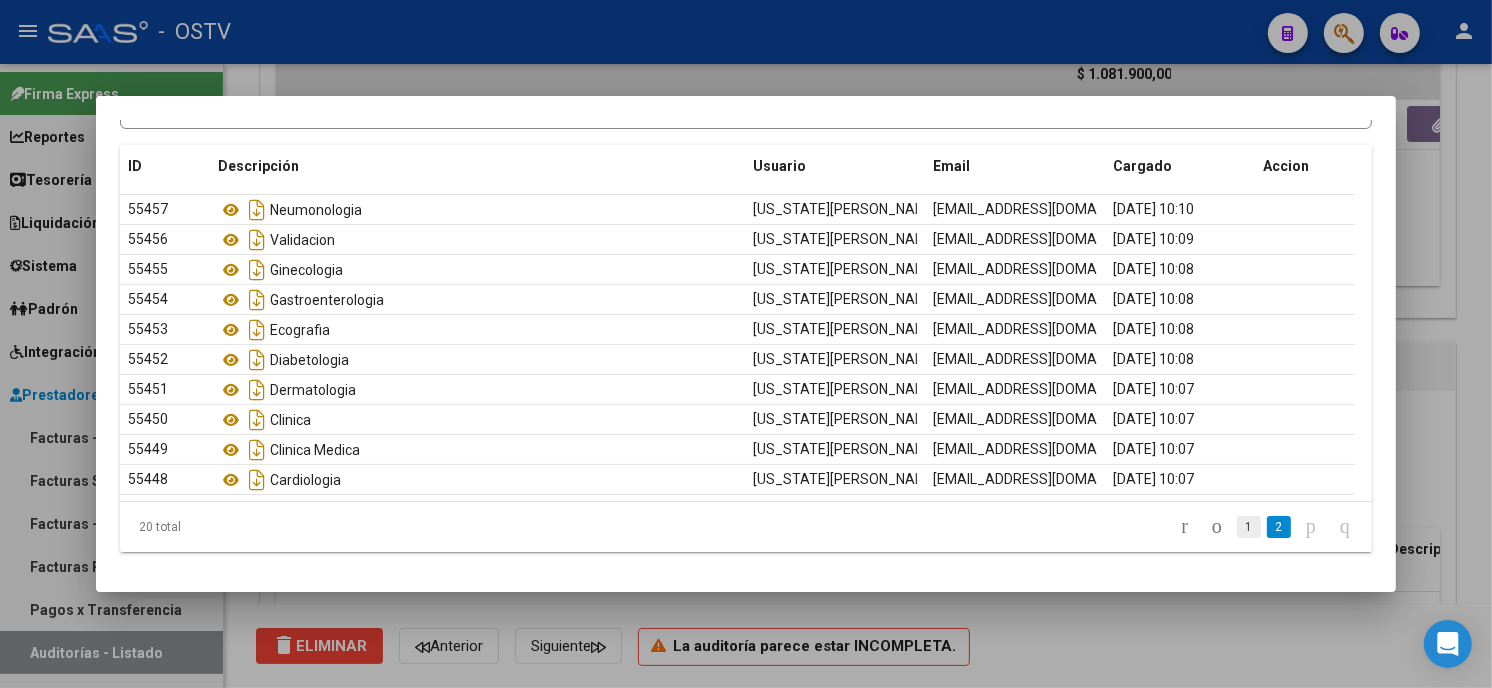 click on "1" 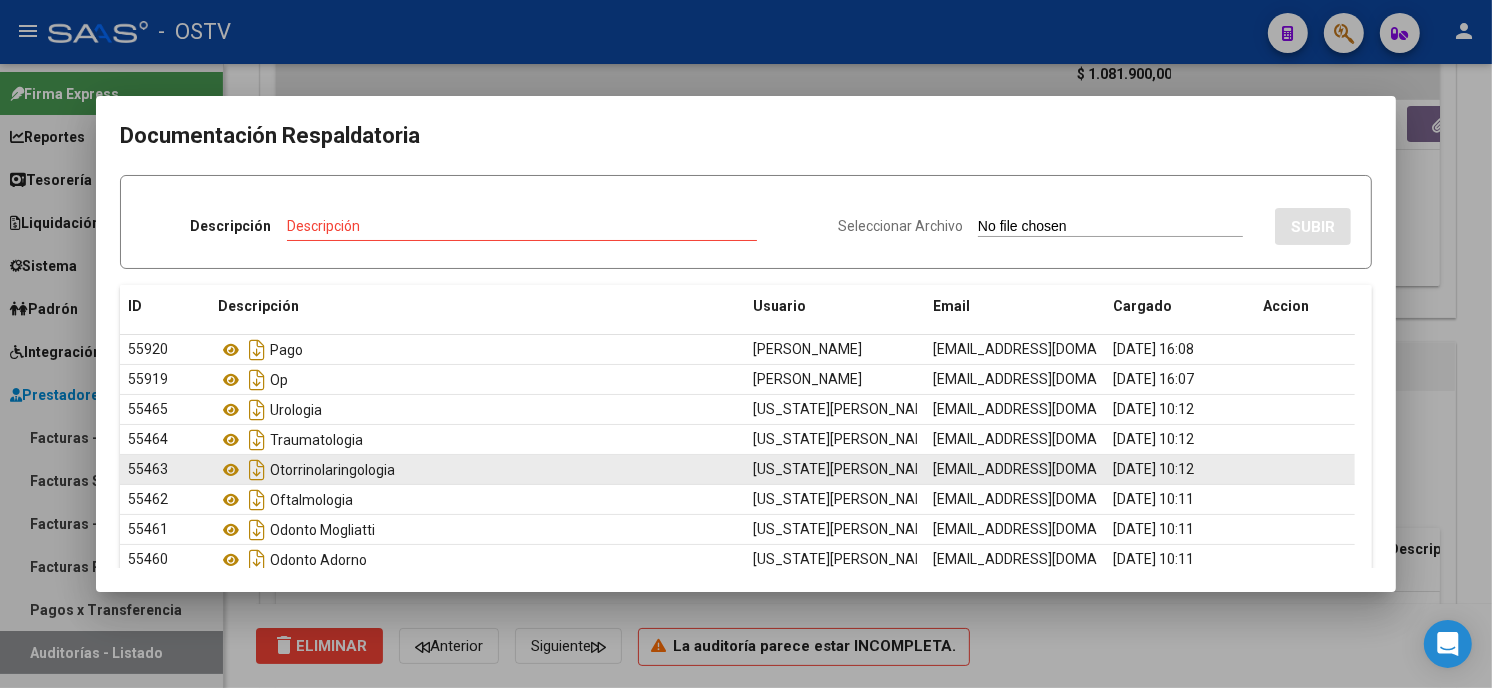 scroll, scrollTop: 0, scrollLeft: 0, axis: both 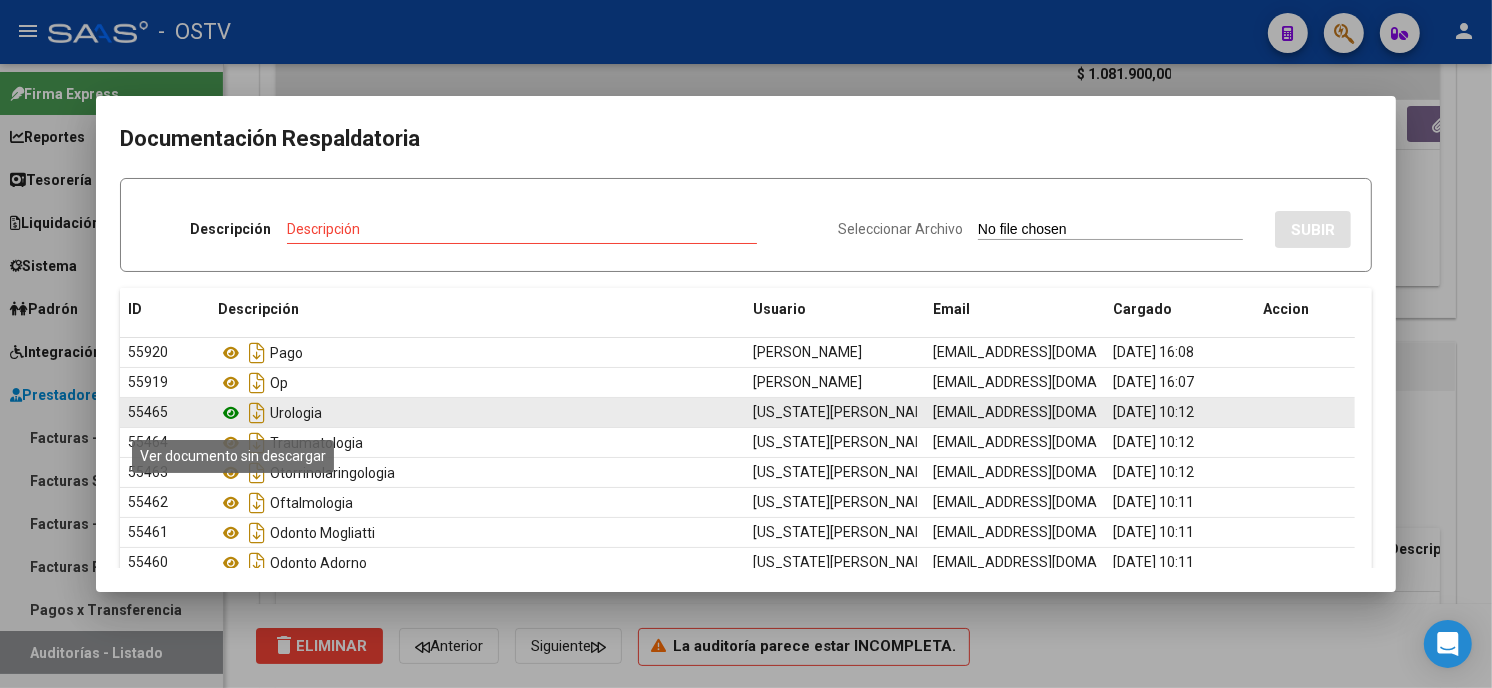 click 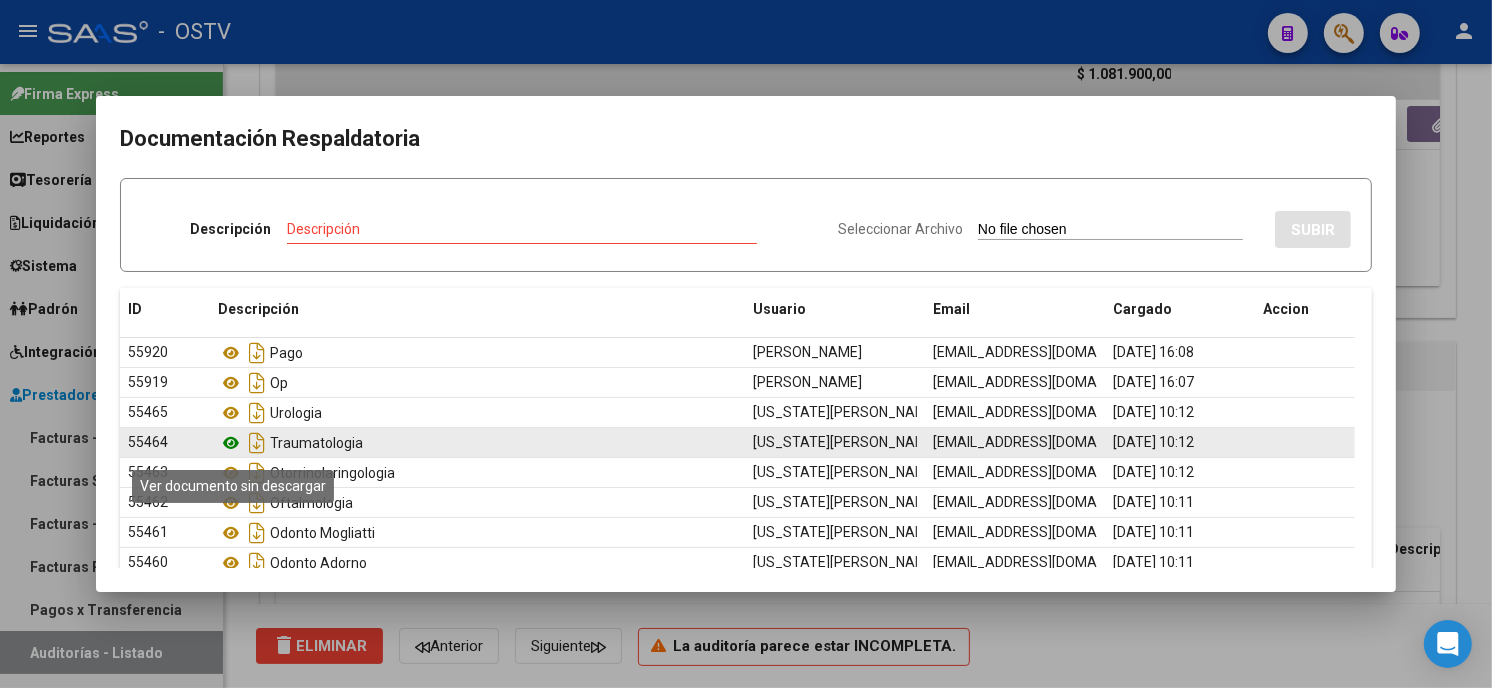 click 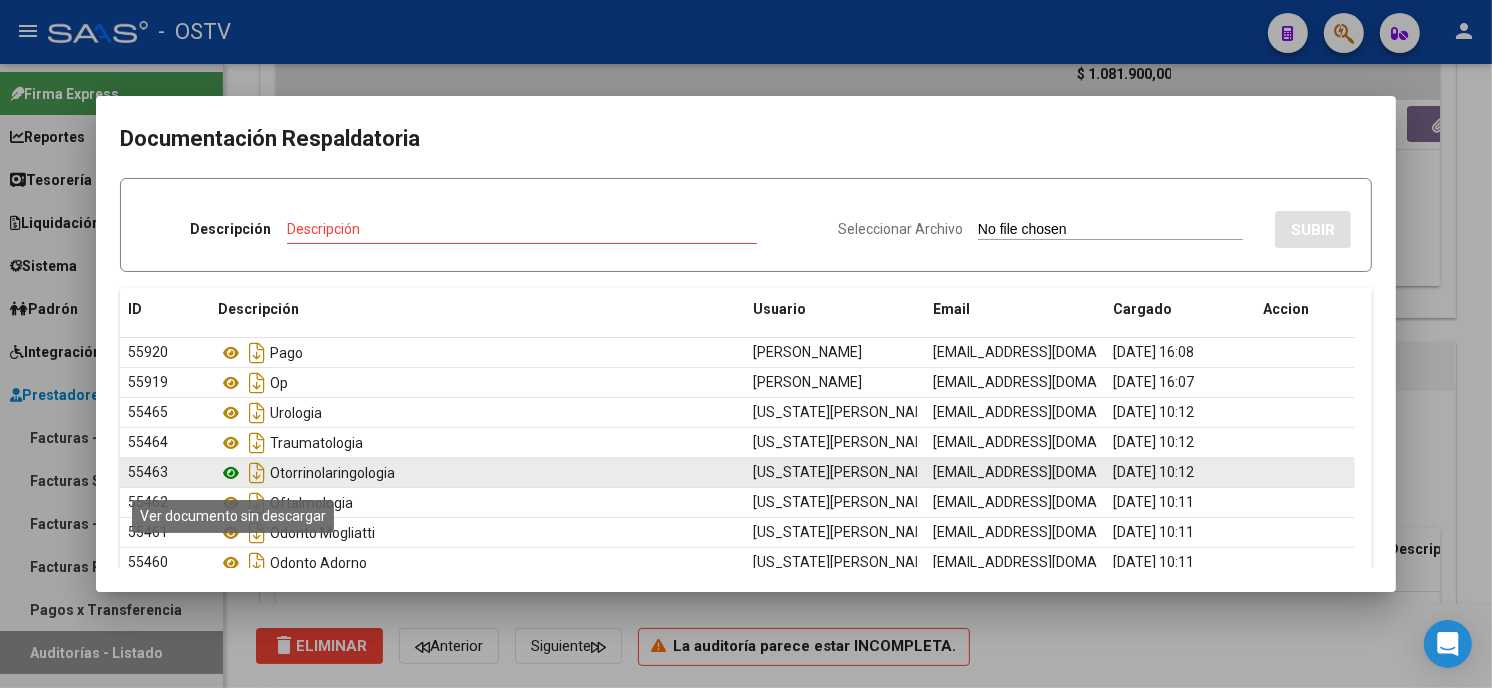 click 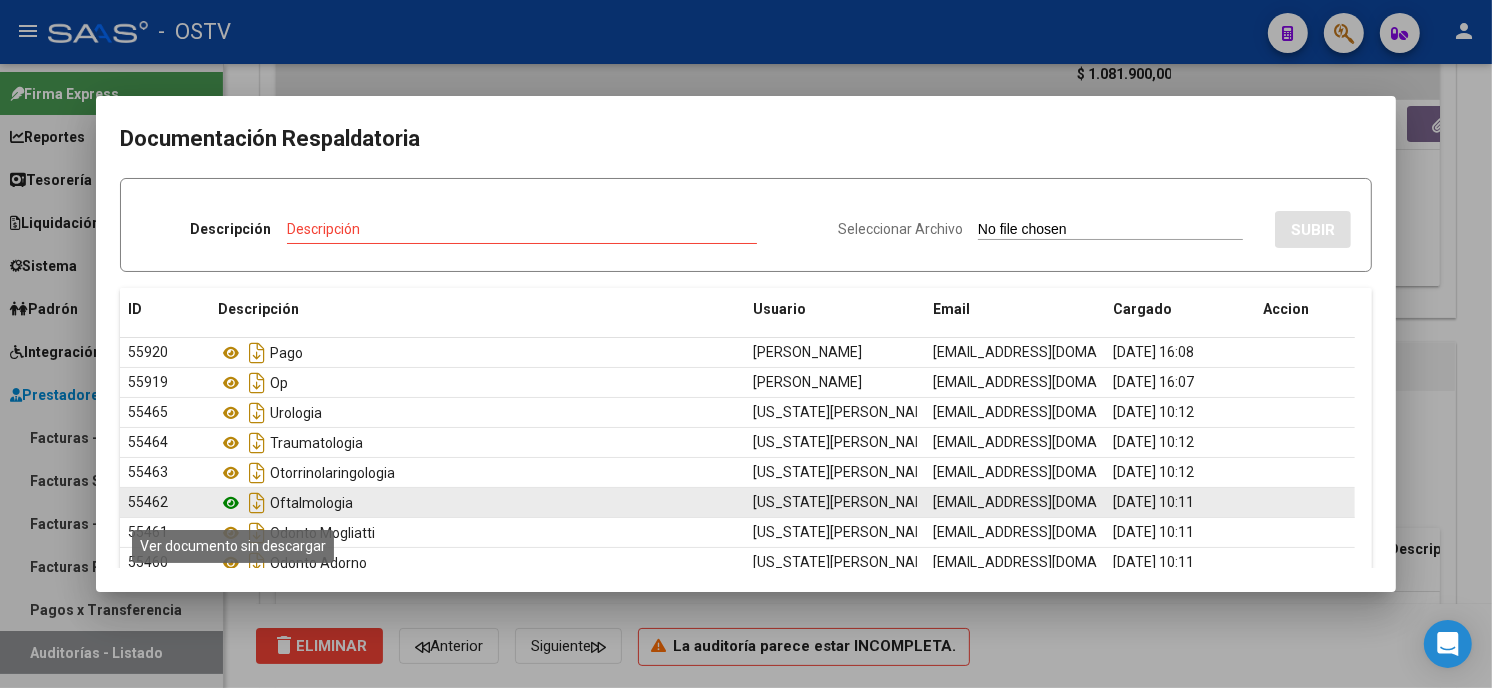 click 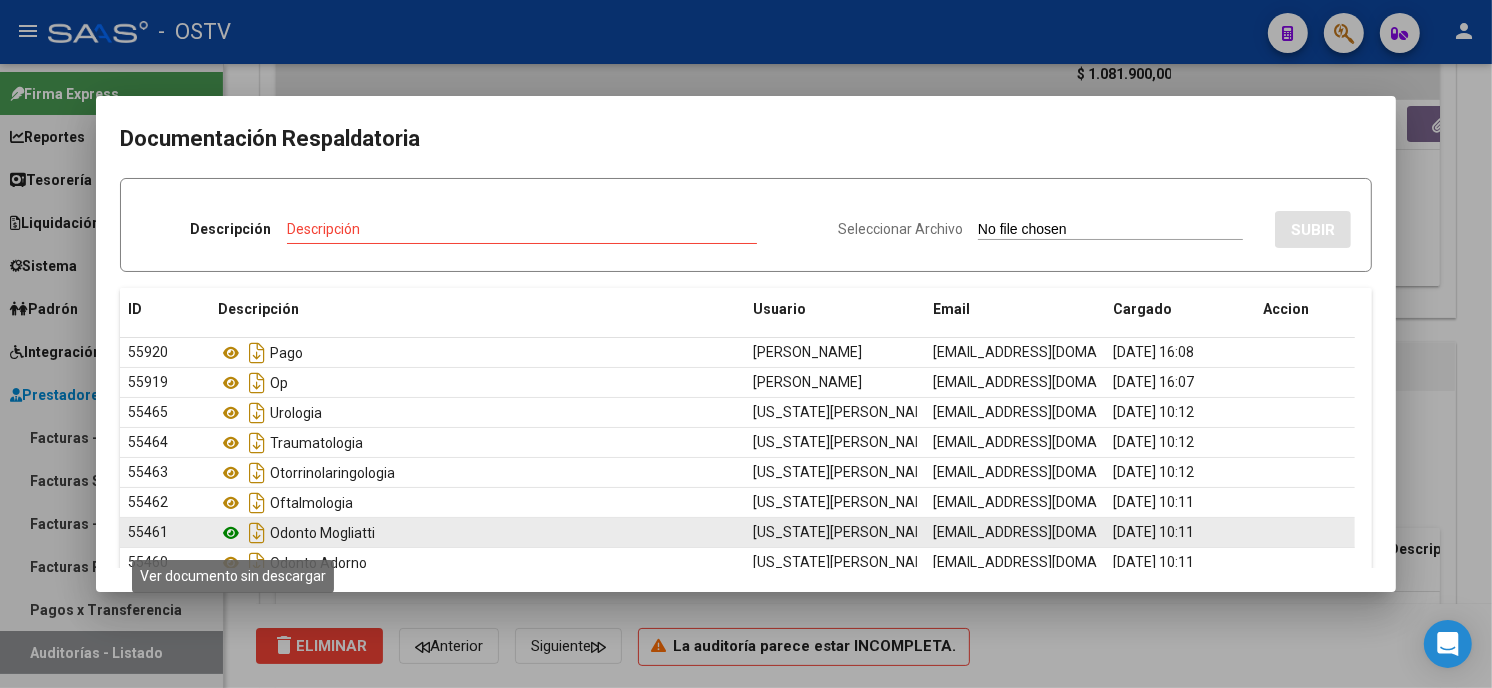 click 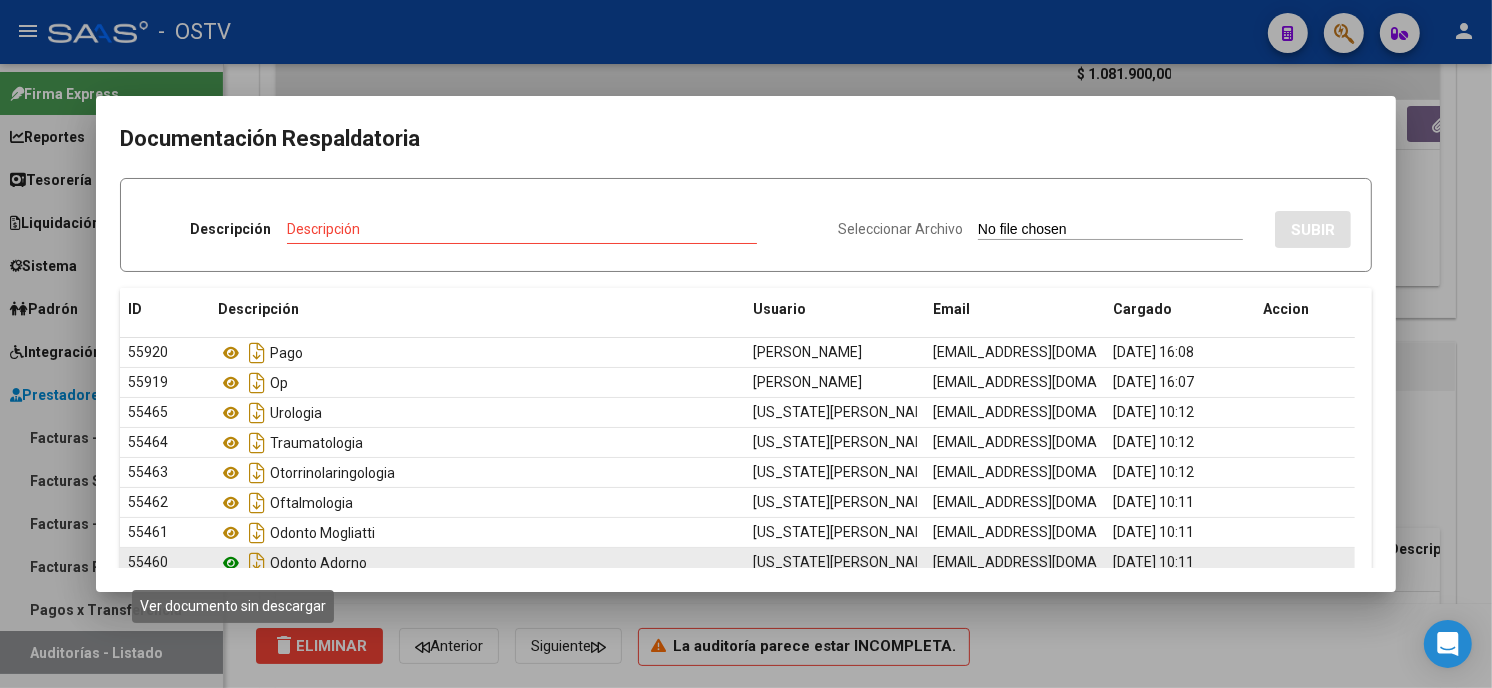 click 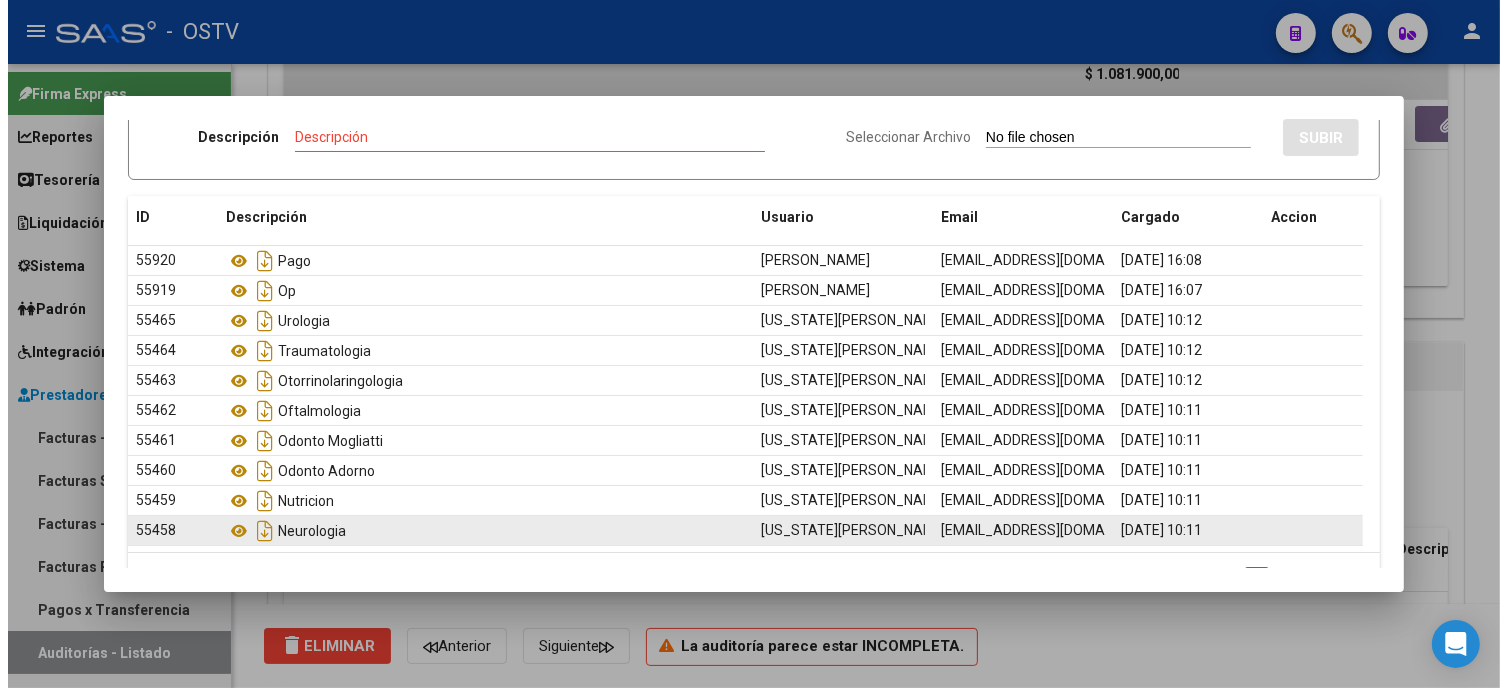 scroll, scrollTop: 111, scrollLeft: 0, axis: vertical 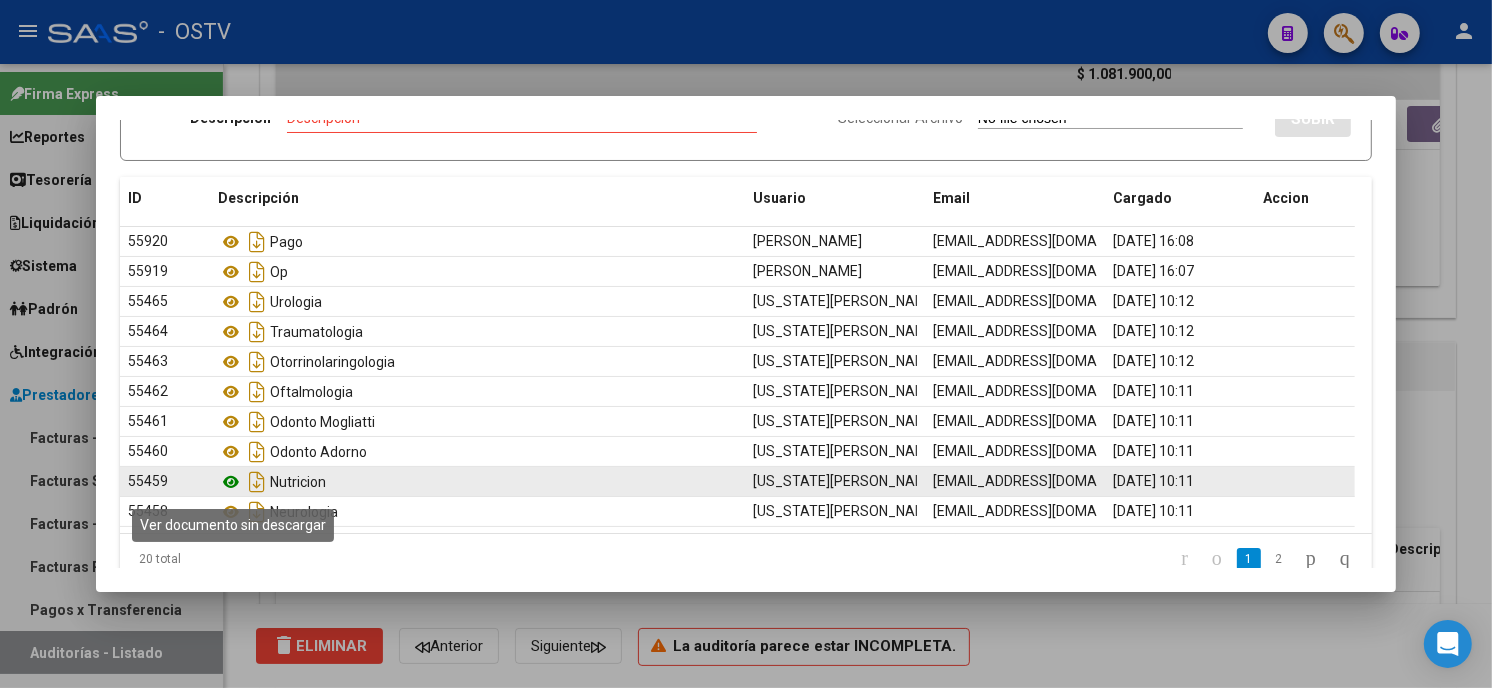 click 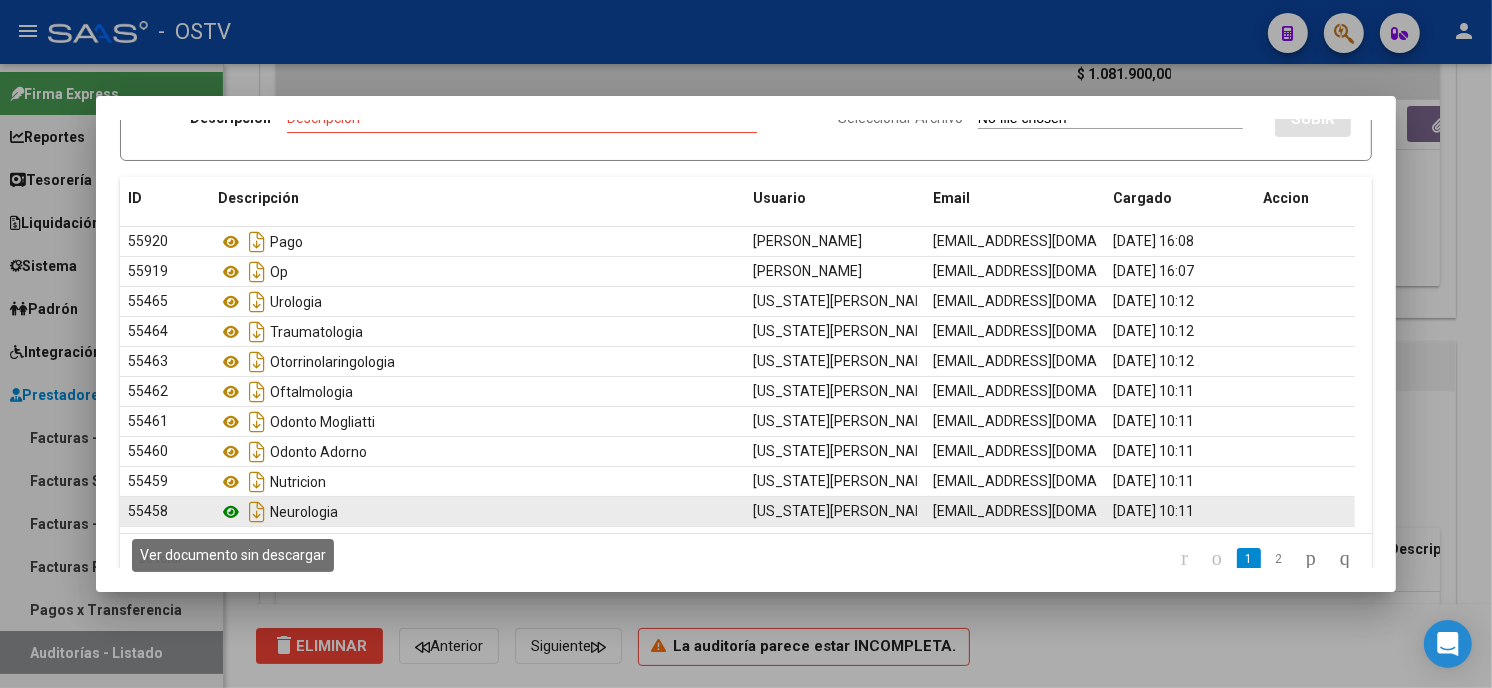 click 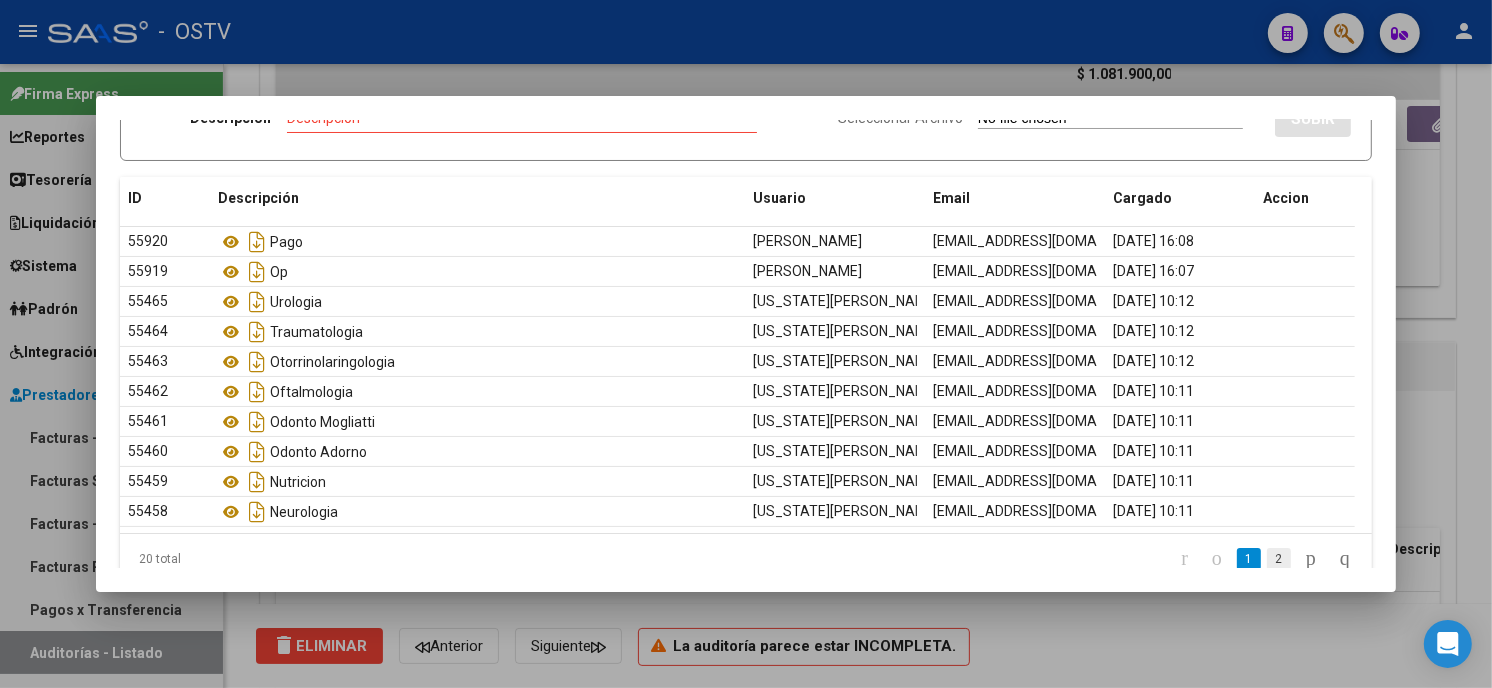 click on "2" 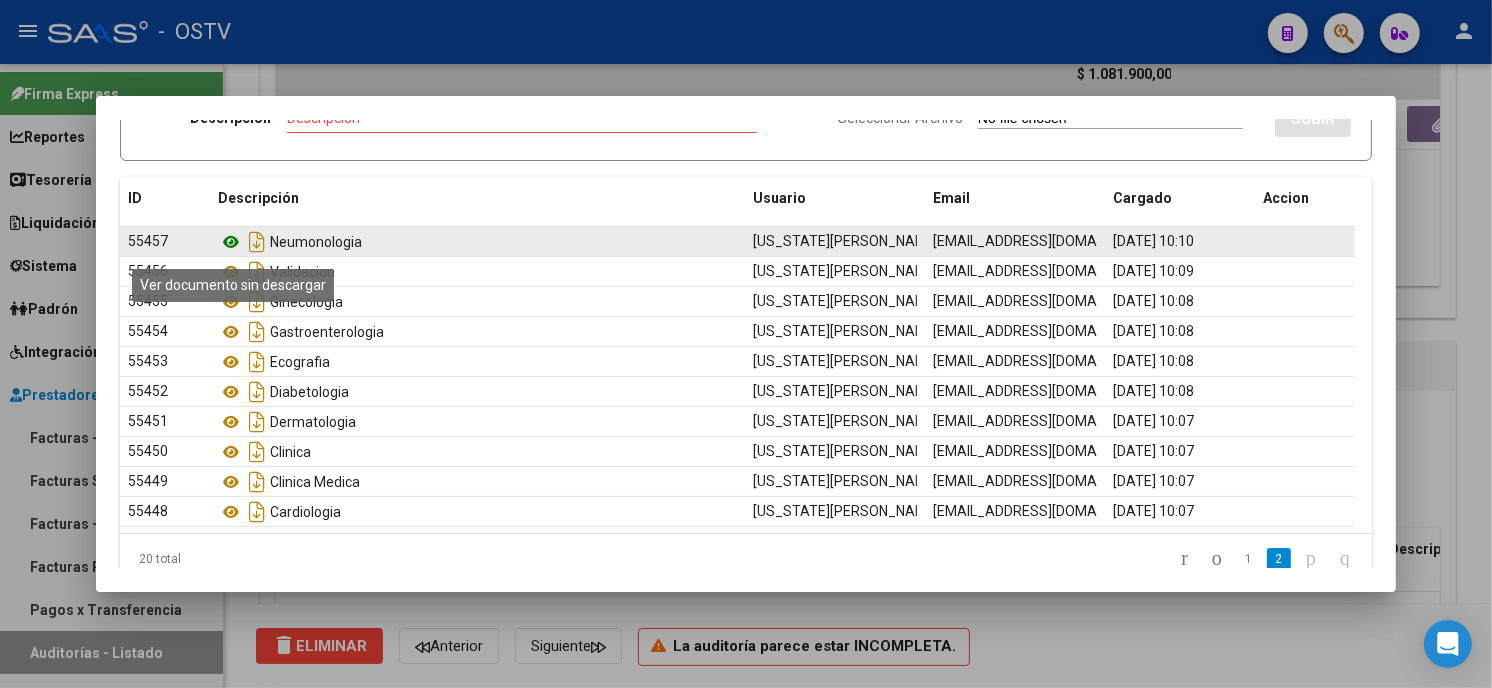 click 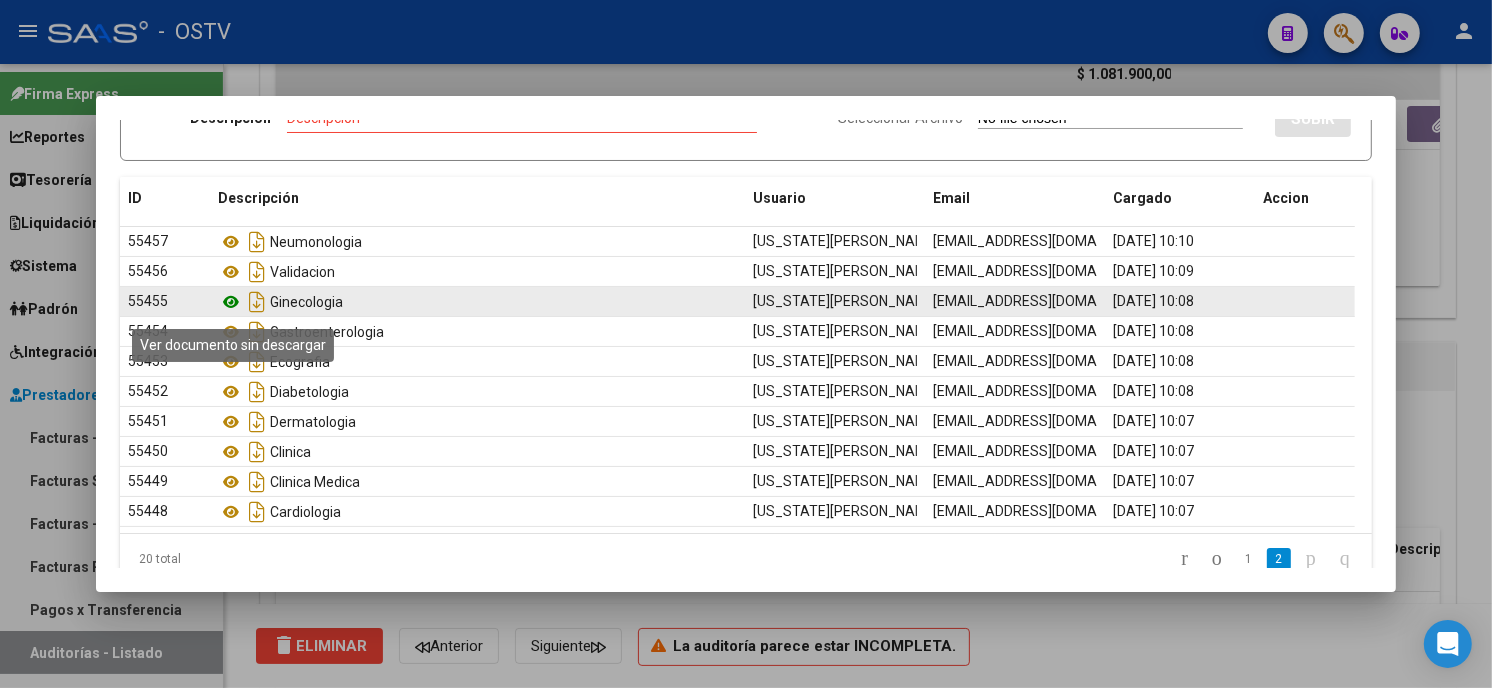 click 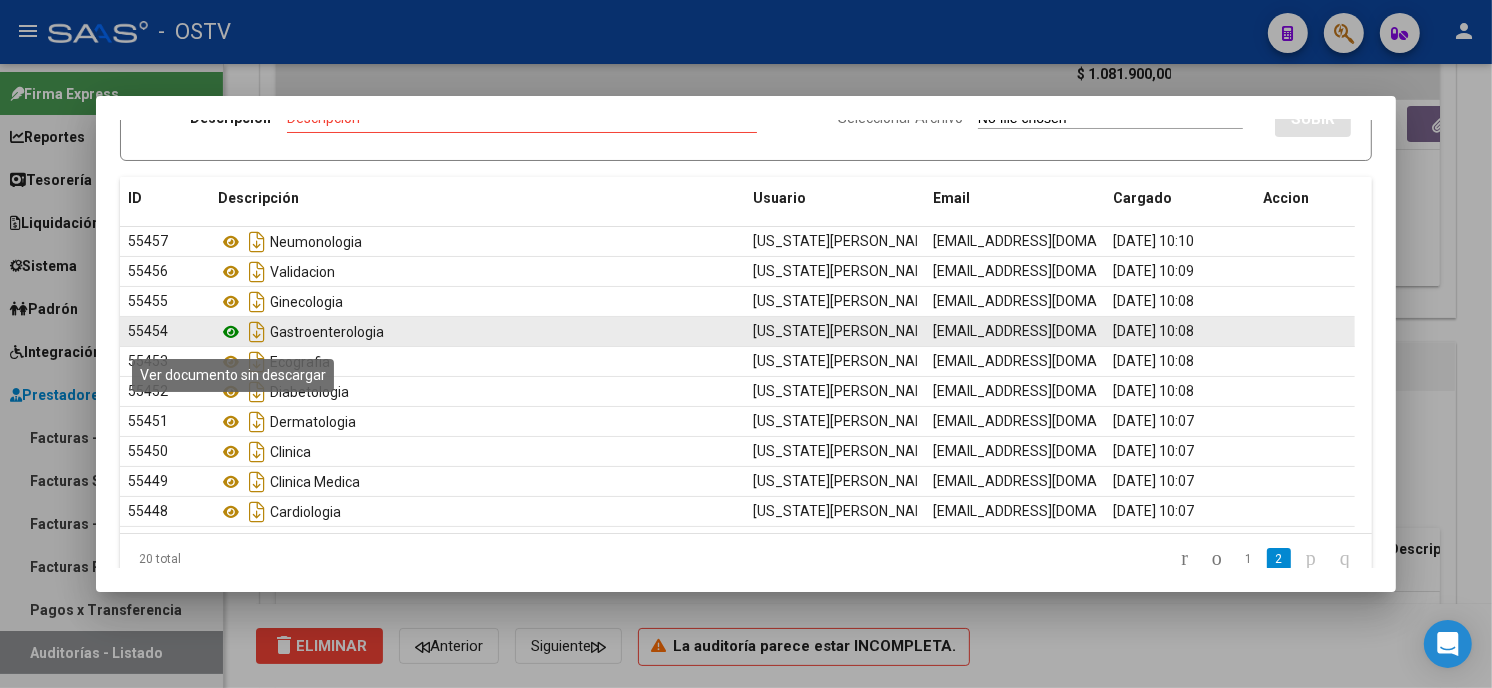 click 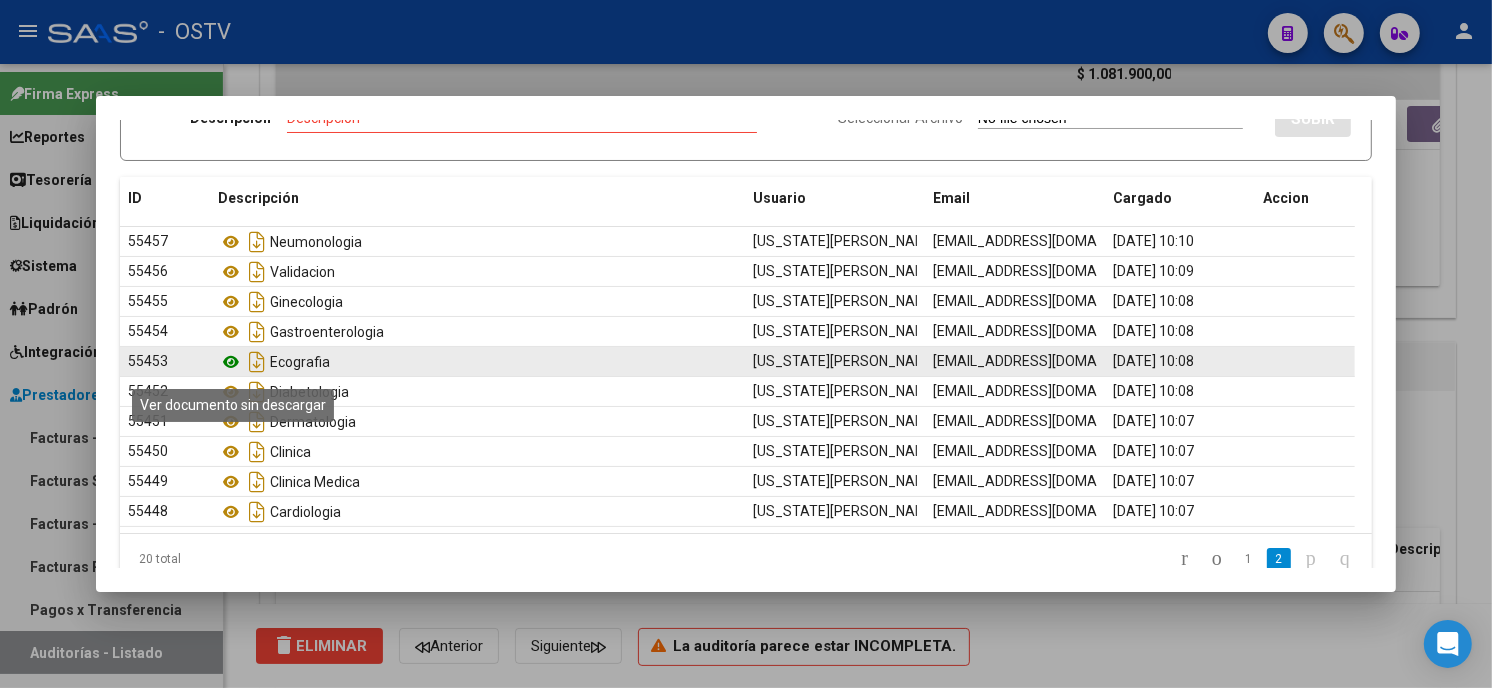 click 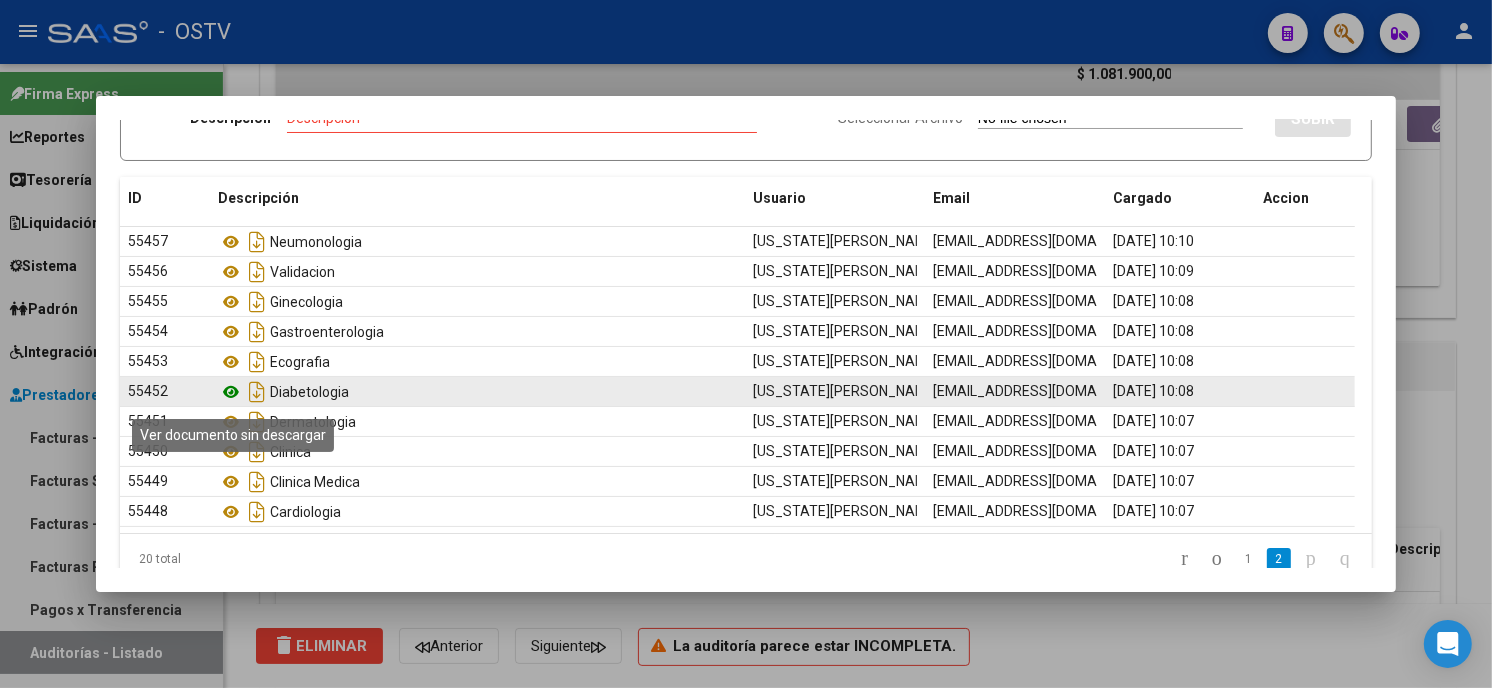 click 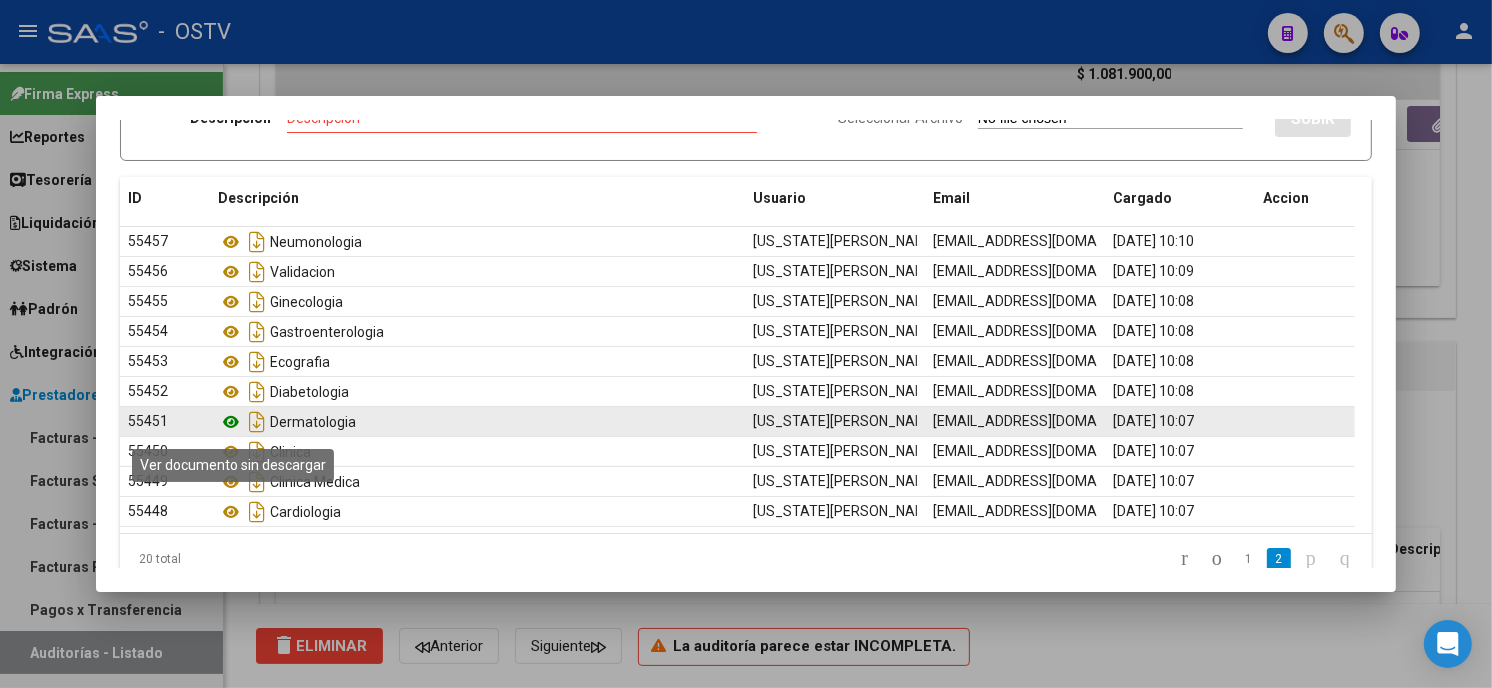 click 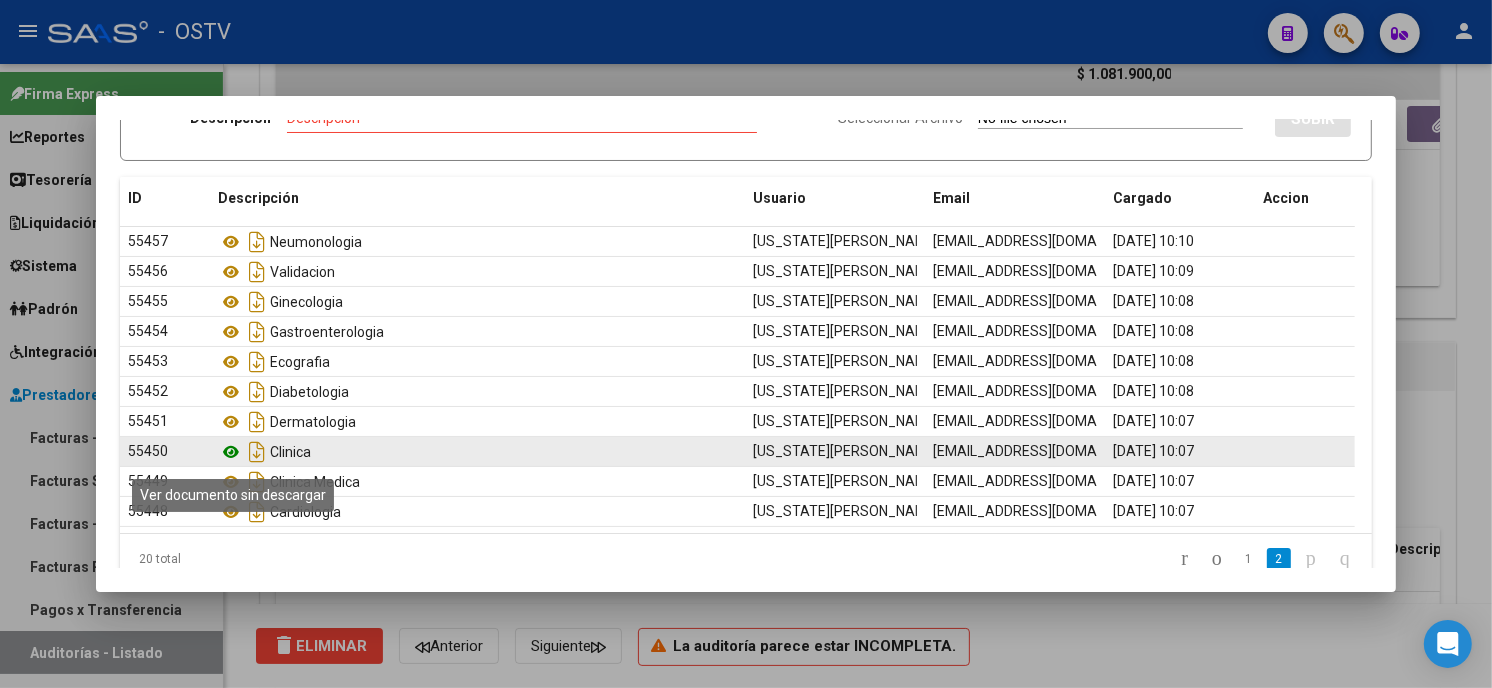 click 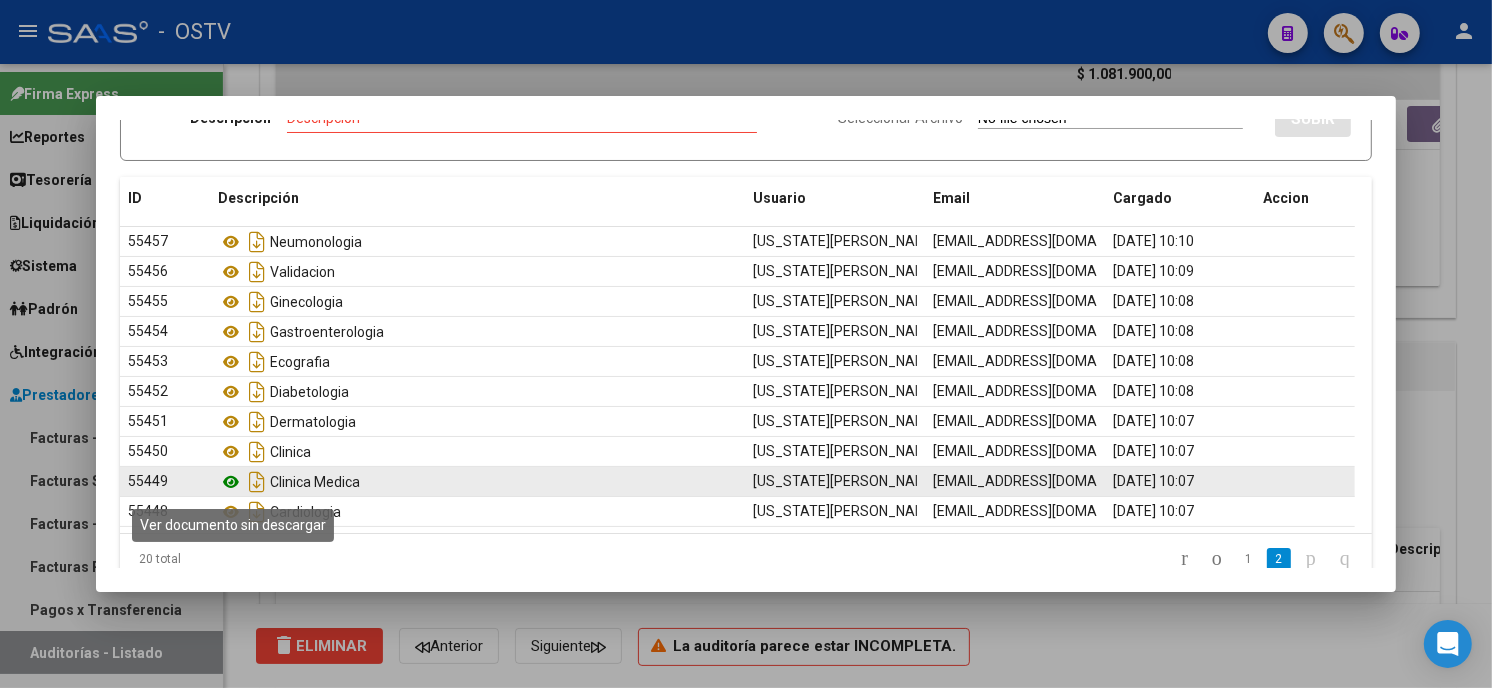 click 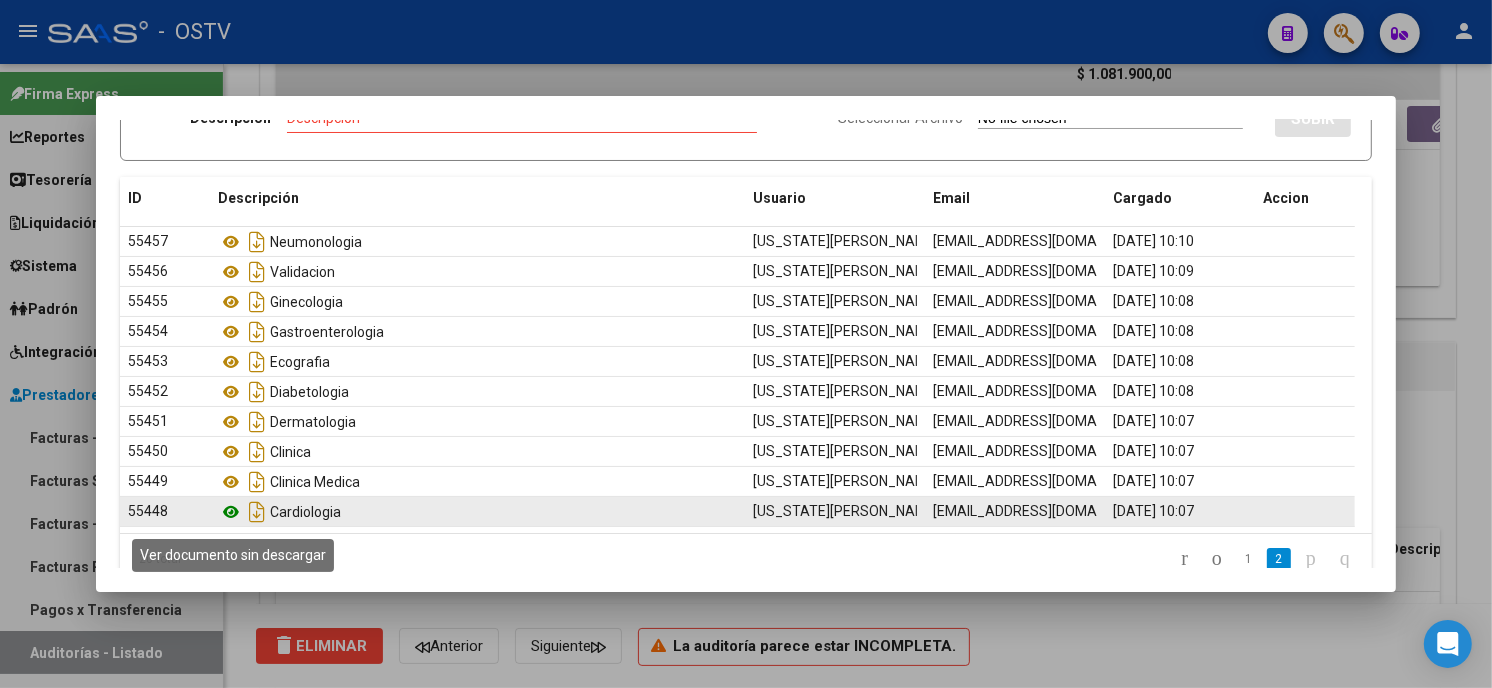 click 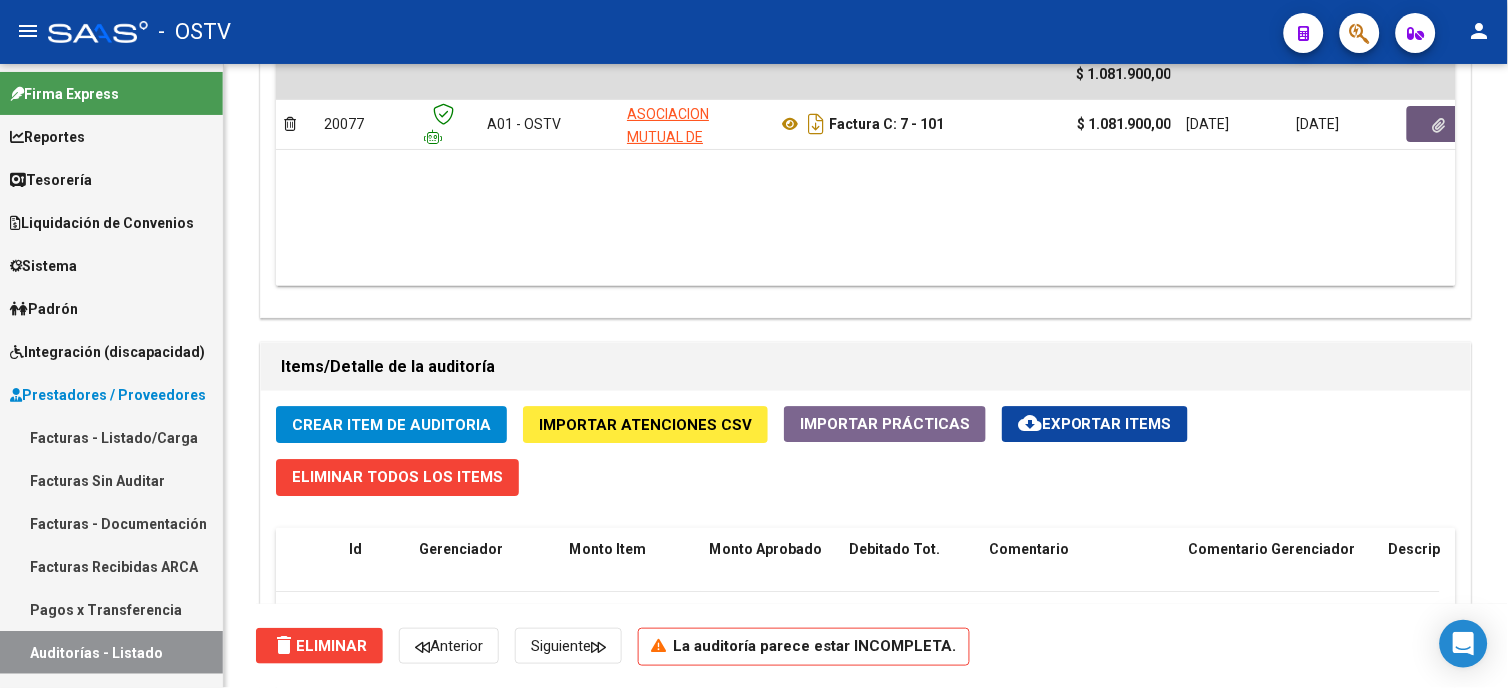 scroll, scrollTop: 1625, scrollLeft: 0, axis: vertical 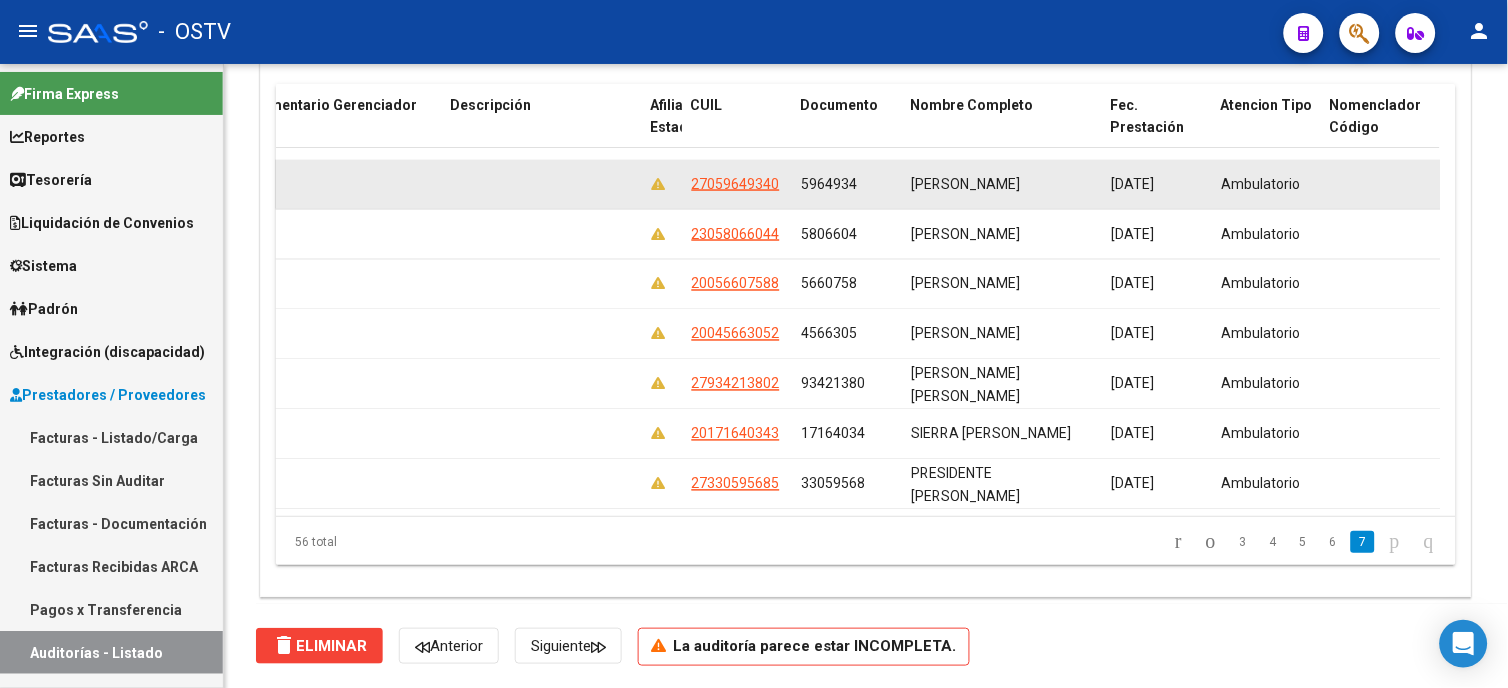 click 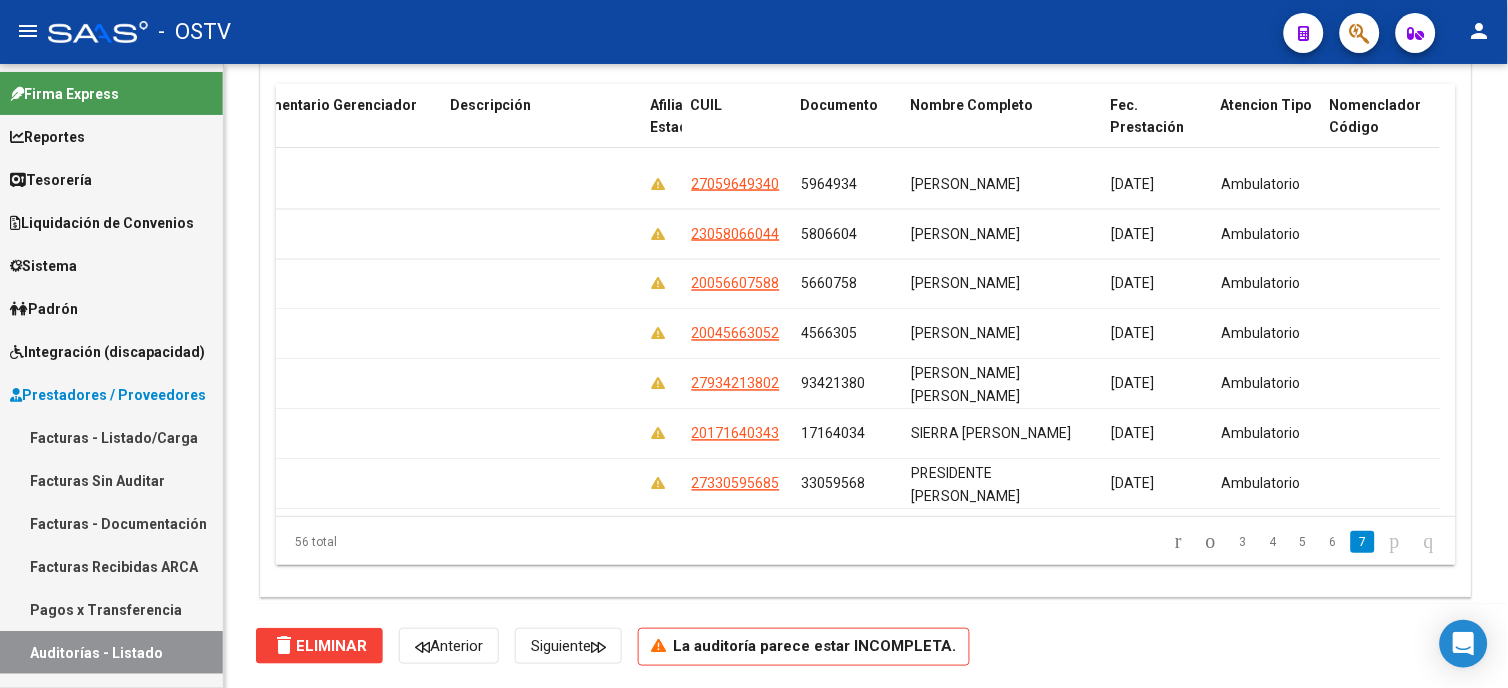 click on "65196  A01 - OSTV $ 11.400,00 $ 11.400,00 $ 0,00         27059649340  5964934   [PERSON_NAME]                   [DATE]   Ambulatorio  [PERSON_NAME]   [DATE]      65195  A01 - OSTV $ 11.400,00 $ 11.400,00 $ 0,00         23058066044  5806604   [PERSON_NAME] MARINA    [DATE]   Ambulatorio  [PERSON_NAME]   [DATE]      65194  A01 - OSTV $ 11.900,00 $ 11.900,00 $ 0,00         20056607588  5660758   [PERSON_NAME]            [DATE]   Ambulatorio  [PERSON_NAME]   [DATE]      65193  A01 - OSTV $ 11.900,00 $ 11.900,00 $ 0,00         20045663052  4566305   [PERSON_NAME]   [DATE]   Ambulatorio  [PERSON_NAME]   [DATE]      65192  A01 - OSTV $ 11.900,00 $ 11.900,00 $ 0,00         27934213802  93421380   [PERSON_NAME]  [PERSON_NAME]             [DATE]   Ambulatorio  [PERSON_NAME]   [DATE]      65191  A01 - OSTV $ 40.100,00 $ 40.100,00 $ 0,00         20171640343  17164034   SIERRA  [PERSON_NAME]   [DATE]" 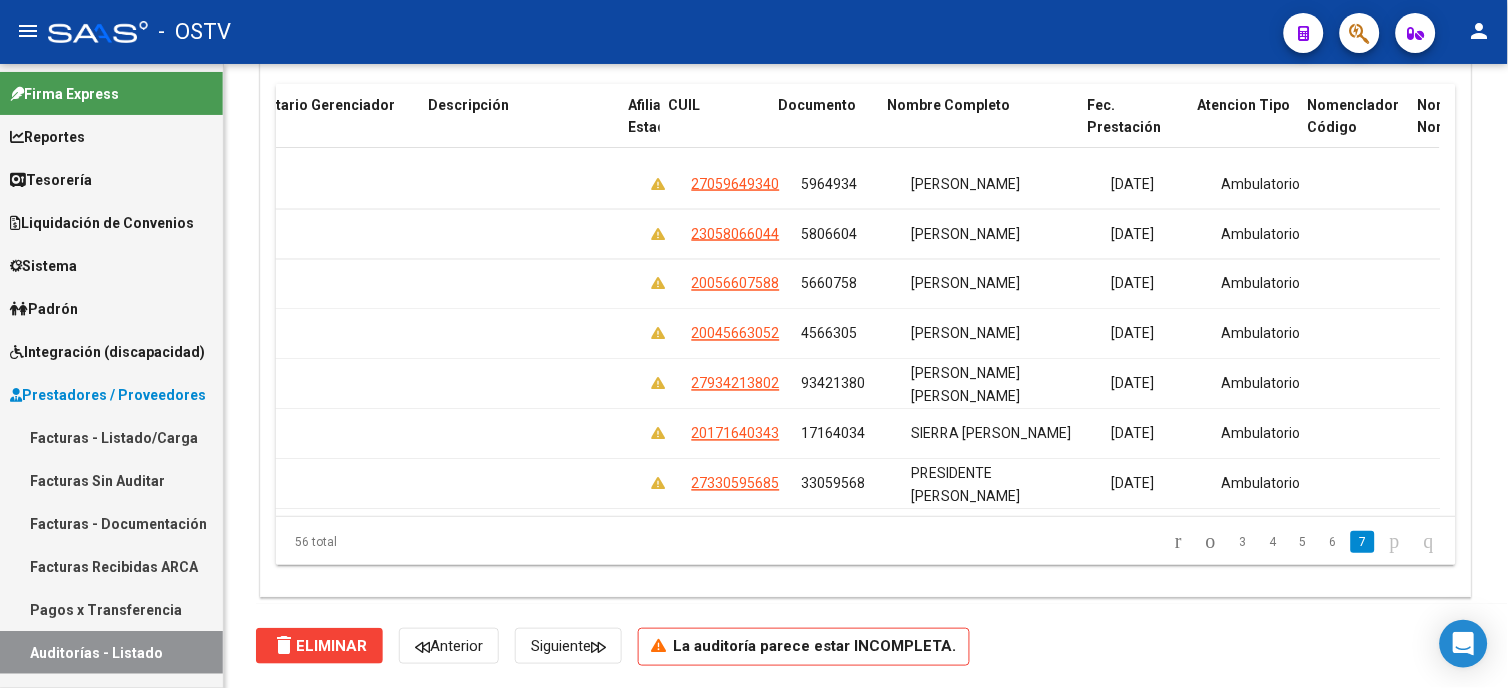 scroll, scrollTop: 2453, scrollLeft: 961, axis: both 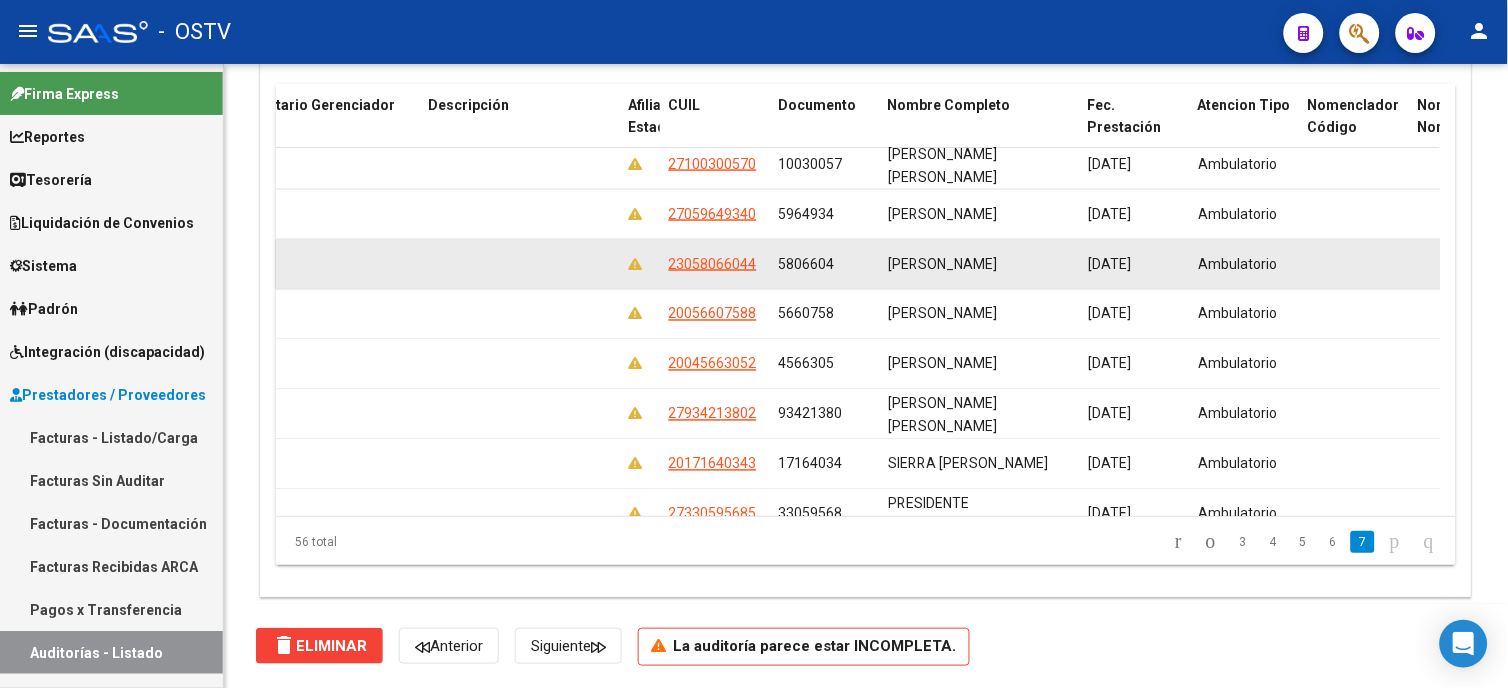 click 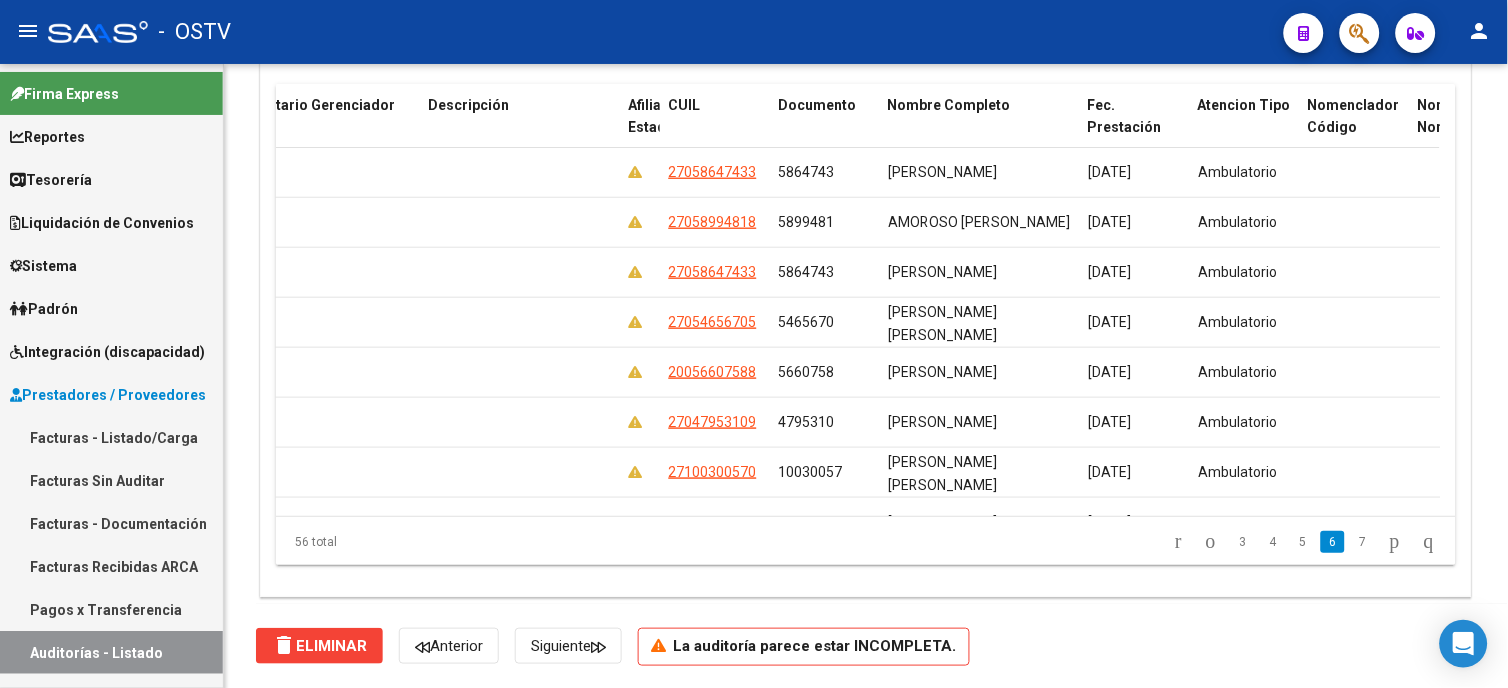 scroll, scrollTop: 2097, scrollLeft: 961, axis: both 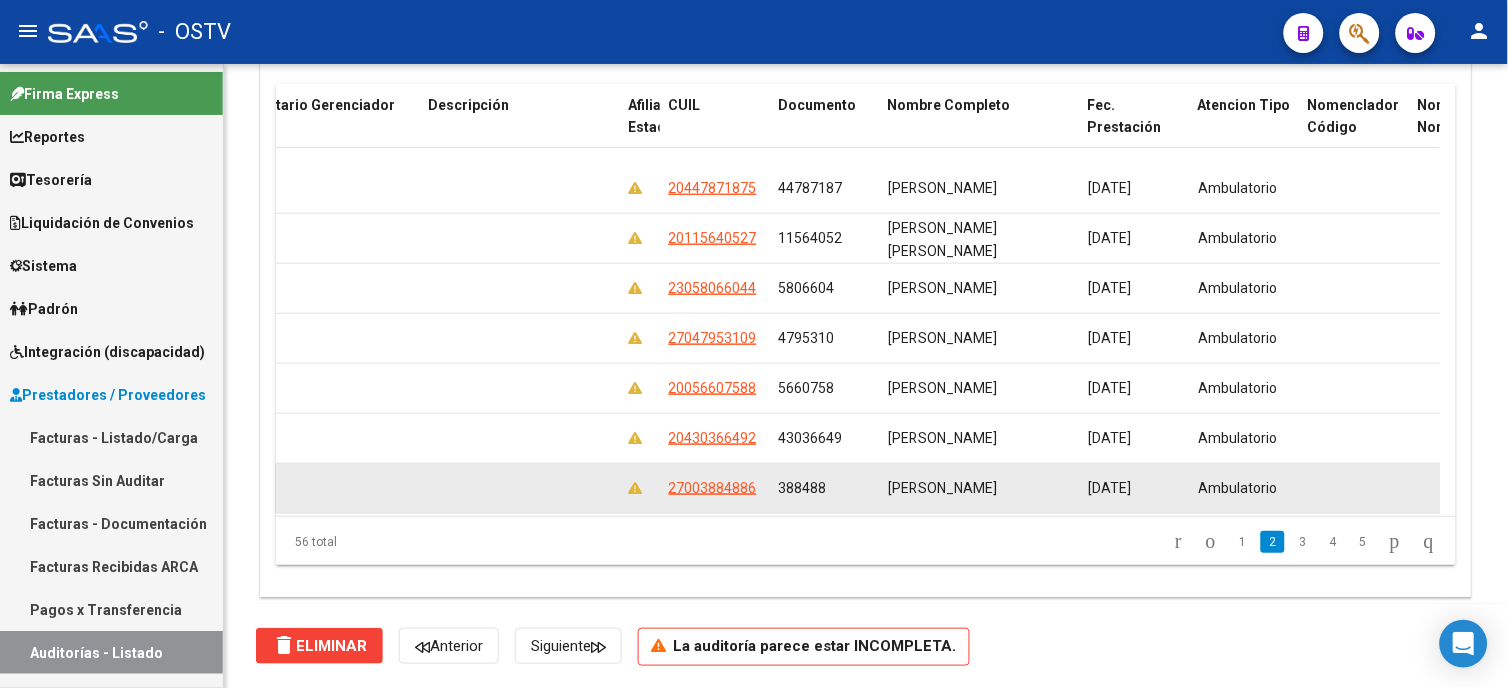 drag, startPoint x: 836, startPoint y: 446, endPoint x: 506, endPoint y: 427, distance: 330.5465 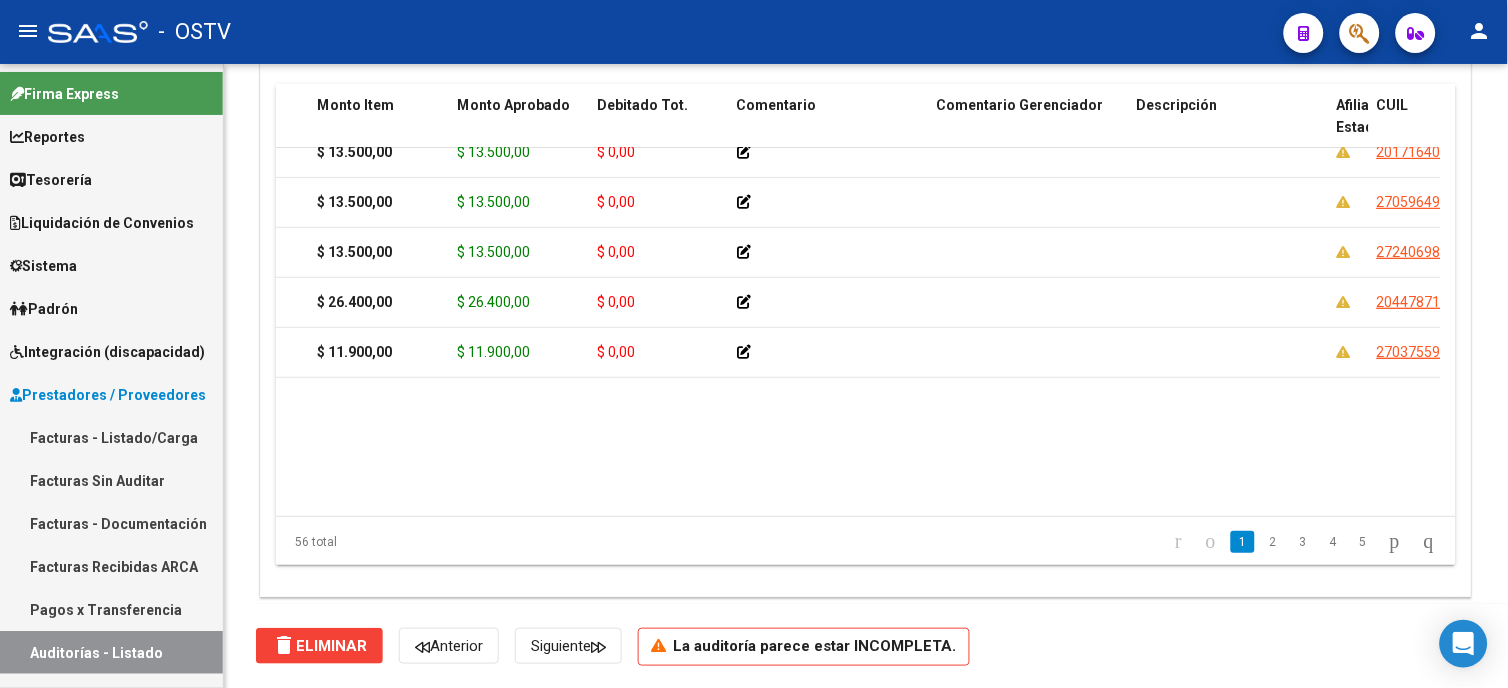 scroll, scrollTop: 0, scrollLeft: 252, axis: horizontal 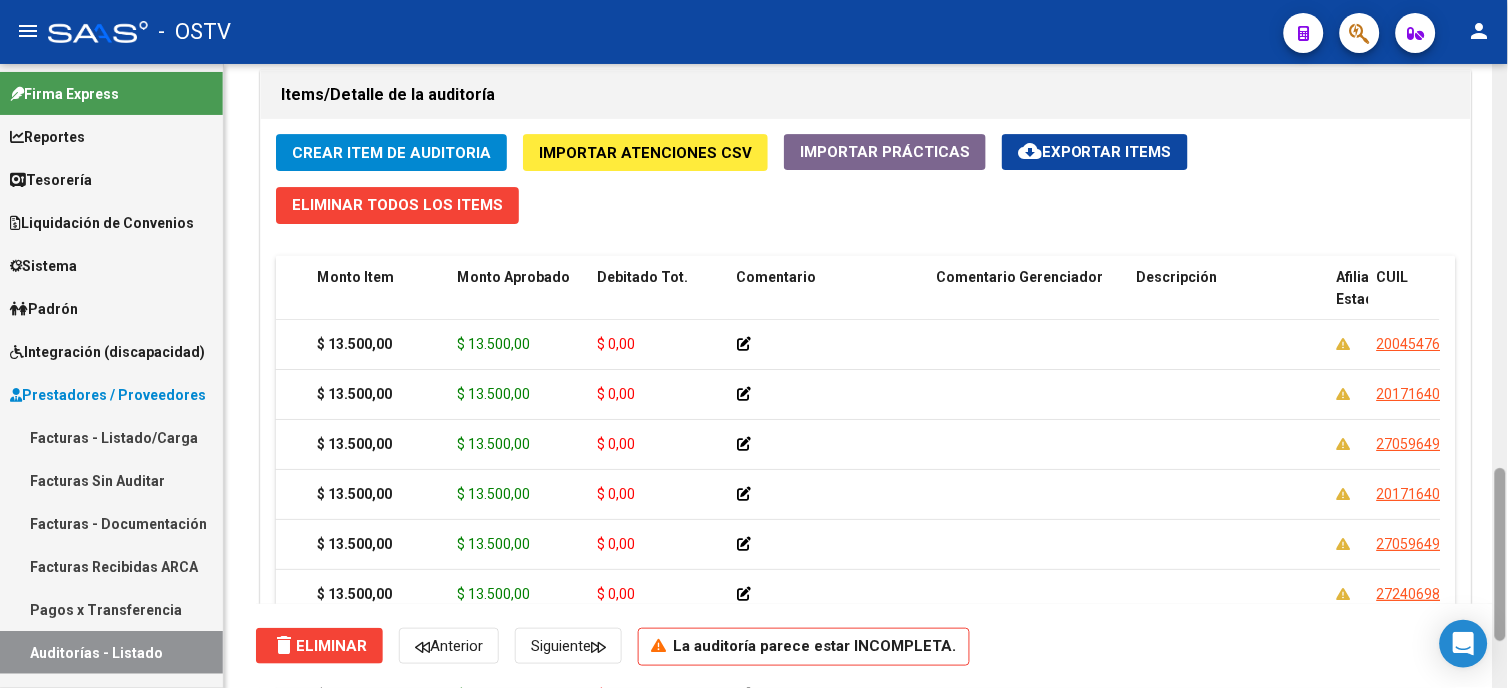 drag, startPoint x: 1501, startPoint y: 653, endPoint x: 1506, endPoint y: 605, distance: 48.259712 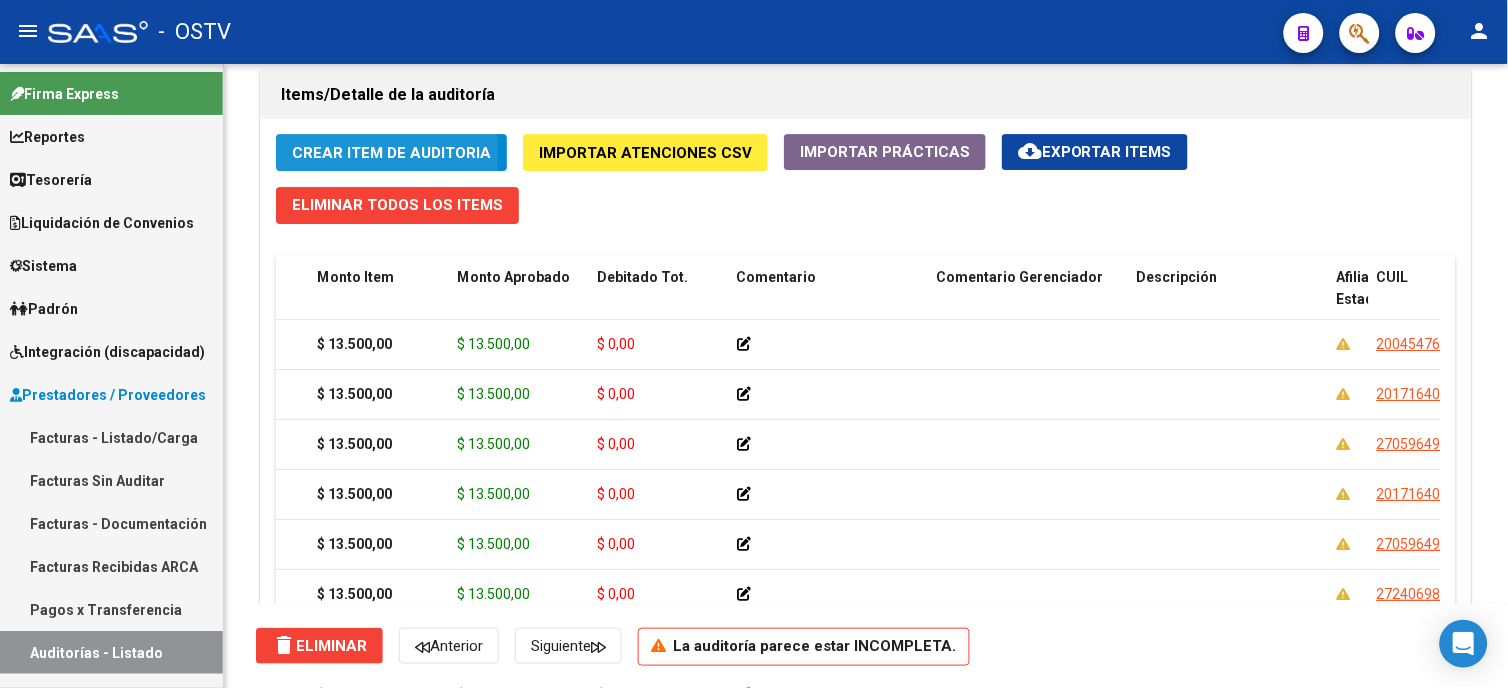 click on "Crear Item de Auditoria" 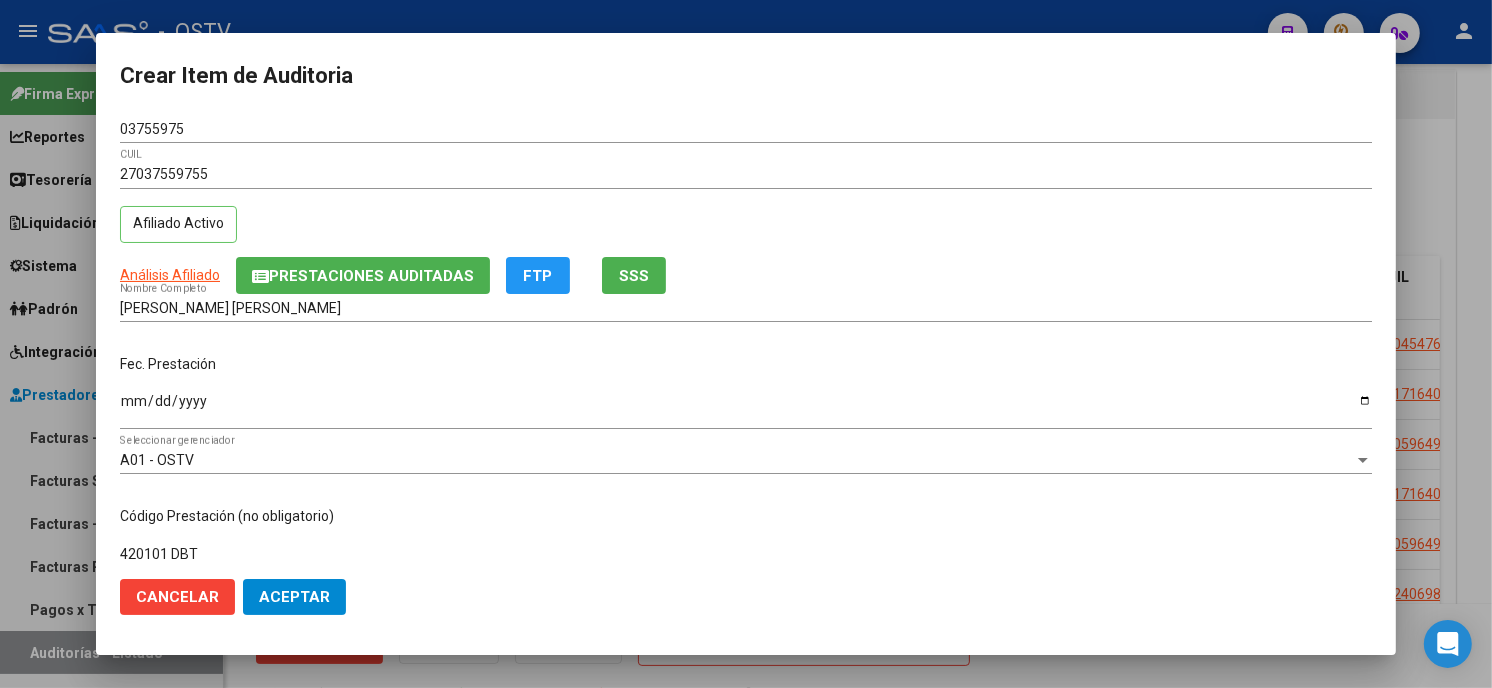 scroll, scrollTop: 310, scrollLeft: 0, axis: vertical 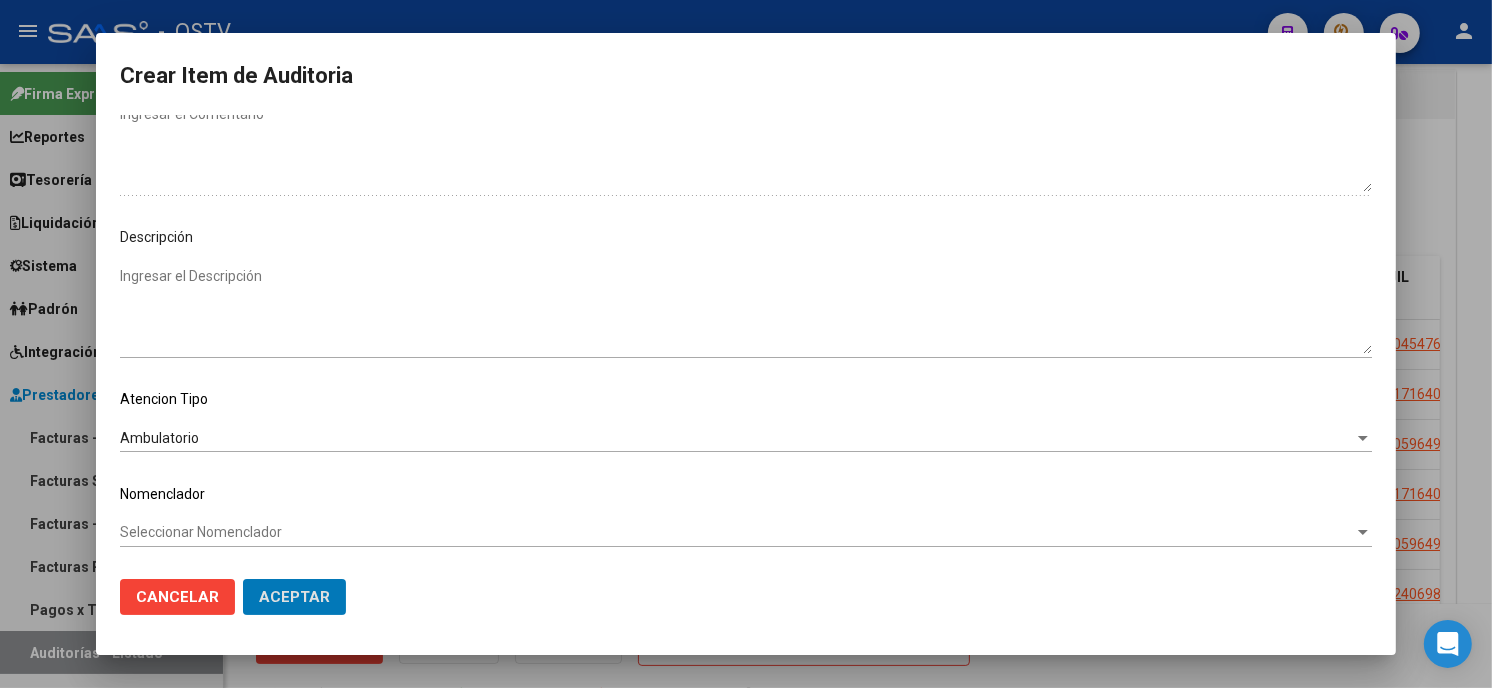 click on "Aceptar" 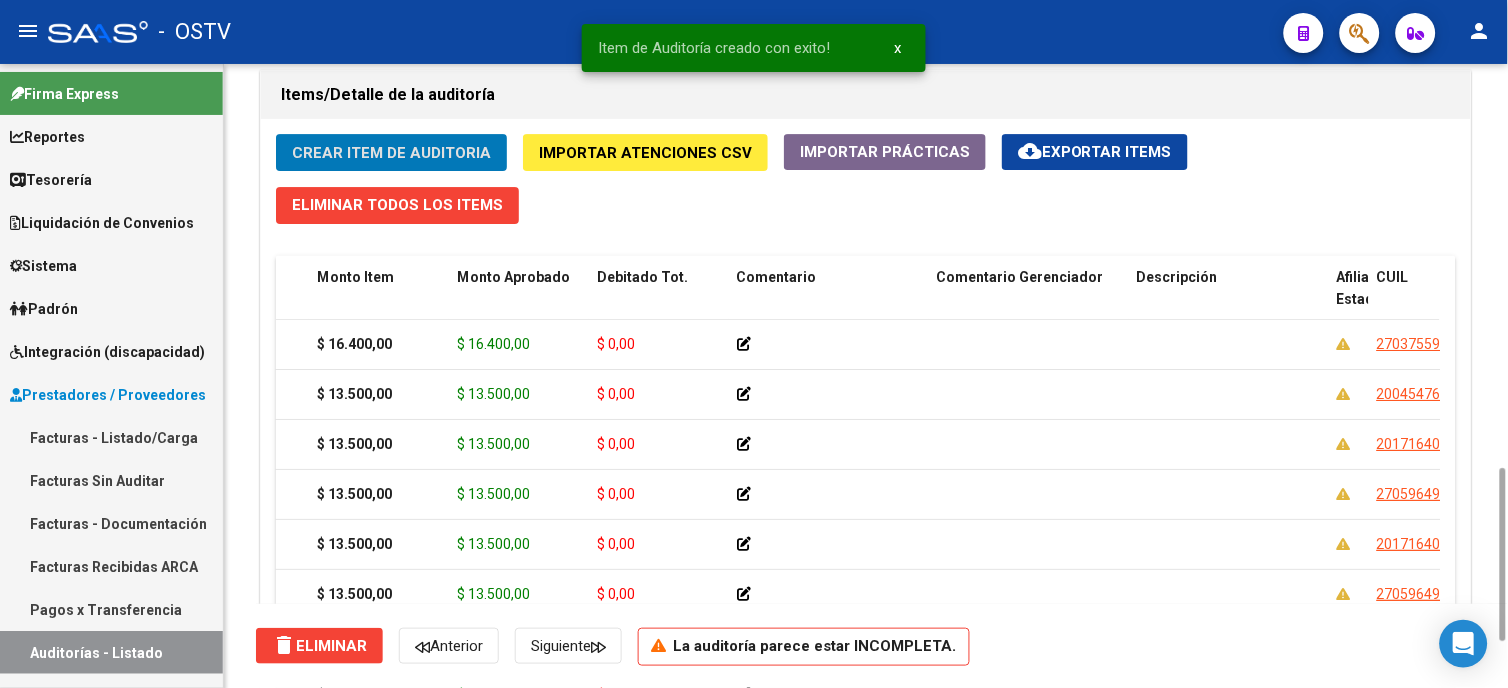 click on "Crear Item de Auditoria" 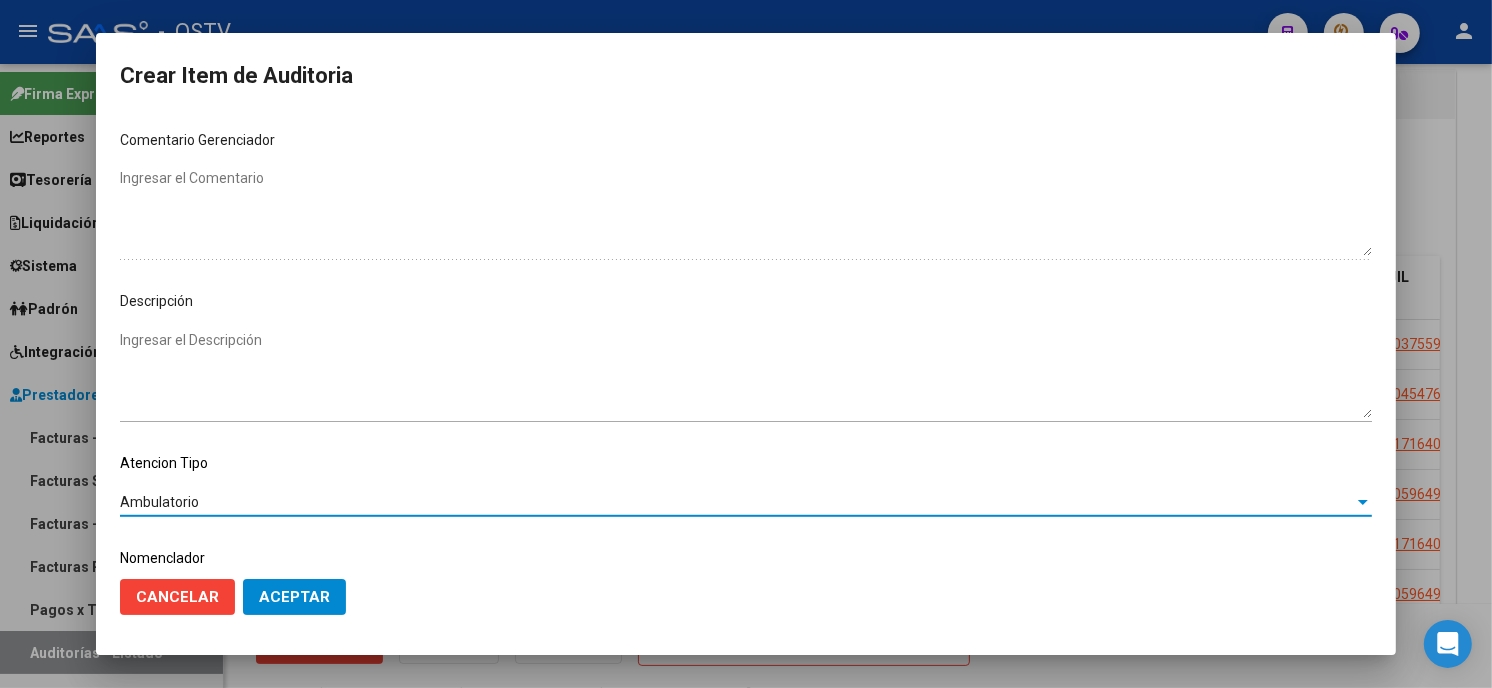 scroll, scrollTop: 1074, scrollLeft: 0, axis: vertical 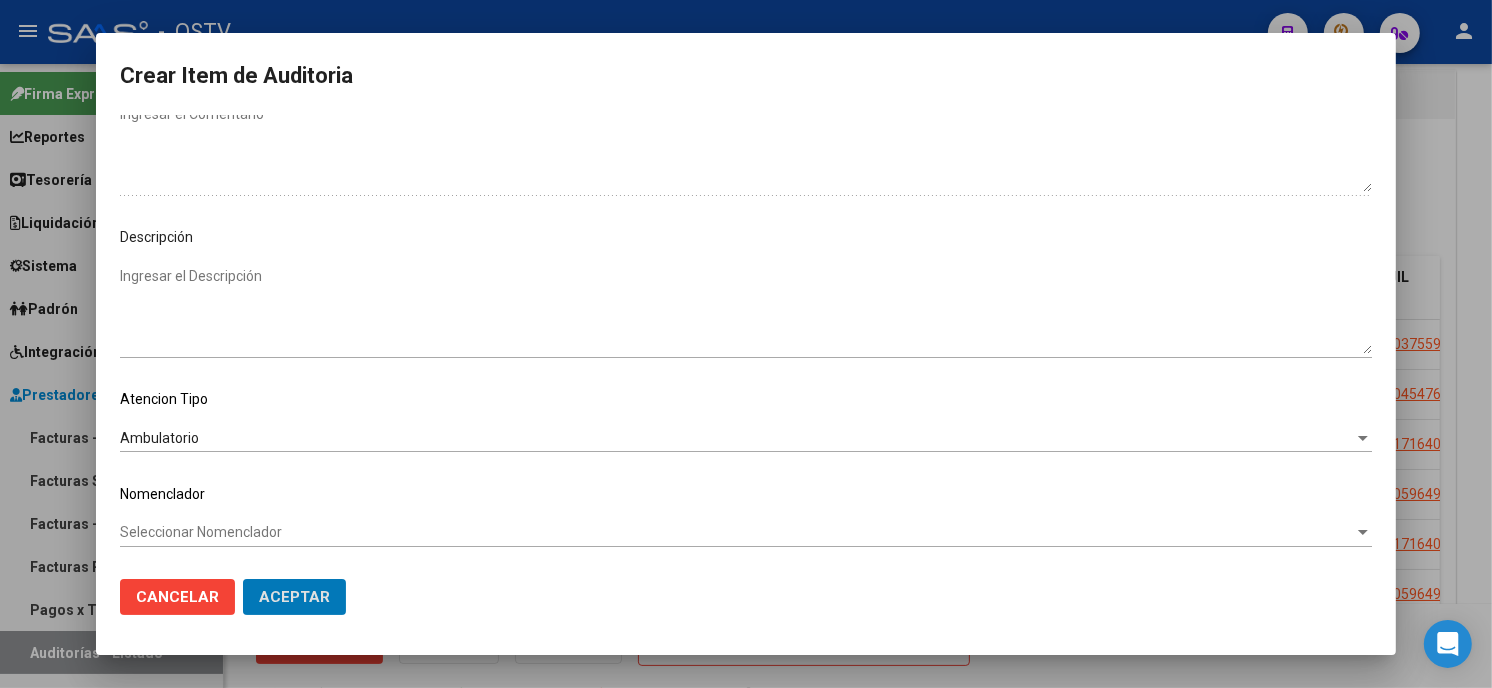 click on "Aceptar" 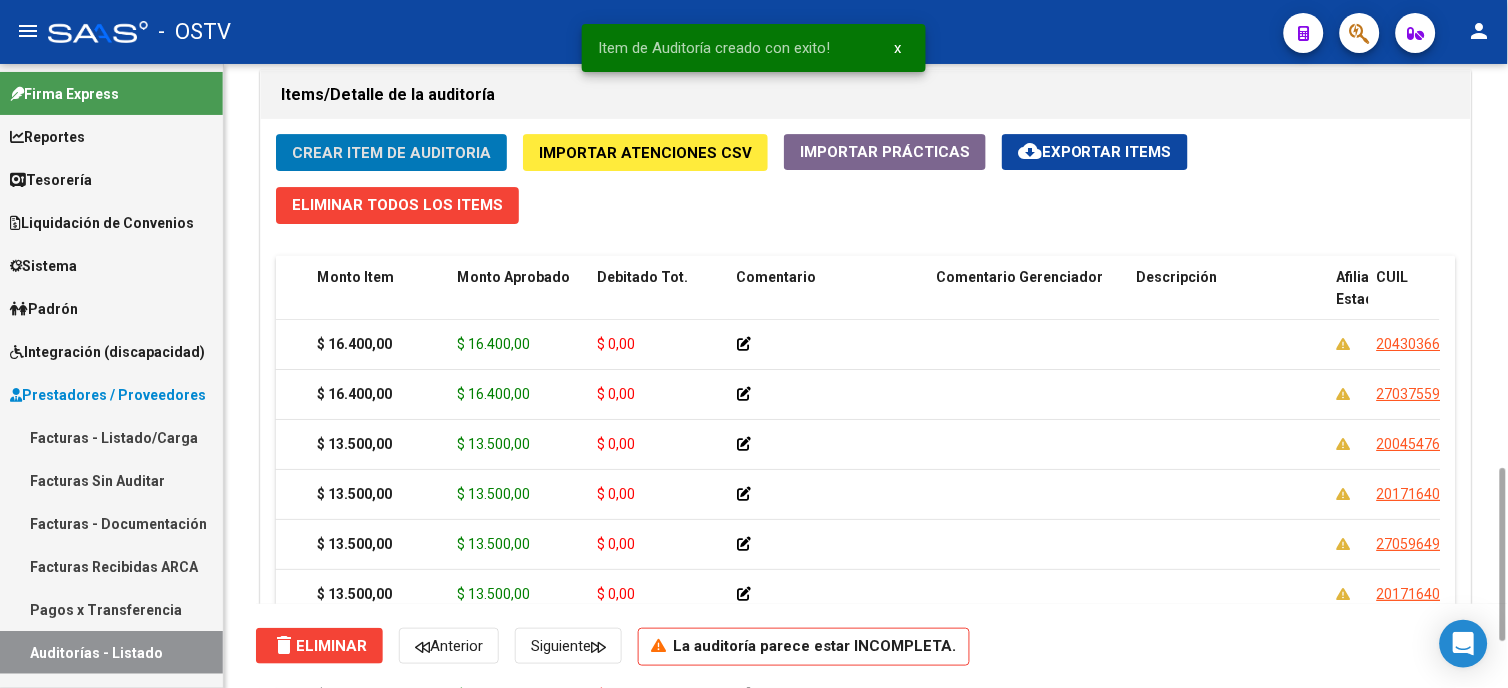 click on "Crear Item de Auditoria" 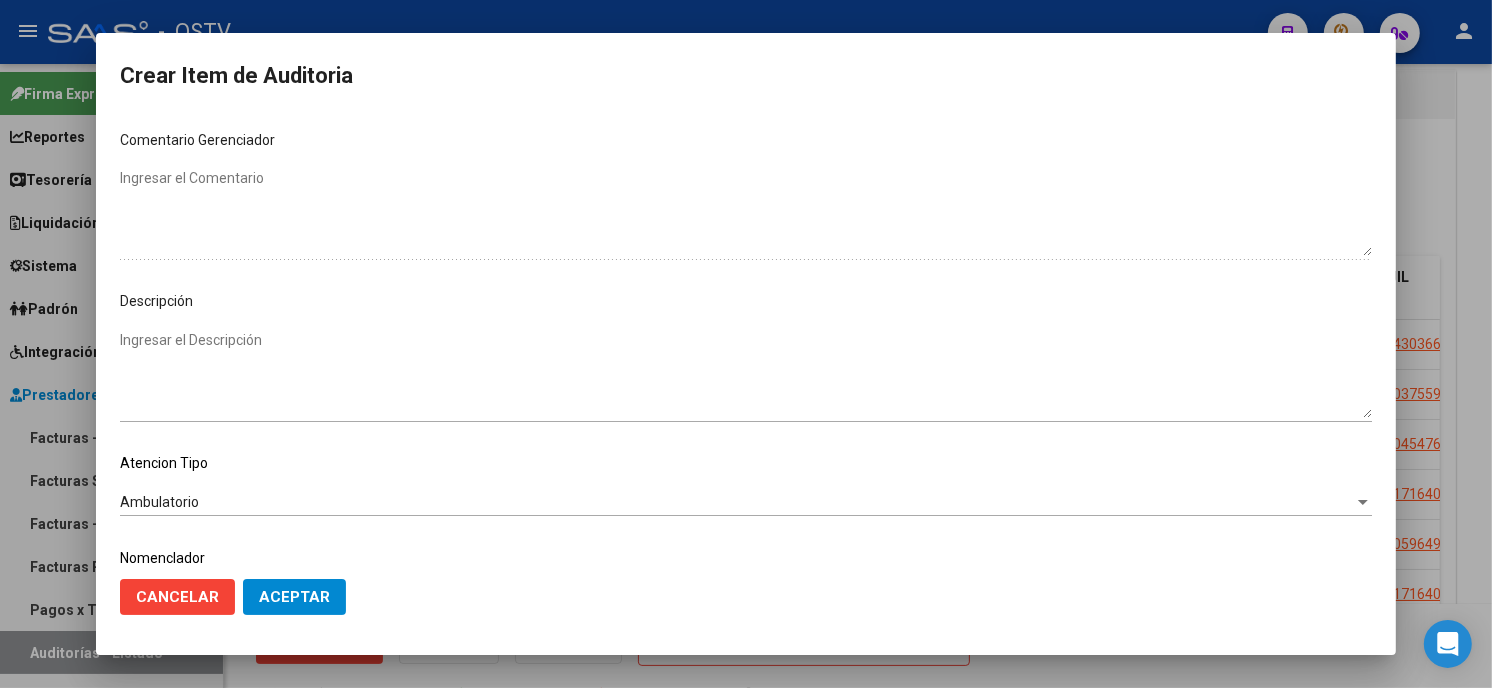 scroll, scrollTop: 1074, scrollLeft: 0, axis: vertical 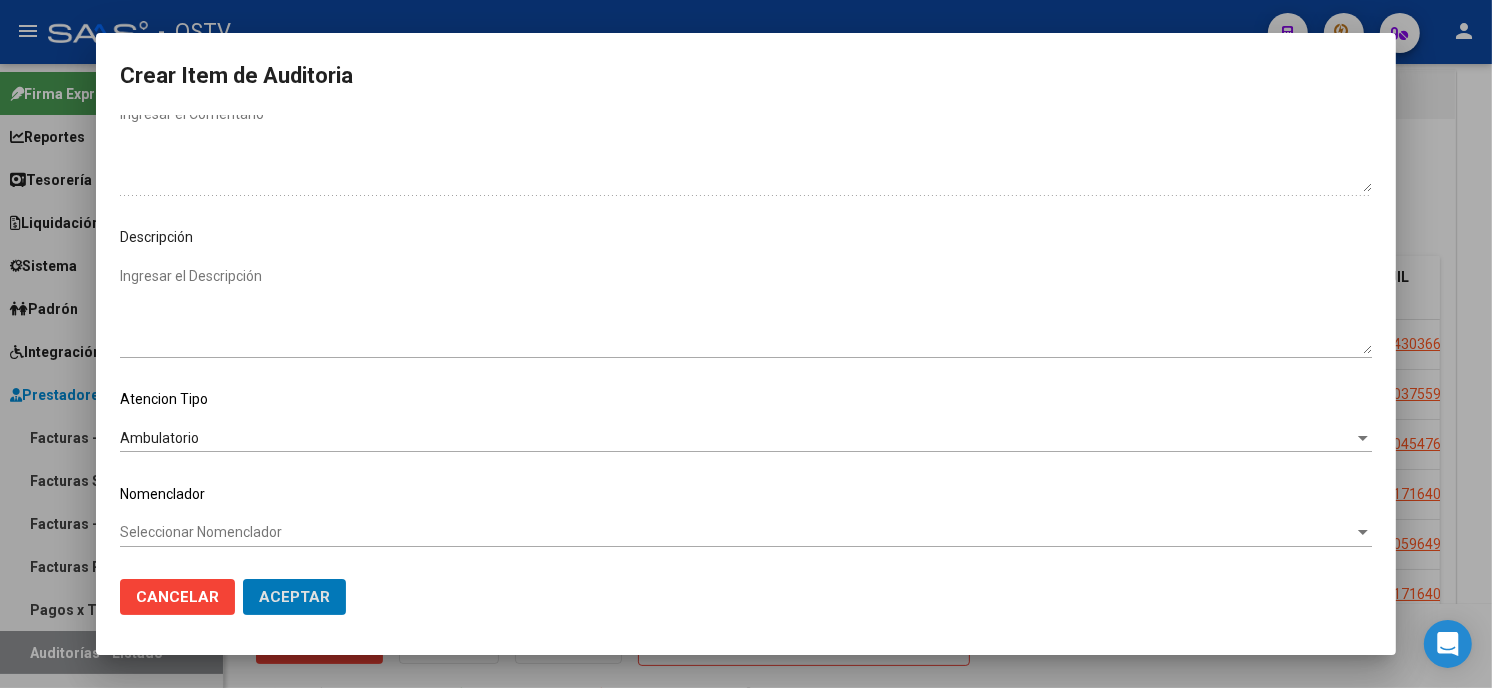 click on "Aceptar" 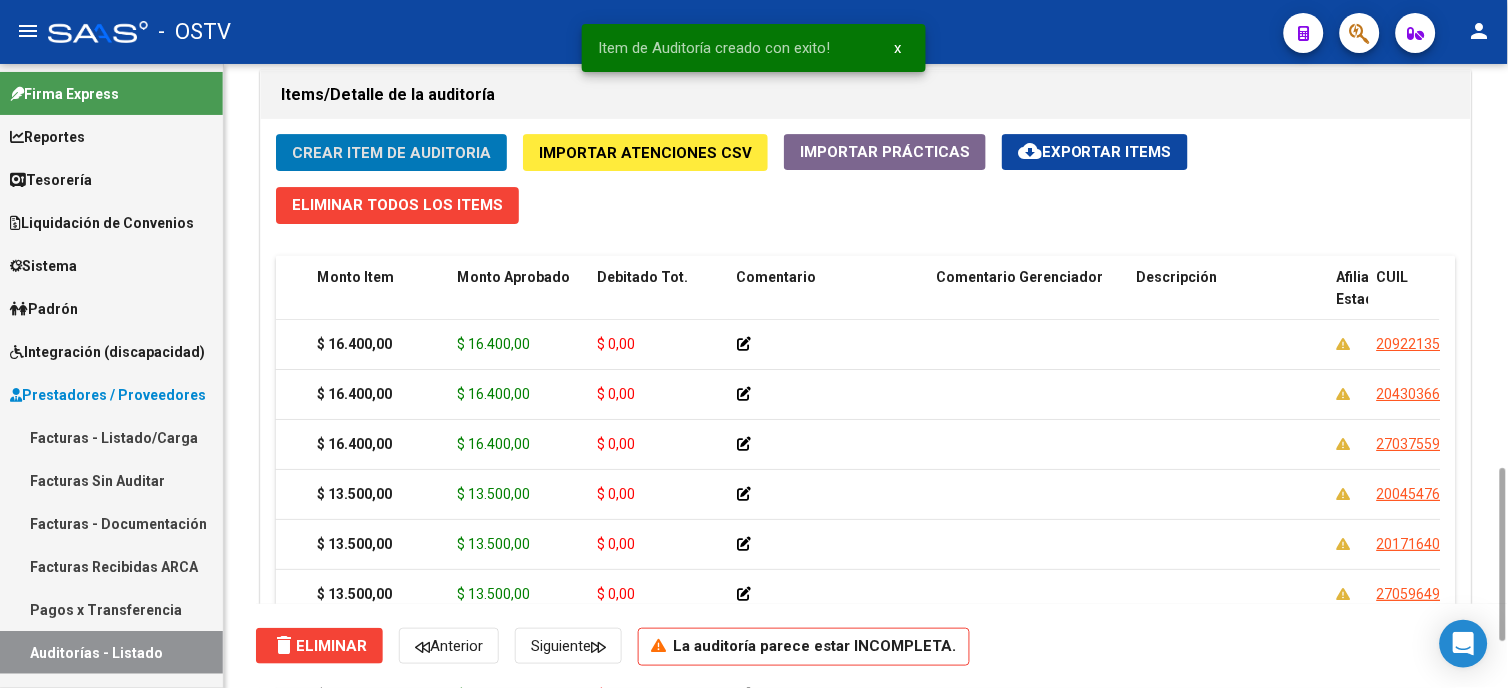 click on "Crear Item de Auditoria" 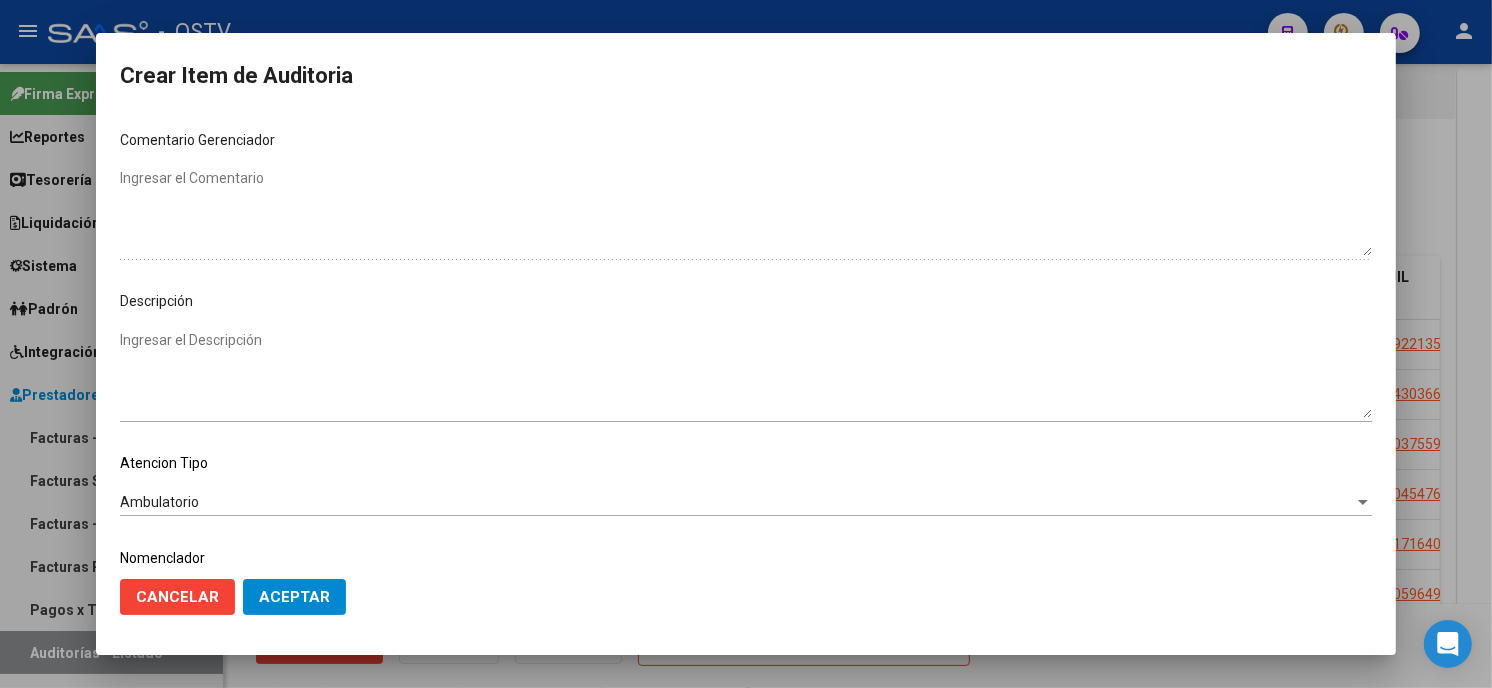scroll, scrollTop: 1074, scrollLeft: 0, axis: vertical 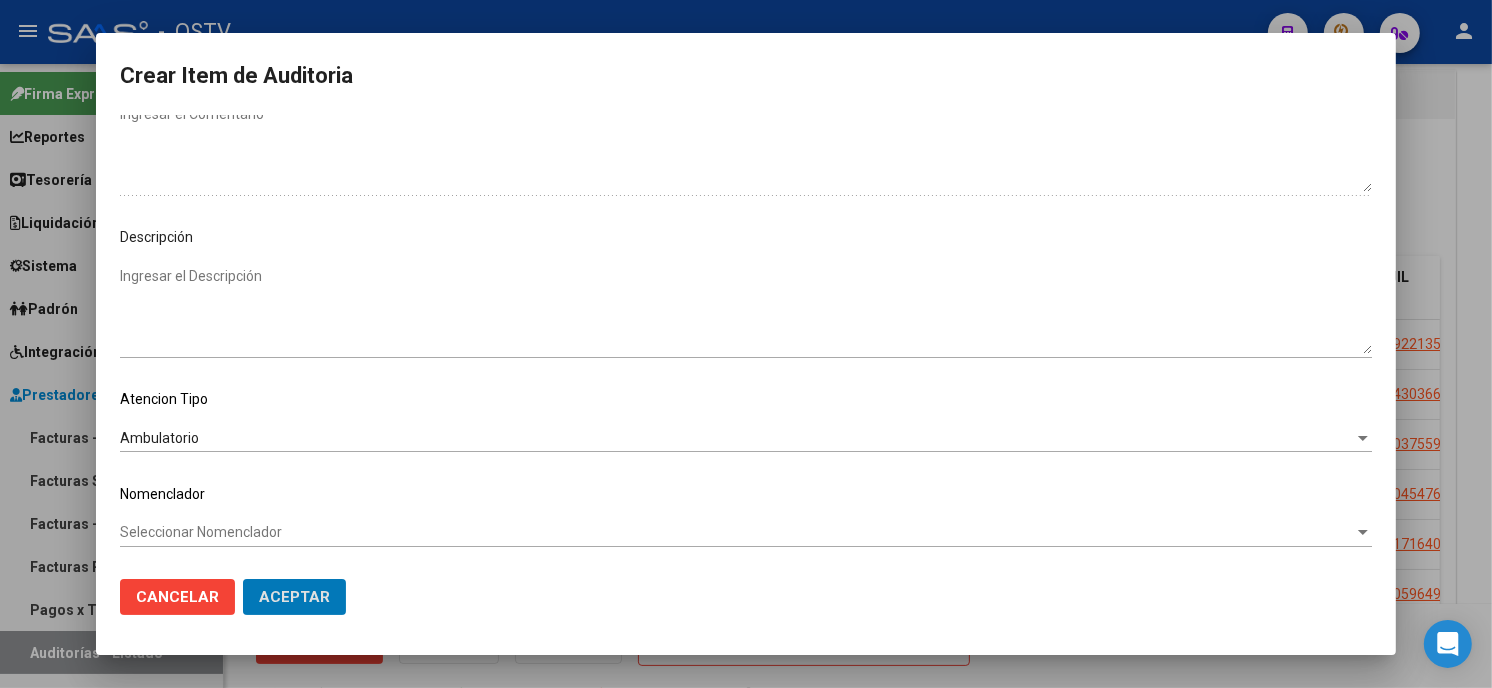 click on "Aceptar" 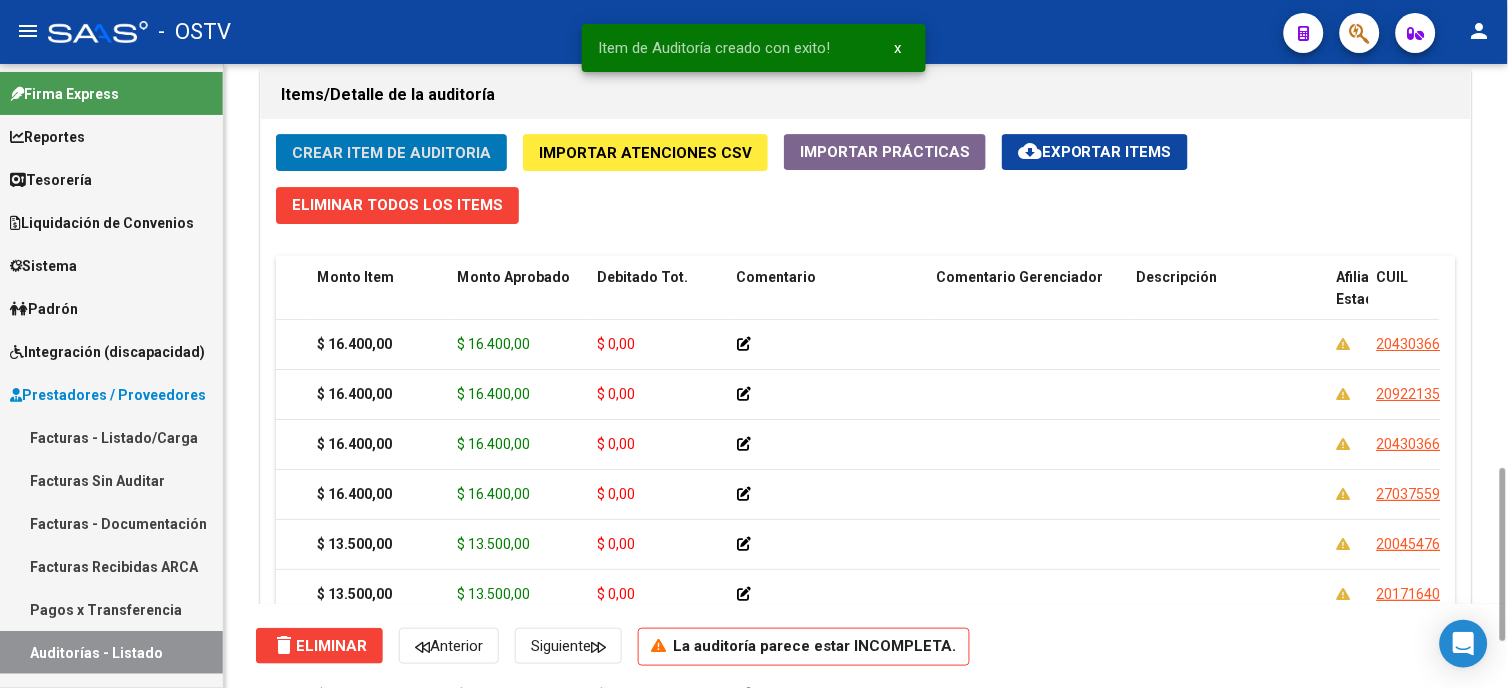 click on "Crear Item de Auditoria" 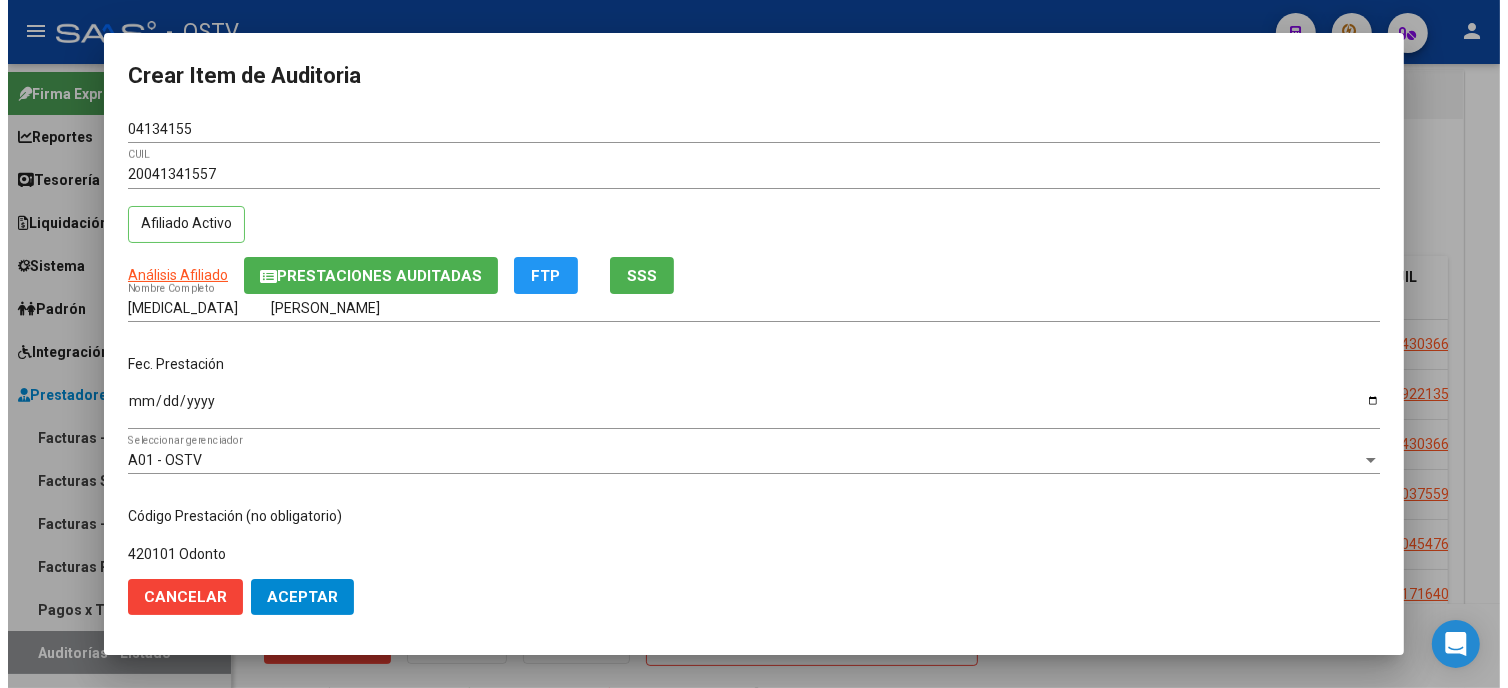 scroll, scrollTop: 310, scrollLeft: 0, axis: vertical 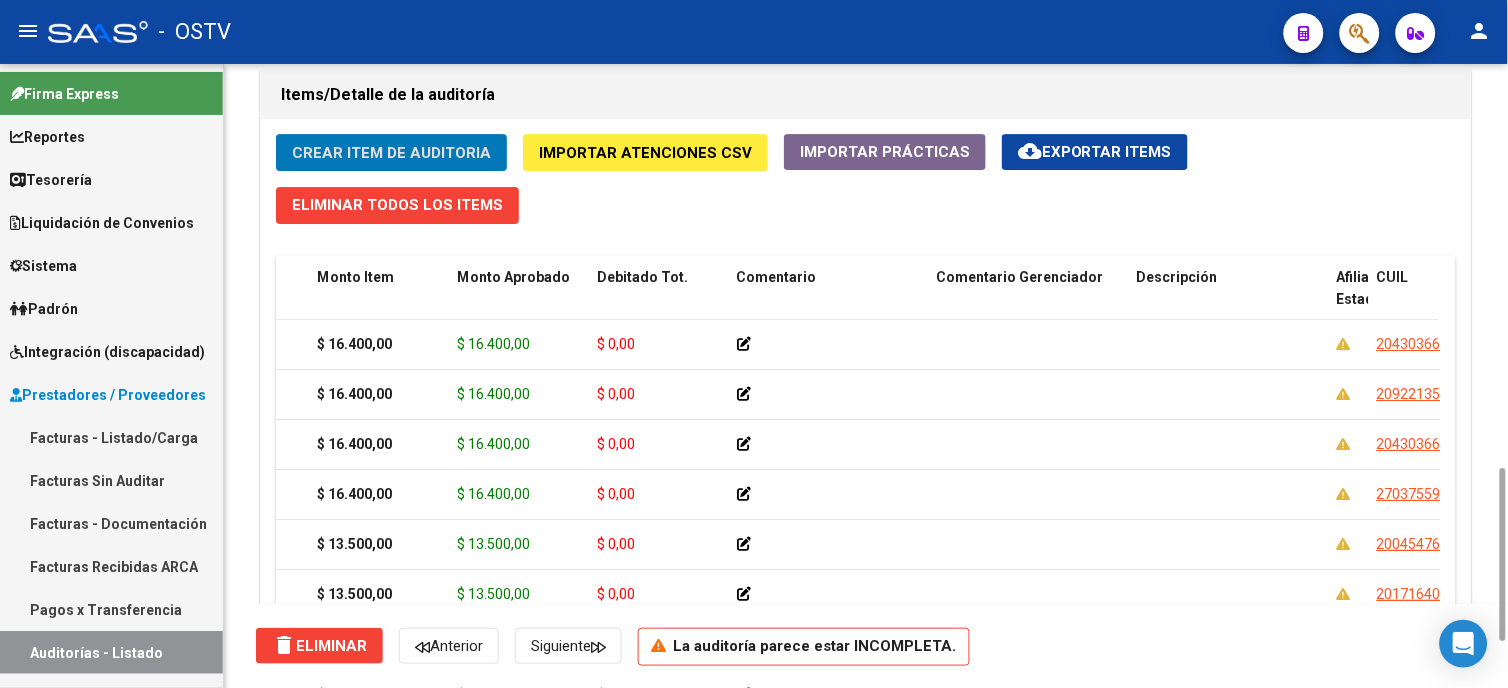 click on "Crear Item de Auditoria" 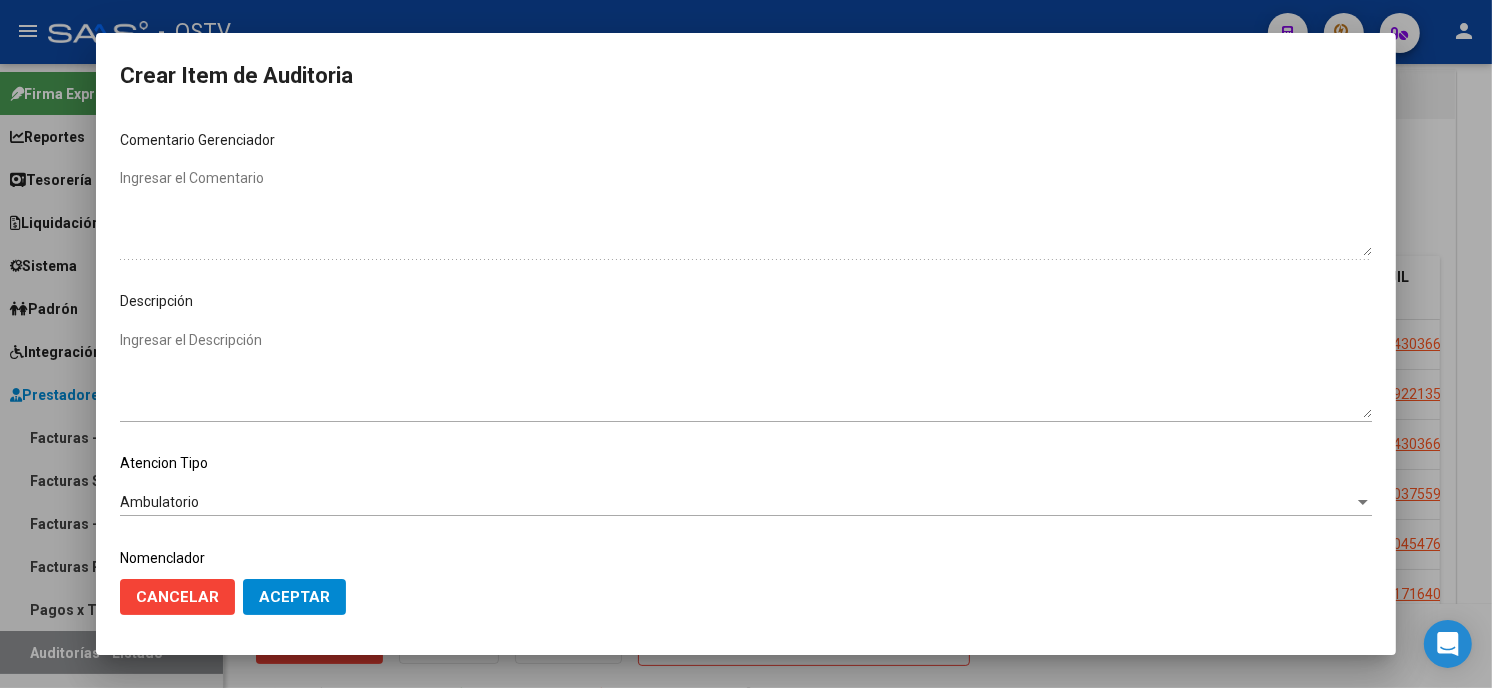 scroll, scrollTop: 1074, scrollLeft: 0, axis: vertical 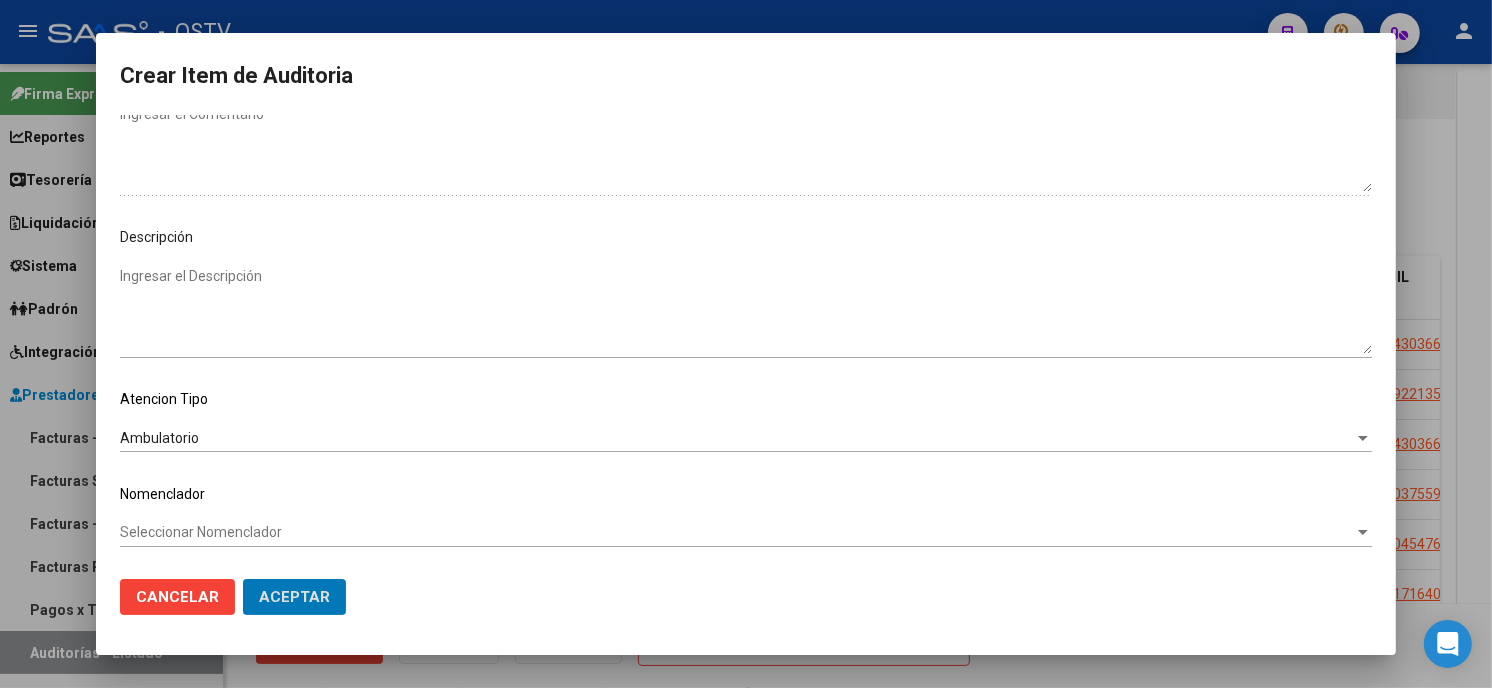 click on "Aceptar" 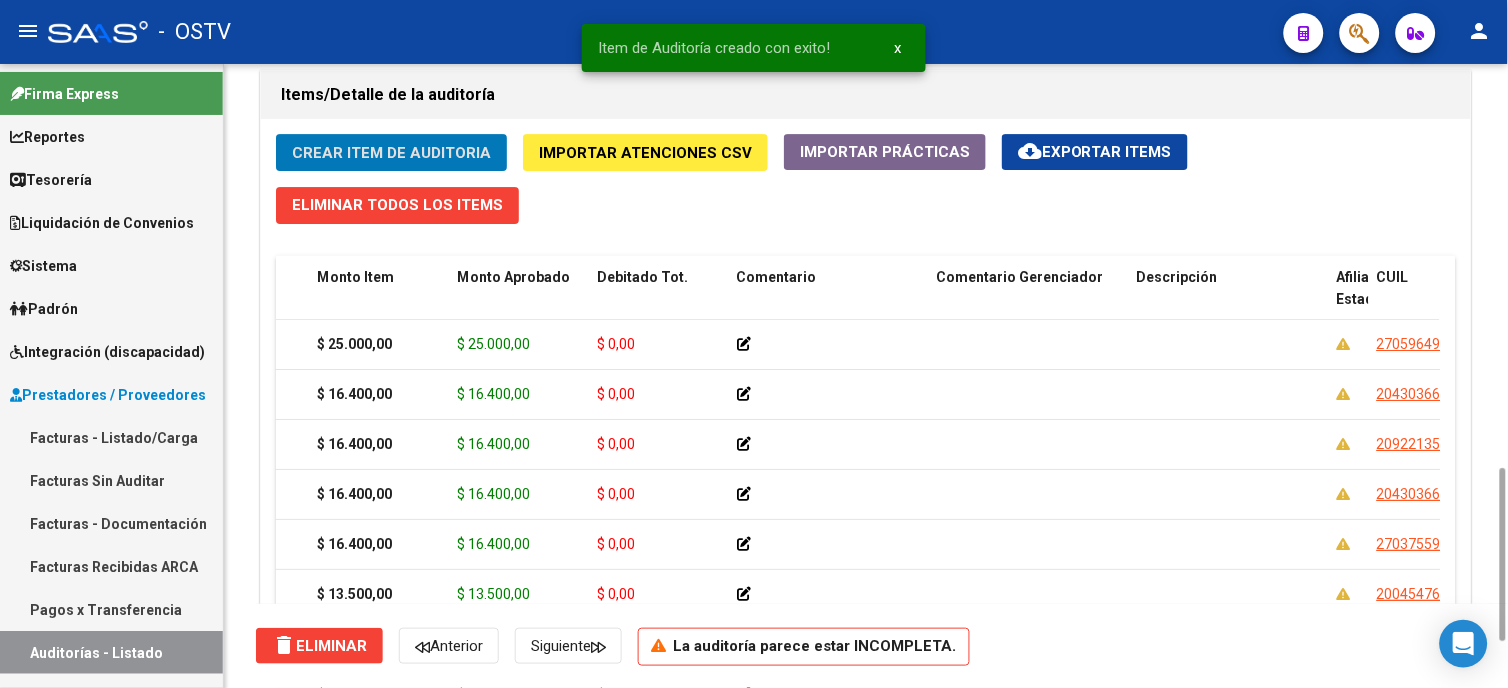 click on "Crear Item de Auditoria" 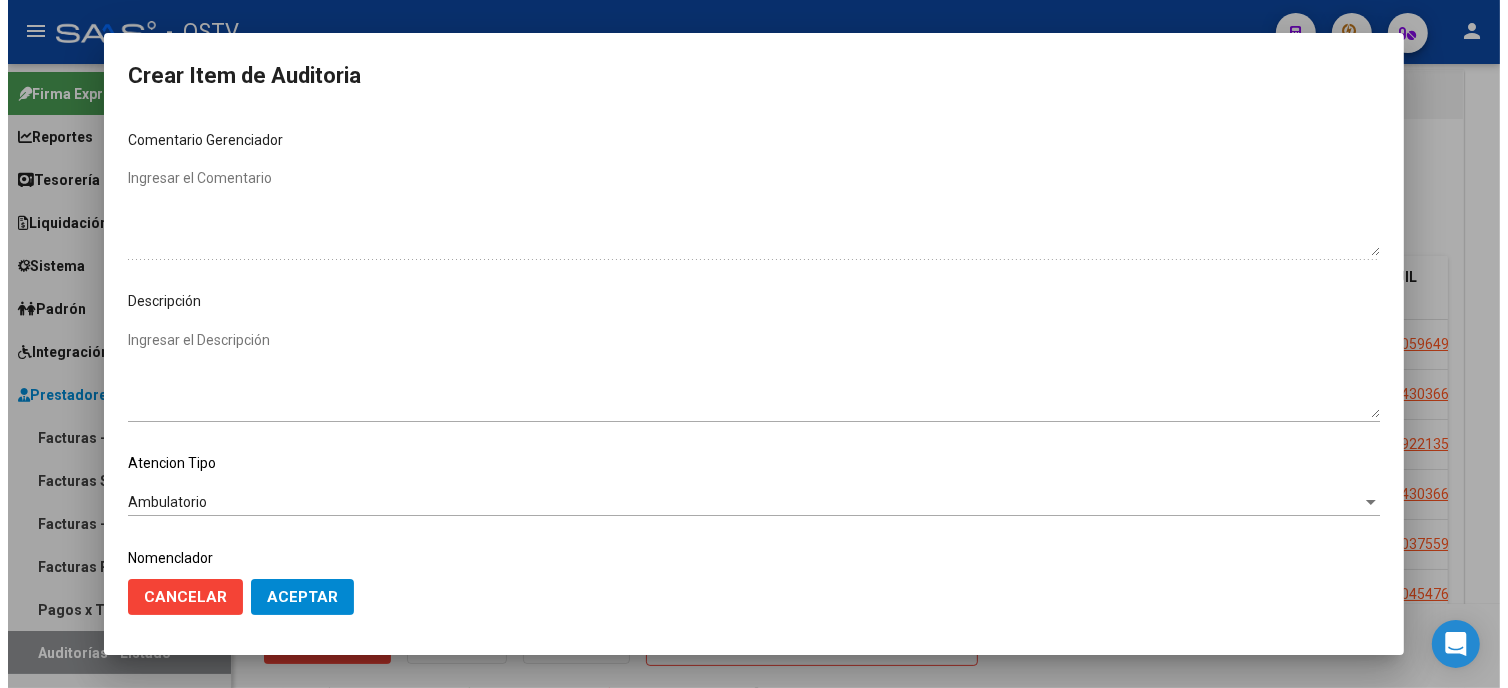 scroll, scrollTop: 1074, scrollLeft: 0, axis: vertical 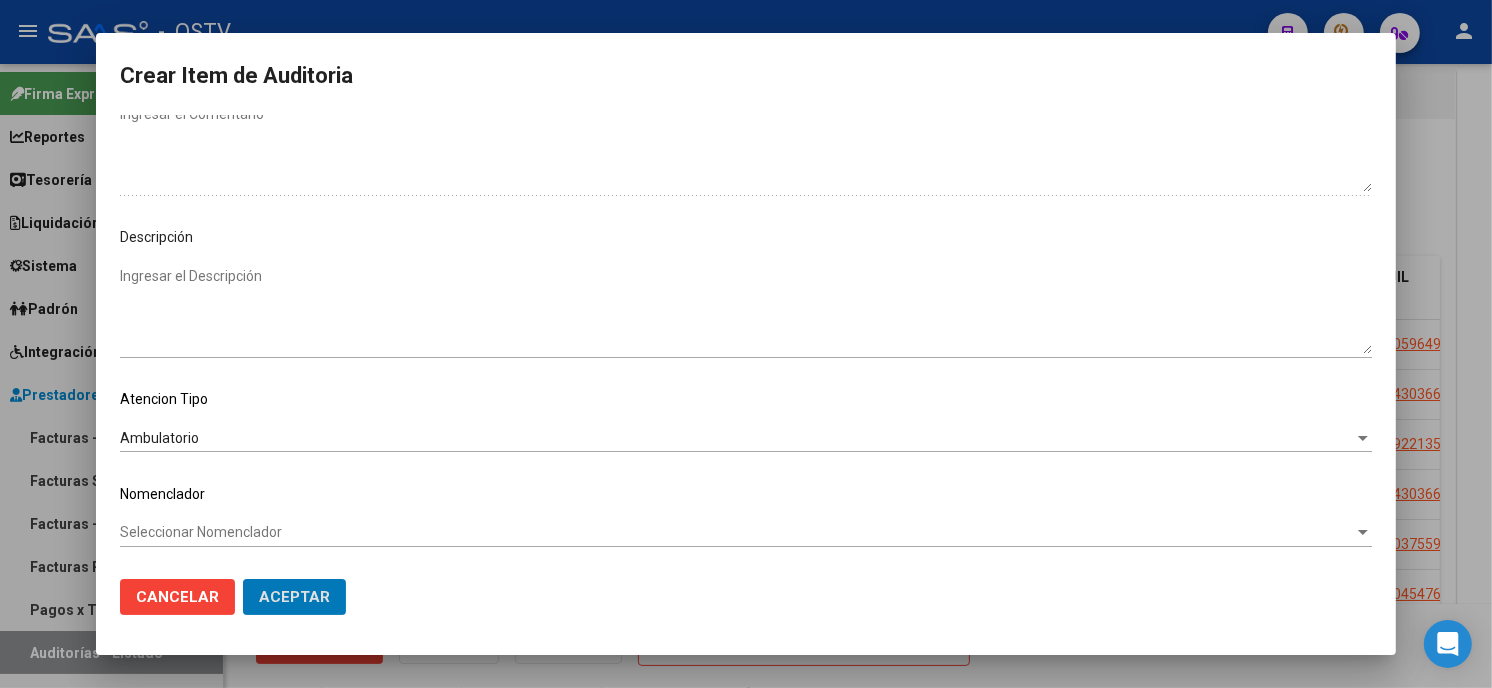 click on "Aceptar" 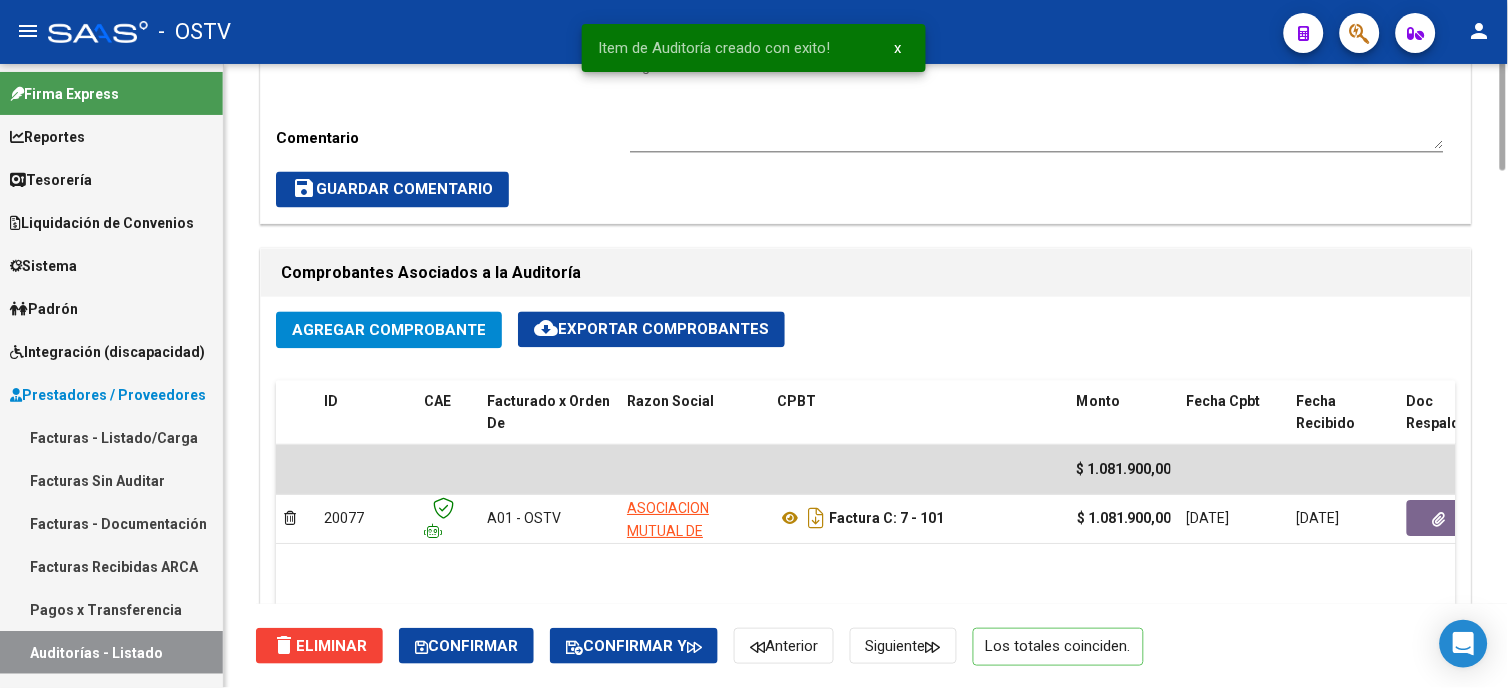 scroll, scrollTop: 564, scrollLeft: 0, axis: vertical 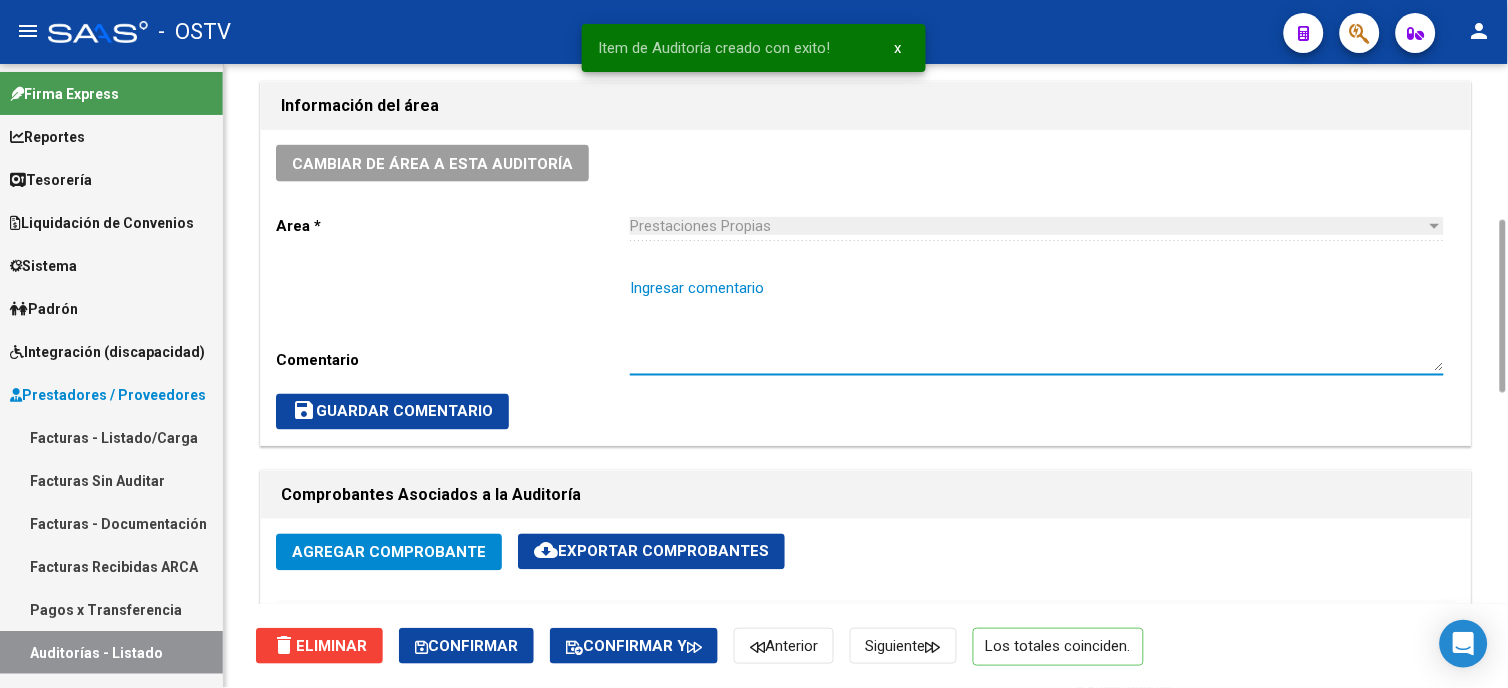 click on "Ingresar comentario" at bounding box center [1037, 324] 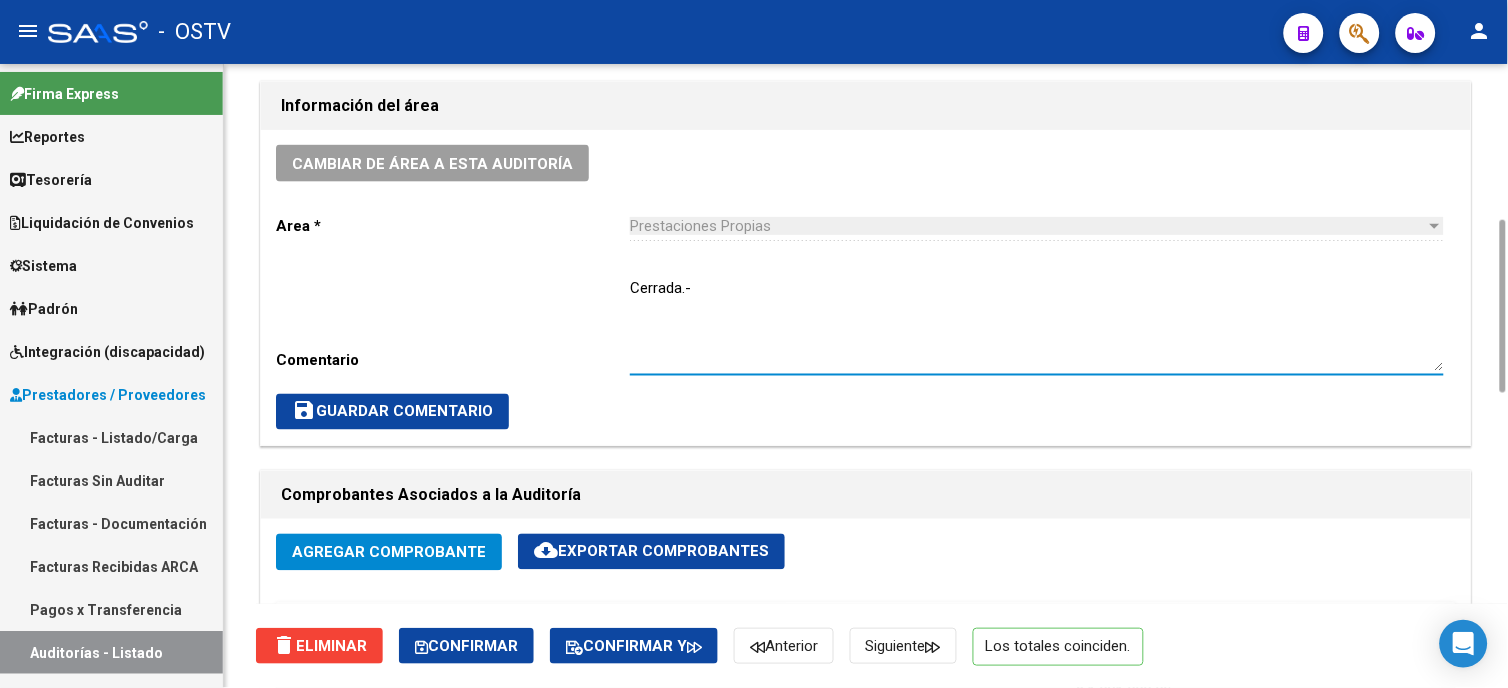 click on "save  Guardar Comentario" 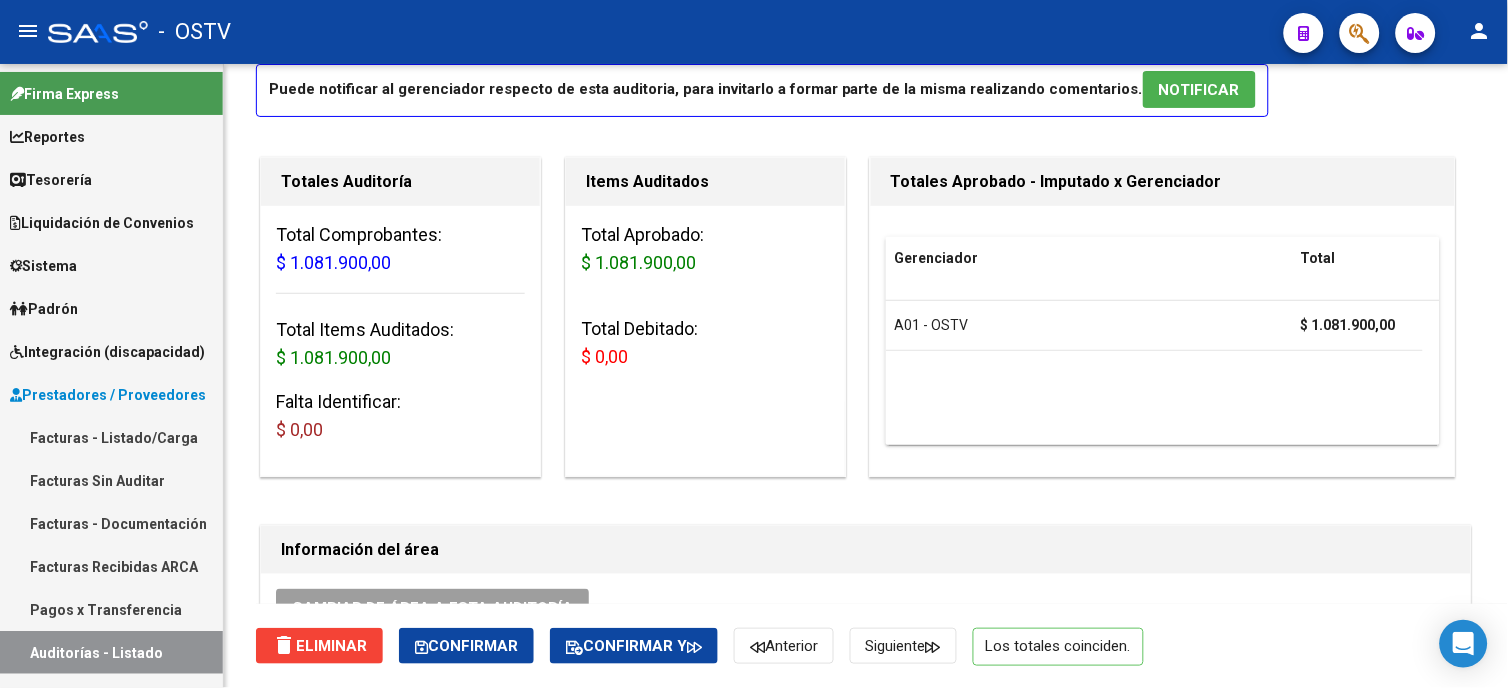scroll, scrollTop: 786, scrollLeft: 0, axis: vertical 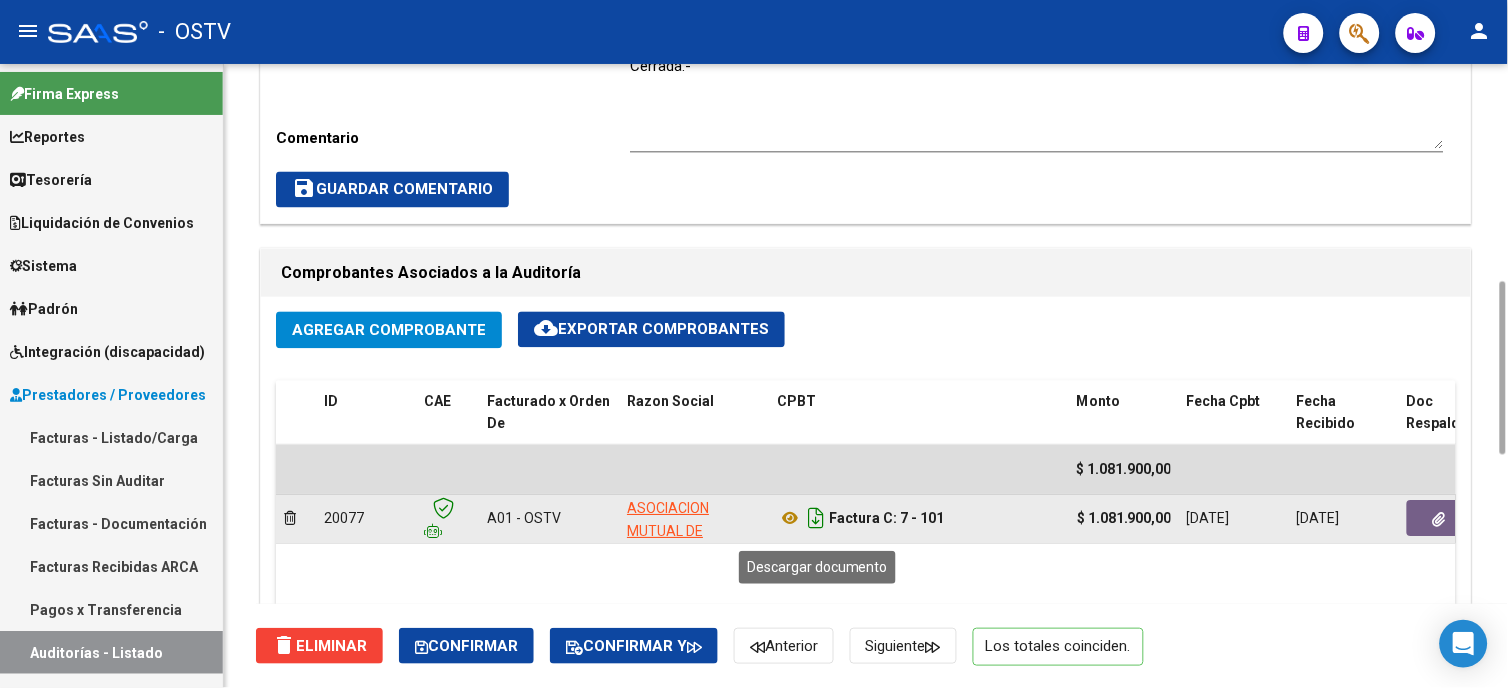 click 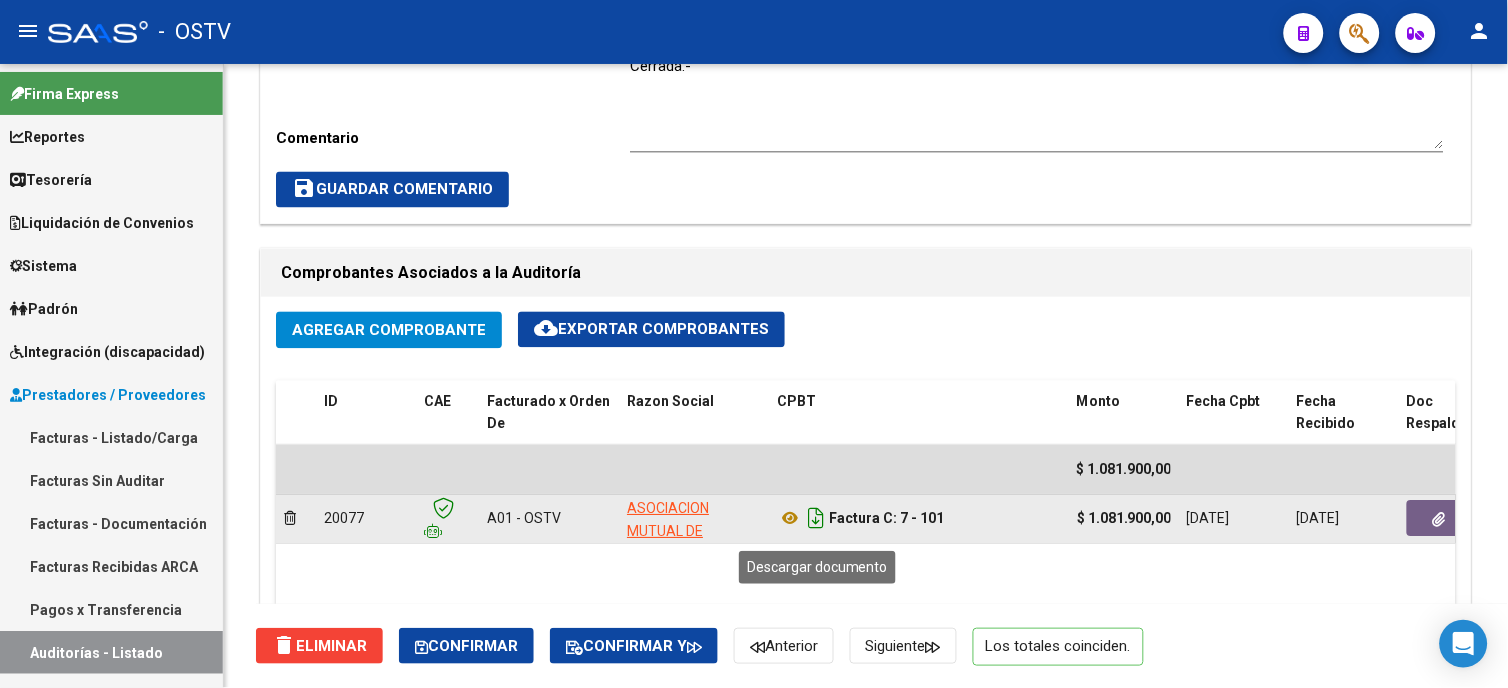 click 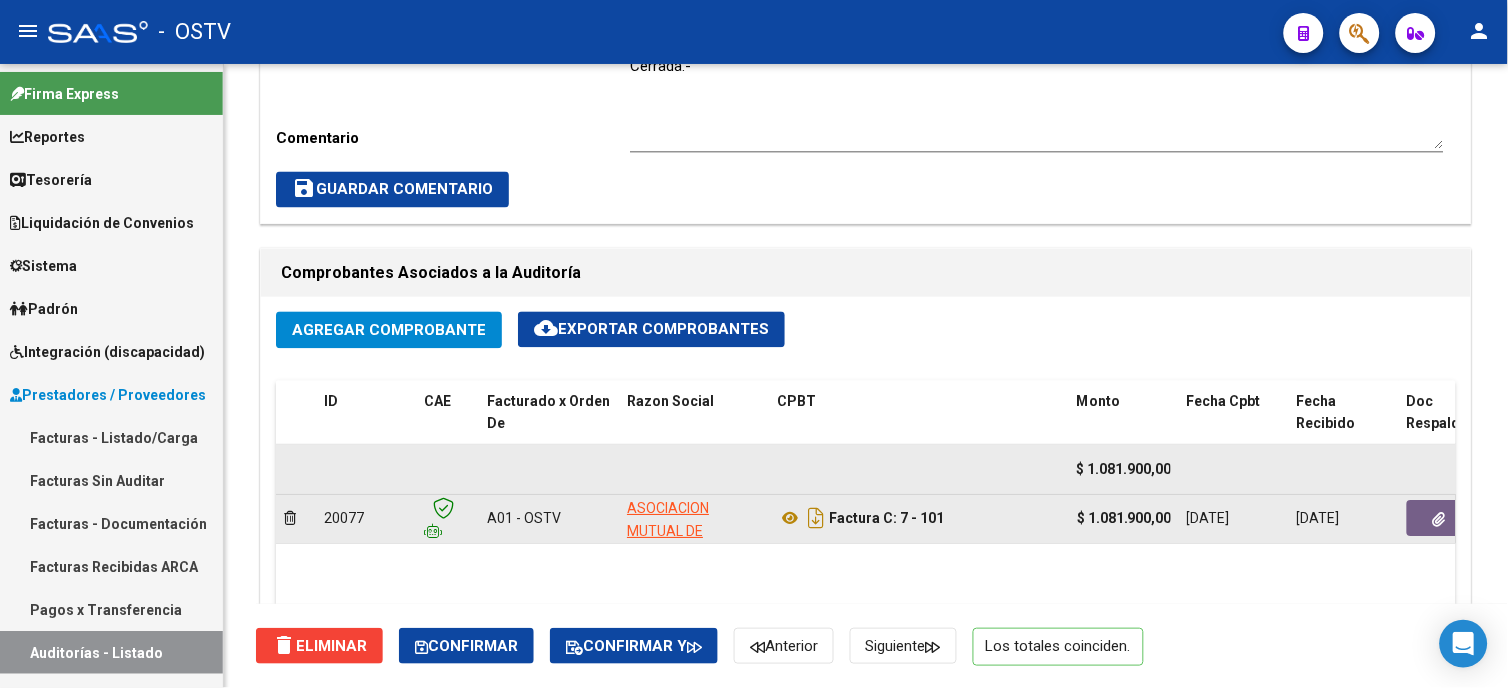 scroll, scrollTop: 1008, scrollLeft: 0, axis: vertical 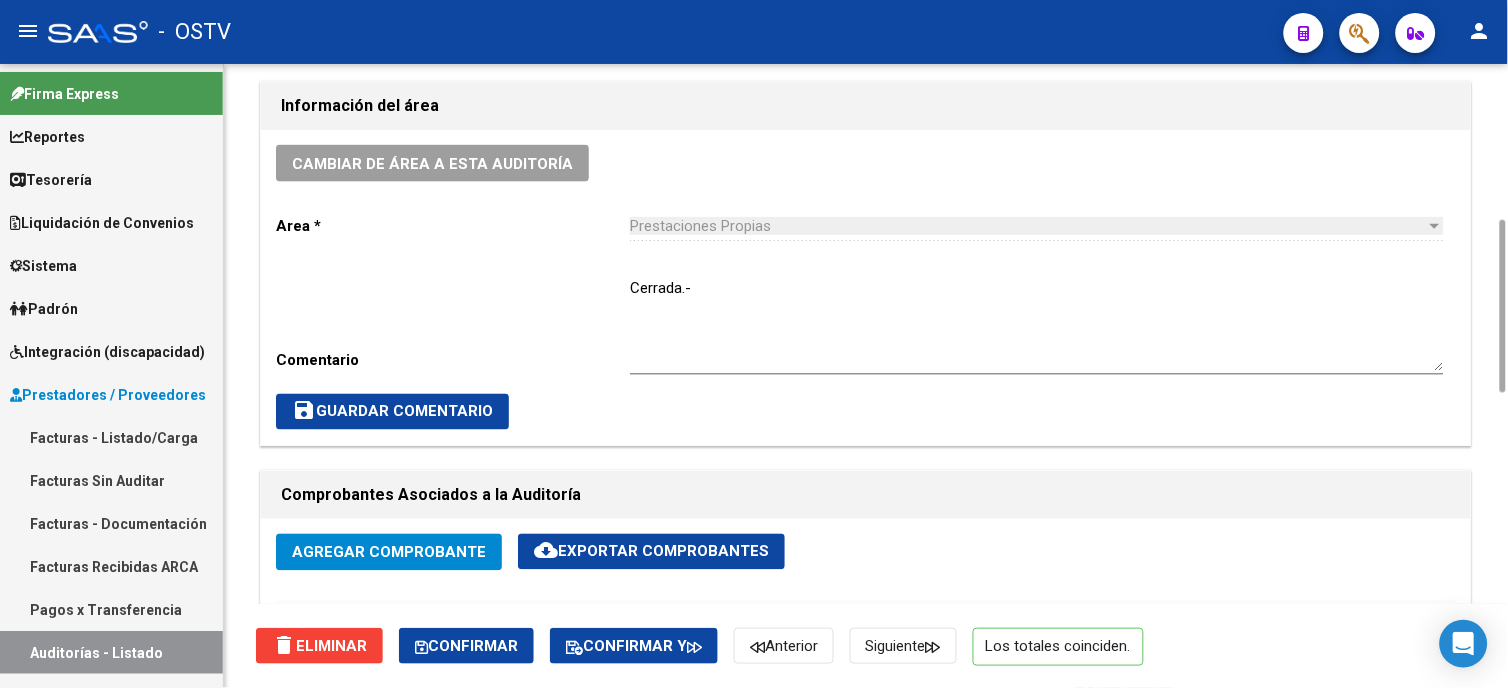 click on "save  Guardar Comentario" 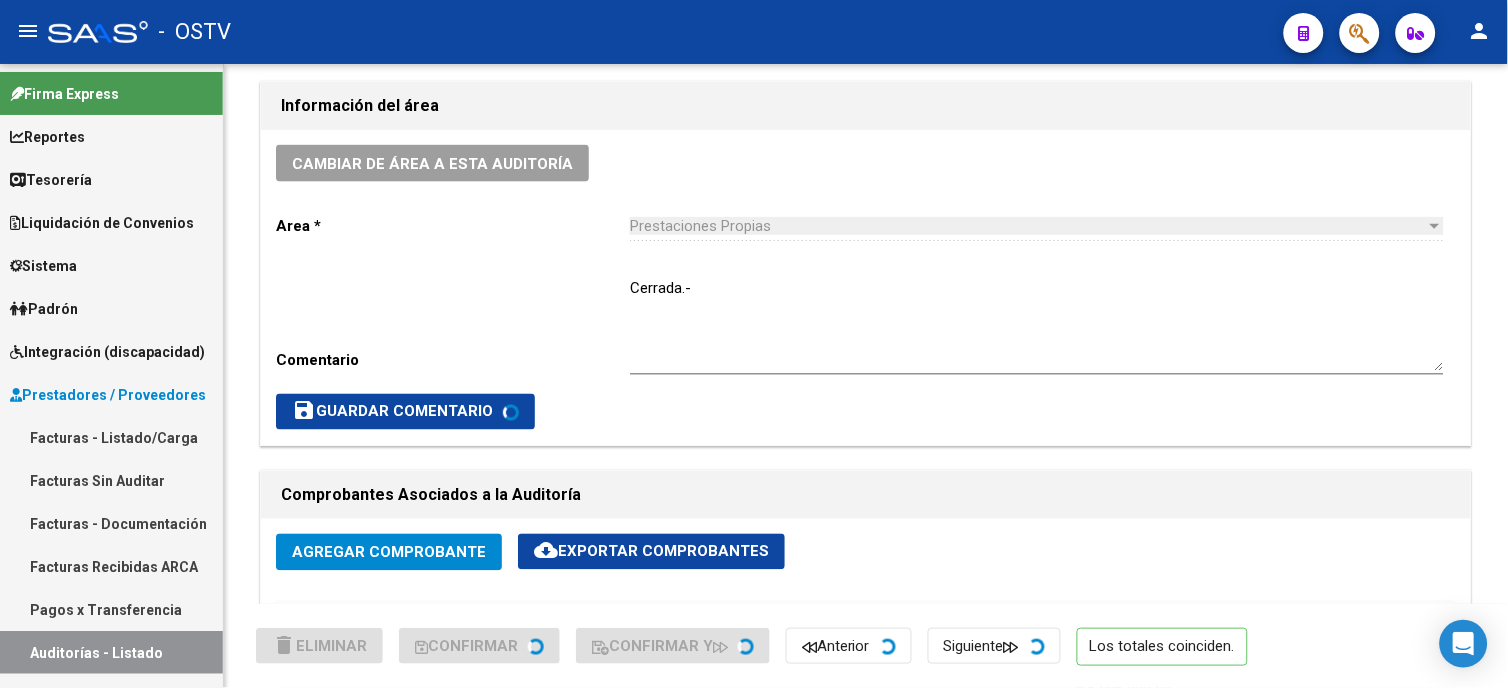 click on "Facturas - Listado/Carga" at bounding box center [111, 437] 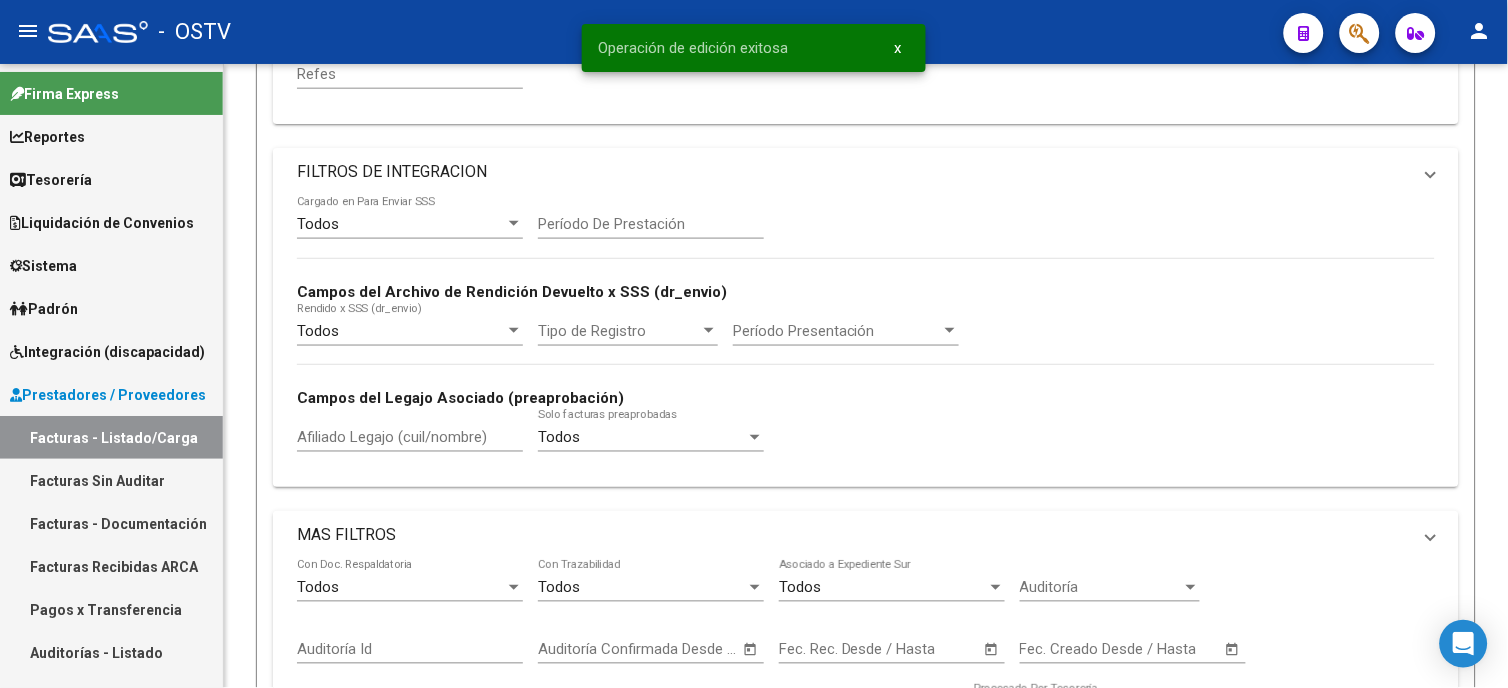 scroll, scrollTop: 0, scrollLeft: 0, axis: both 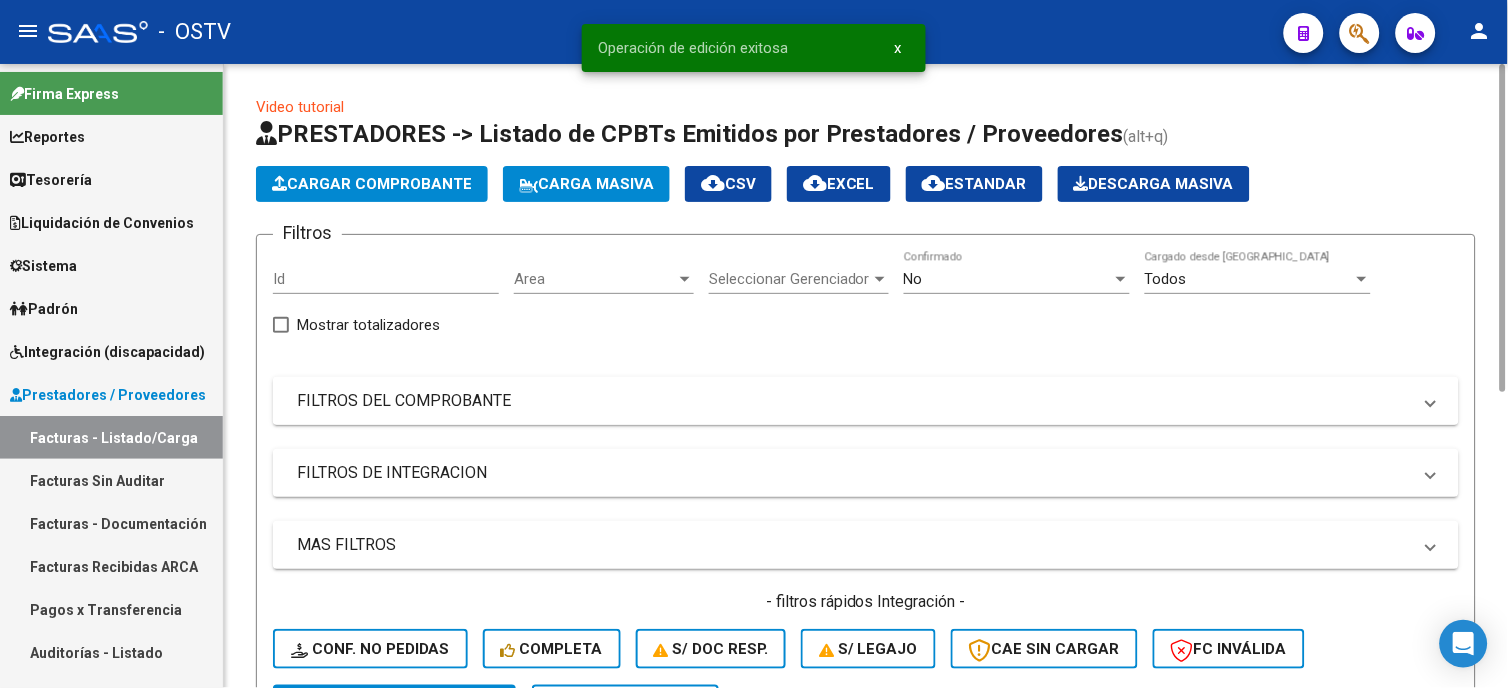click on "FILTROS DEL COMPROBANTE" at bounding box center (854, 401) 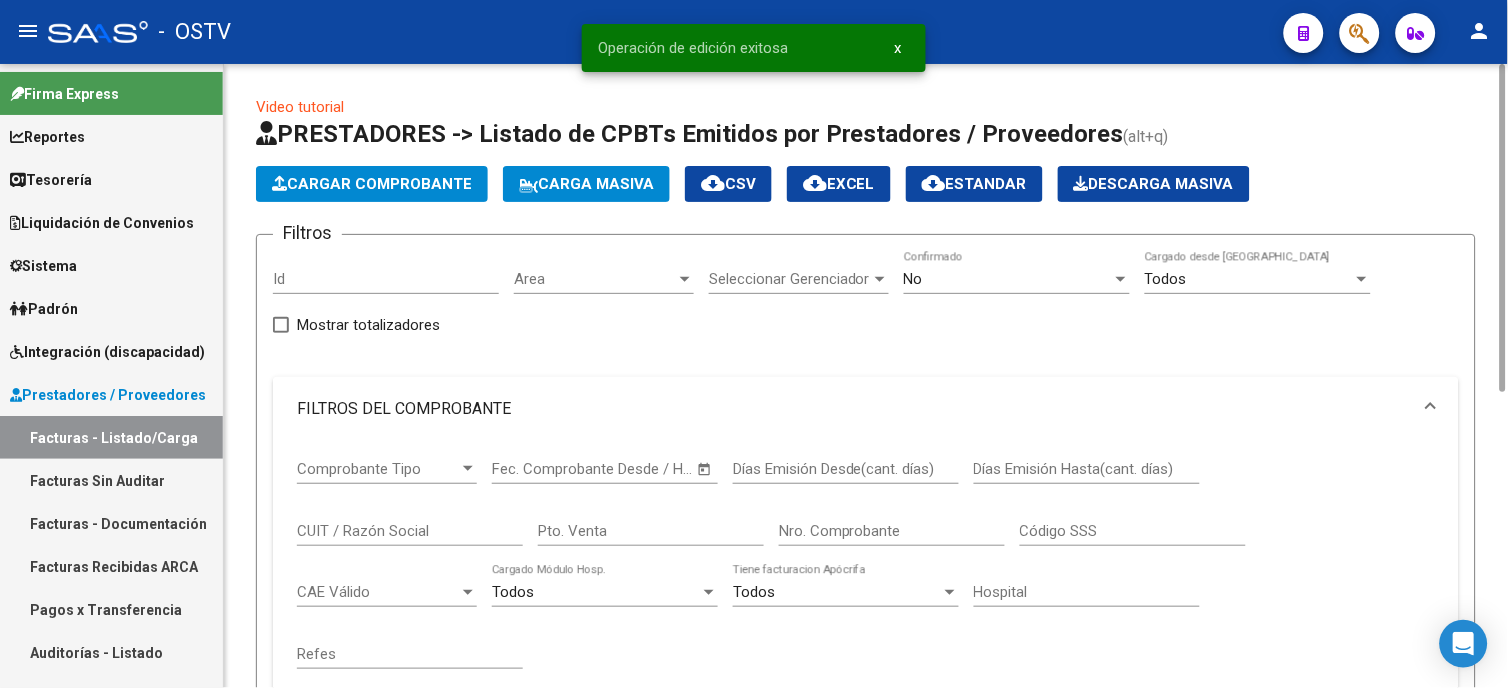 click on "Nro. Comprobante" at bounding box center (892, 531) 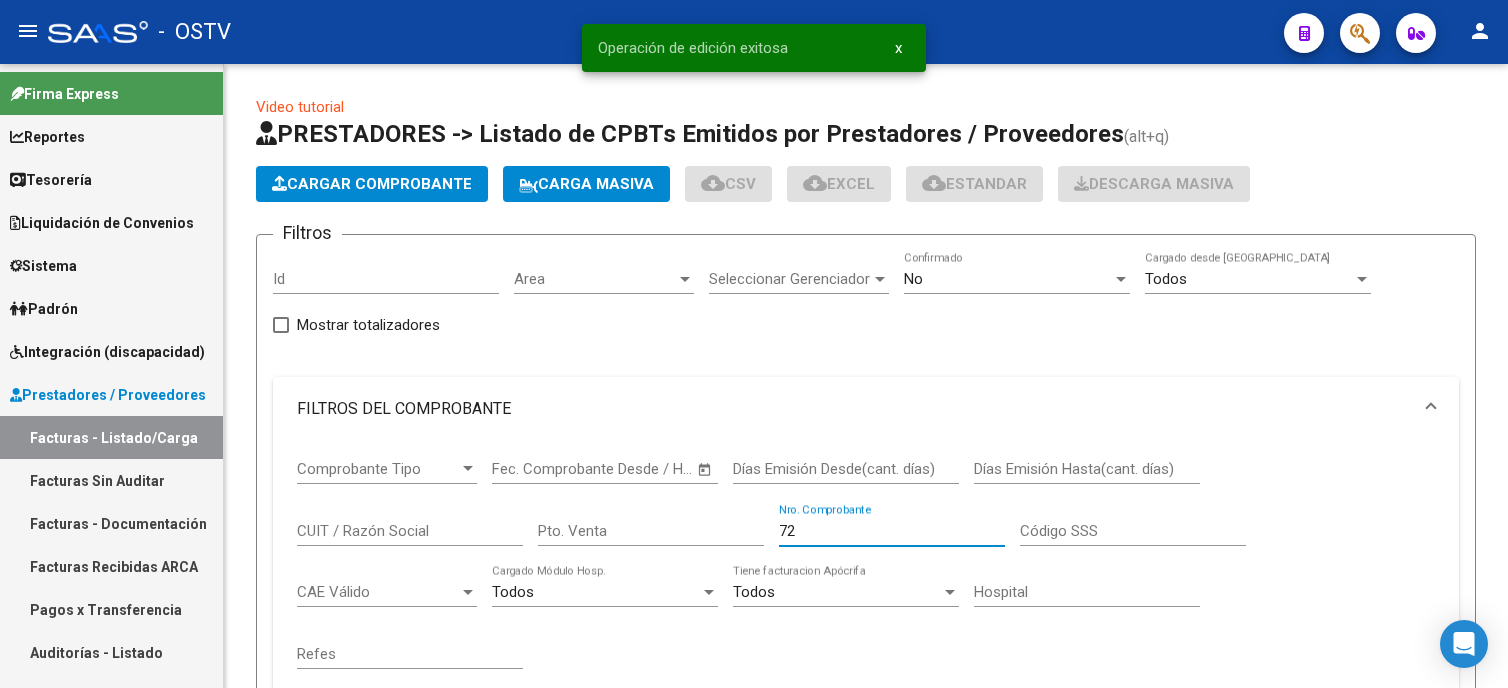 scroll, scrollTop: 0, scrollLeft: 0, axis: both 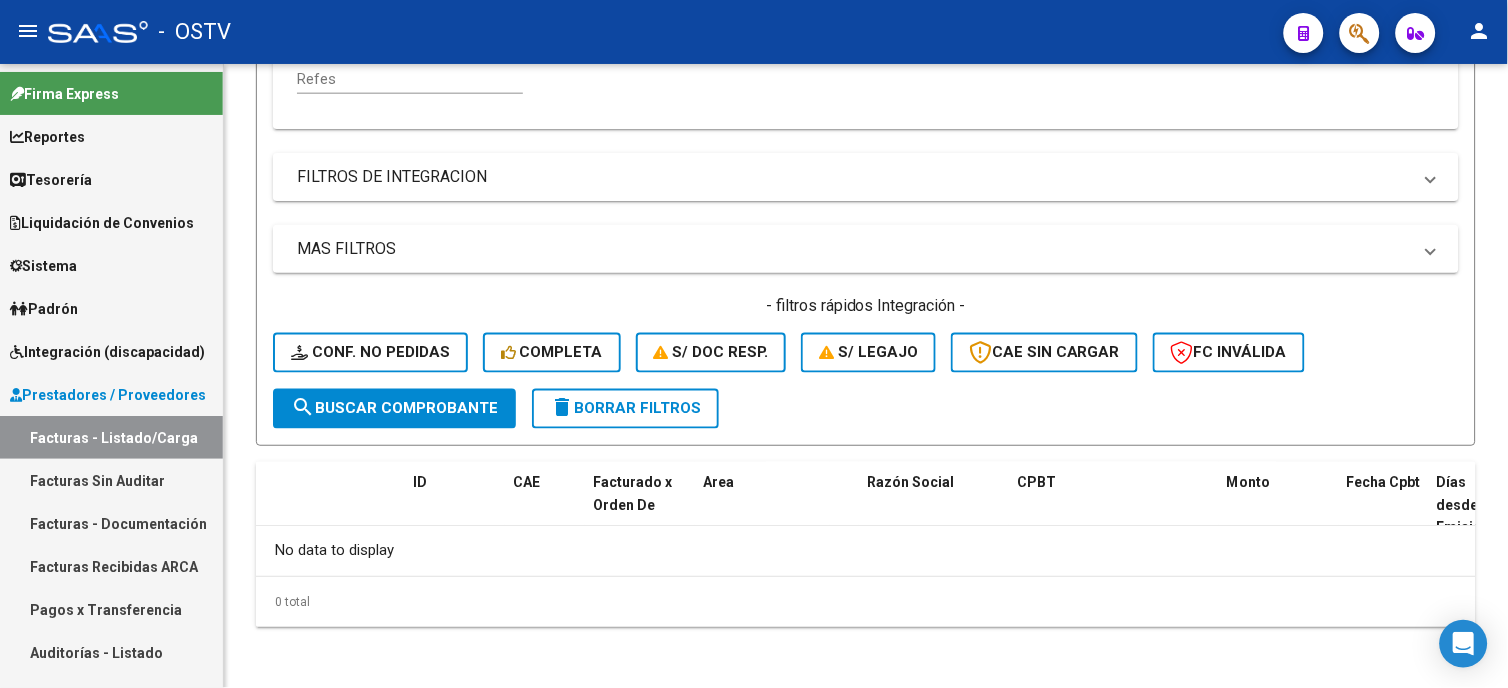 type on "72" 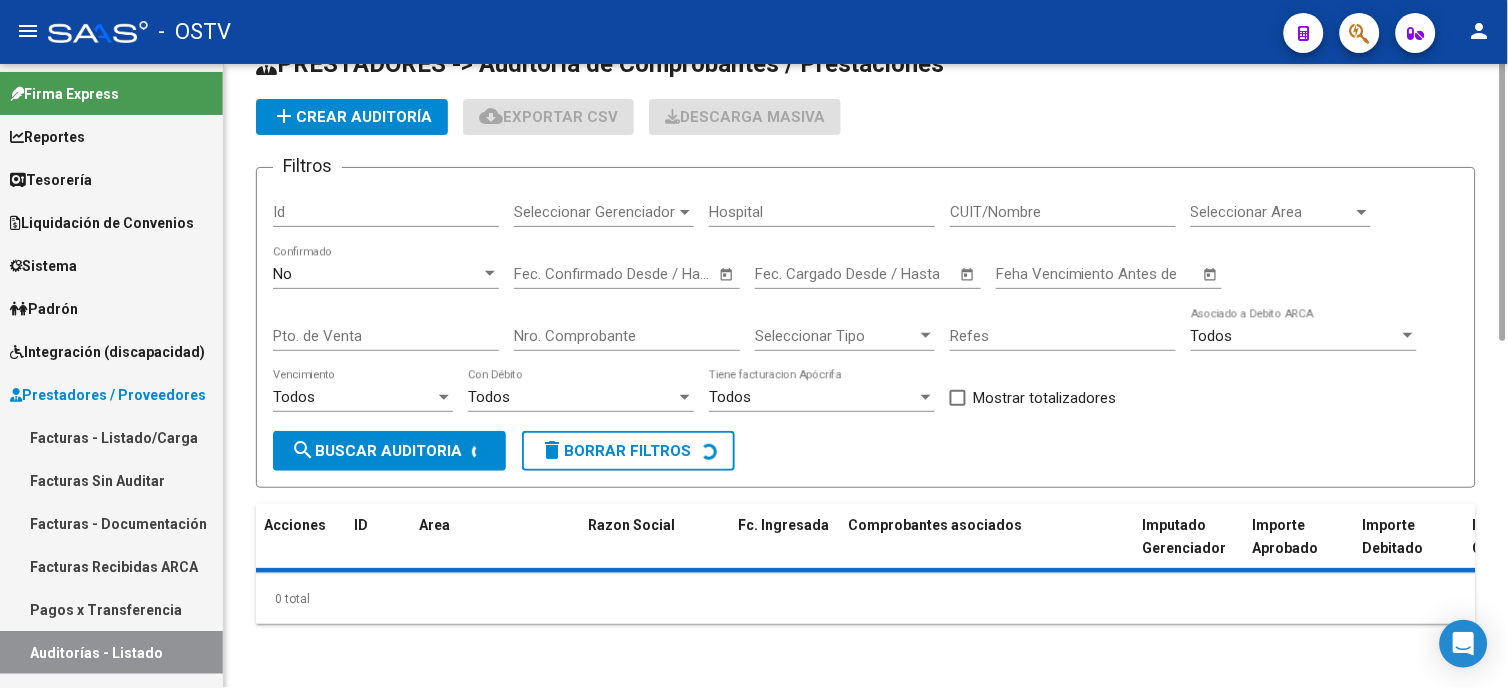 scroll, scrollTop: 0, scrollLeft: 0, axis: both 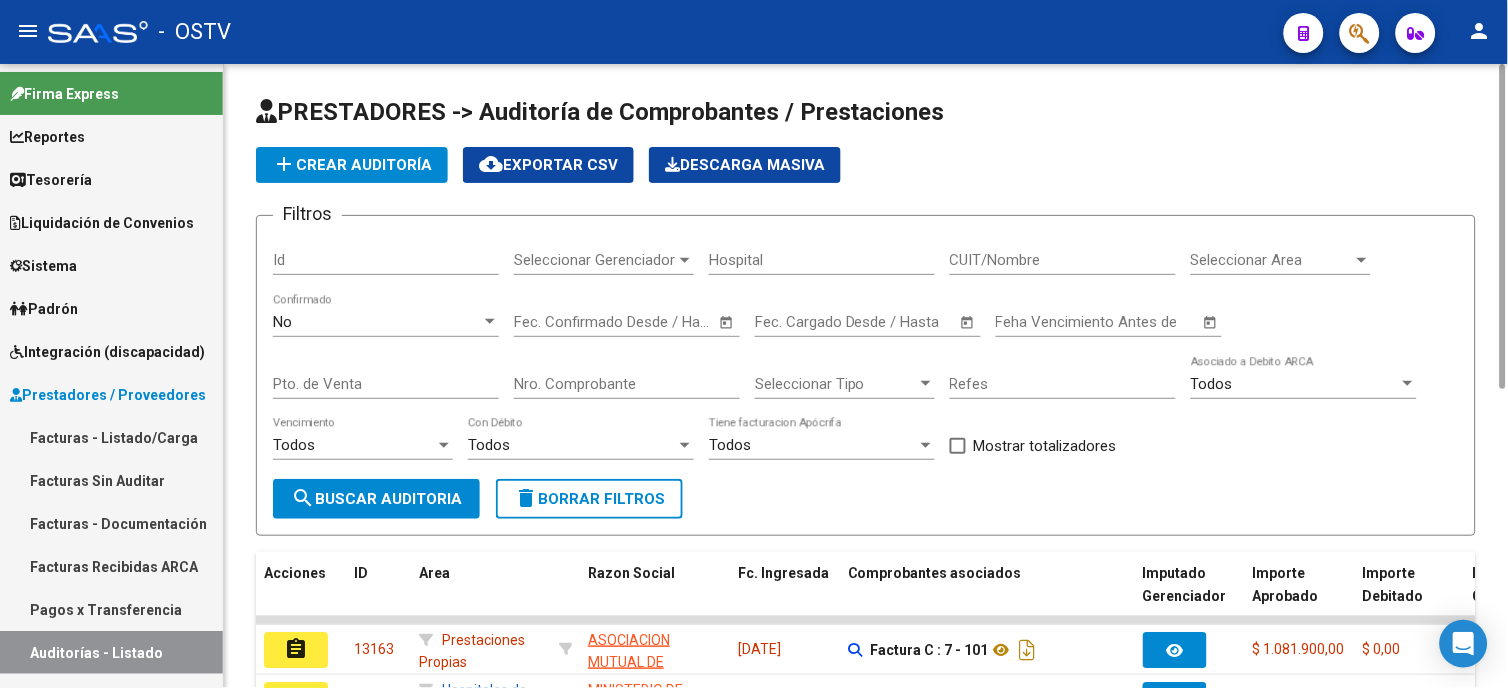 click on "Nro. Comprobante" at bounding box center (627, 384) 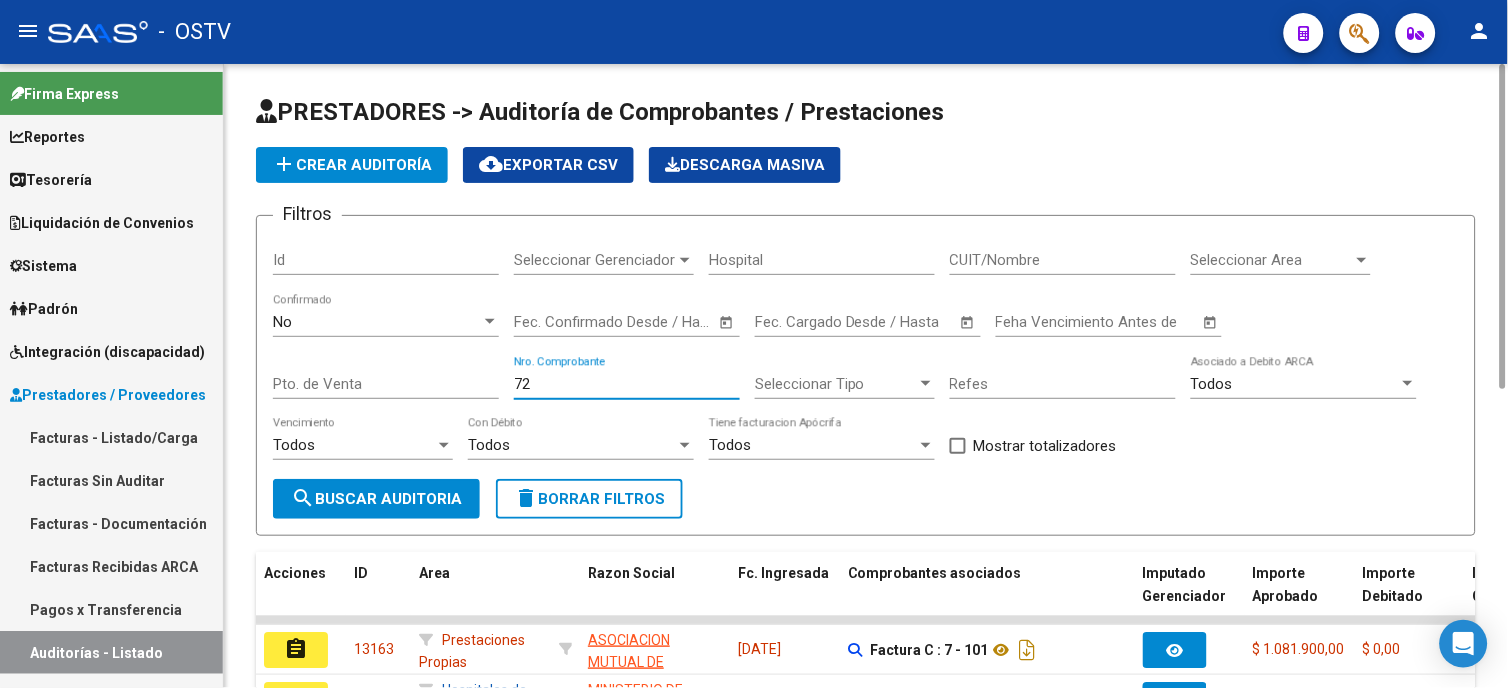 type on "72" 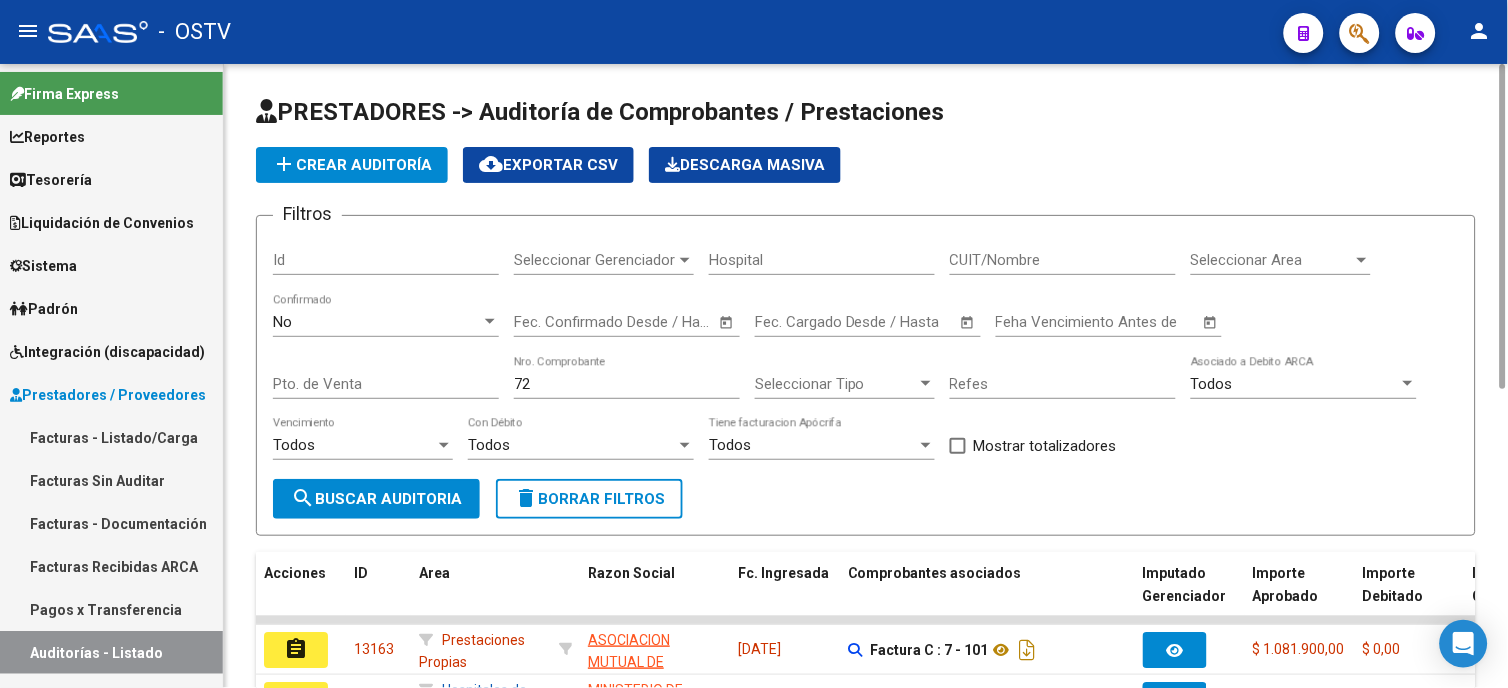 click on "No  Confirmado" 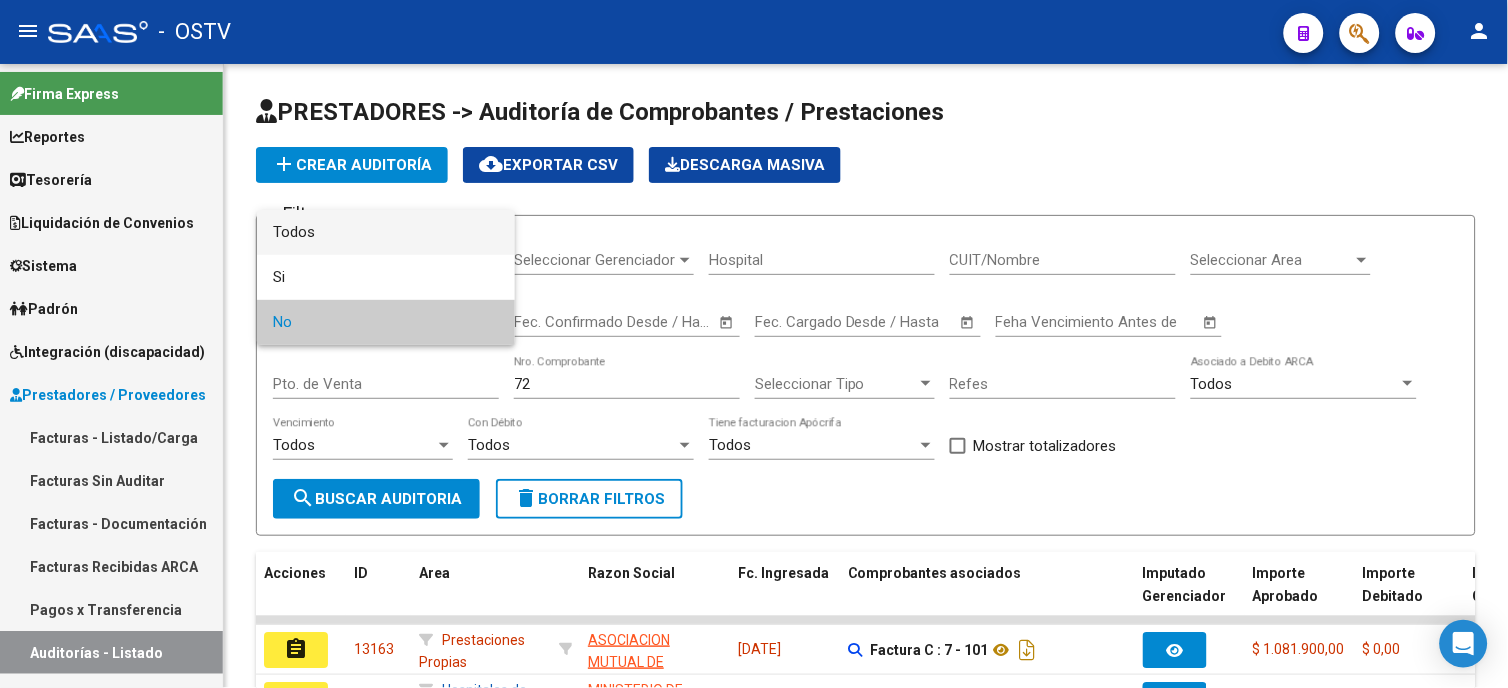click on "Todos" at bounding box center (386, 232) 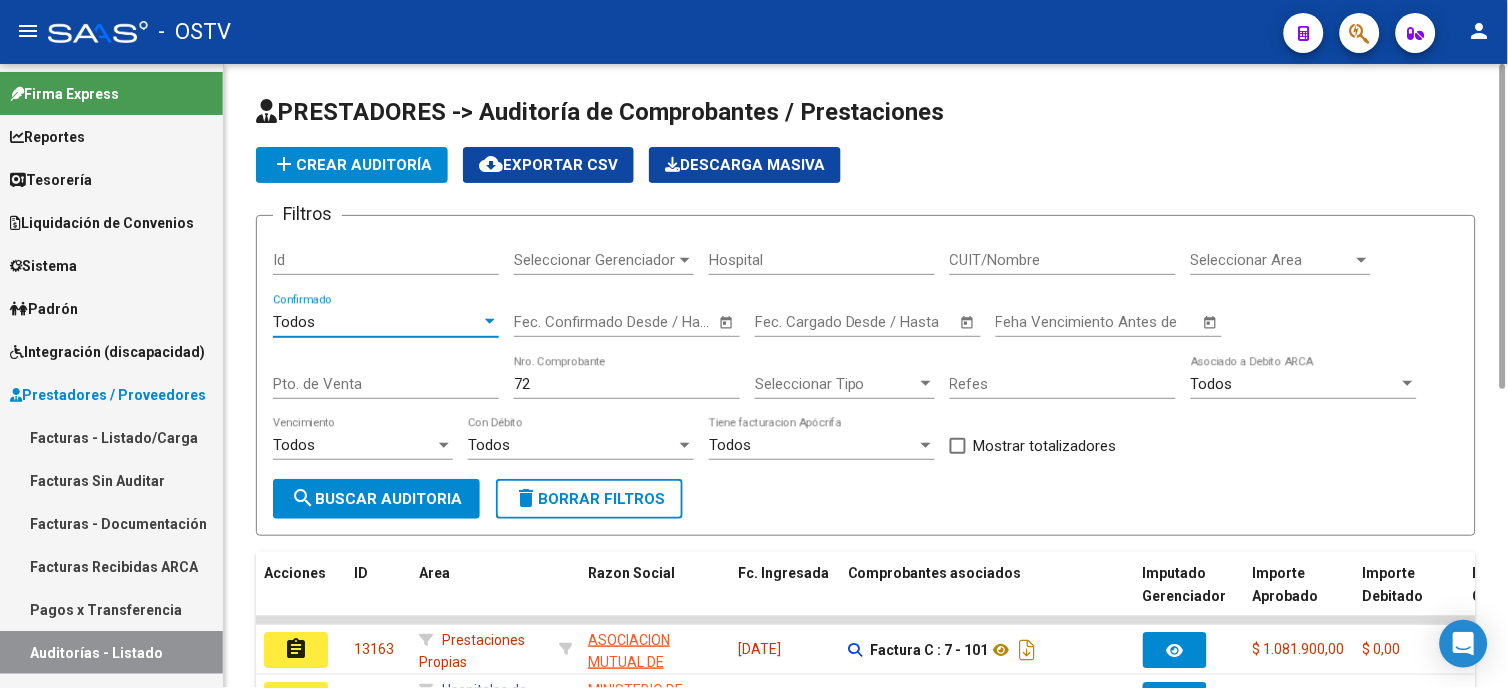 click on "search  Buscar Auditoria" 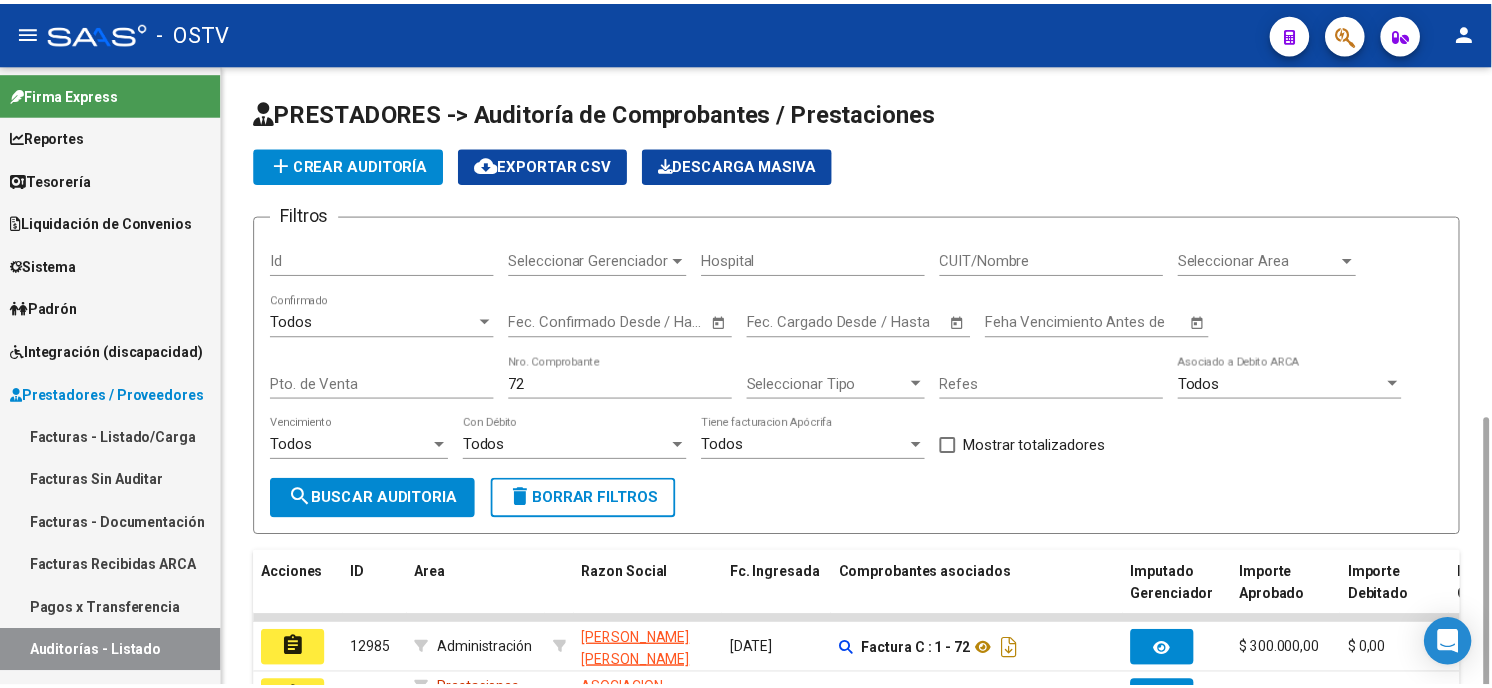 scroll, scrollTop: 222, scrollLeft: 0, axis: vertical 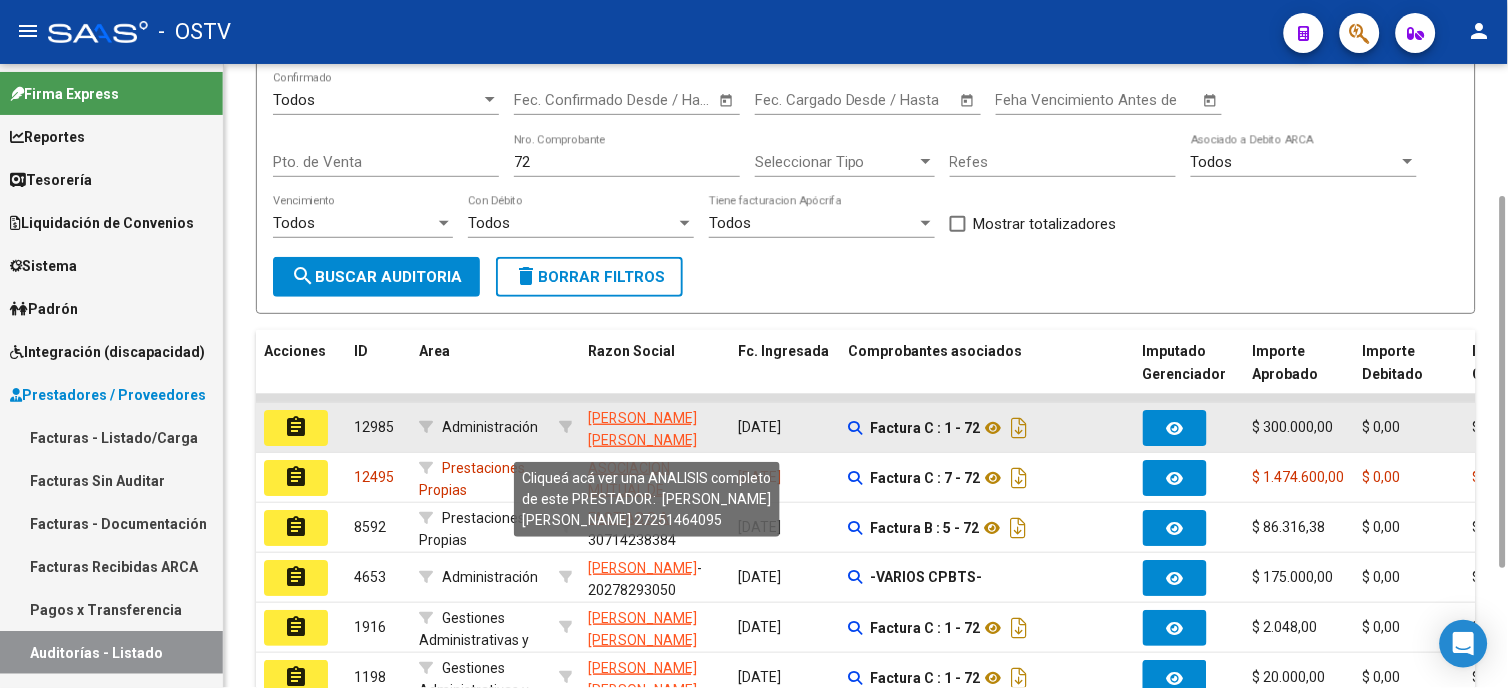 click on "GARRALDA MARIA MAGDALENA" 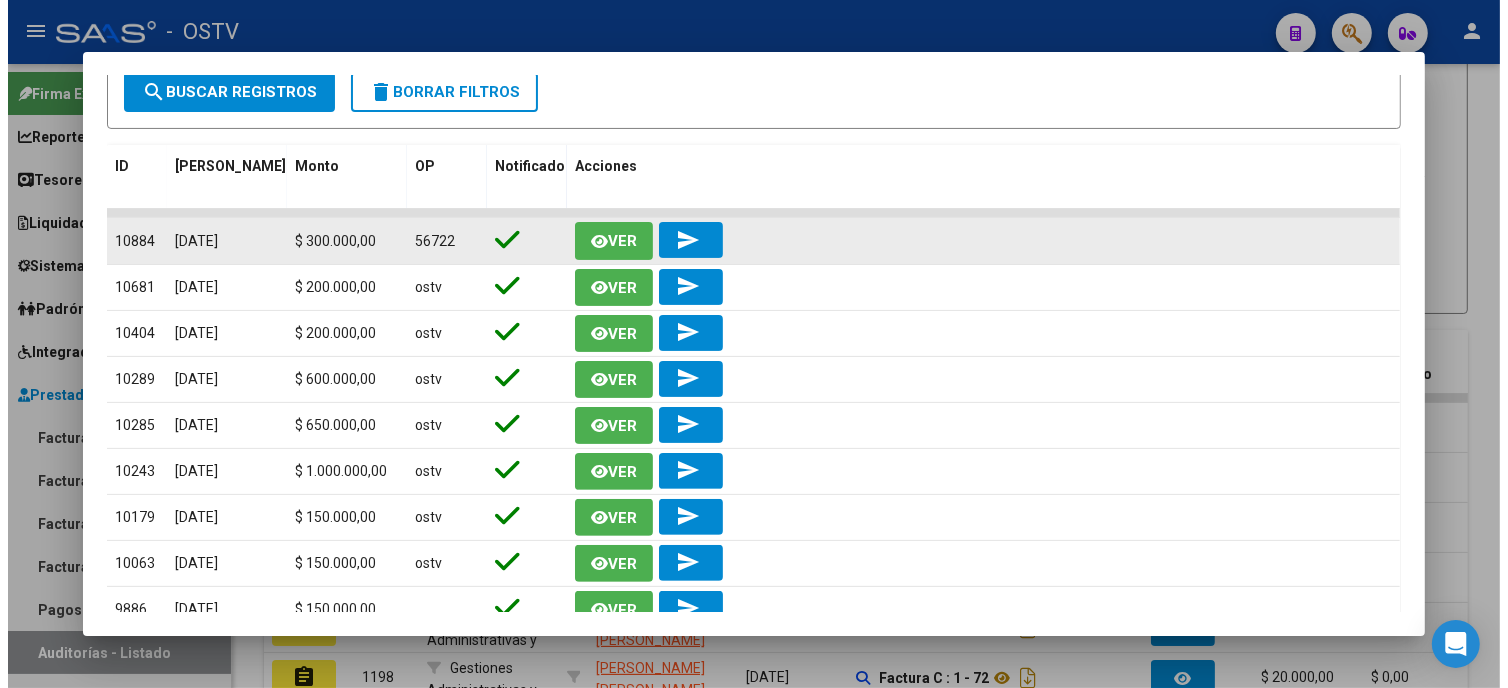 scroll, scrollTop: 205, scrollLeft: 0, axis: vertical 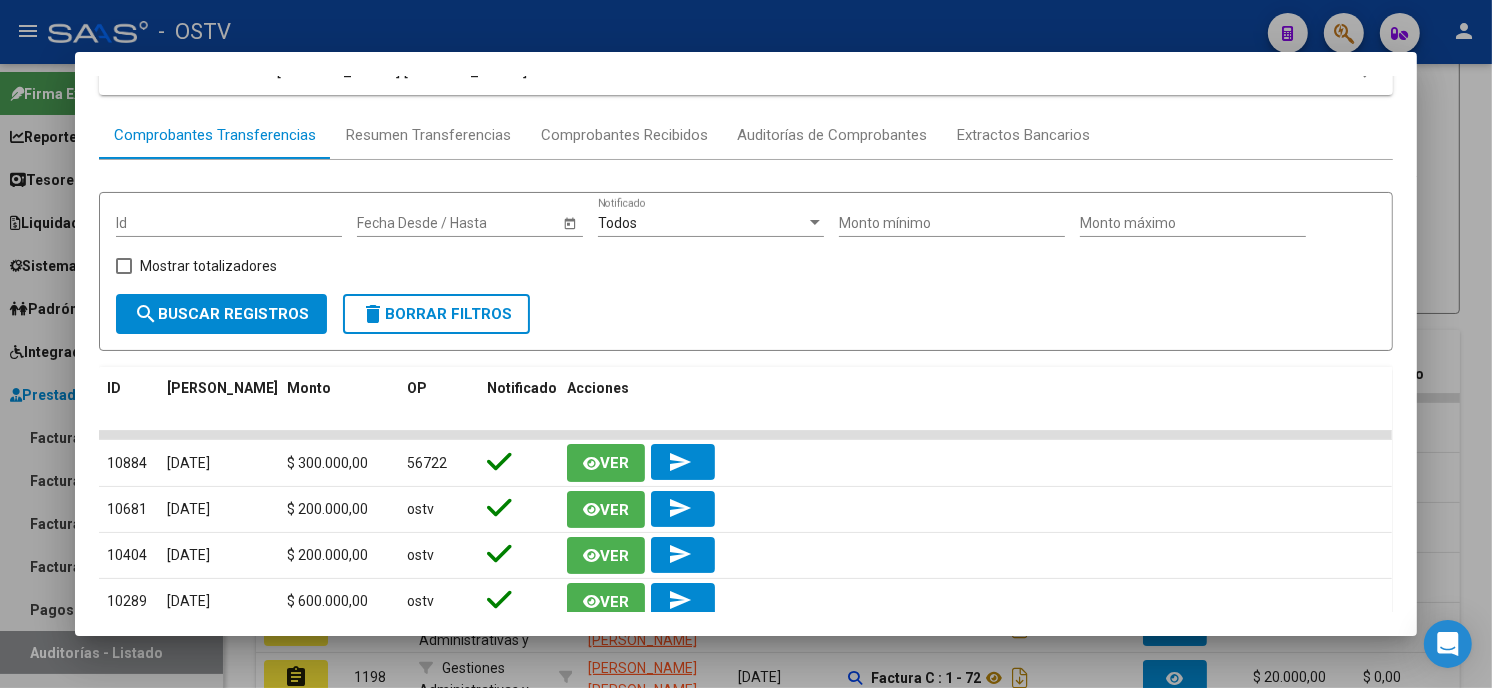 click at bounding box center (746, 344) 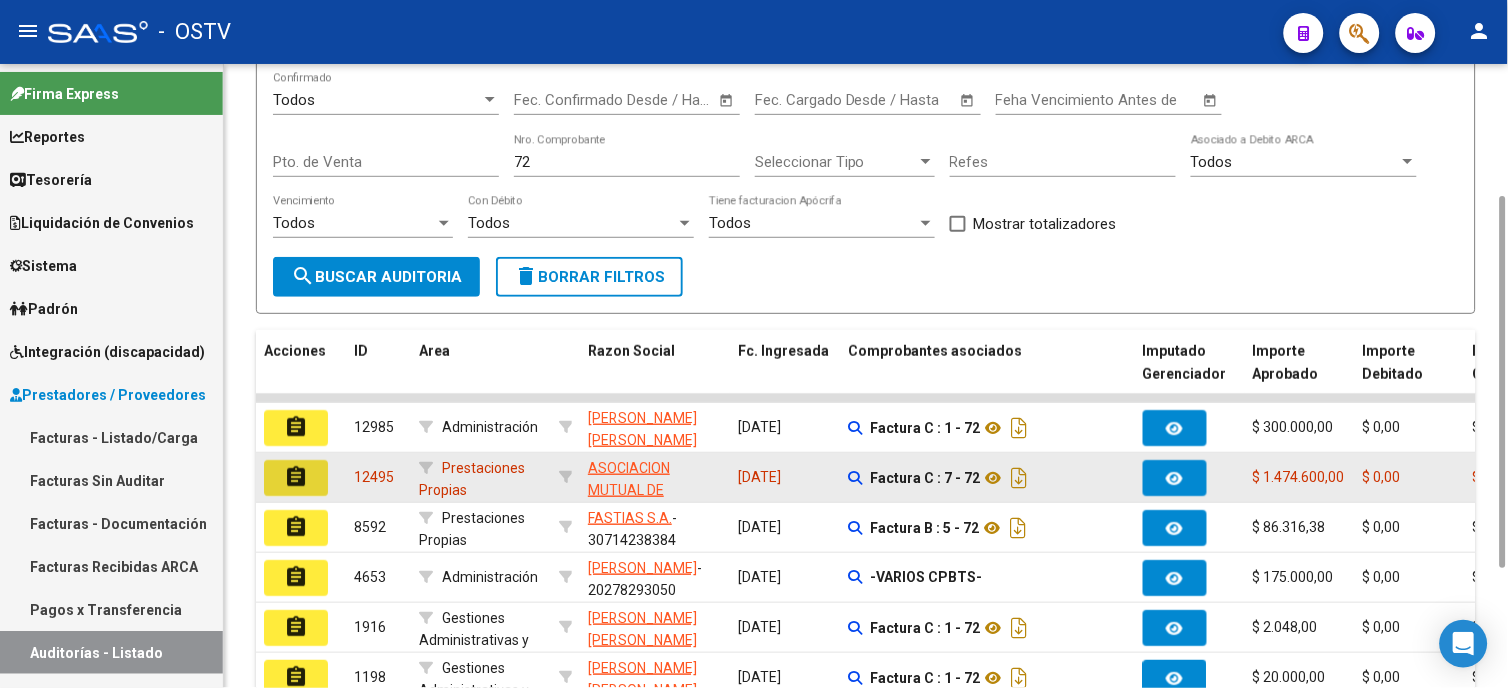 click on "assignment" 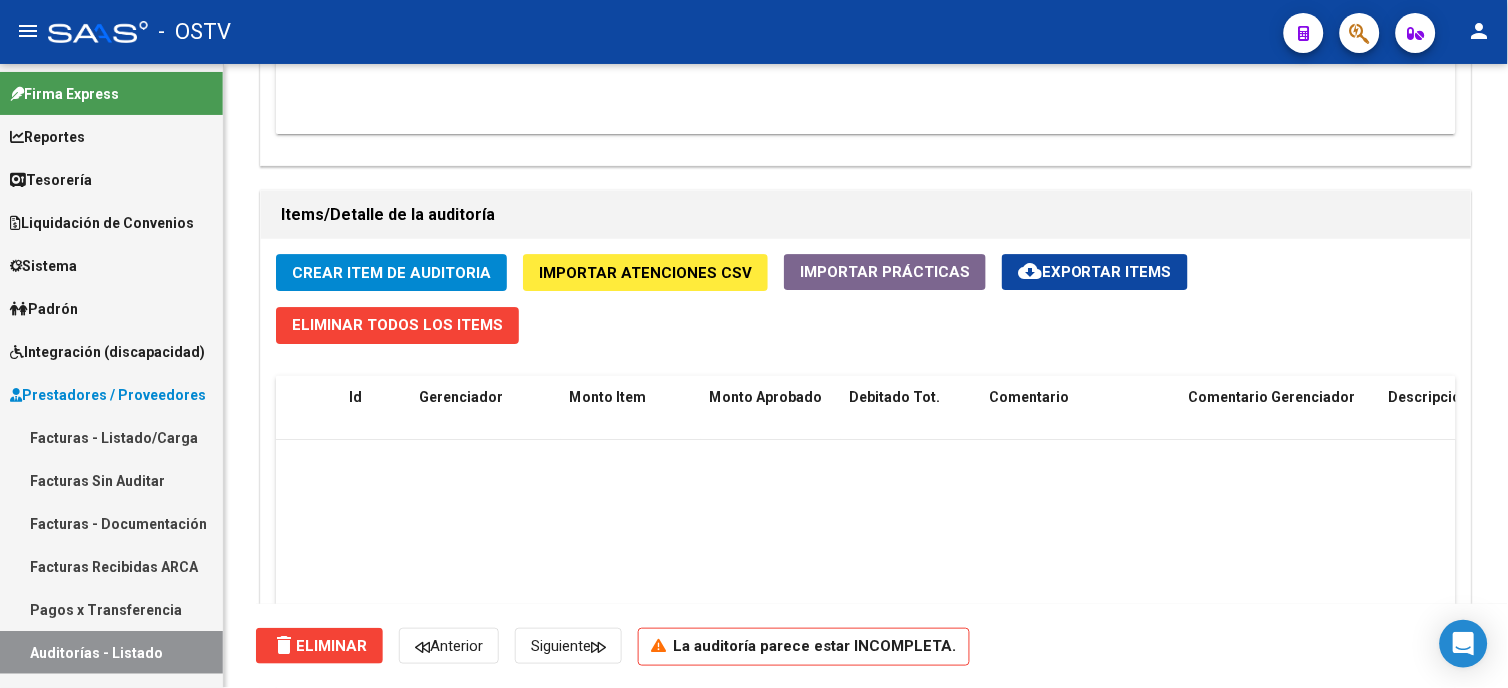 scroll, scrollTop: 1625, scrollLeft: 0, axis: vertical 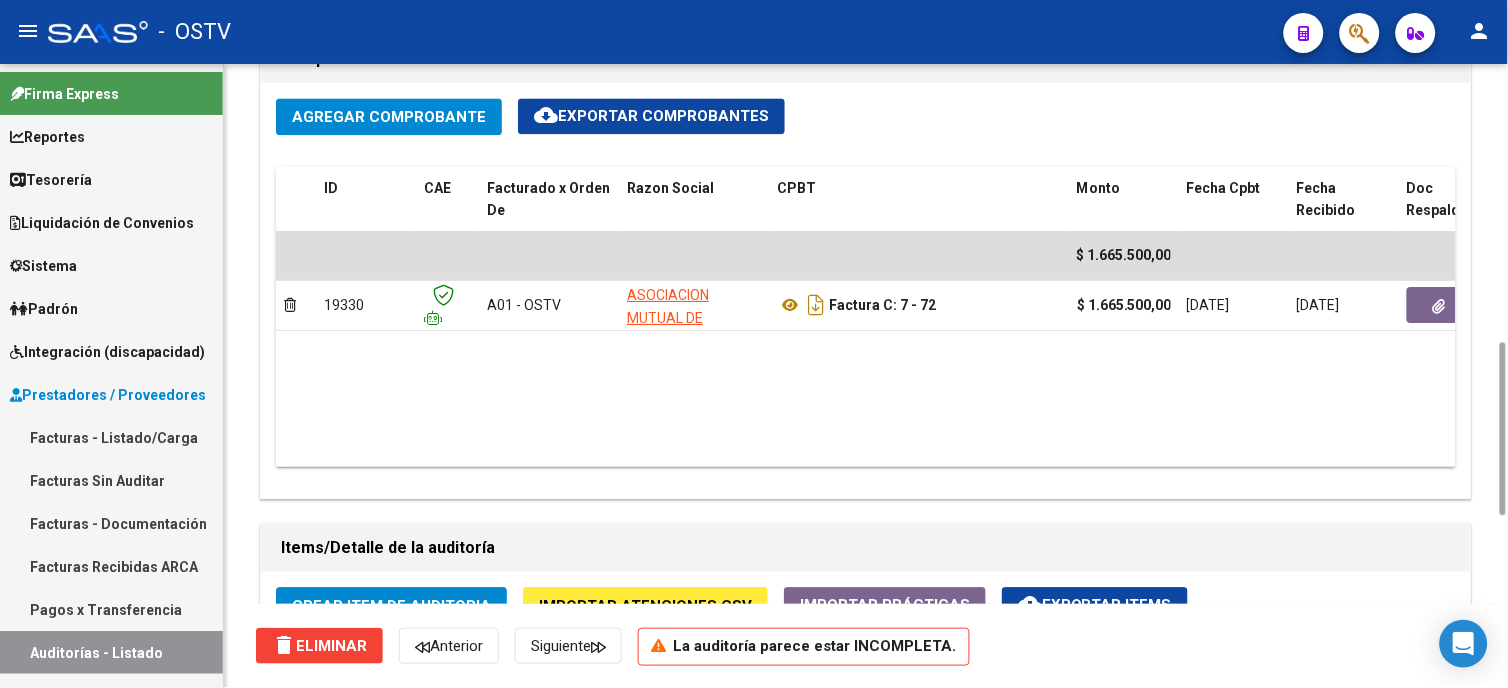 drag, startPoint x: 1494, startPoint y: 384, endPoint x: 1490, endPoint y: 324, distance: 60.133186 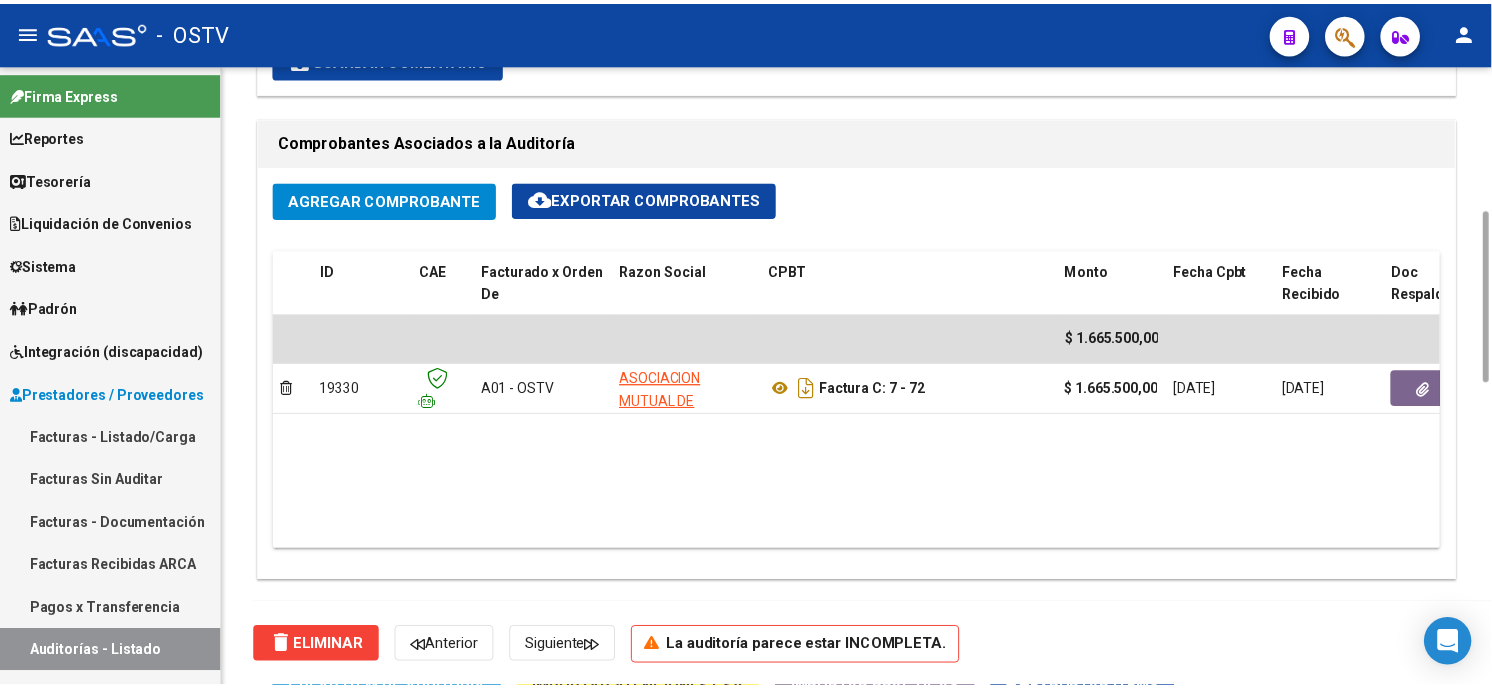 scroll, scrollTop: 942, scrollLeft: 0, axis: vertical 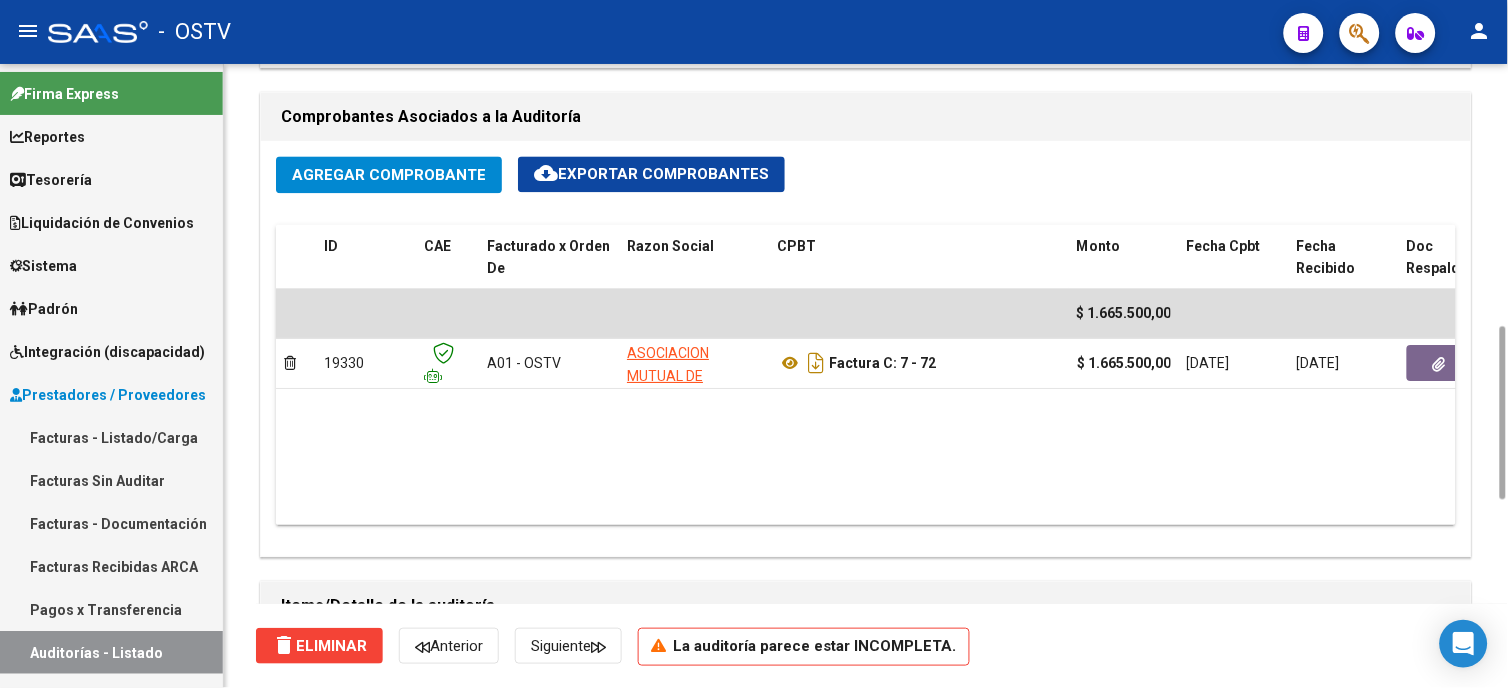 drag, startPoint x: 1504, startPoint y: 273, endPoint x: 1511, endPoint y: 401, distance: 128.19127 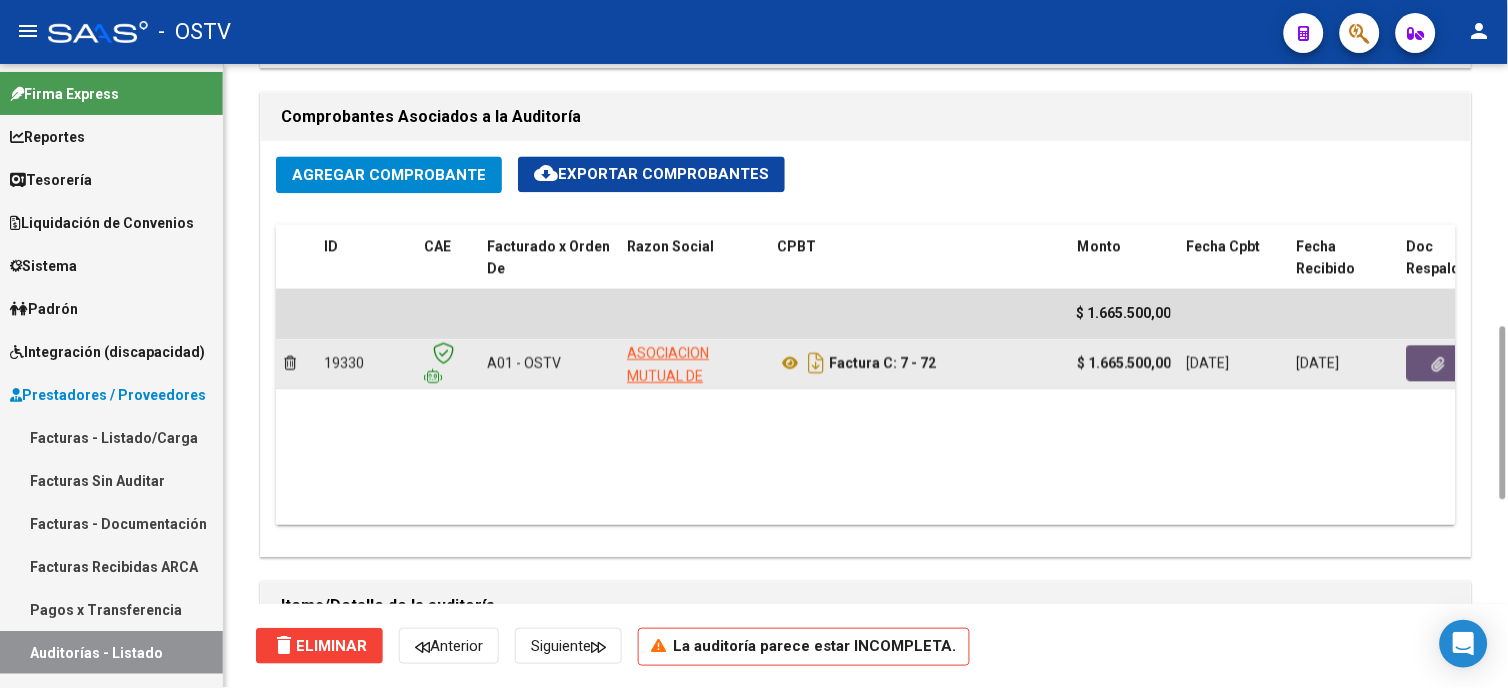 click 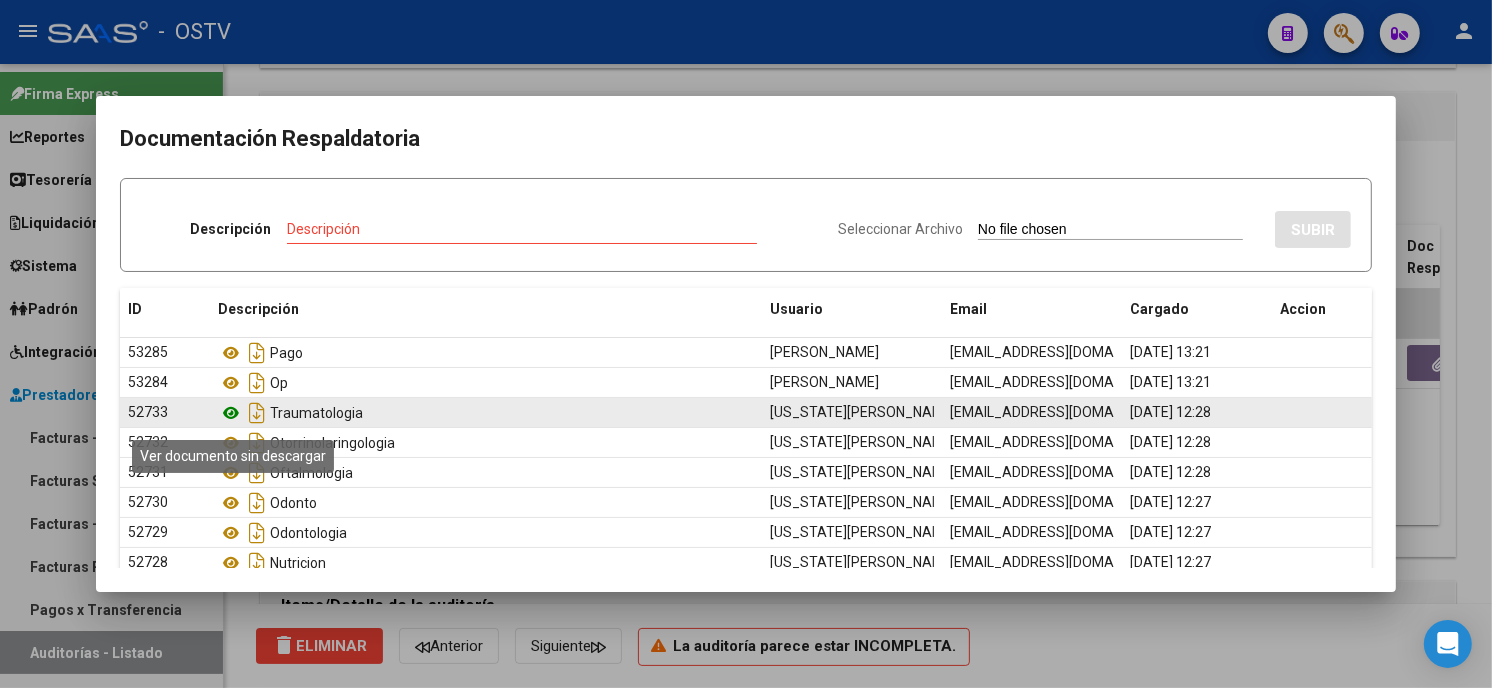 click 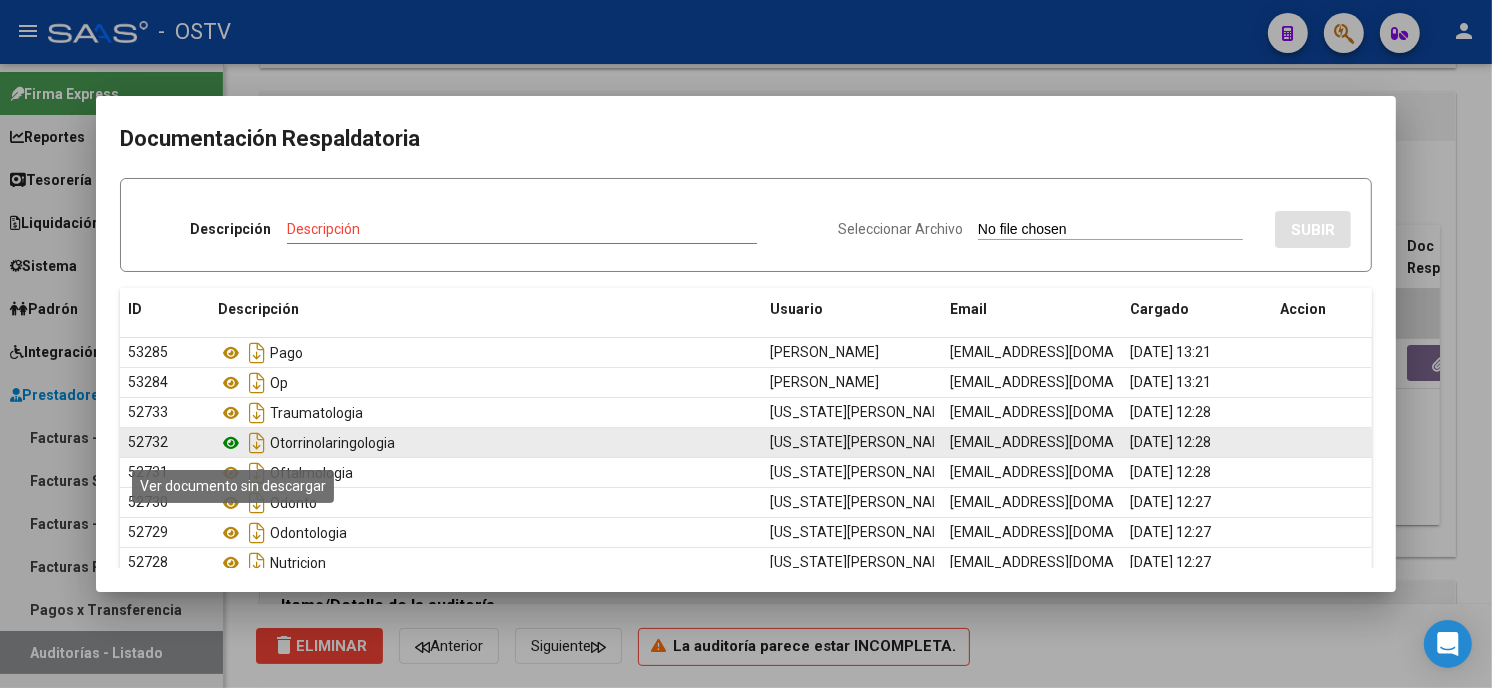 click 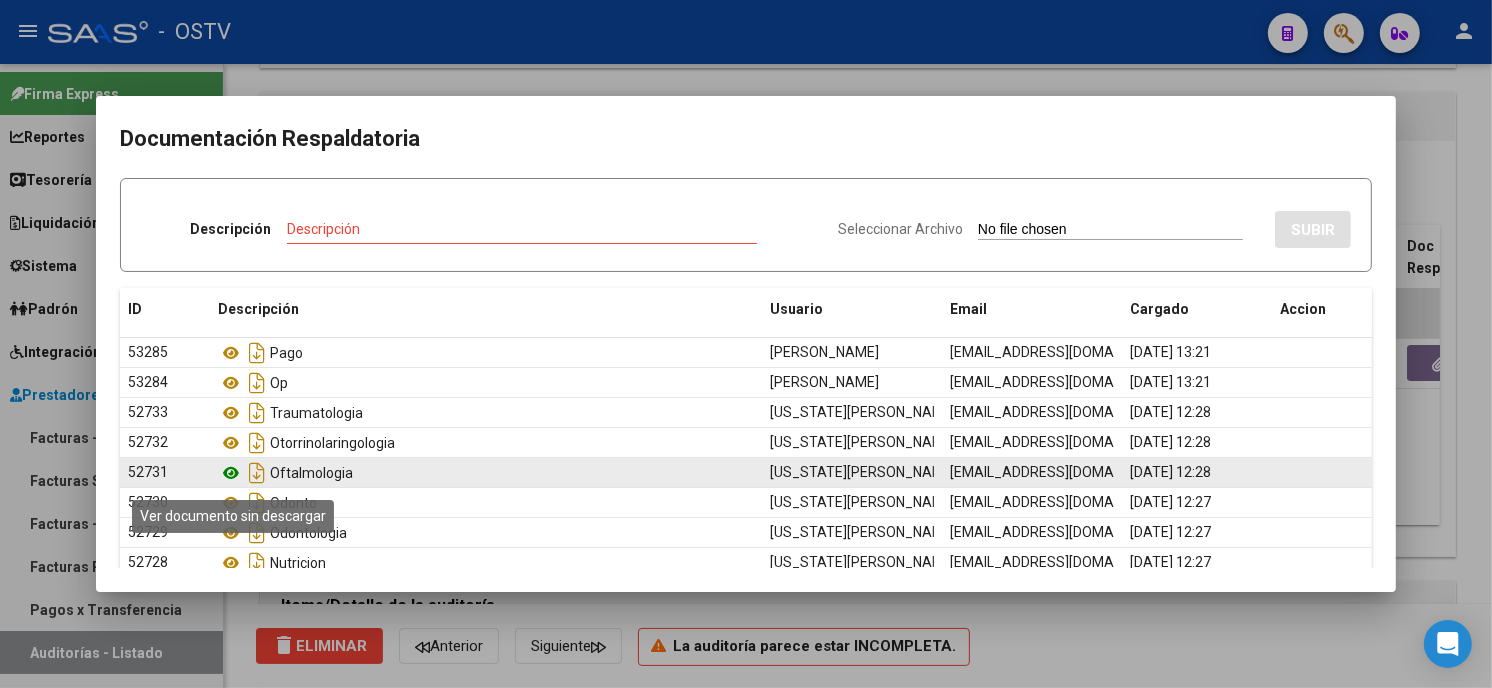click 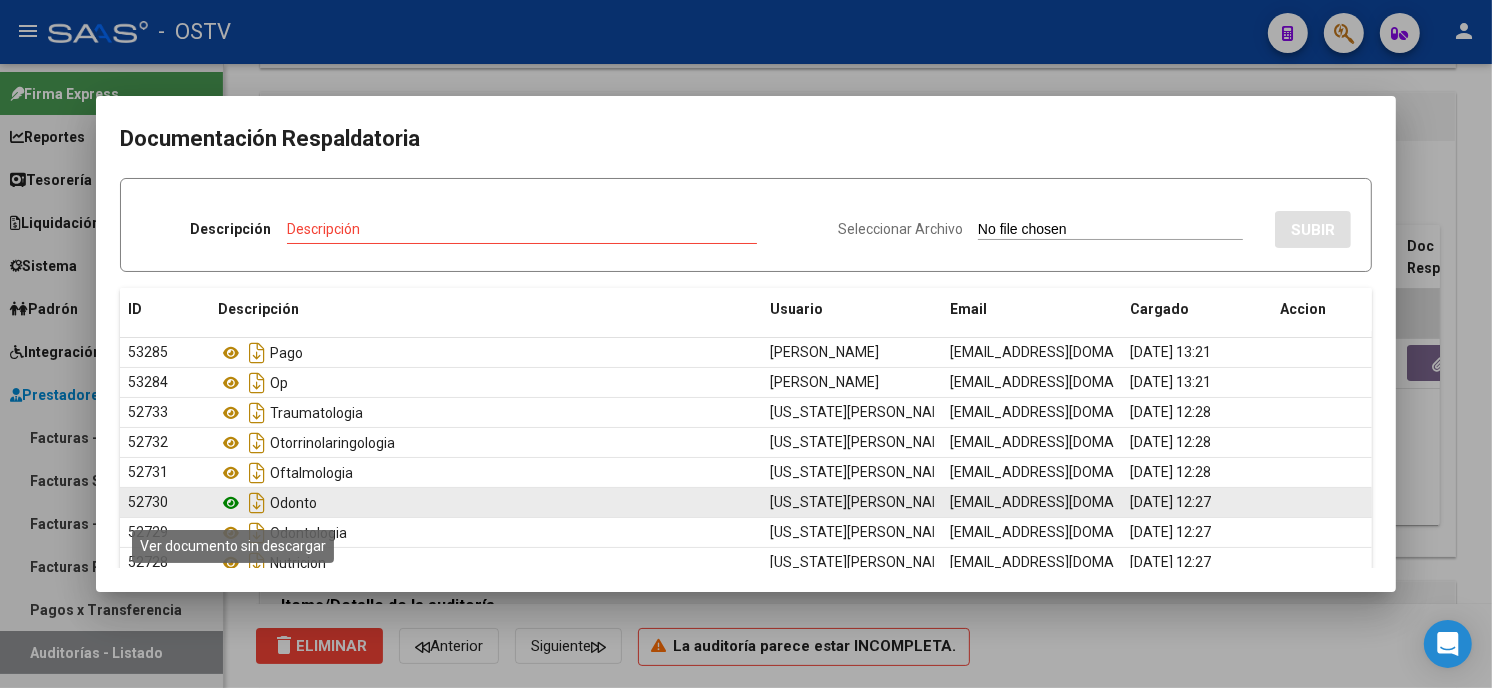 click 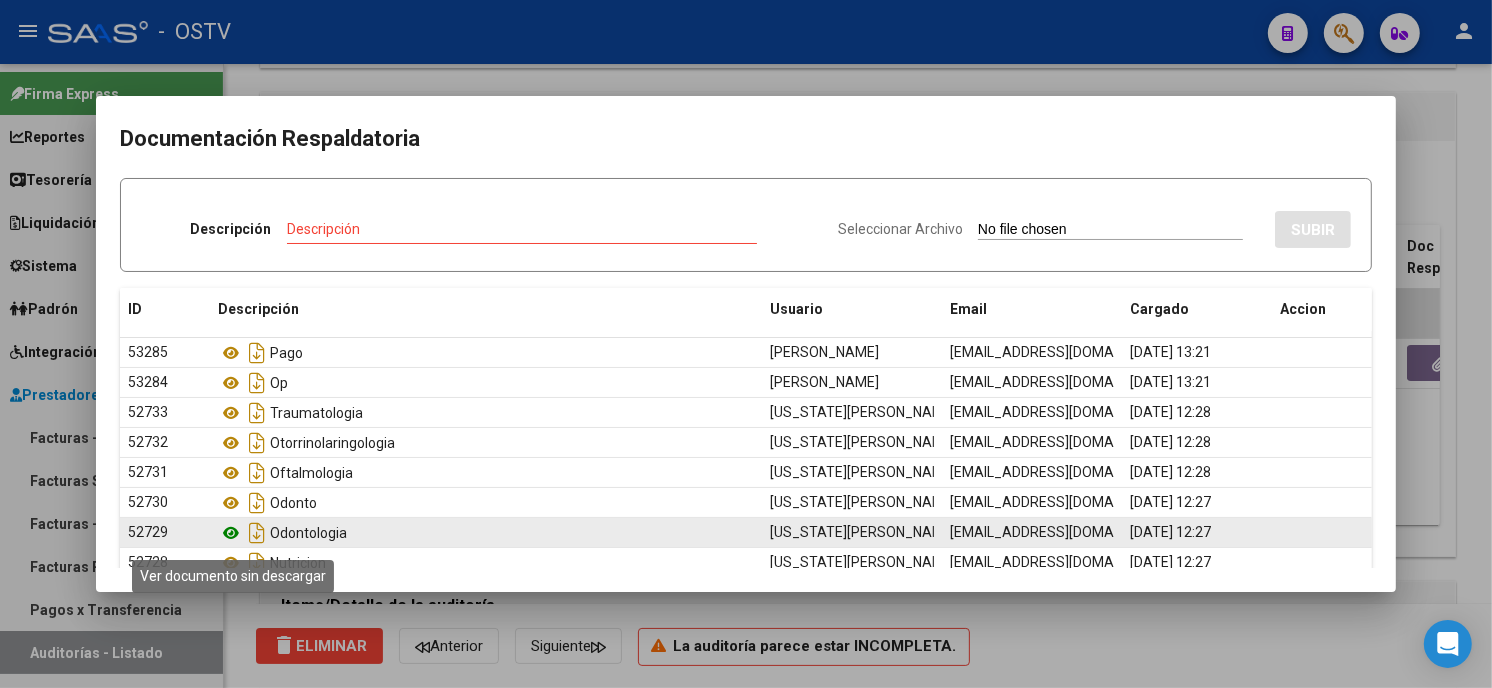 click 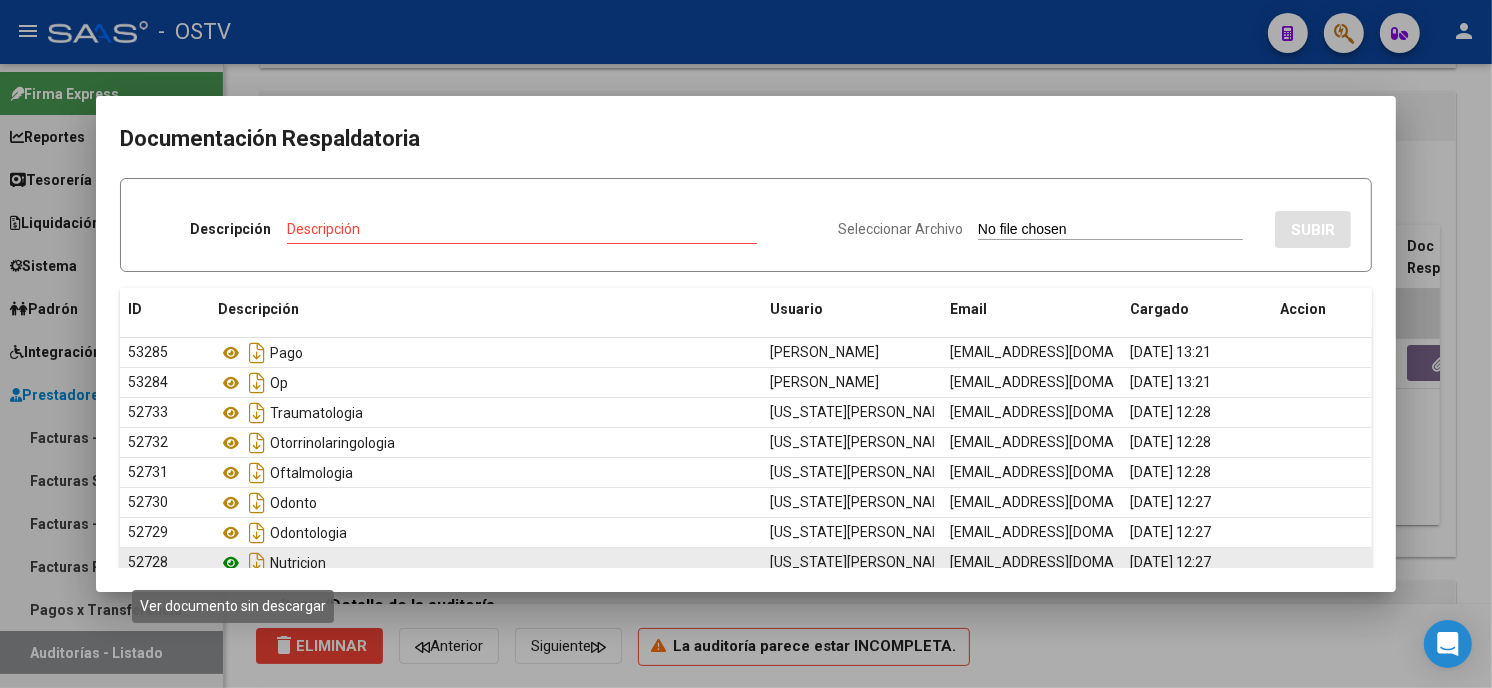 click 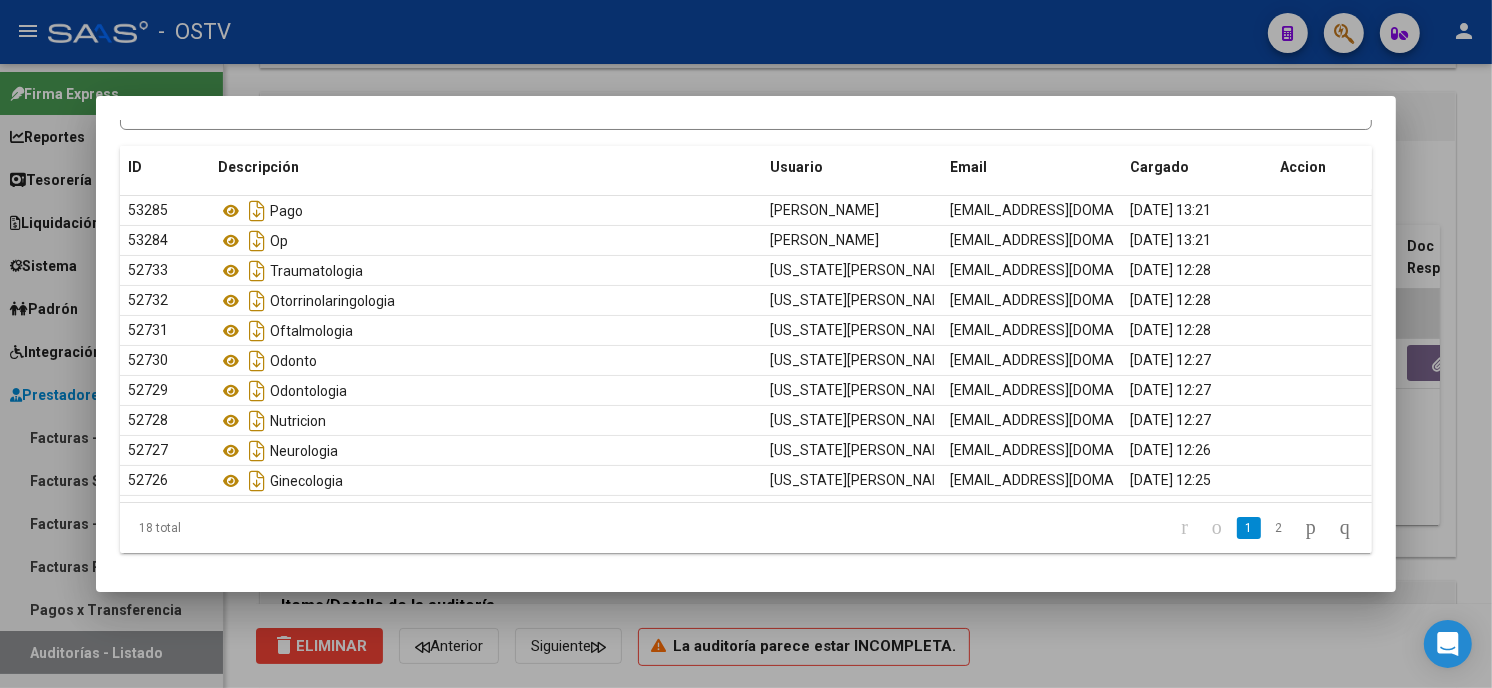 scroll, scrollTop: 143, scrollLeft: 0, axis: vertical 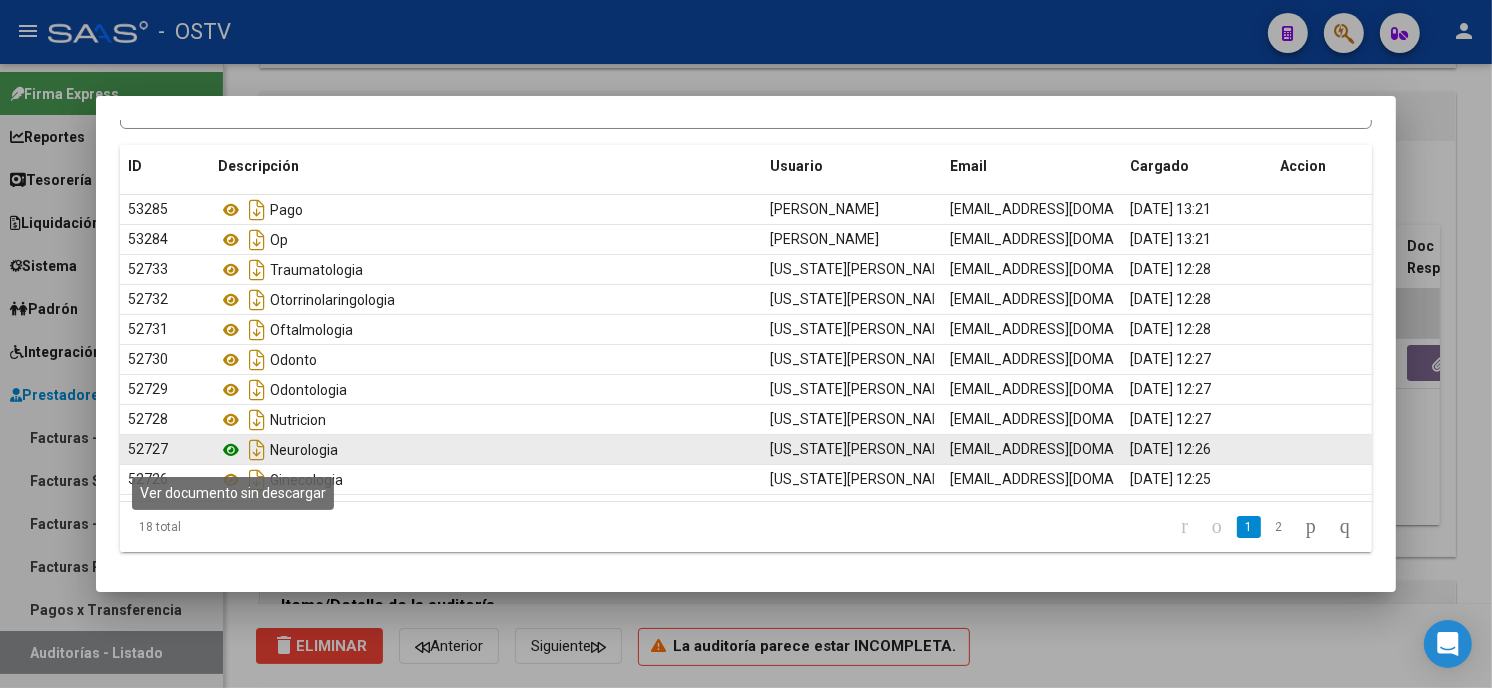click 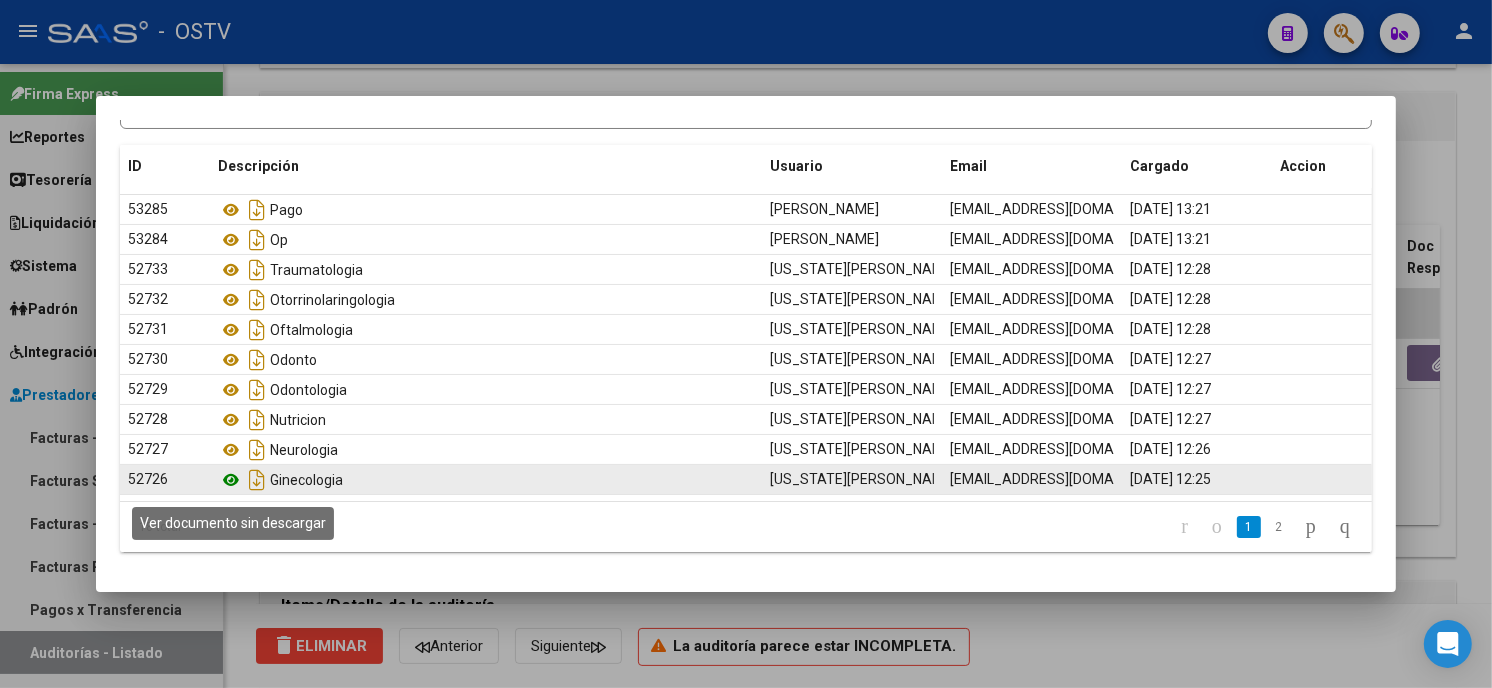 click 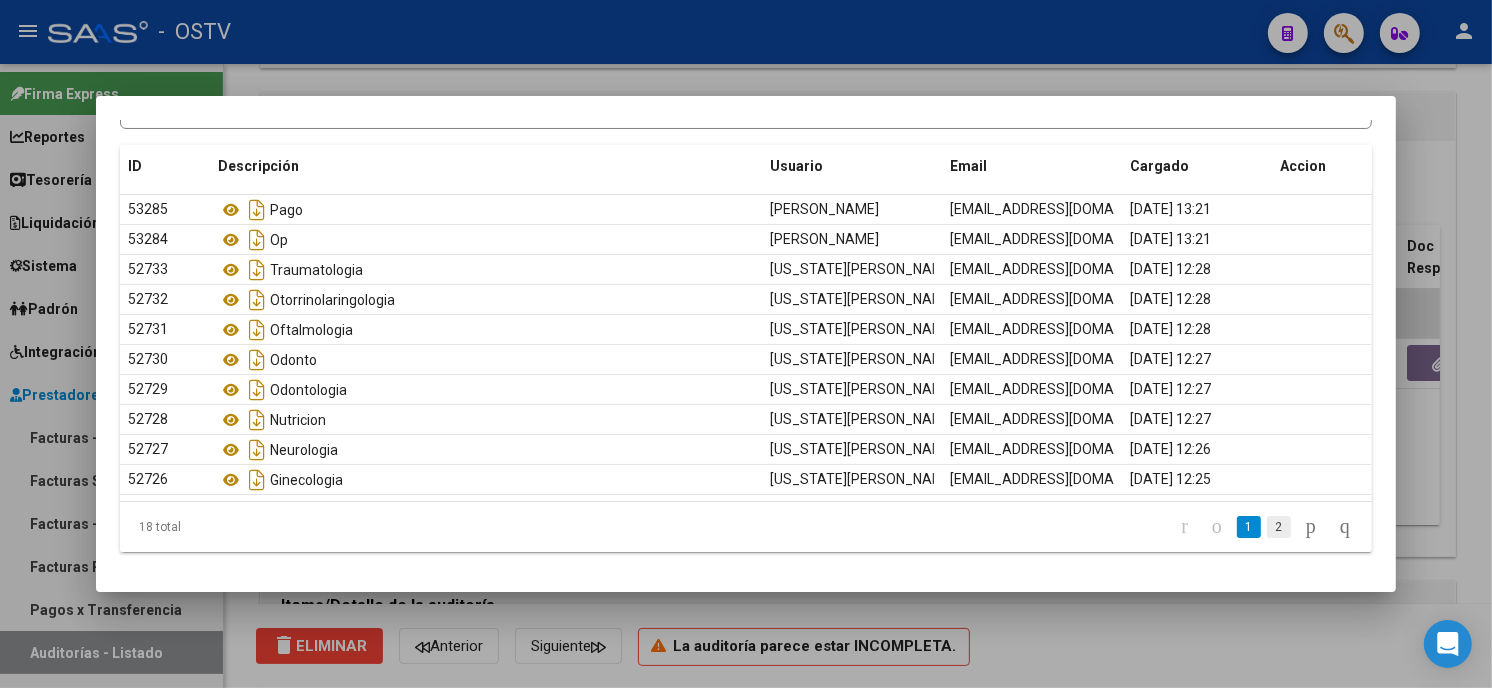 click on "2" 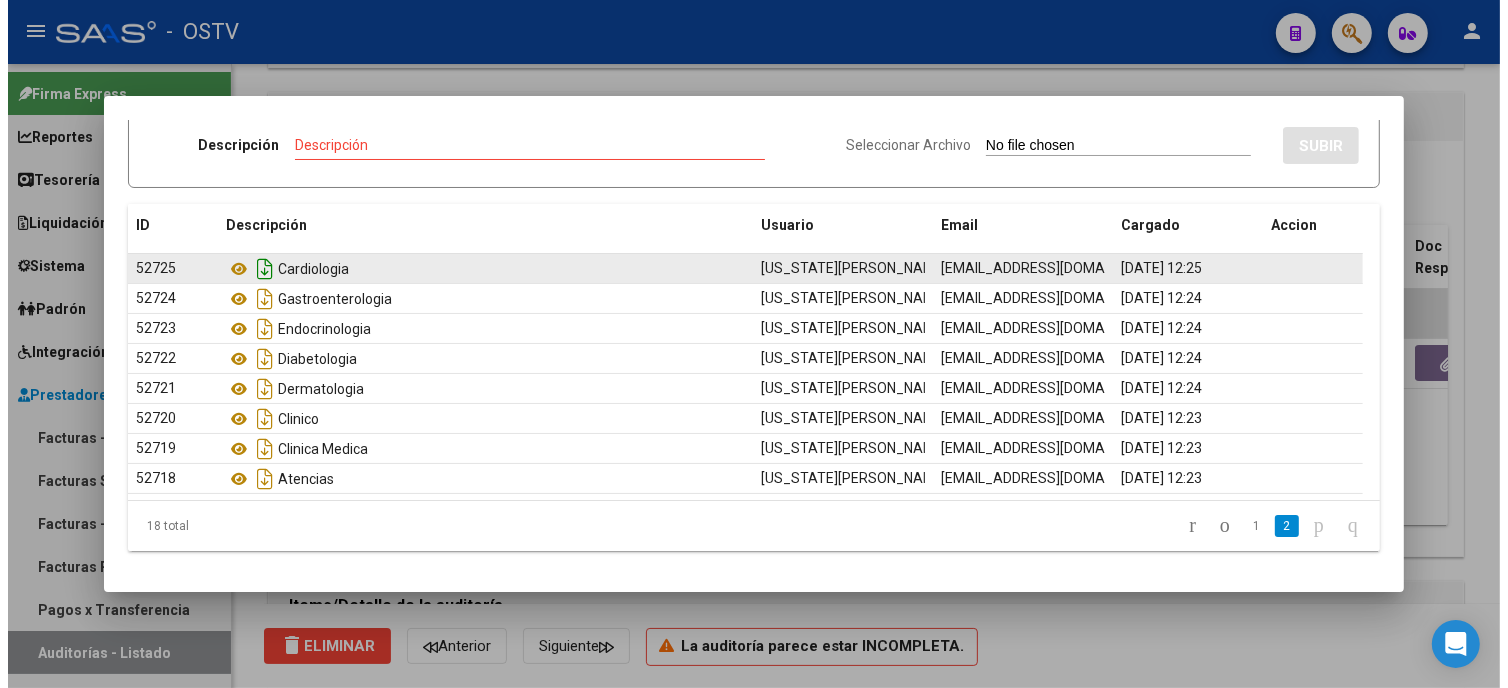 scroll, scrollTop: 84, scrollLeft: 0, axis: vertical 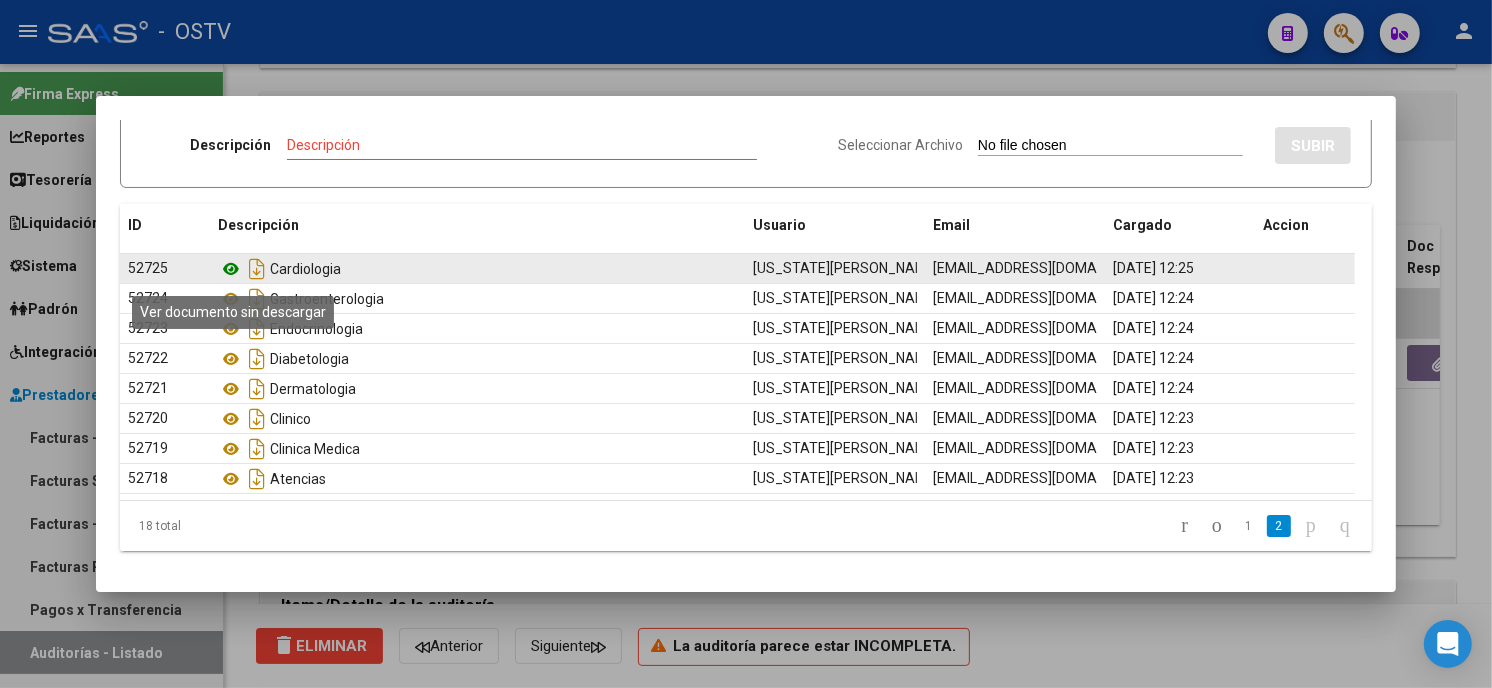 click 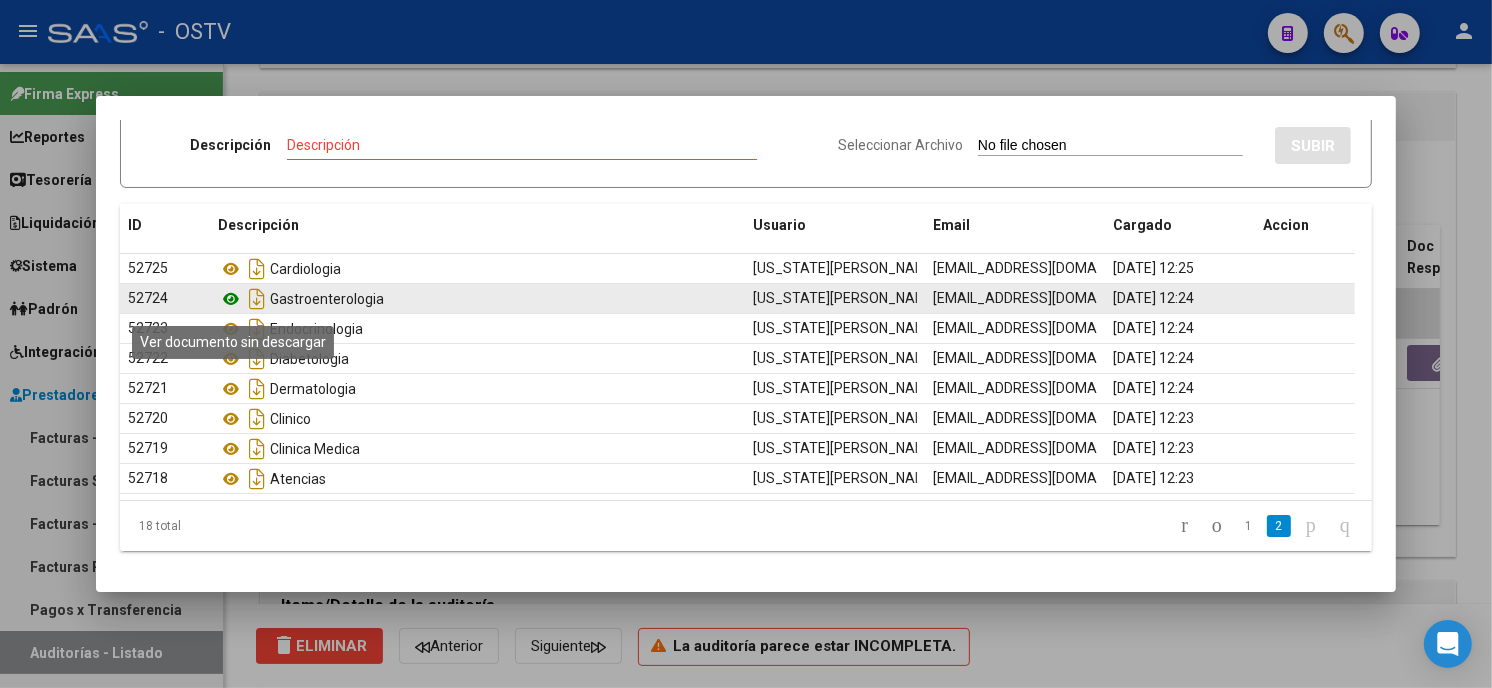 click 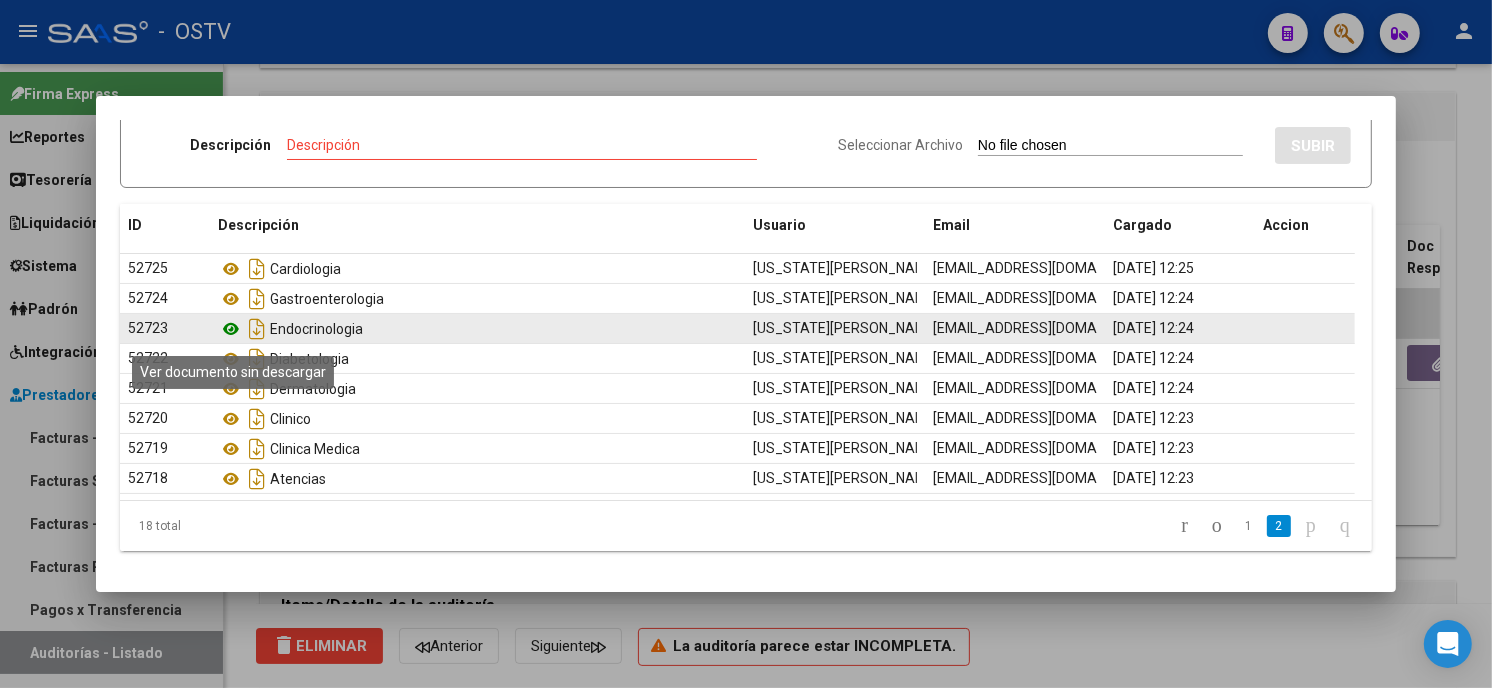 click 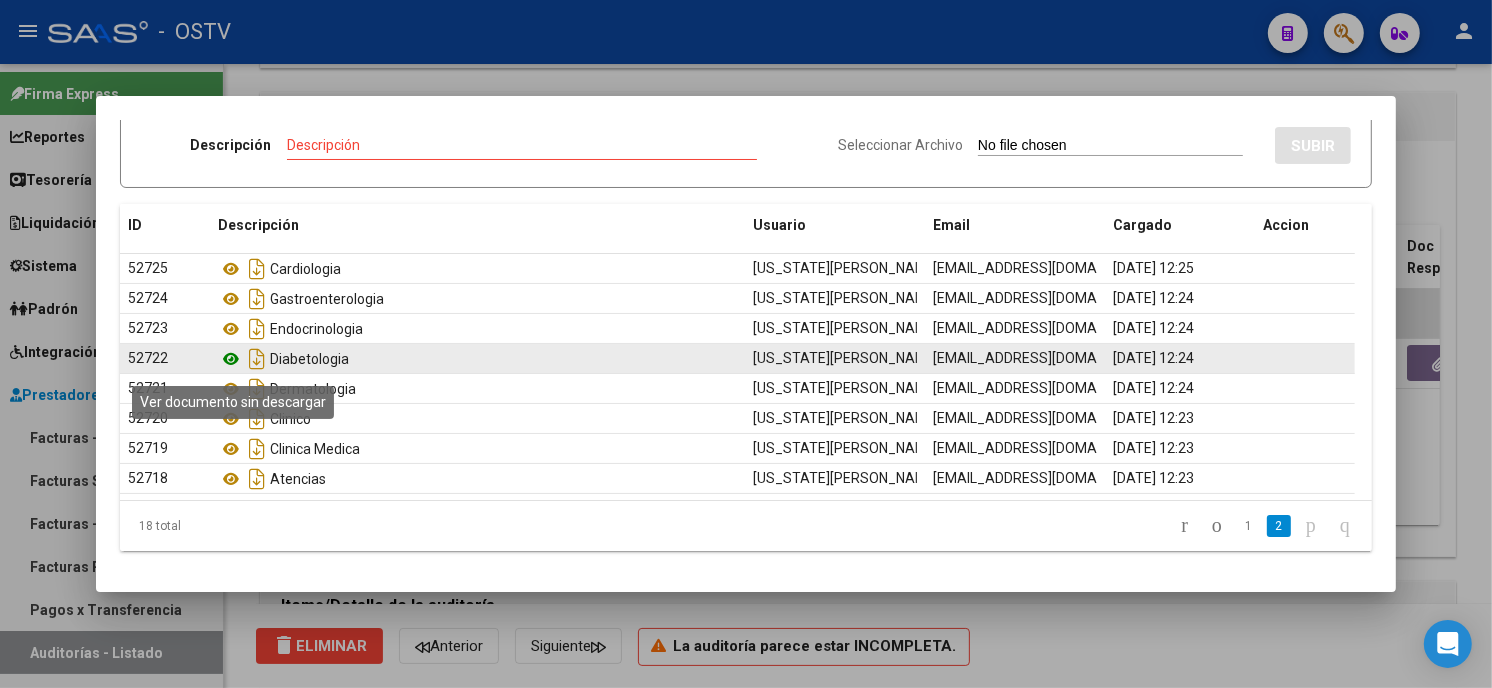 click 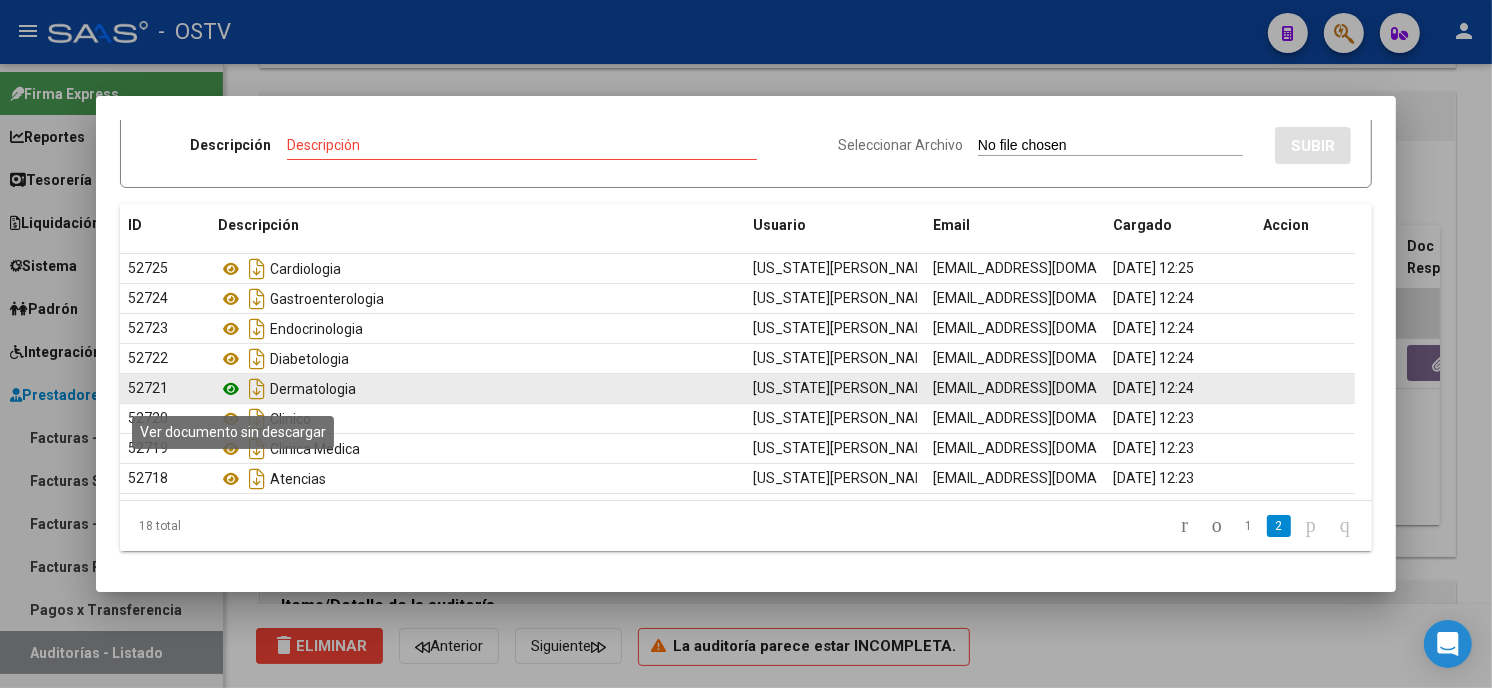 click 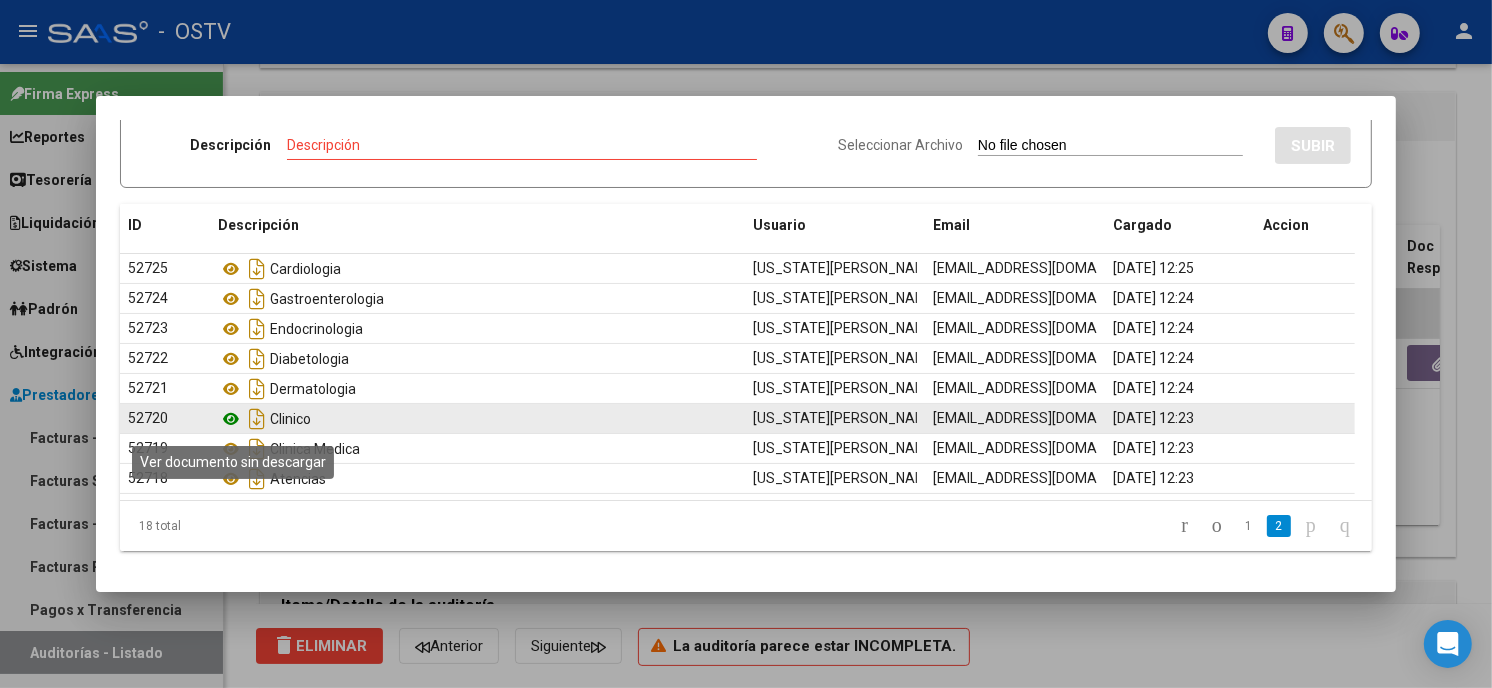 click 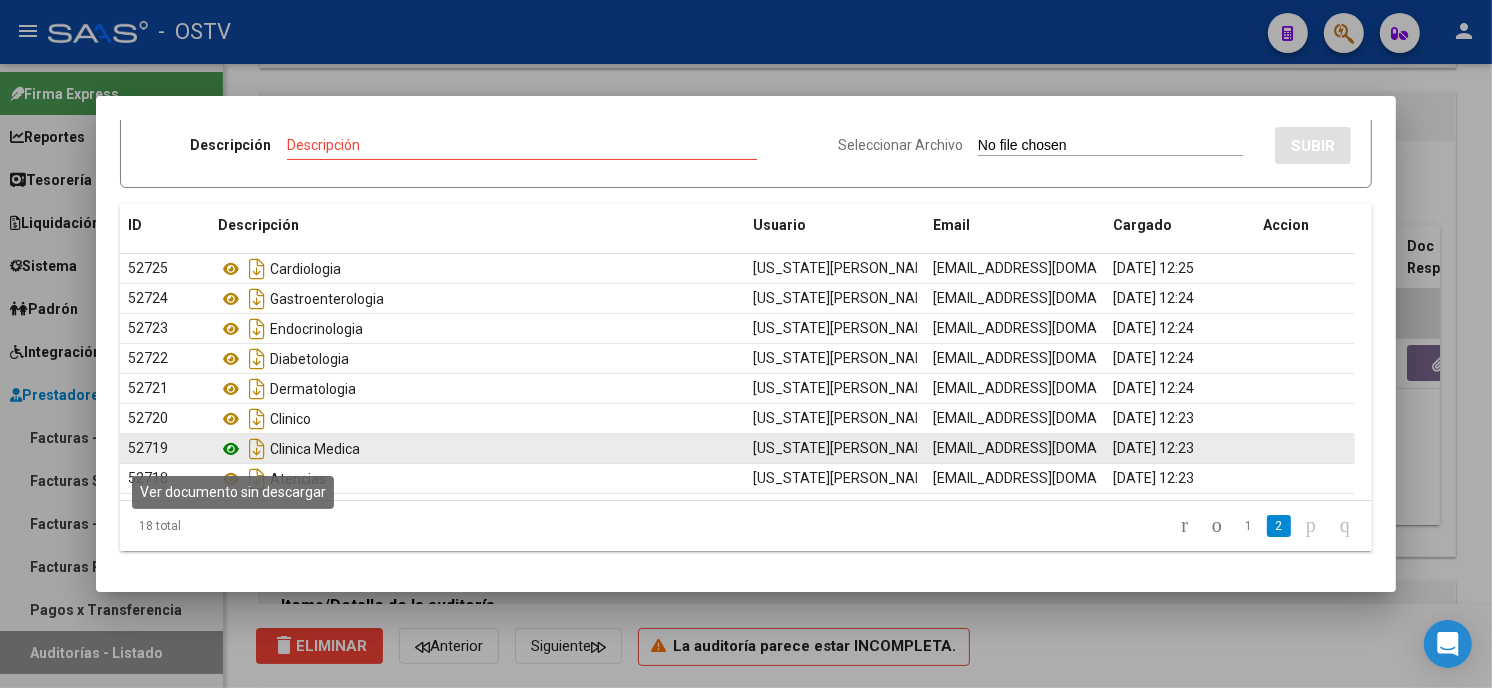 click 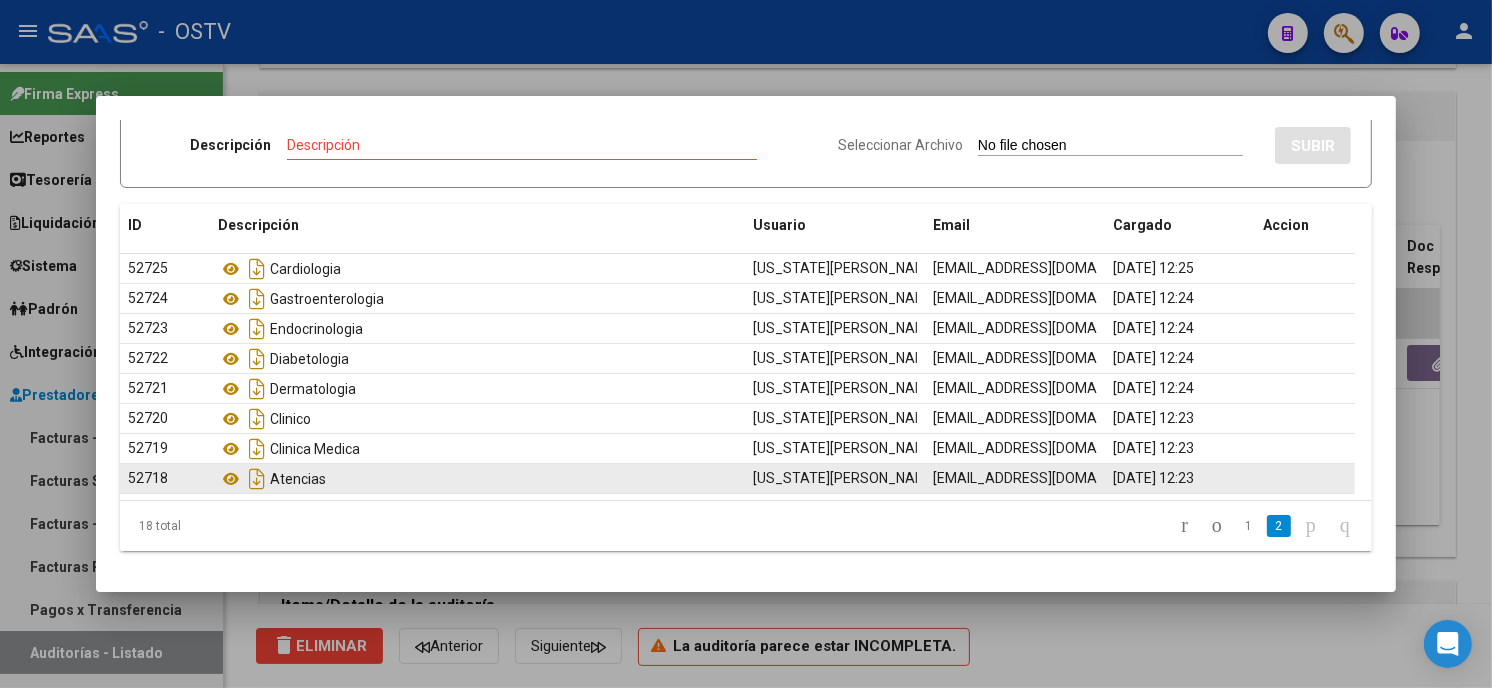 click on "Atencias" 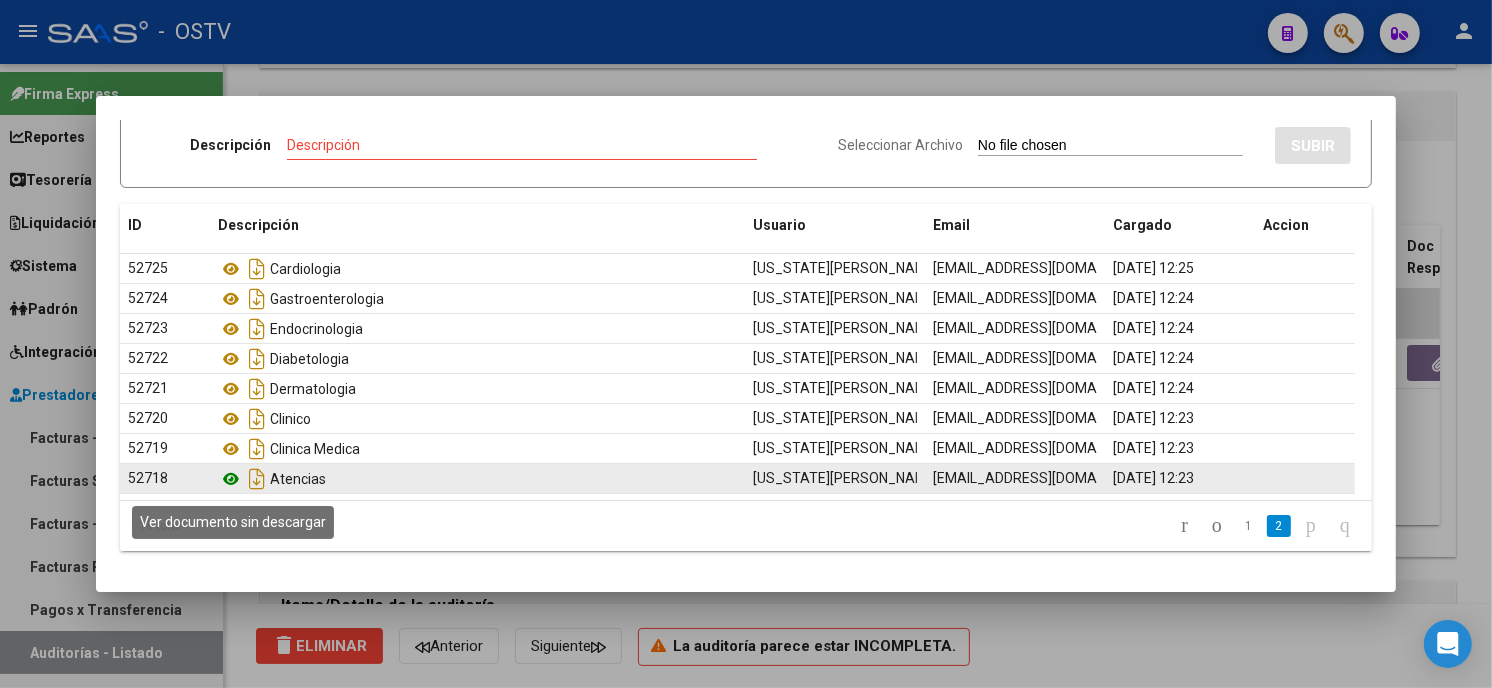 click 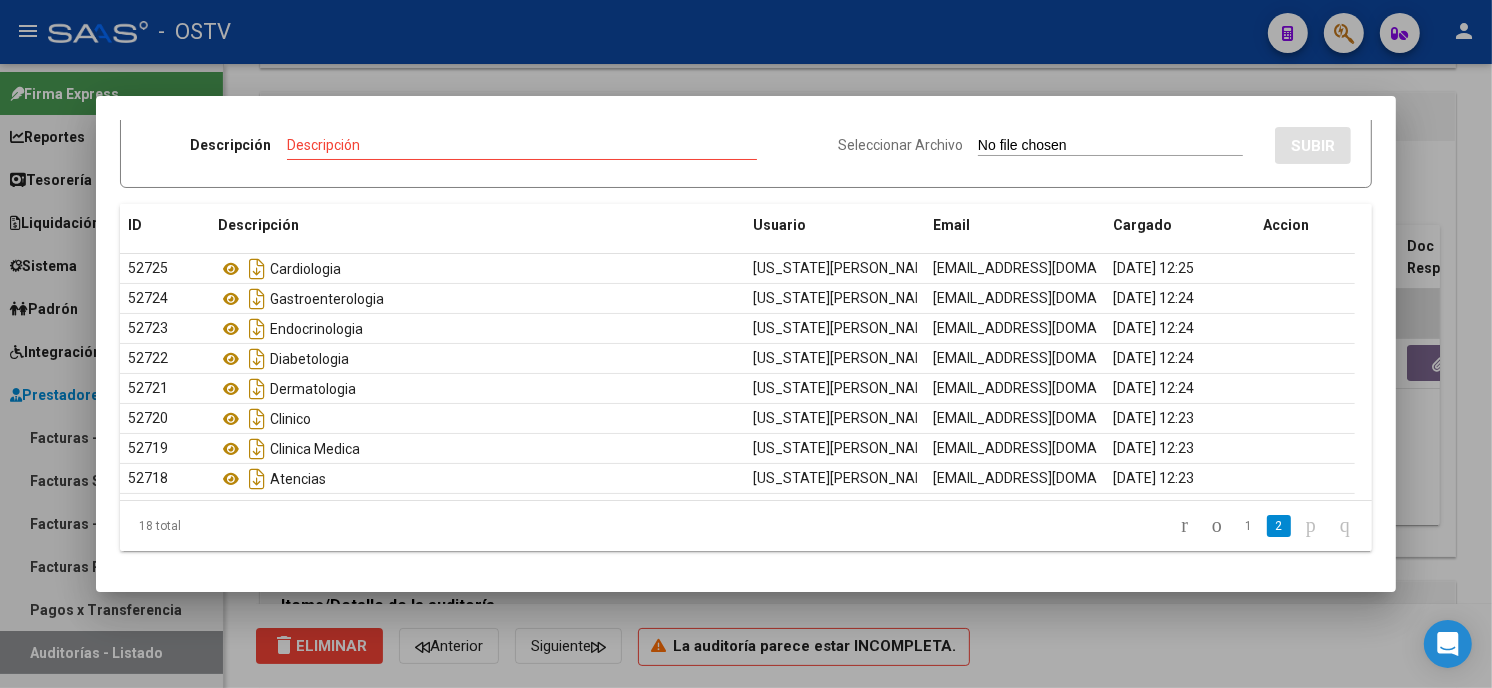 drag, startPoint x: 1168, startPoint y: 655, endPoint x: 1308, endPoint y: 584, distance: 156.97452 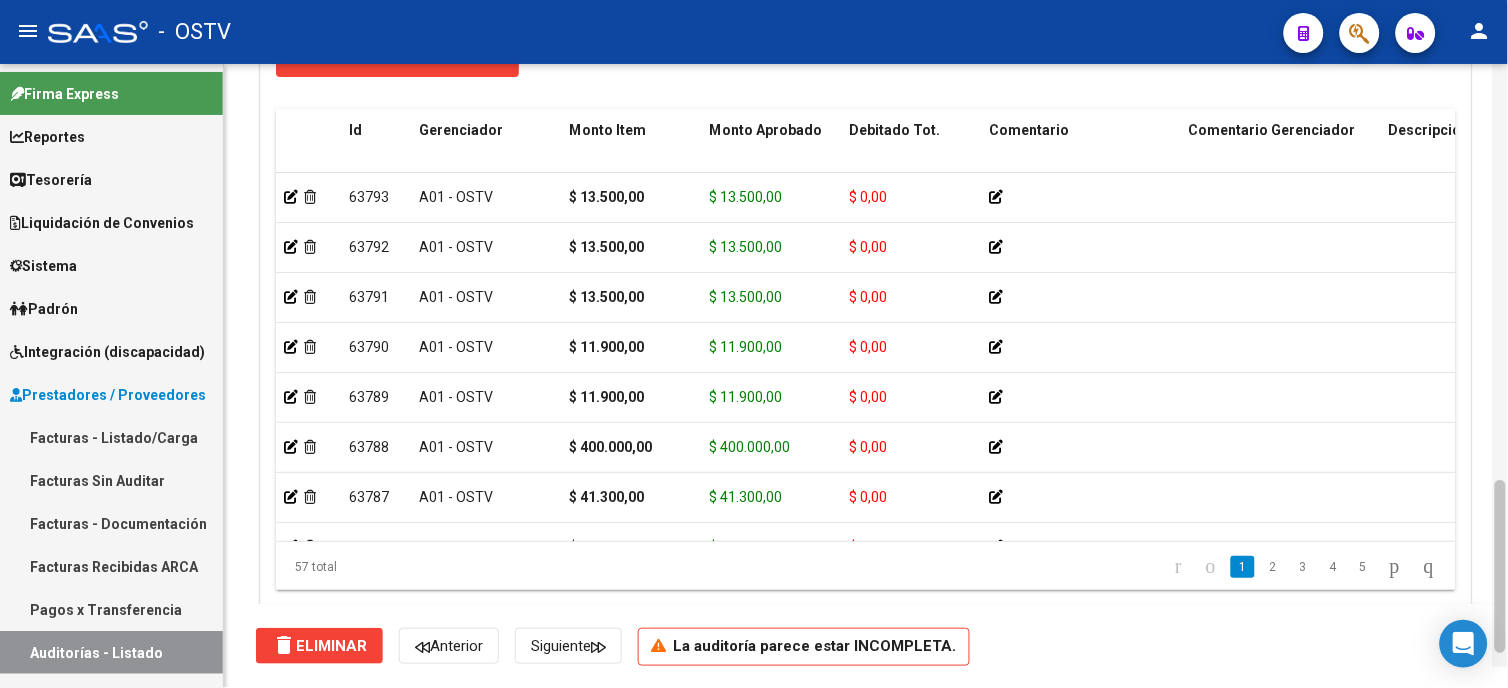 scroll, scrollTop: 1625, scrollLeft: 0, axis: vertical 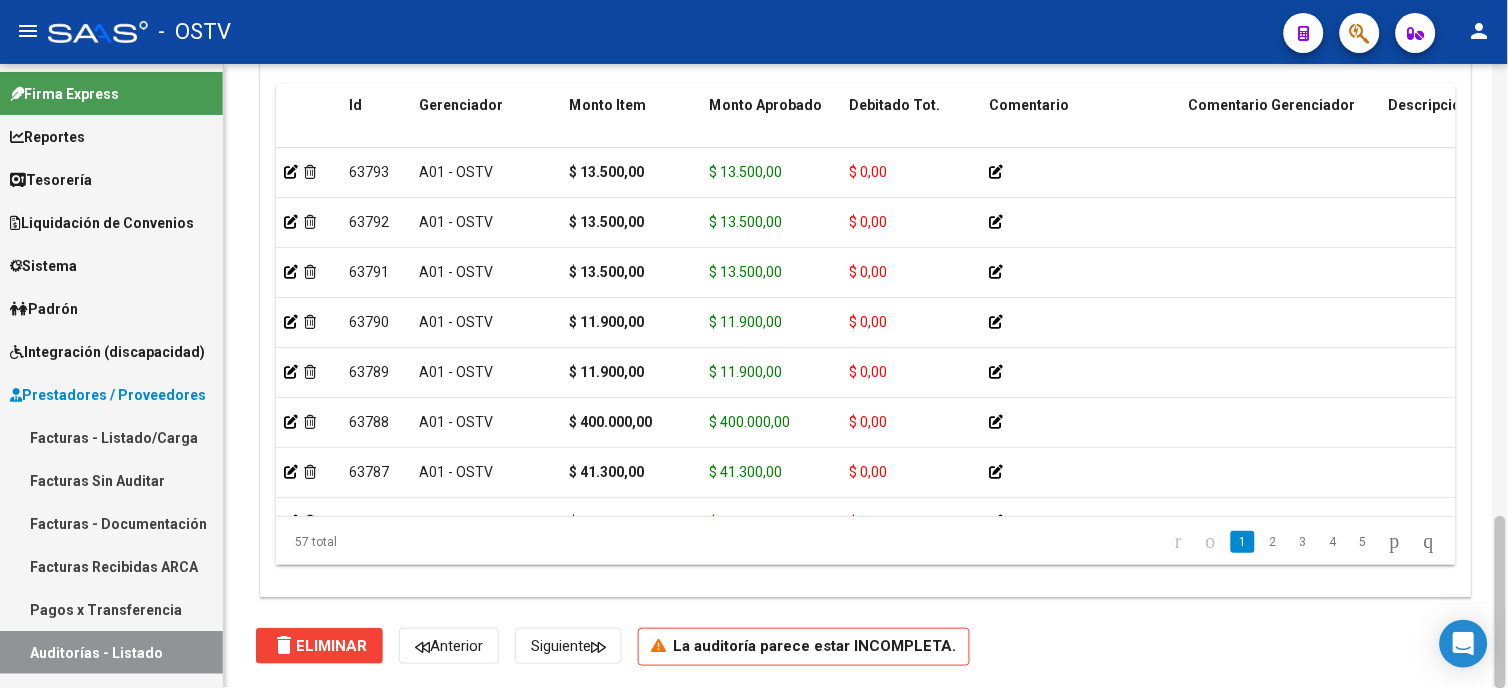 drag, startPoint x: 1501, startPoint y: 363, endPoint x: 1498, endPoint y: 558, distance: 195.02307 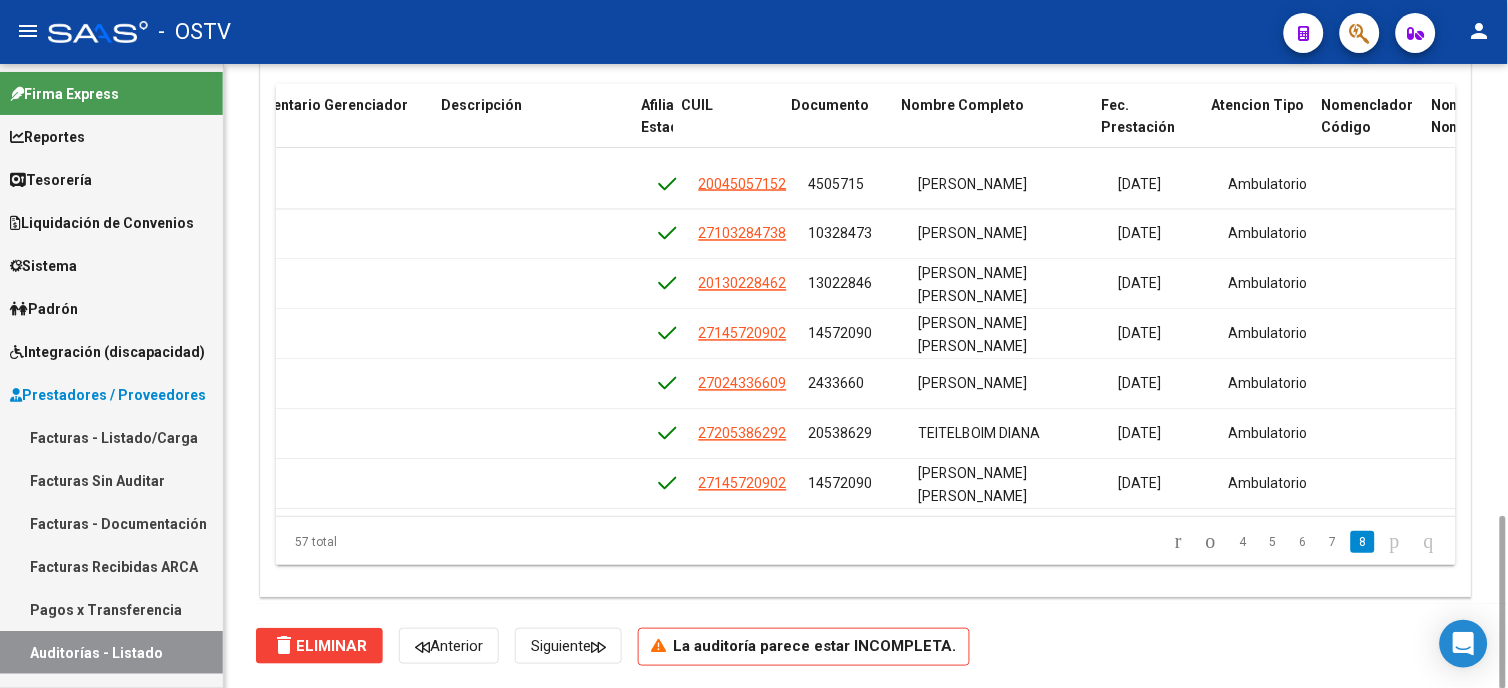 scroll, scrollTop: 2505, scrollLeft: 958, axis: both 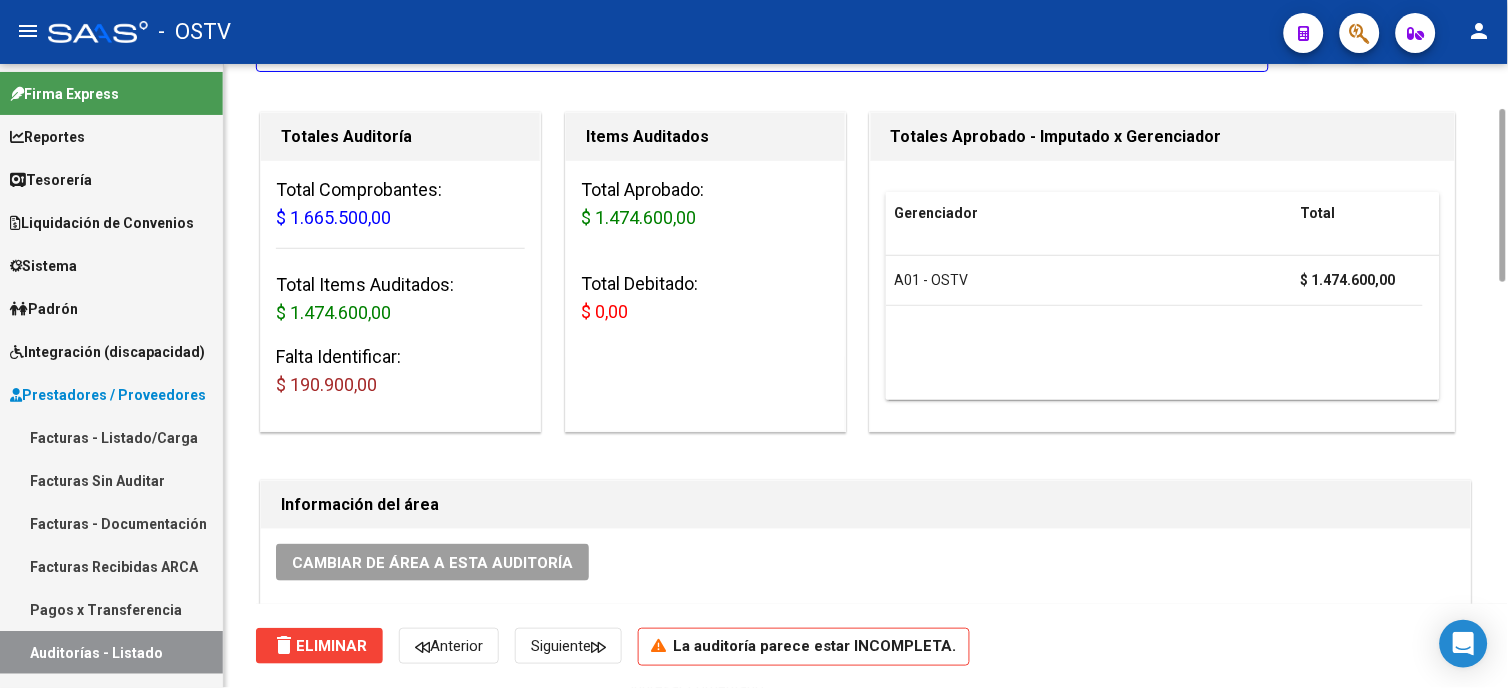 drag, startPoint x: 1503, startPoint y: 636, endPoint x: 1511, endPoint y: 230, distance: 406.0788 